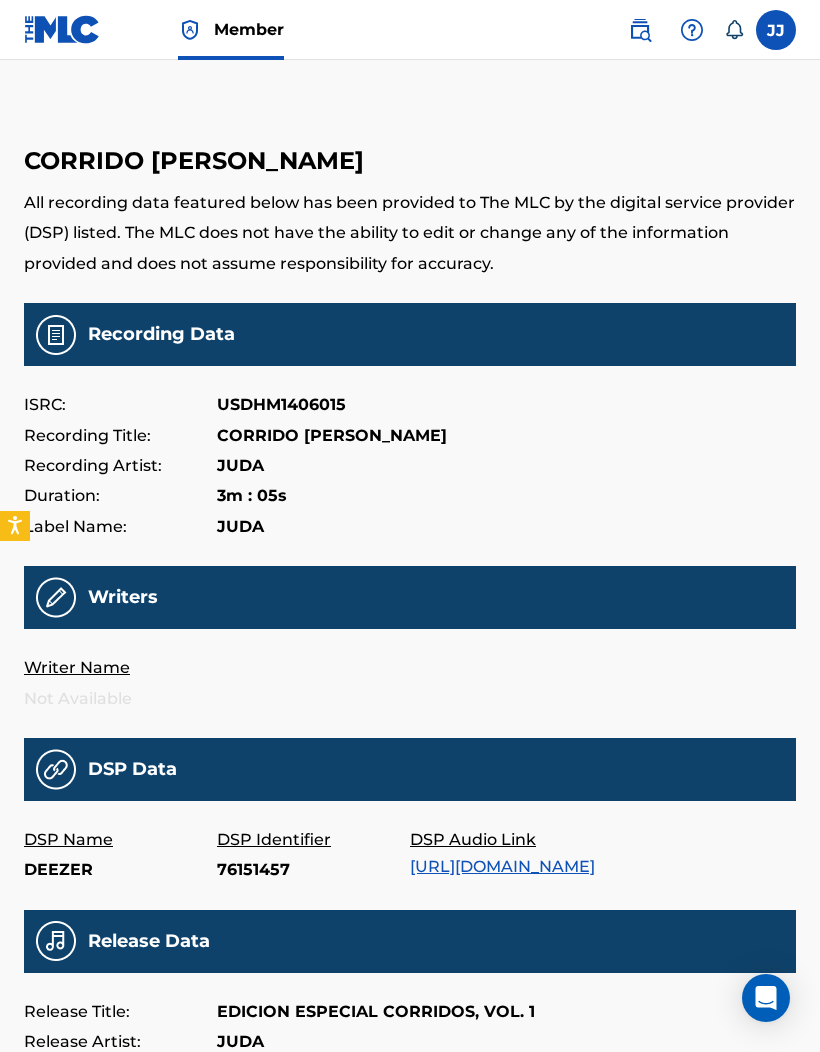 scroll, scrollTop: 0, scrollLeft: 0, axis: both 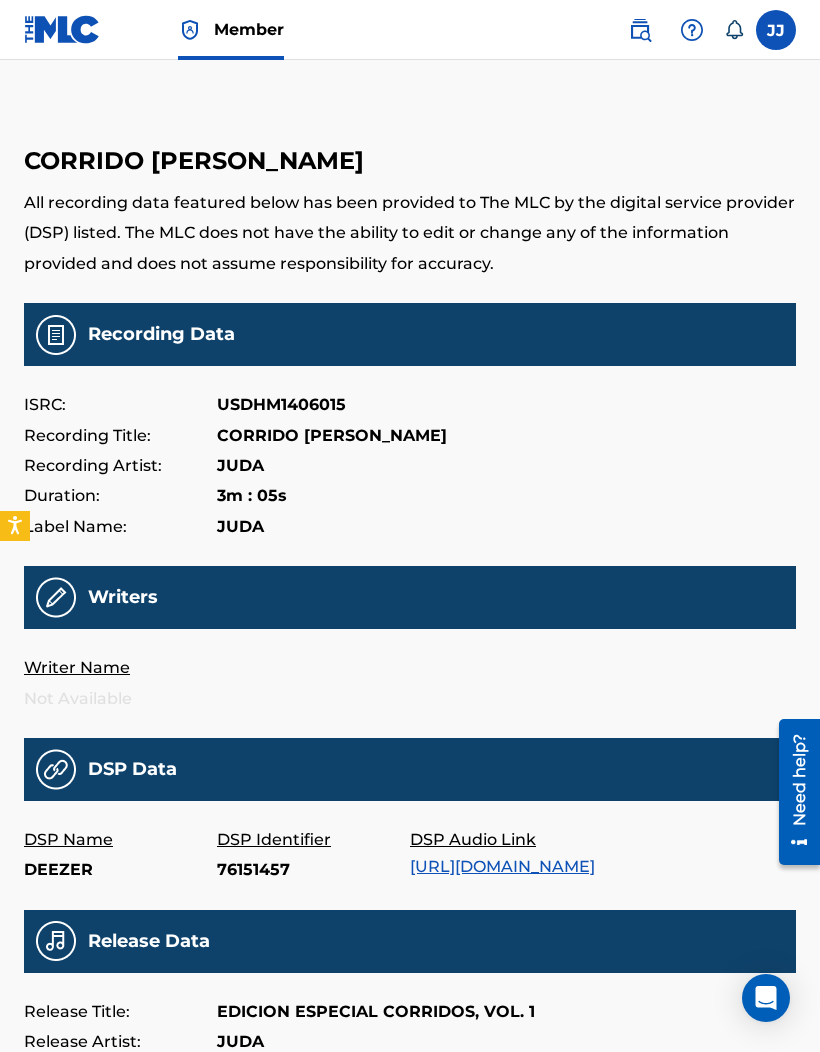 click at bounding box center (62, 29) 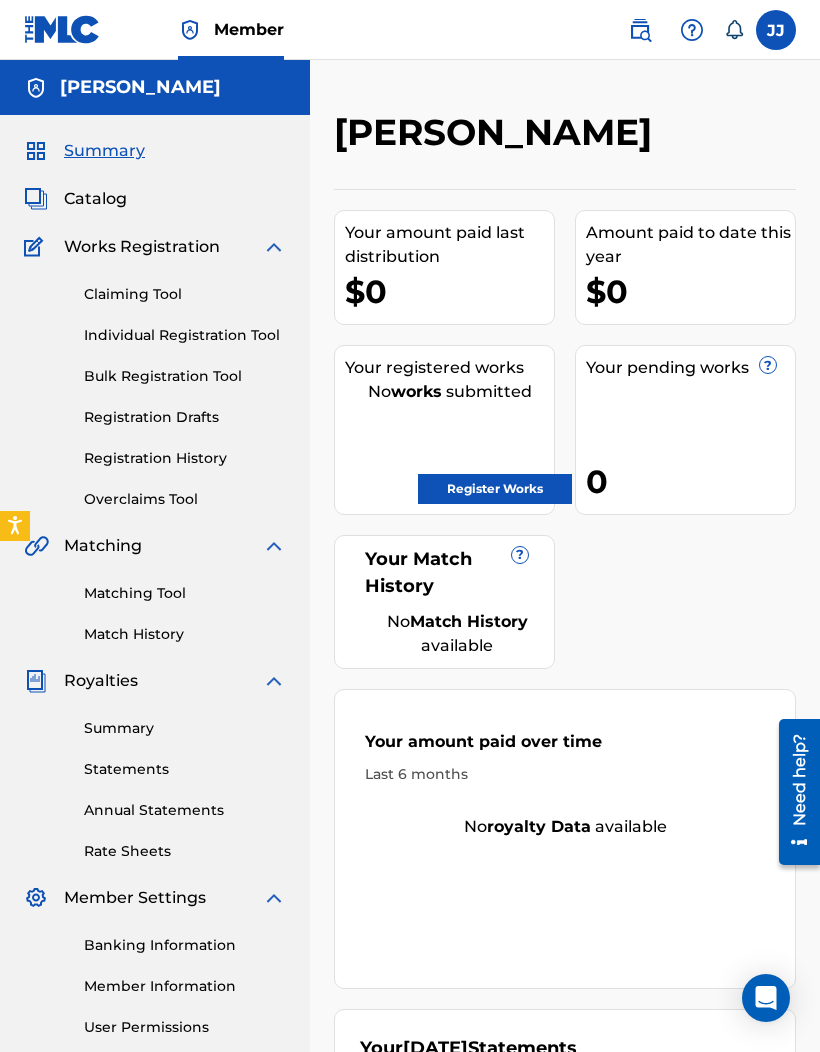 click on "Catalog" at bounding box center (95, 199) 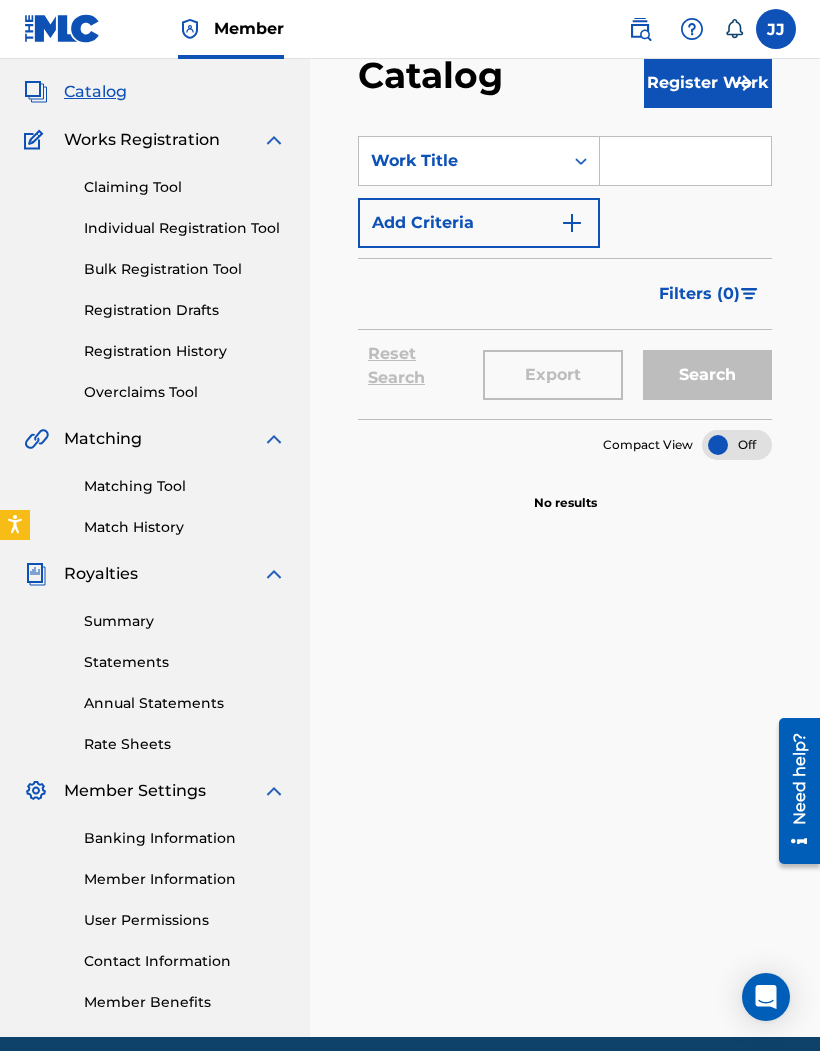 scroll, scrollTop: 0, scrollLeft: 0, axis: both 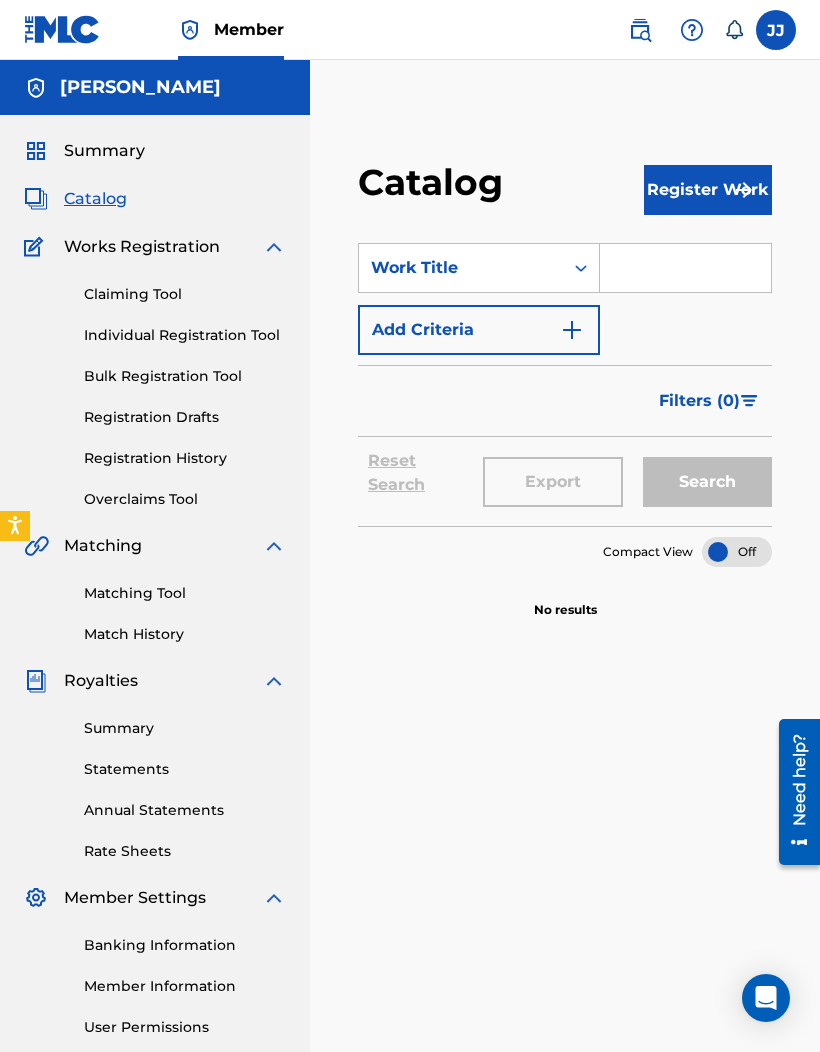 click at bounding box center (737, 552) 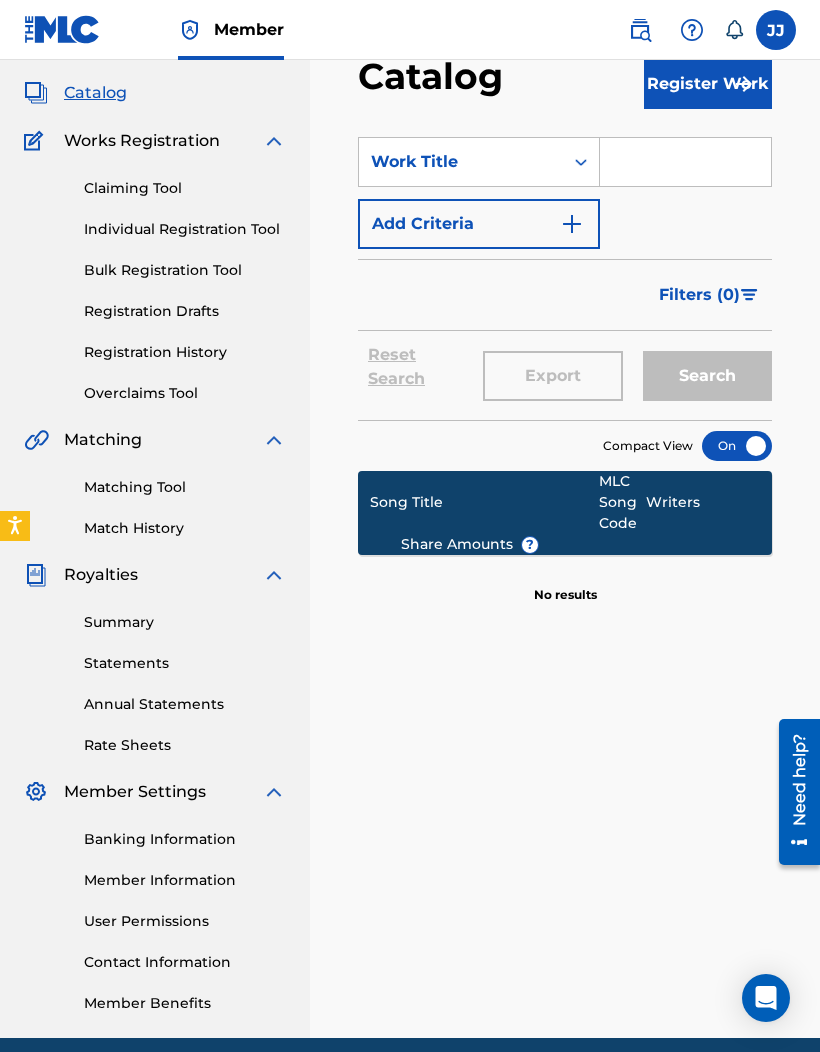 scroll, scrollTop: 0, scrollLeft: 0, axis: both 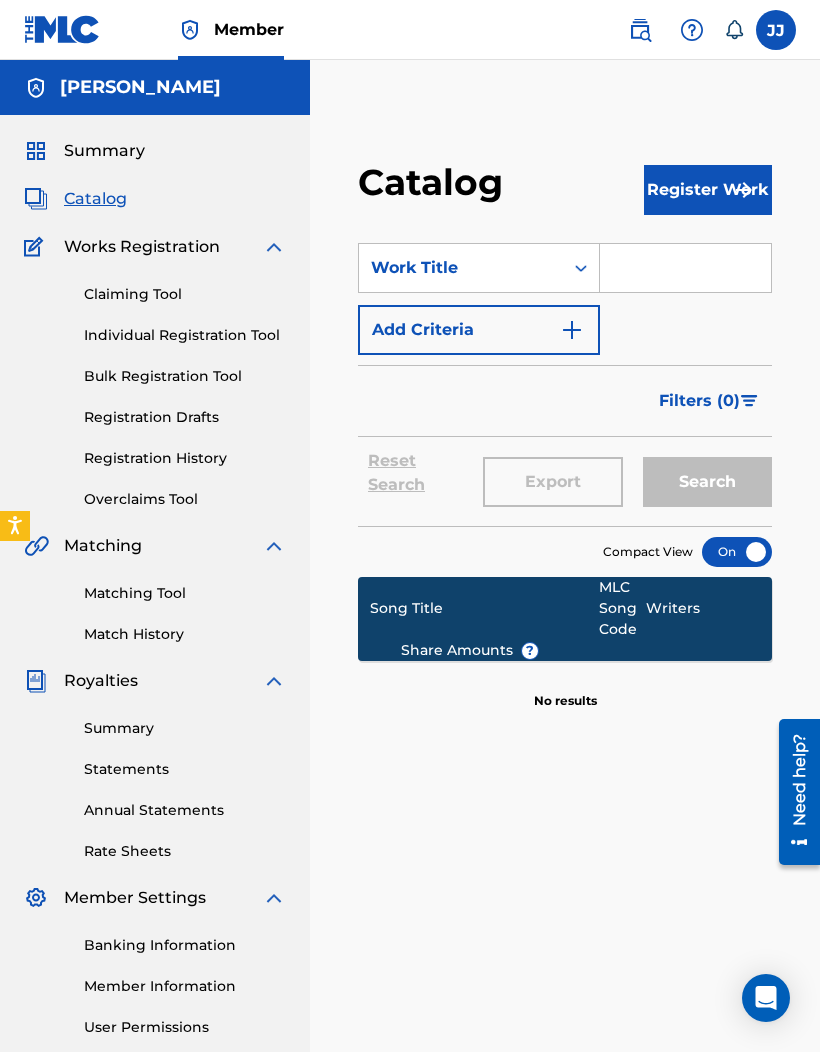 click on "Banking Information" at bounding box center [185, 945] 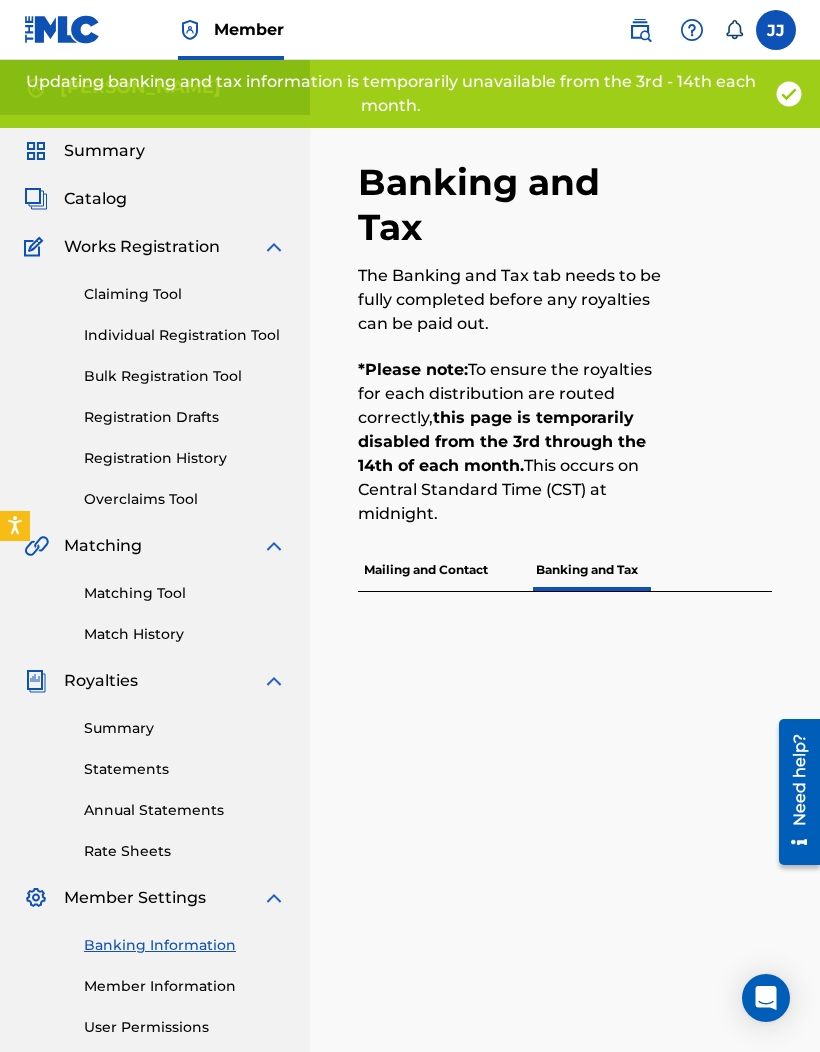 click on "Mailing and Contact" at bounding box center [426, 570] 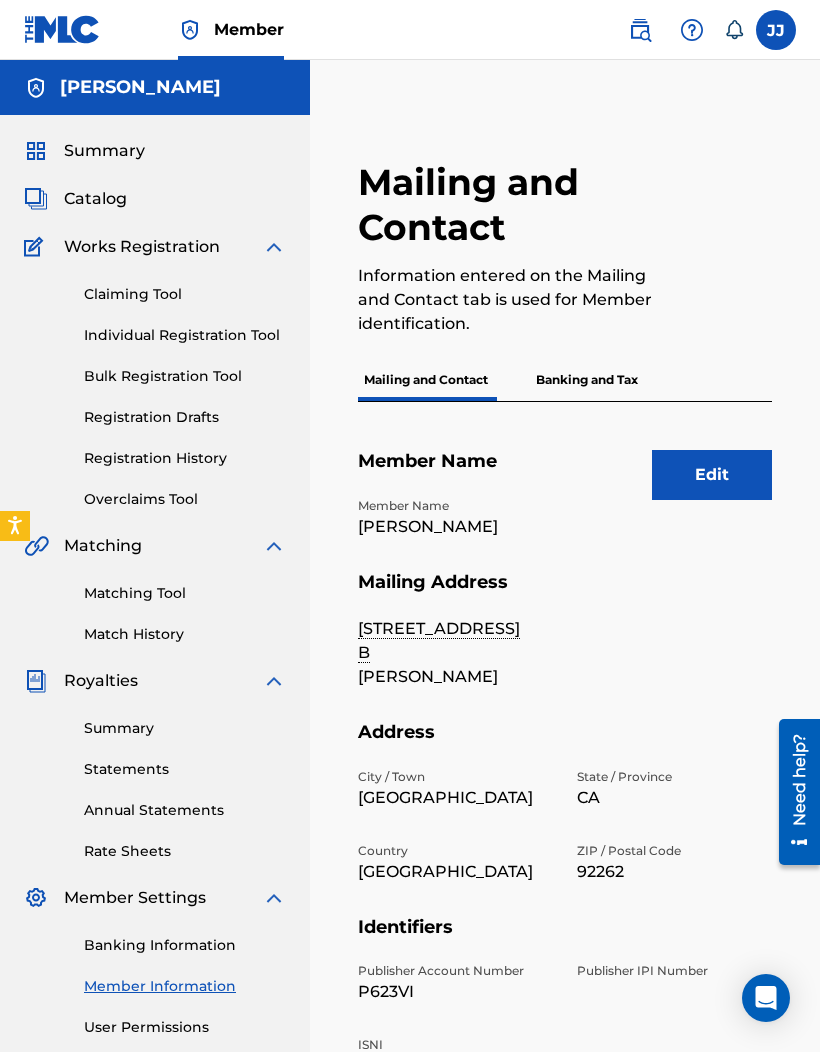 click on "Claiming Tool" at bounding box center [185, 294] 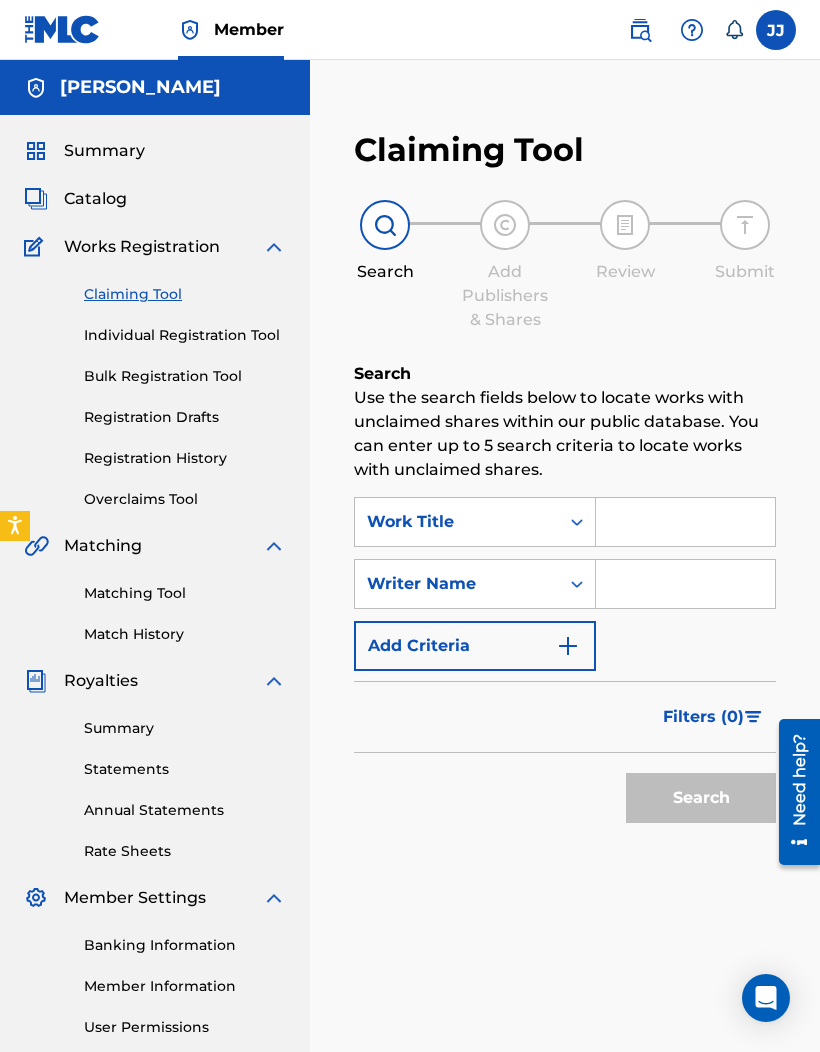 click on "Individual Registration Tool" at bounding box center (185, 335) 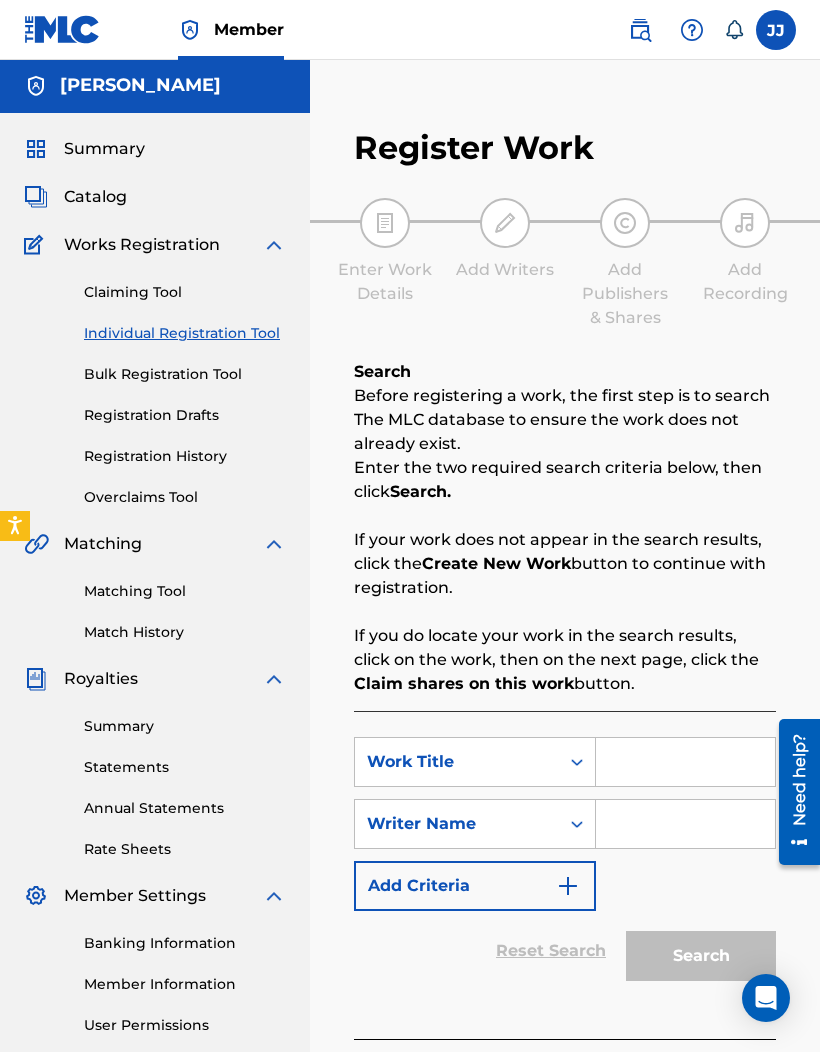scroll, scrollTop: 0, scrollLeft: 0, axis: both 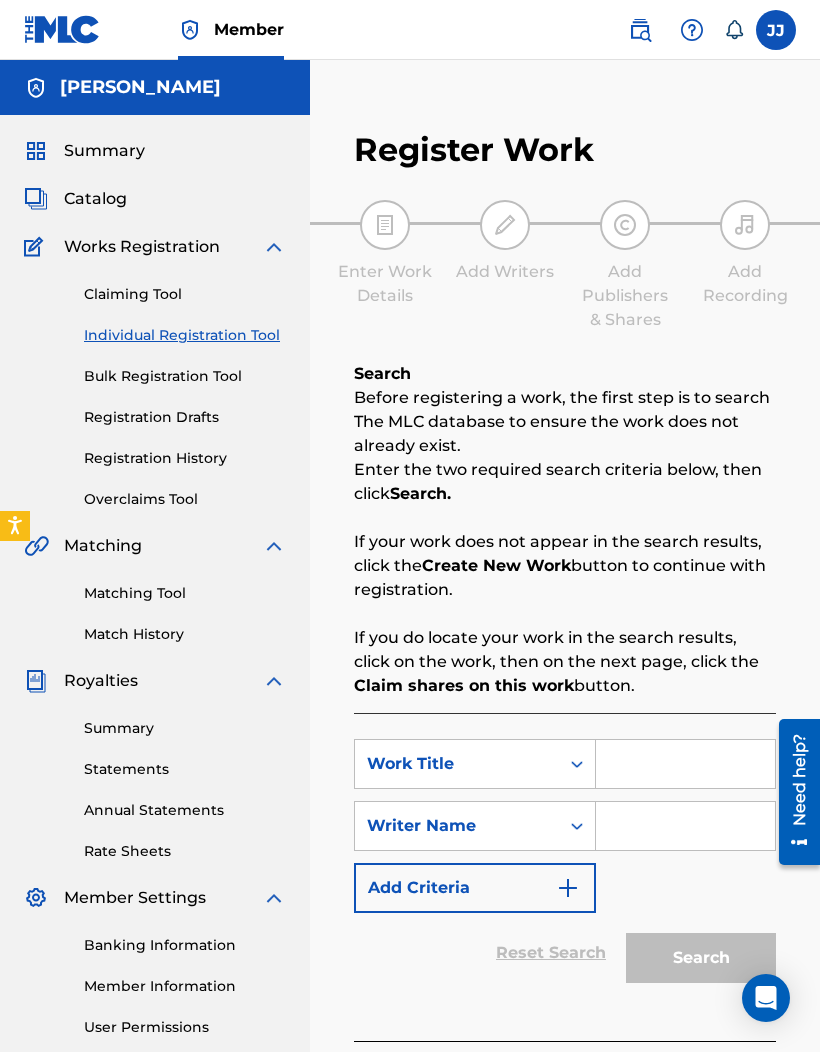 click on "Claiming Tool" at bounding box center [185, 294] 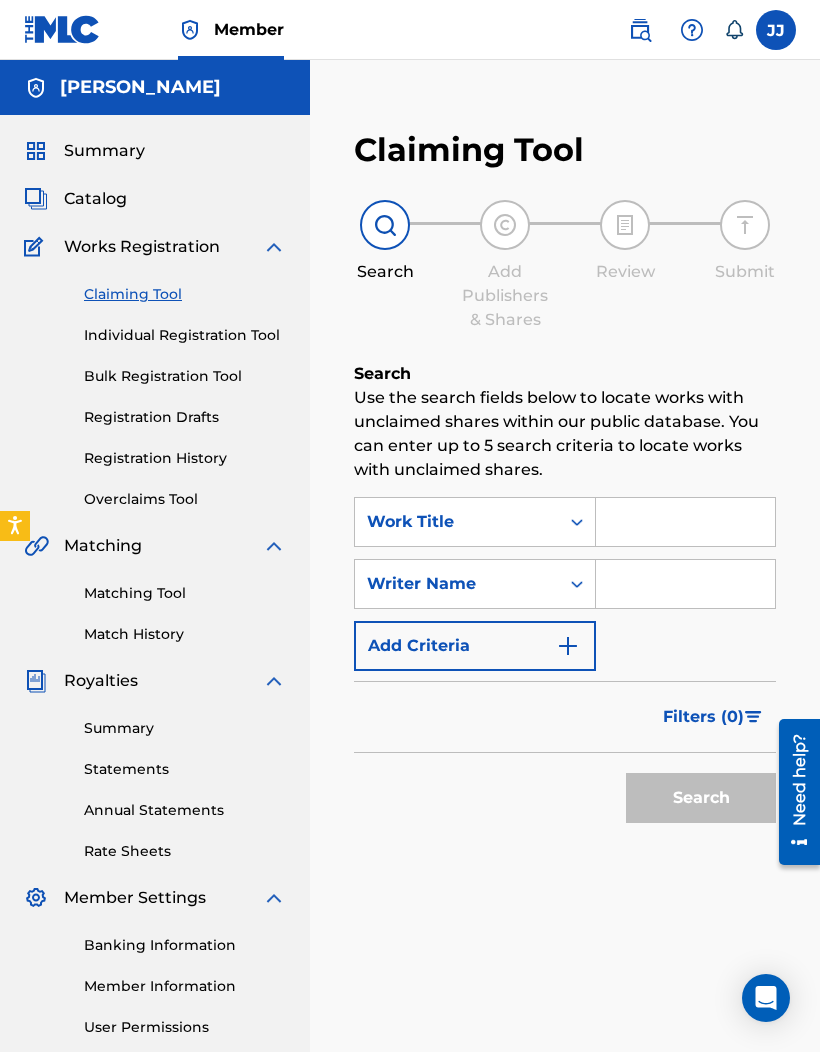 scroll, scrollTop: 81, scrollLeft: 0, axis: vertical 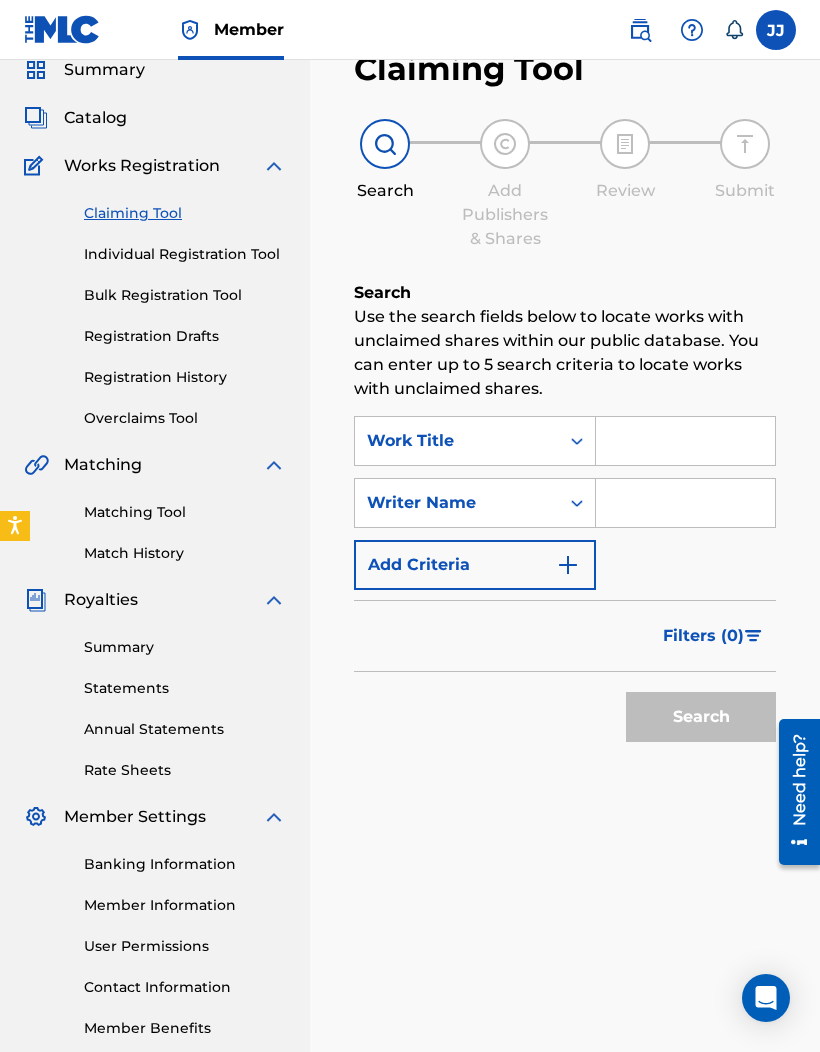 click on "Bulk Registration Tool" at bounding box center [185, 295] 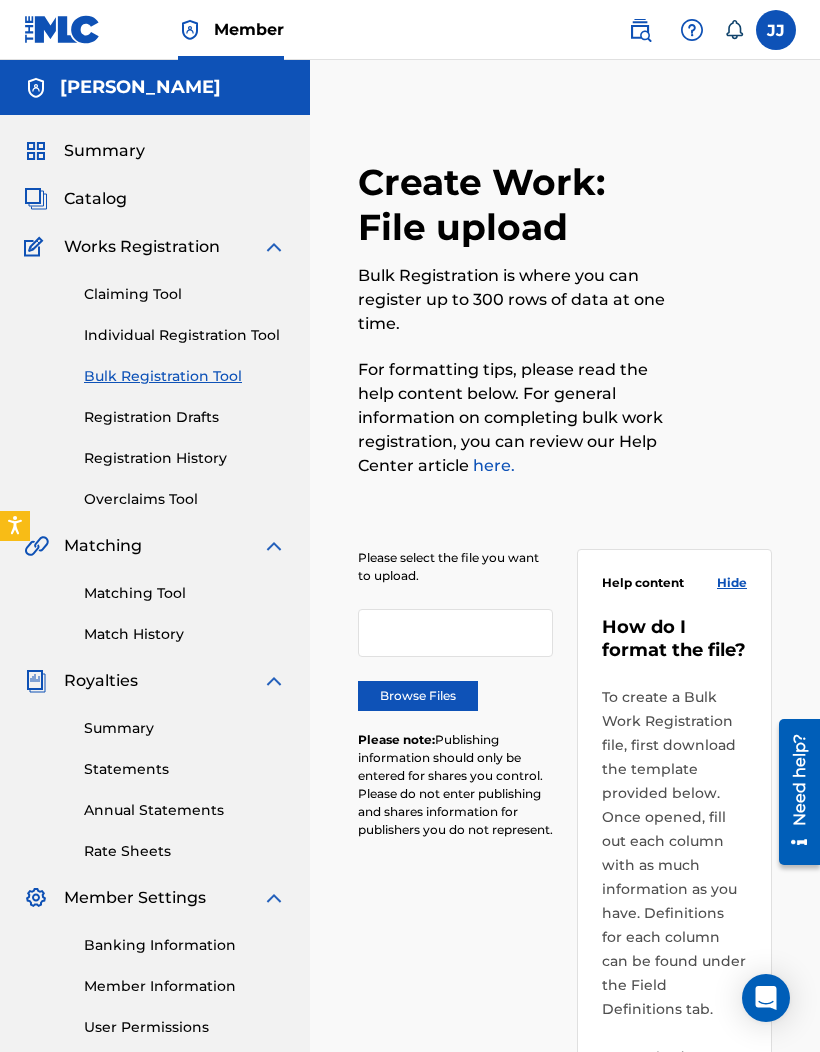 click on "Registration Drafts" at bounding box center [185, 417] 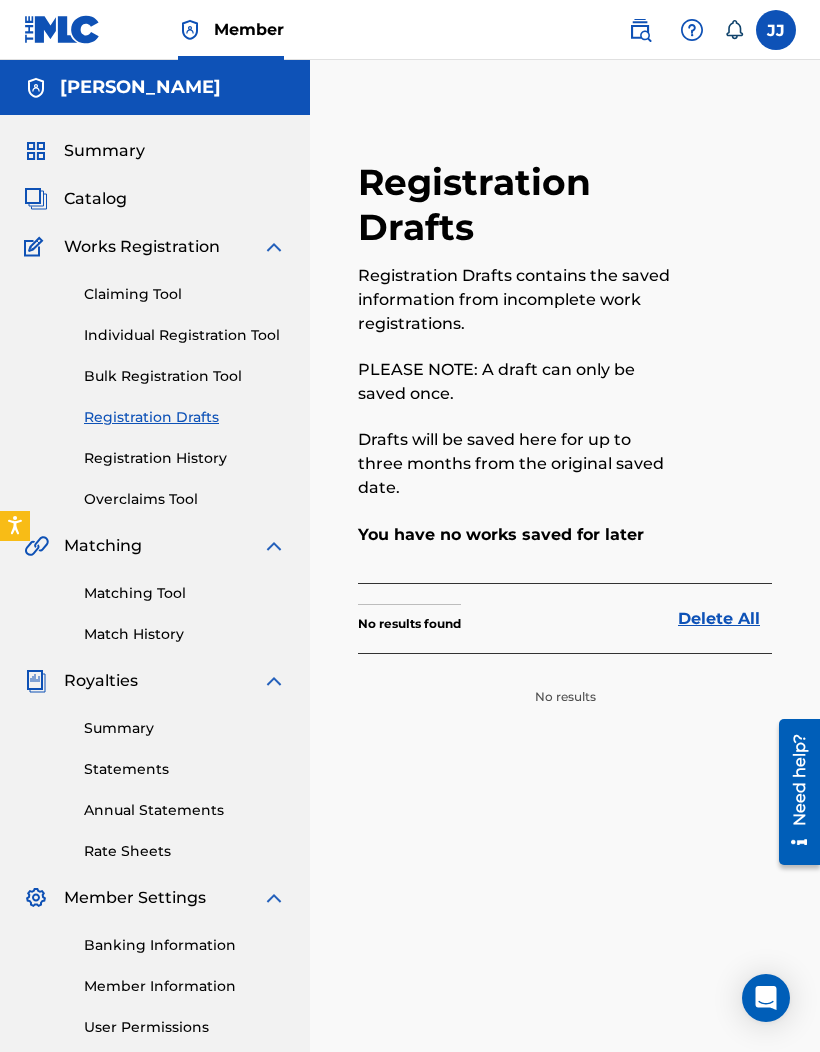 click on "Registration History" at bounding box center (185, 458) 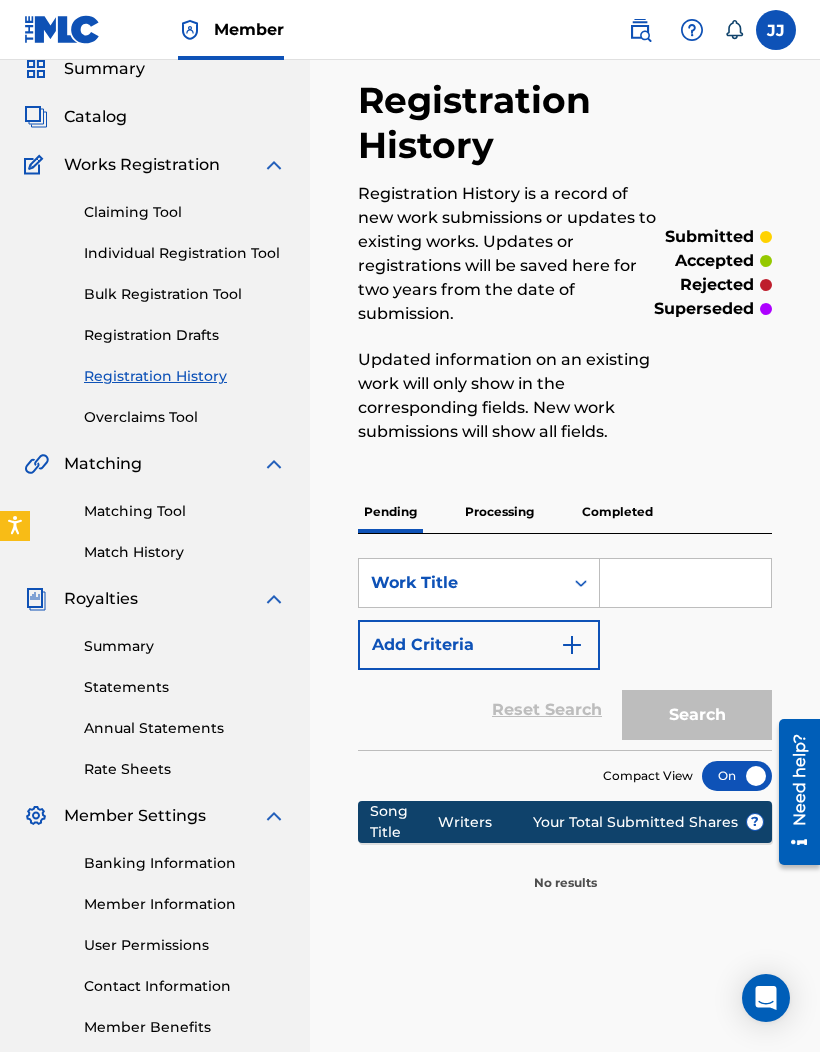 scroll, scrollTop: 104, scrollLeft: 0, axis: vertical 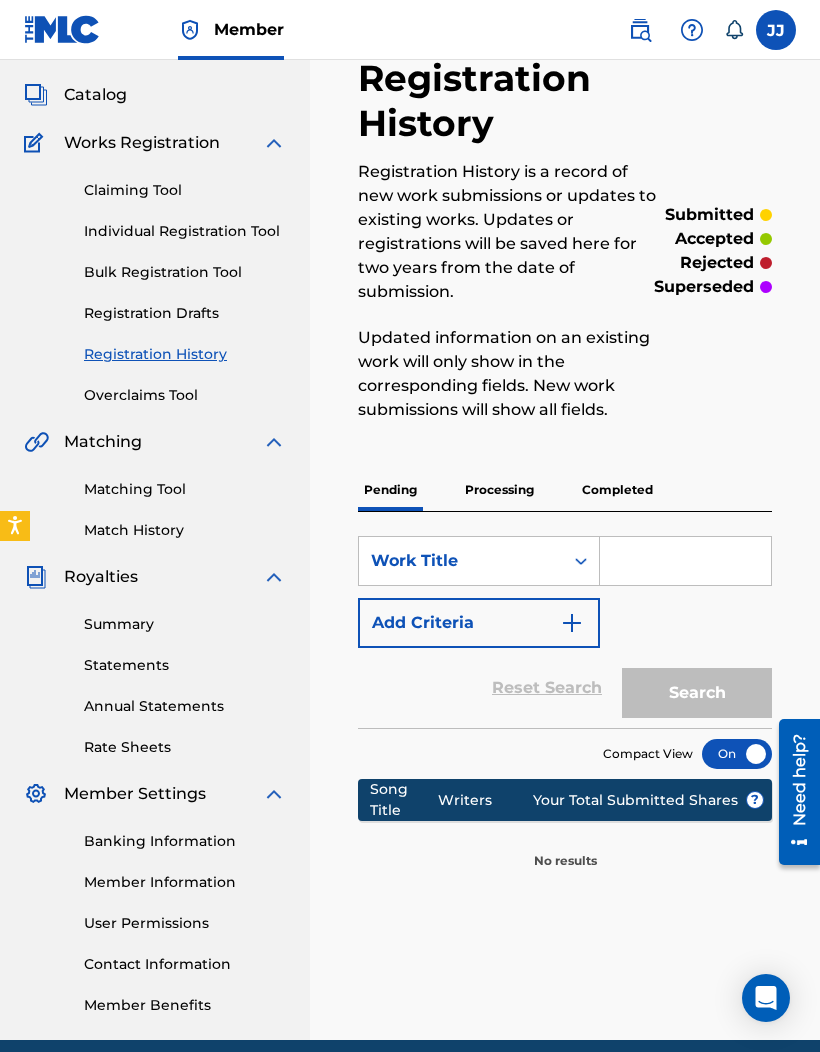 click on "Processing" at bounding box center [499, 490] 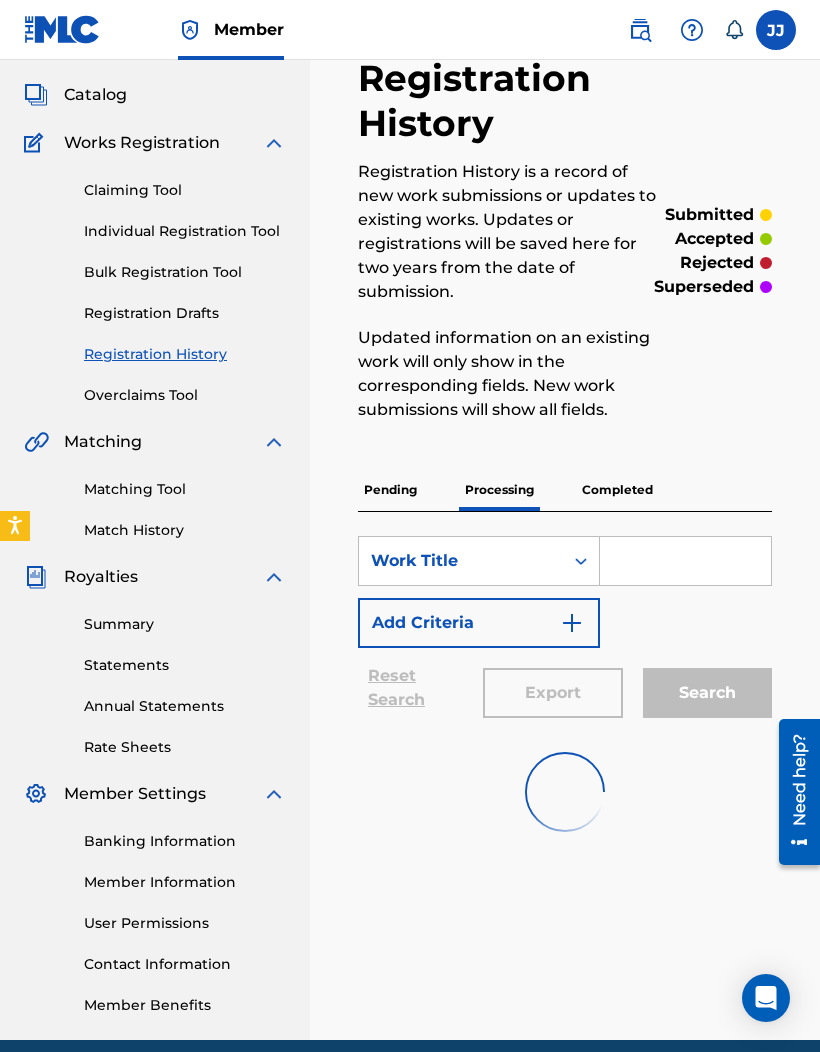 scroll, scrollTop: 0, scrollLeft: 0, axis: both 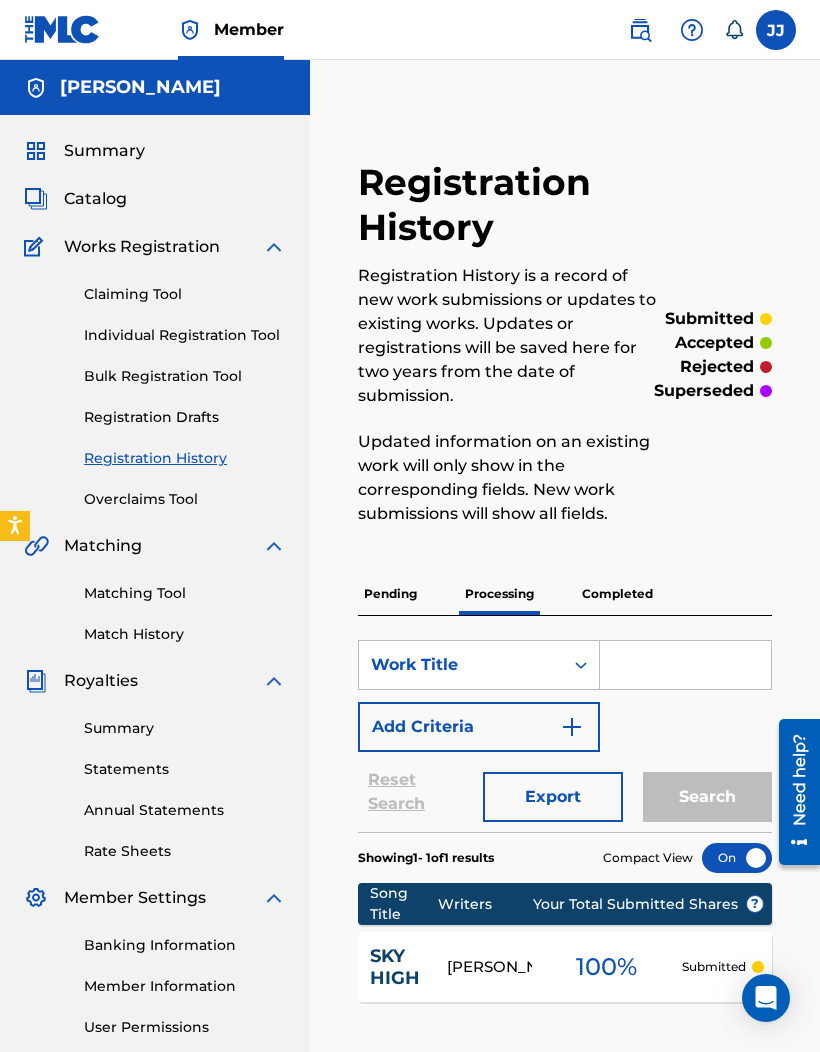 click on "Completed" at bounding box center (617, 594) 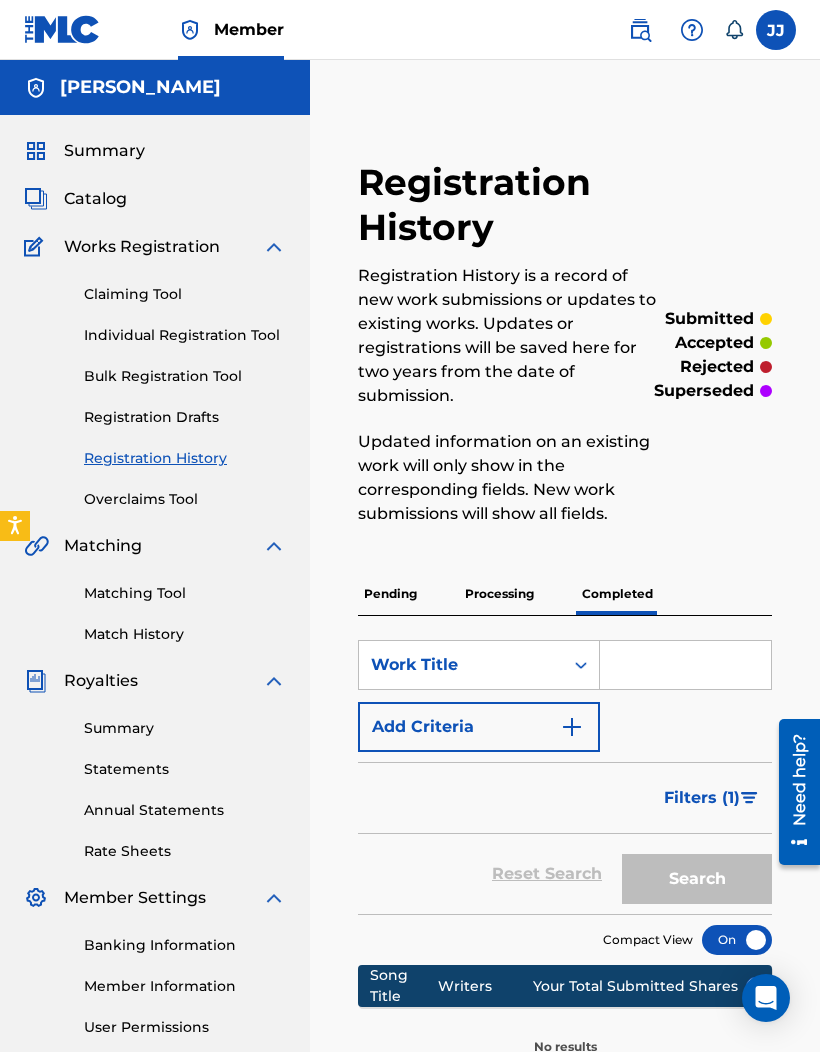 scroll, scrollTop: 106, scrollLeft: 0, axis: vertical 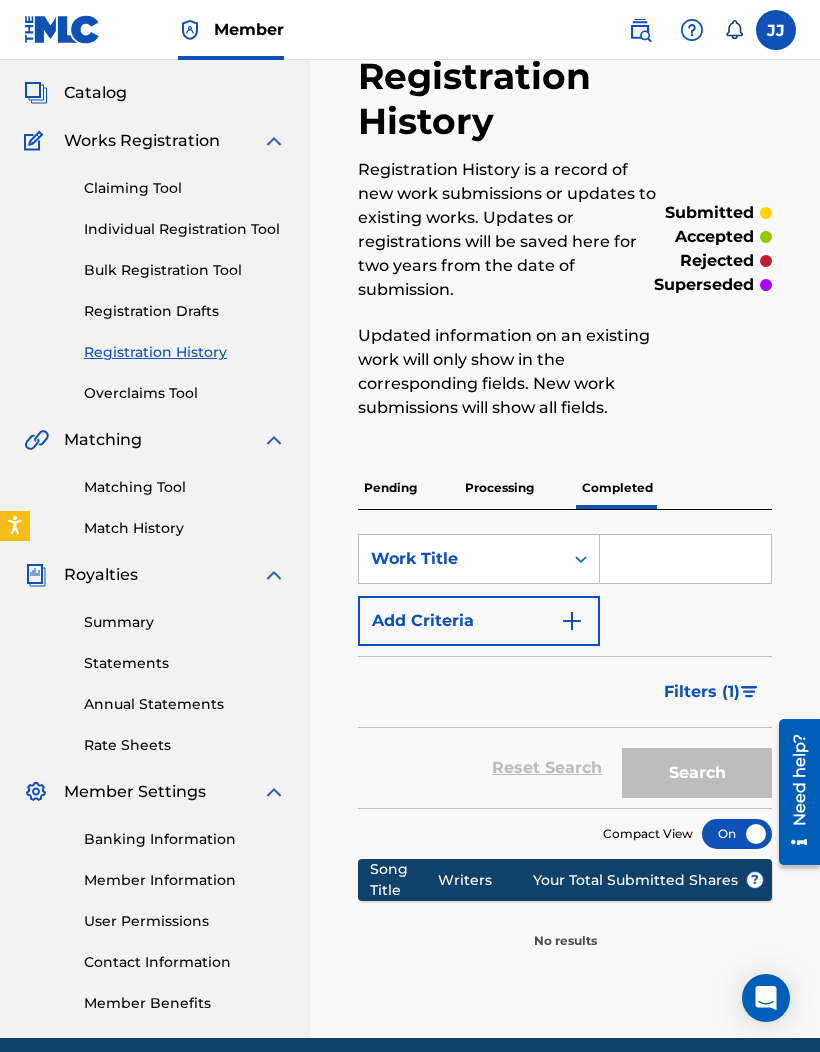 click on "Filters ( 1 )" at bounding box center (702, 692) 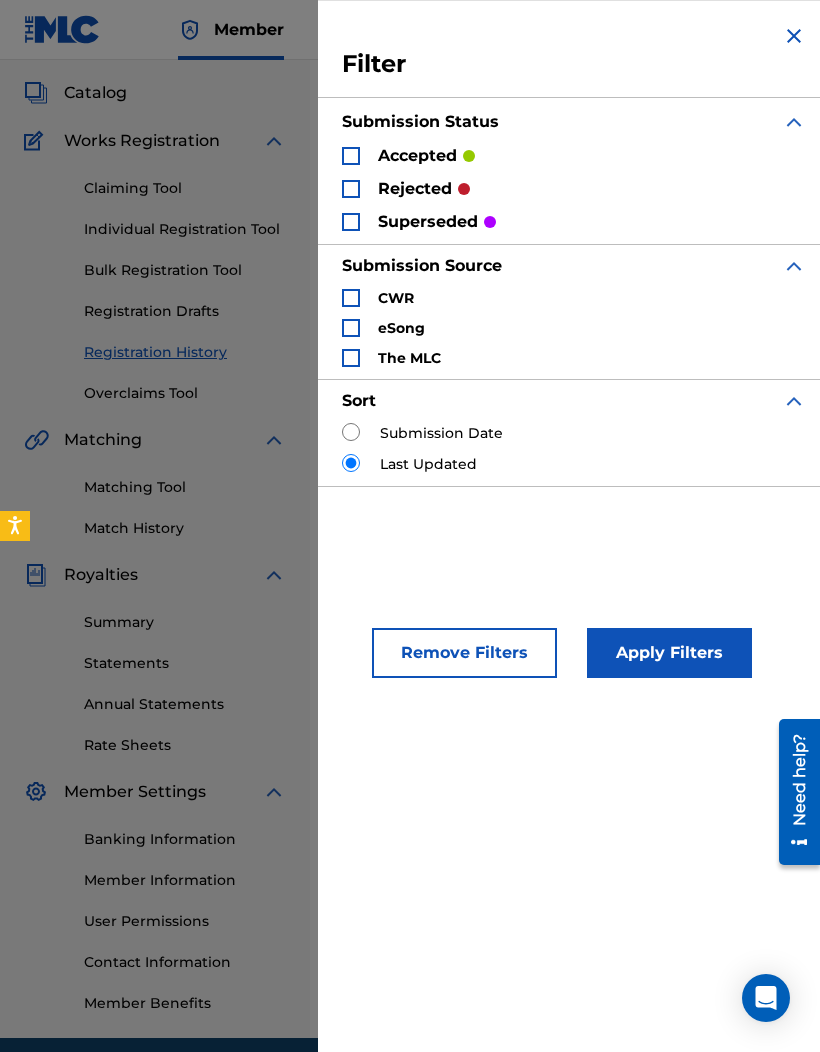 click on "Last Updated" at bounding box center (574, 464) 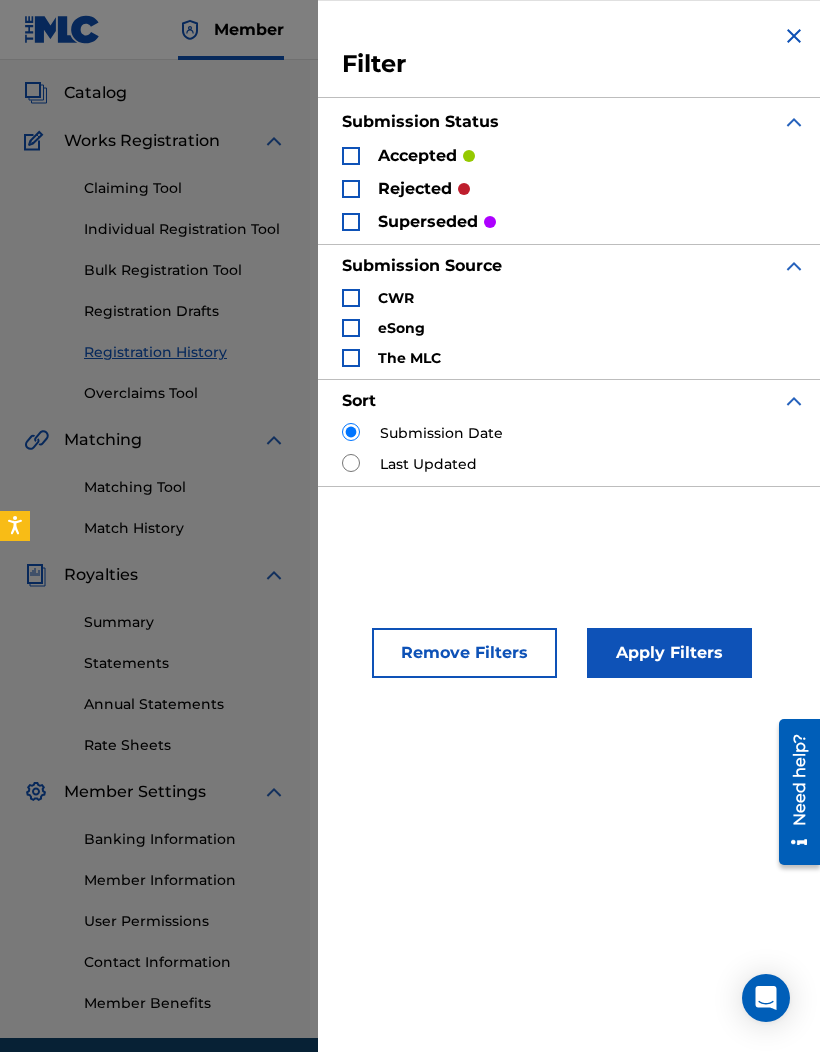 click on "Apply Filters" at bounding box center [669, 653] 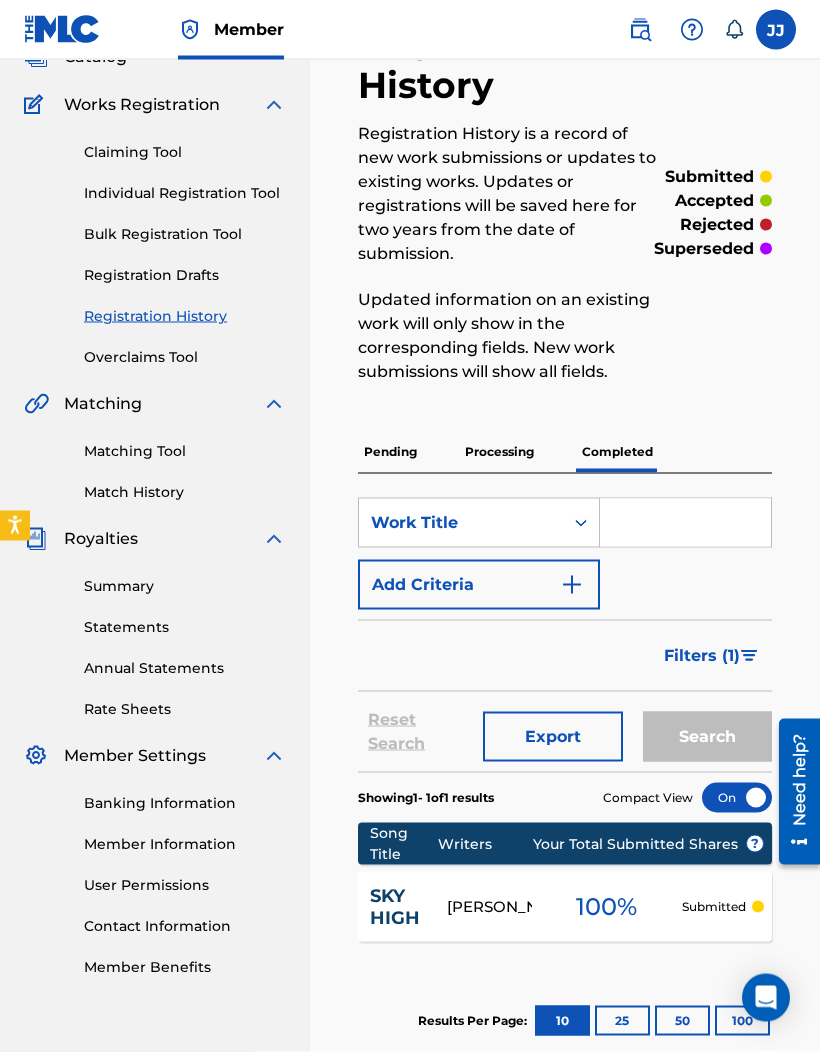 scroll, scrollTop: 146, scrollLeft: 0, axis: vertical 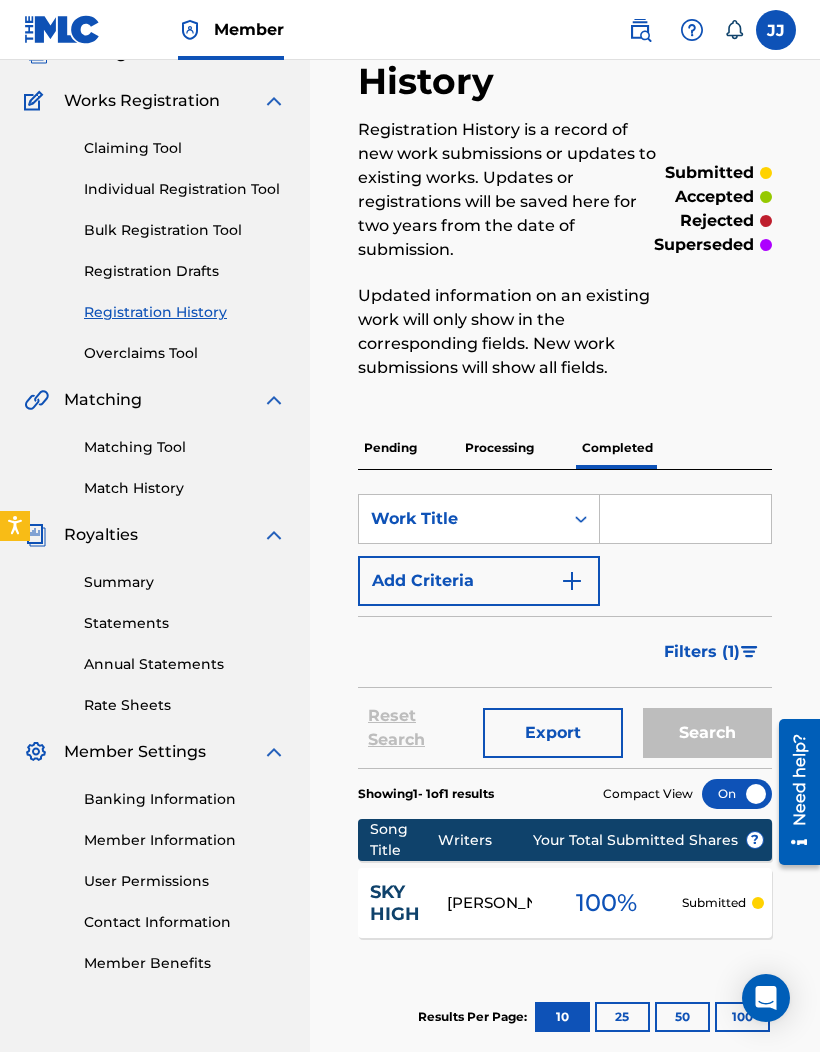 click on "100 %" at bounding box center (607, 903) 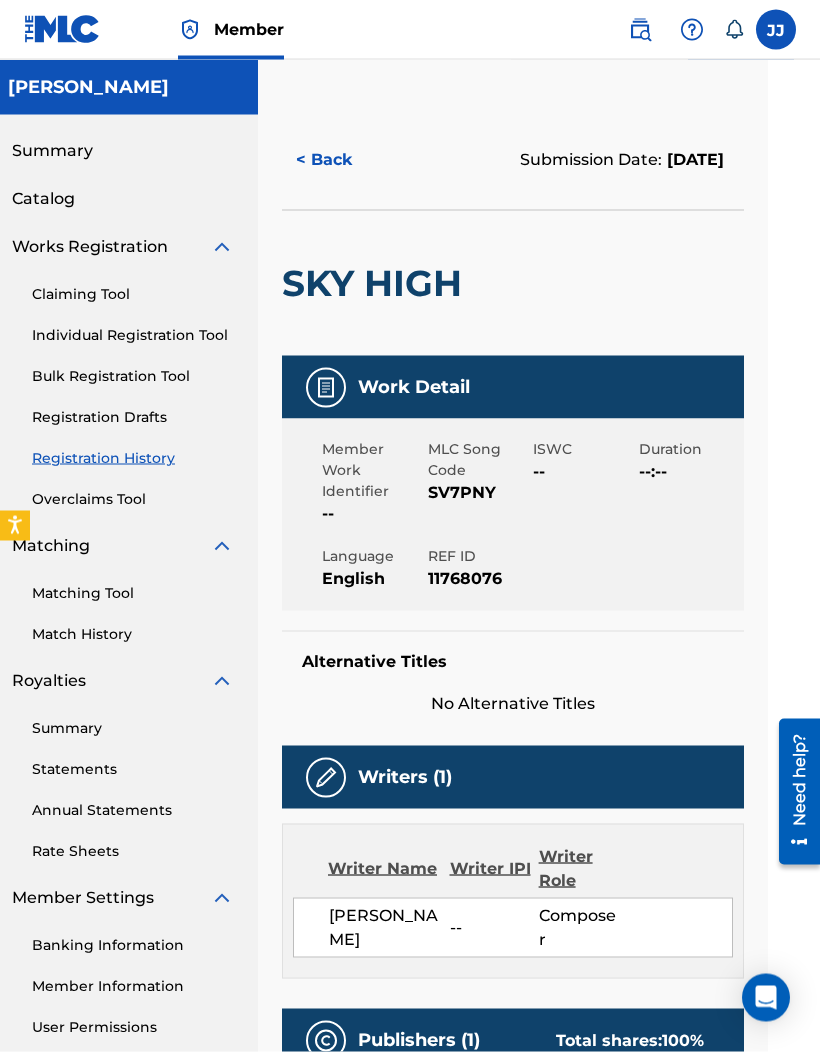 scroll, scrollTop: 0, scrollLeft: 52, axis: horizontal 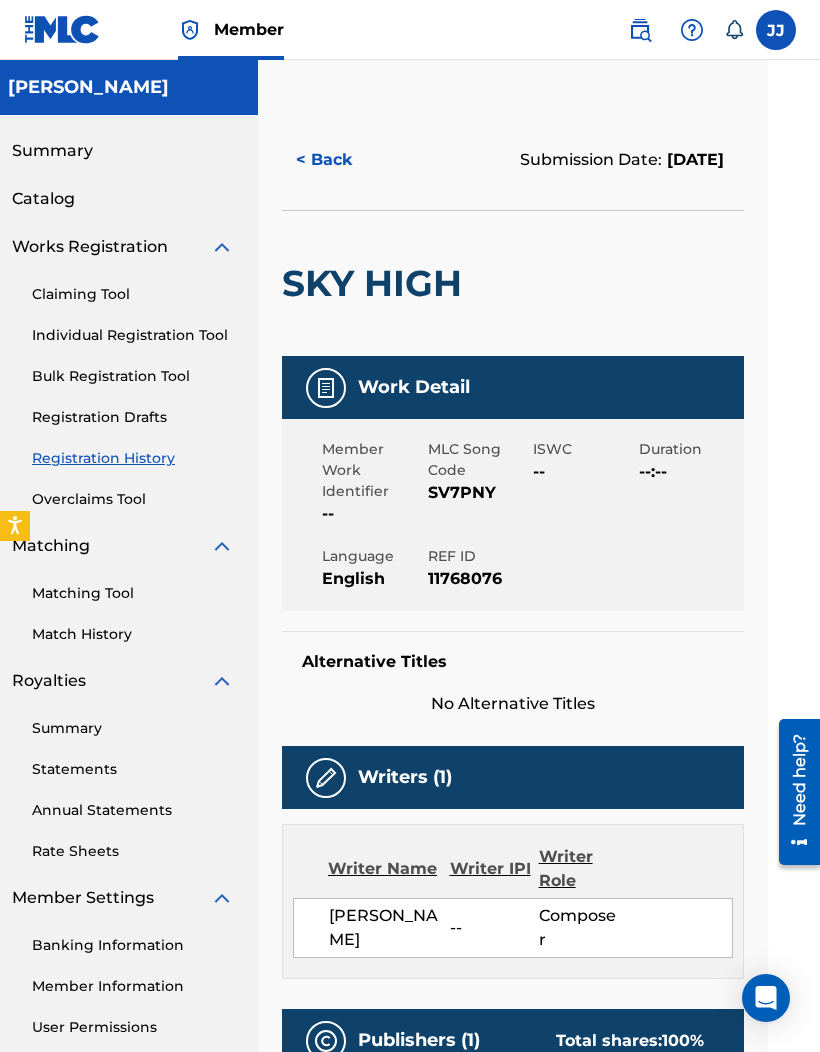 click on "SKY HIGH" at bounding box center (513, 283) 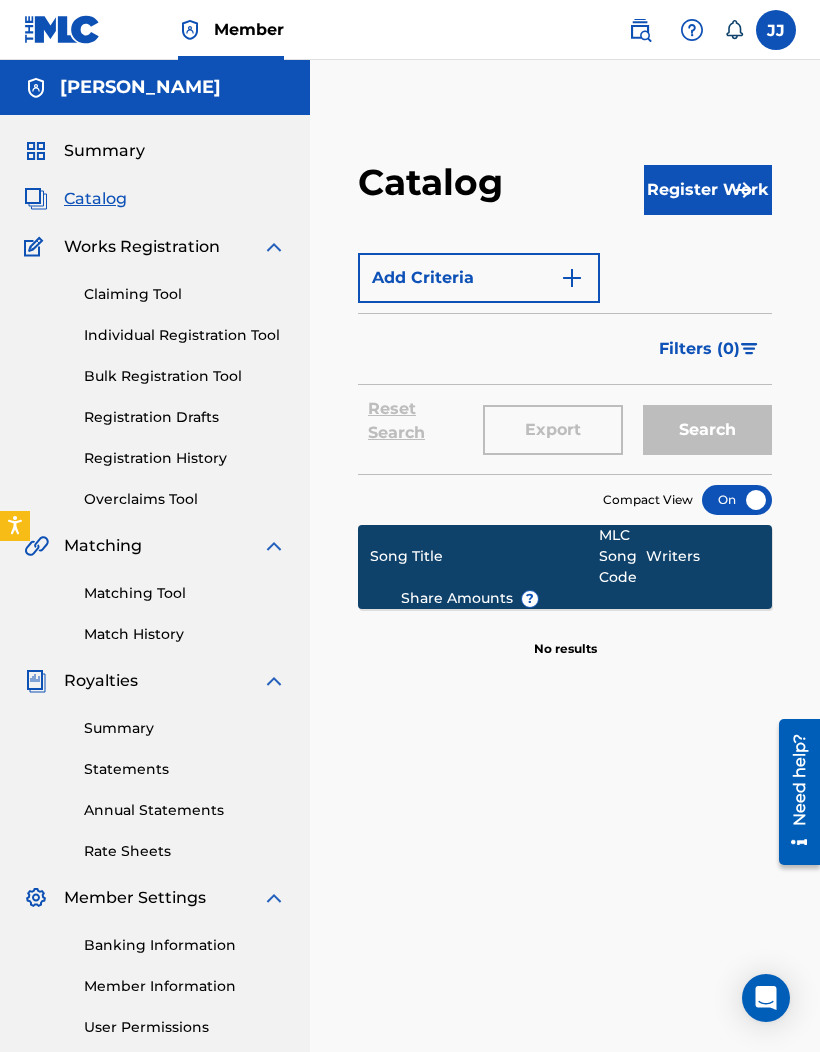 scroll, scrollTop: 0, scrollLeft: 0, axis: both 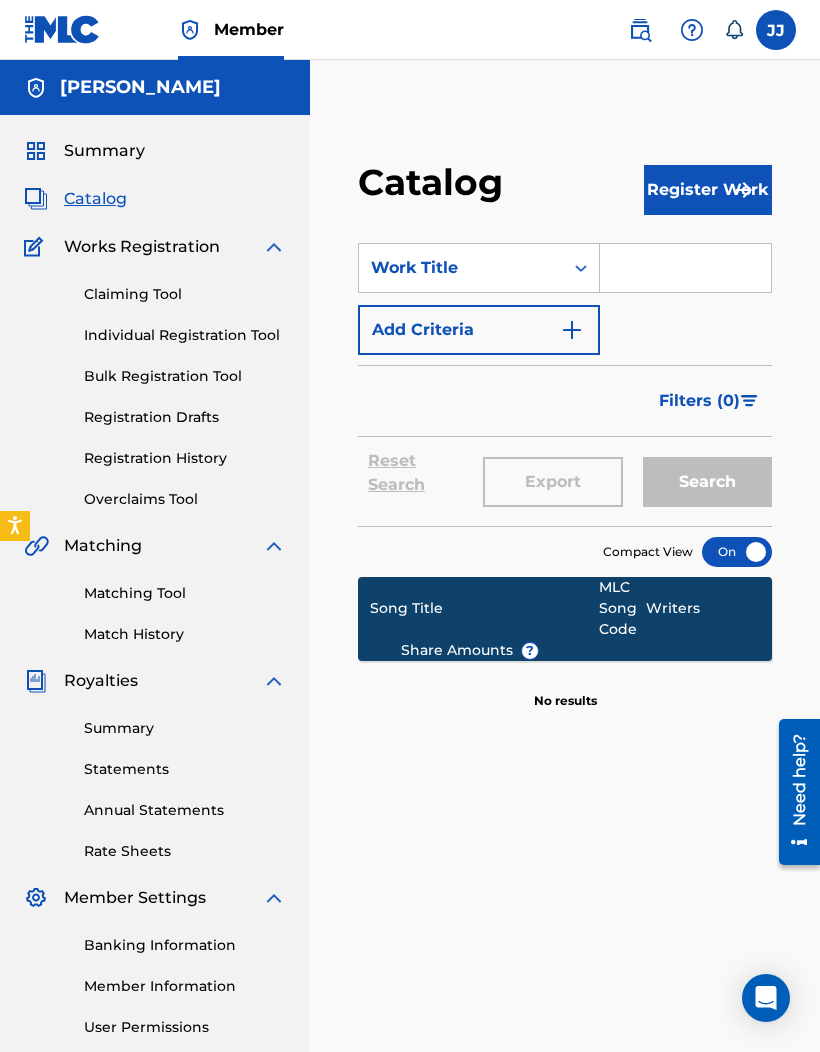 click on "Summary" at bounding box center [104, 151] 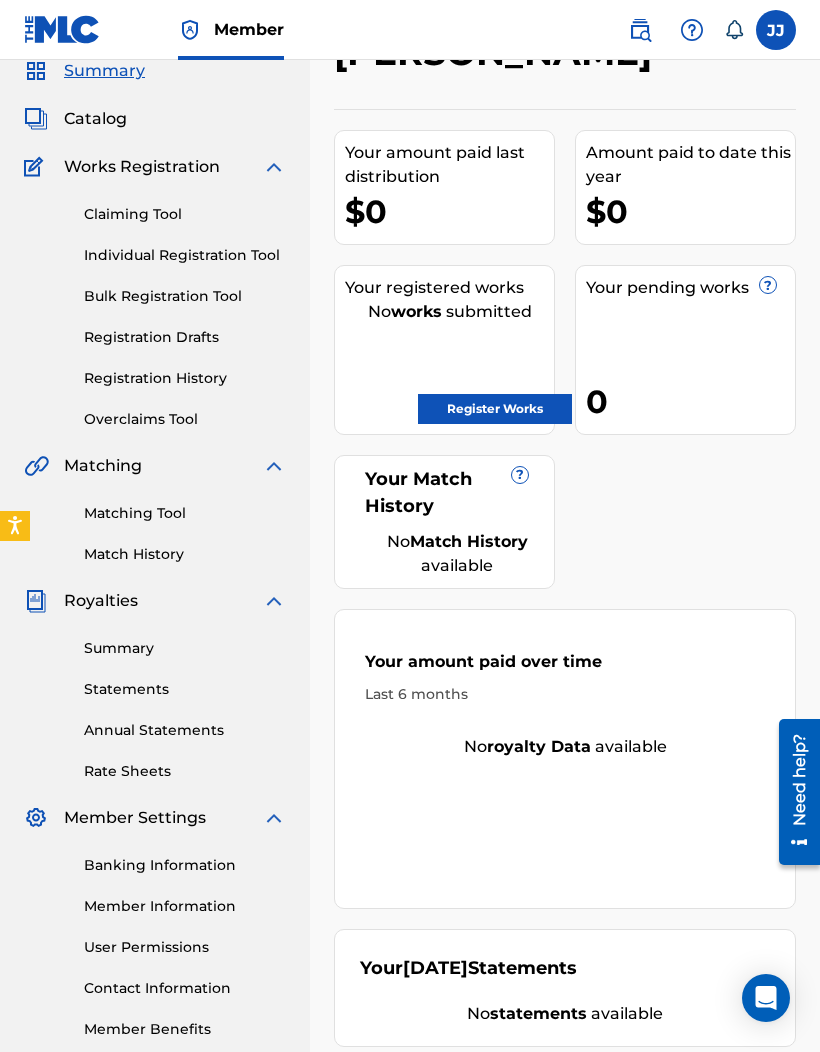 scroll, scrollTop: 0, scrollLeft: 0, axis: both 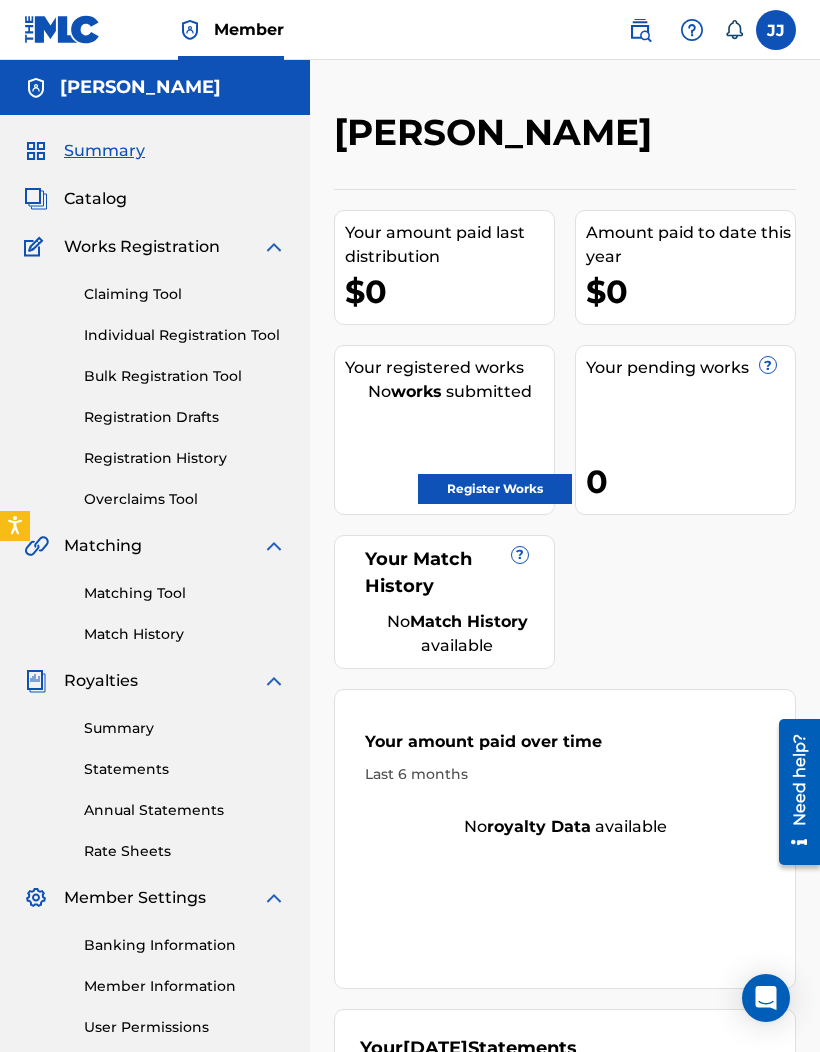 click at bounding box center (640, 30) 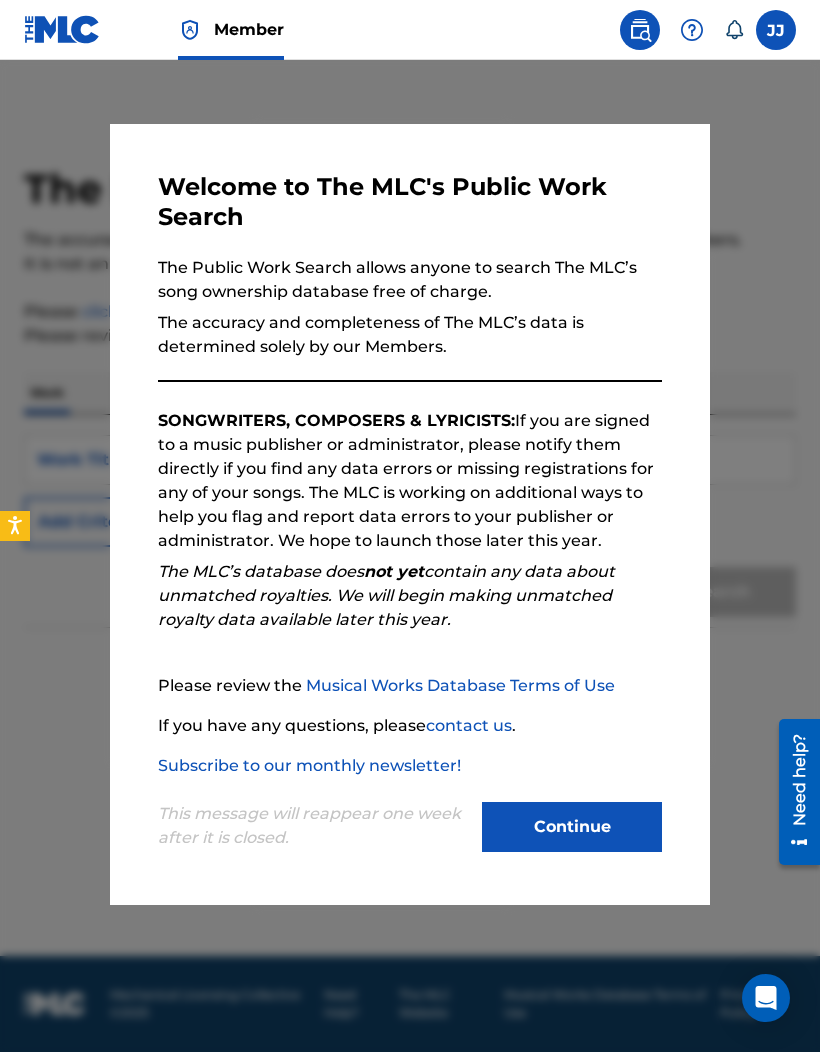 click at bounding box center [410, 586] 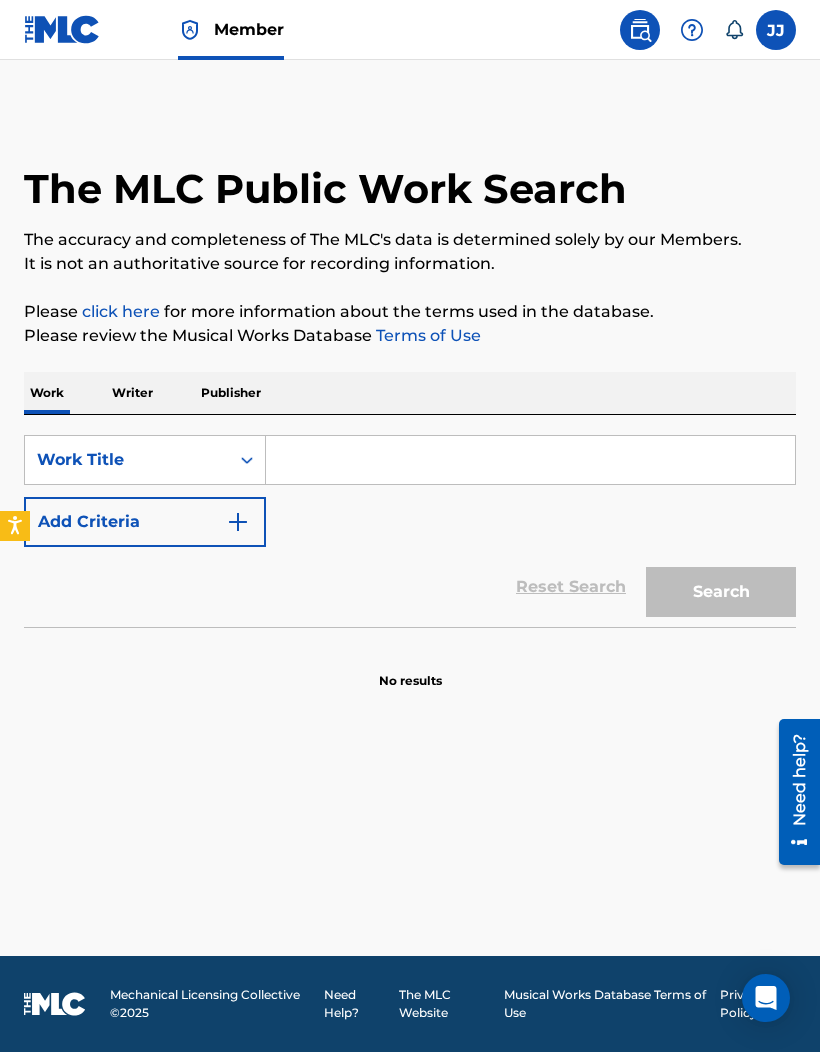 click at bounding box center [682, 30] 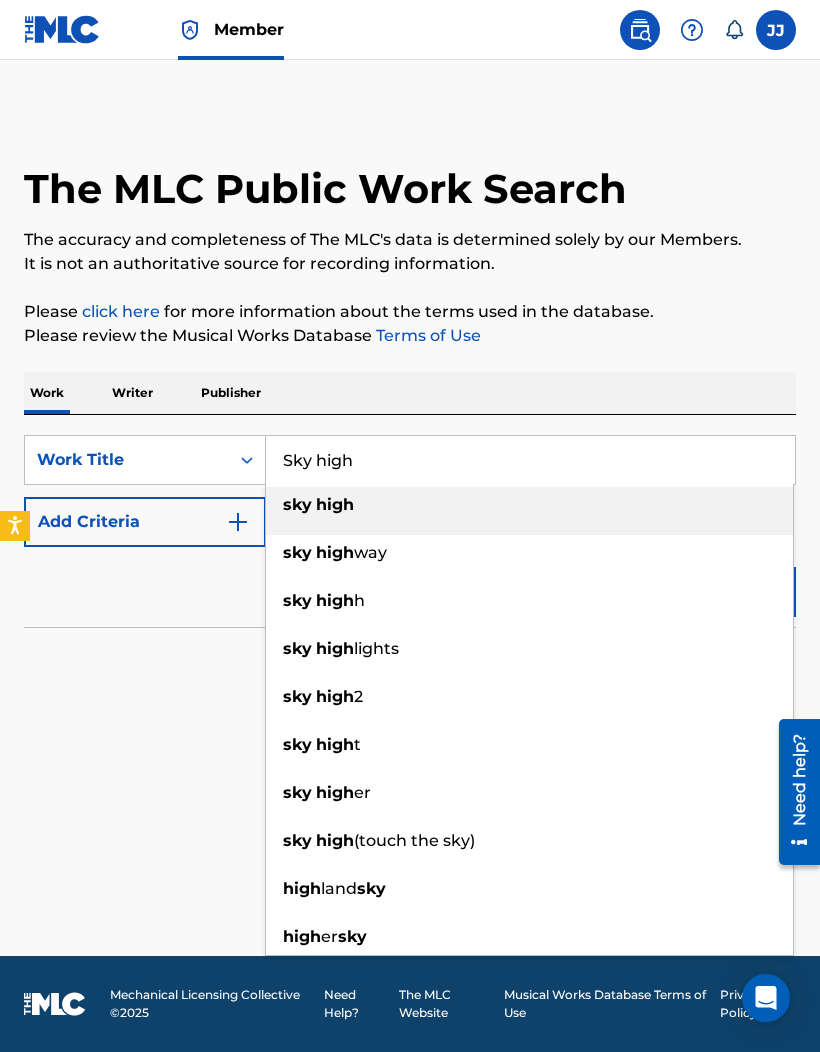 type on "sky high" 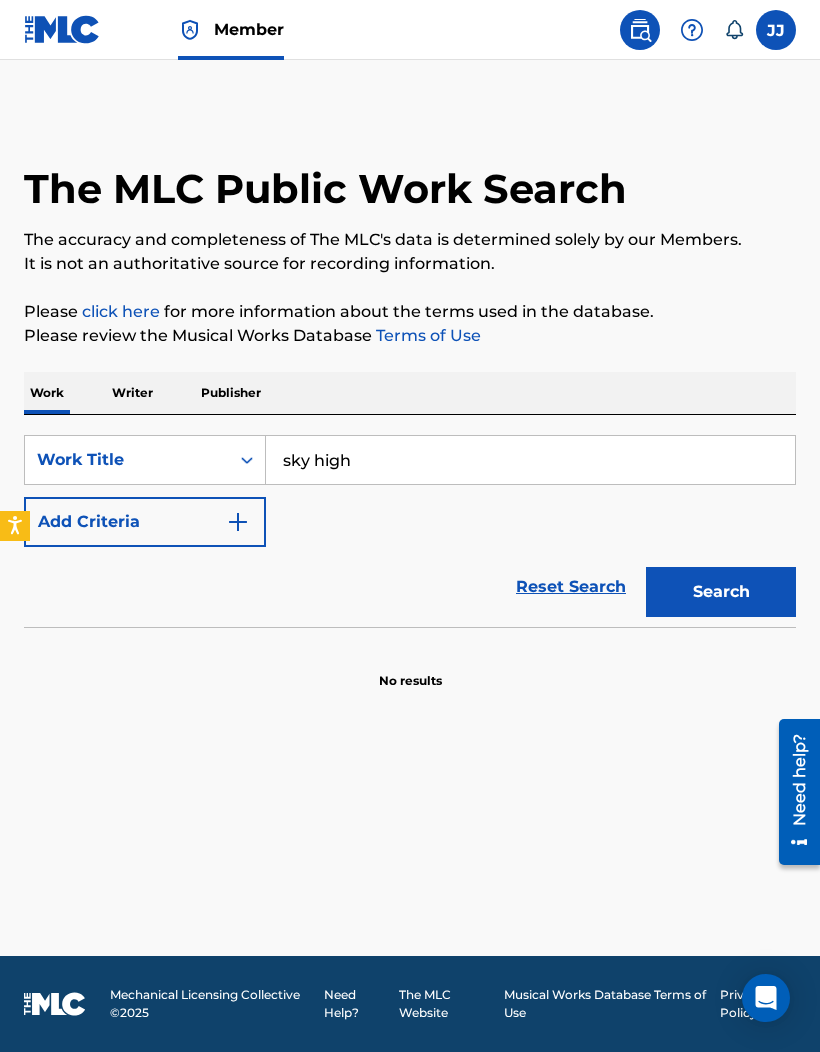 click on "Search" at bounding box center [721, 592] 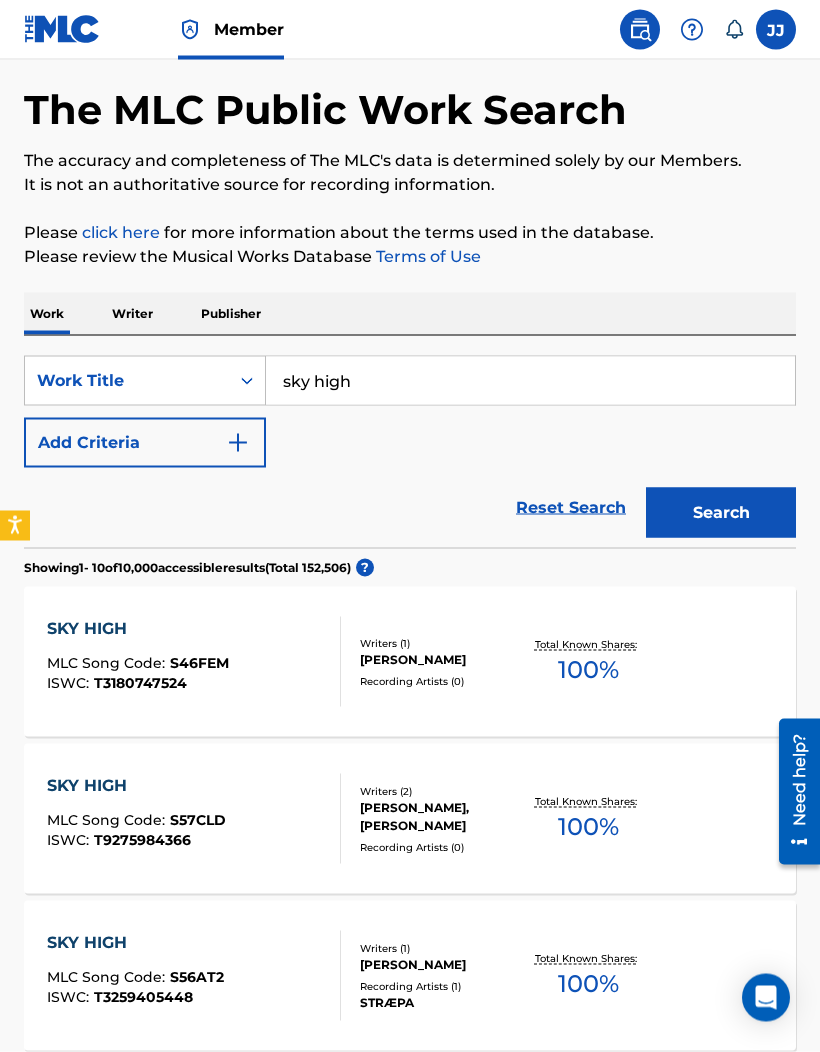 scroll, scrollTop: 0, scrollLeft: 0, axis: both 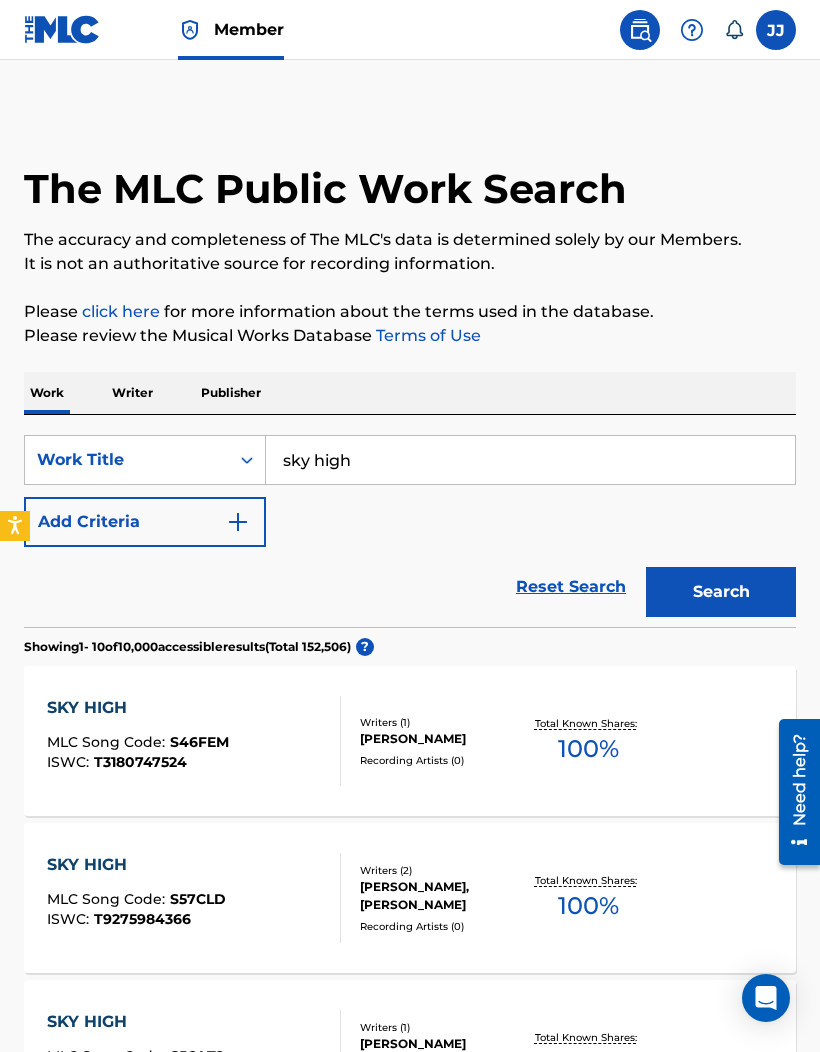 click at bounding box center (238, 522) 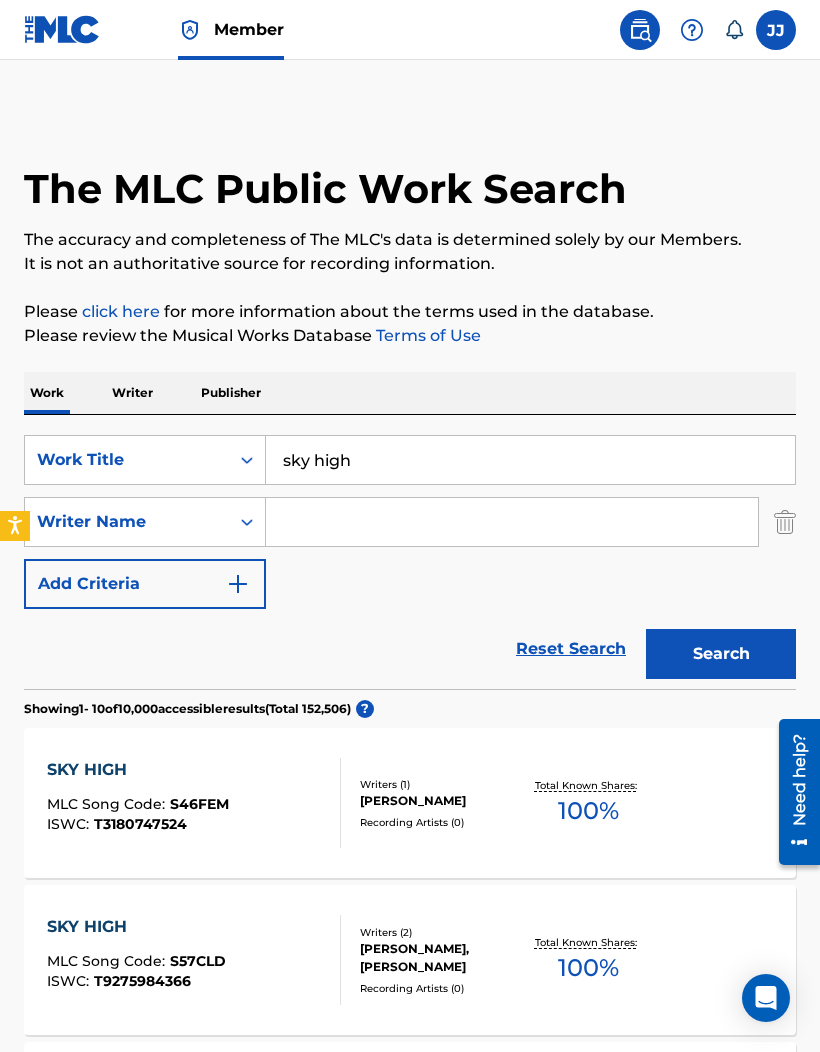 click at bounding box center (512, 522) 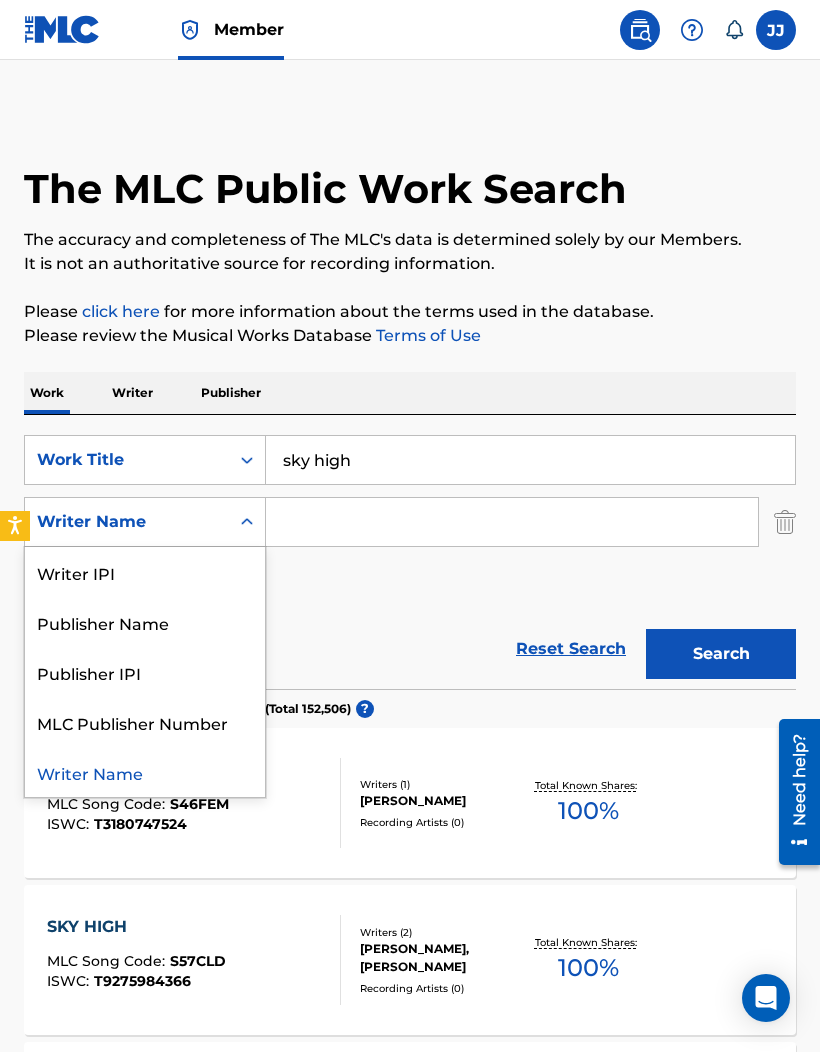 click at bounding box center (512, 522) 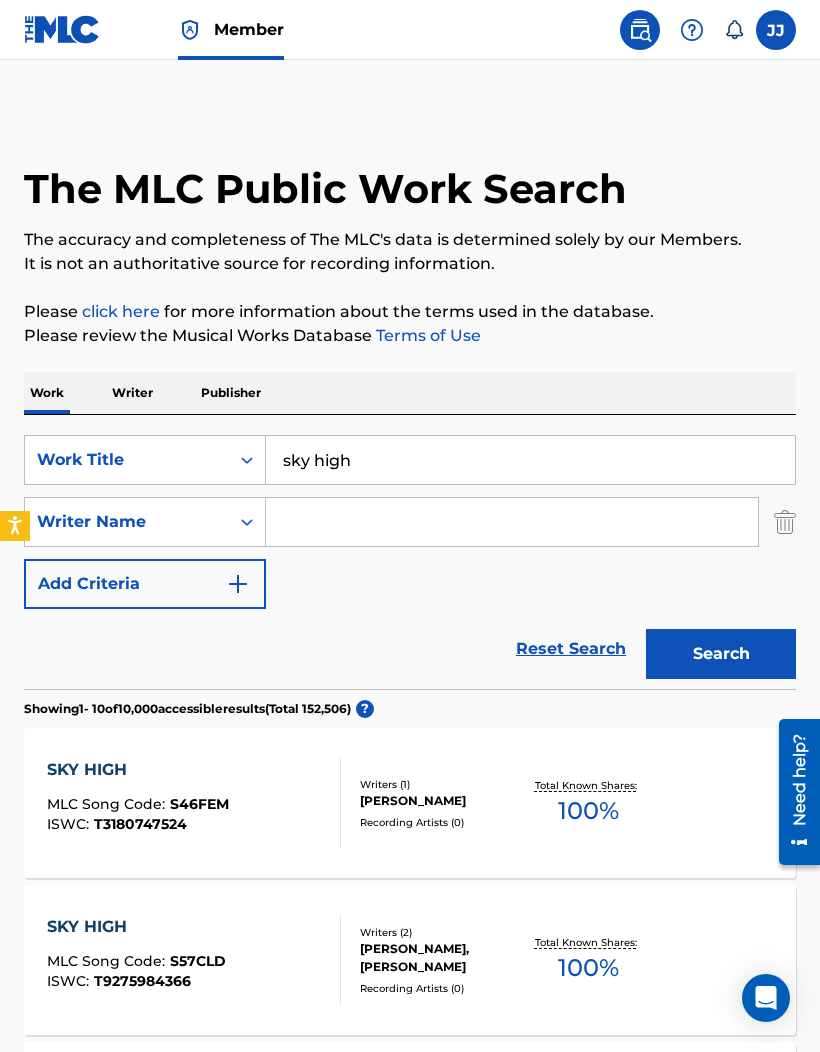 type on "H" 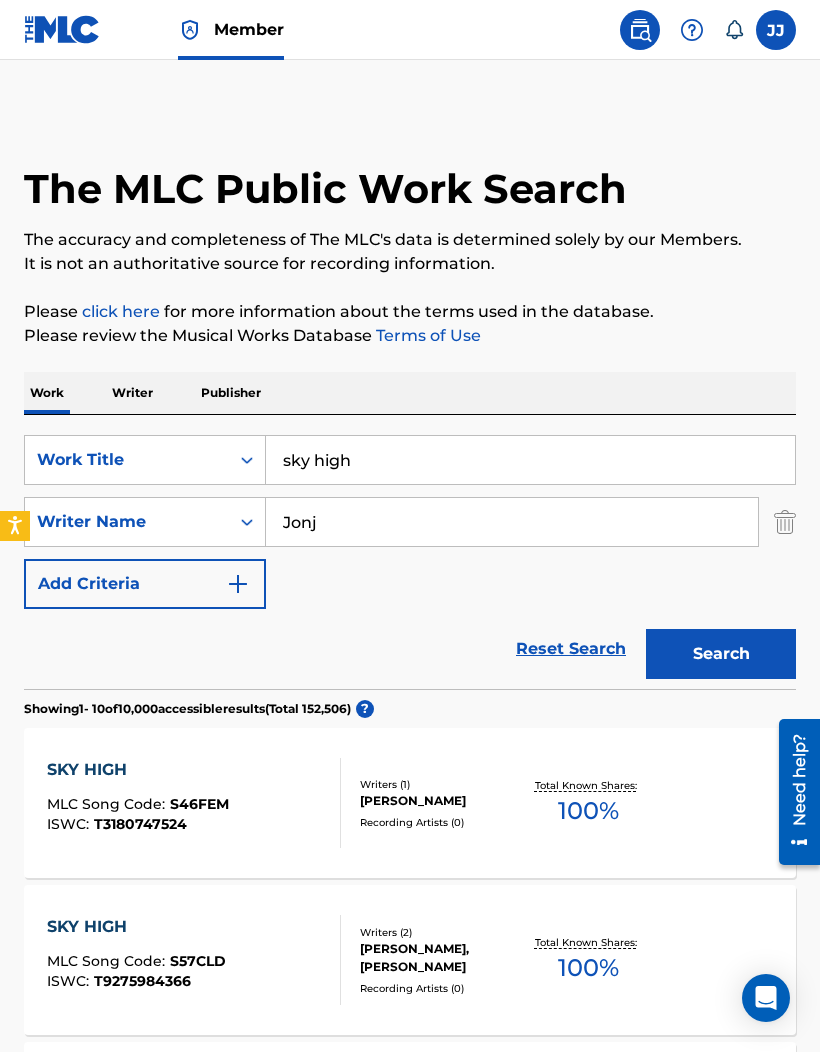 type on "Jonj" 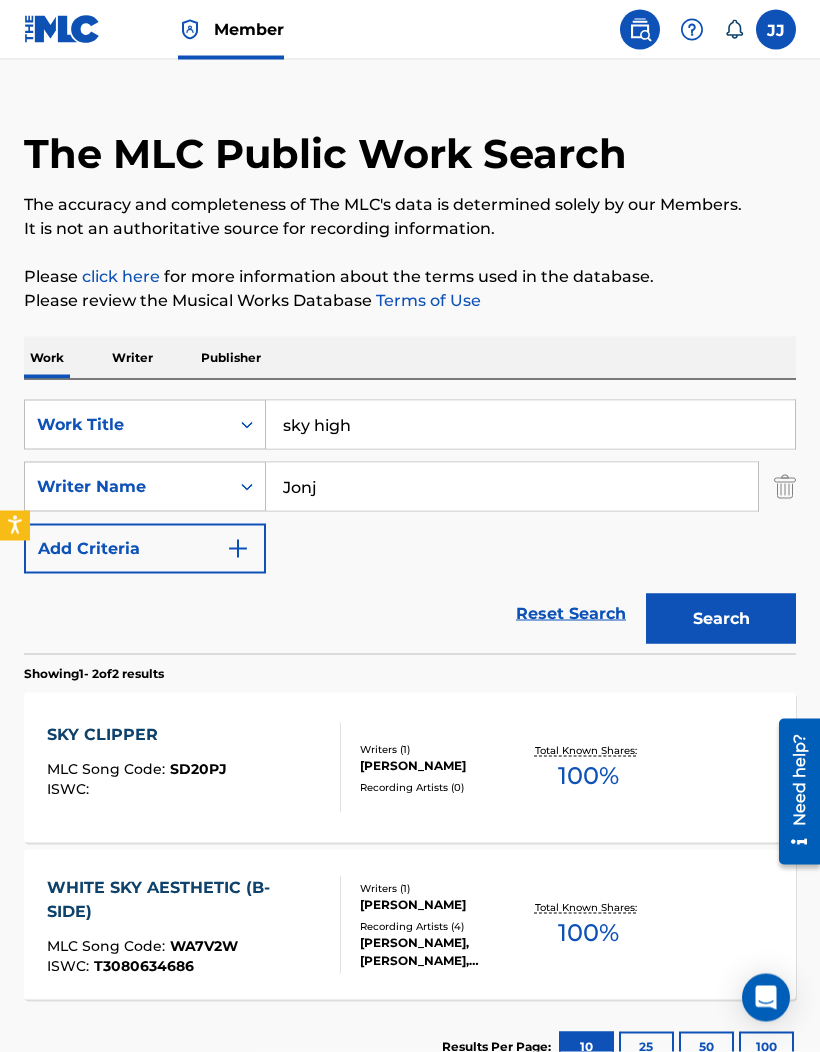 scroll, scrollTop: 0, scrollLeft: 0, axis: both 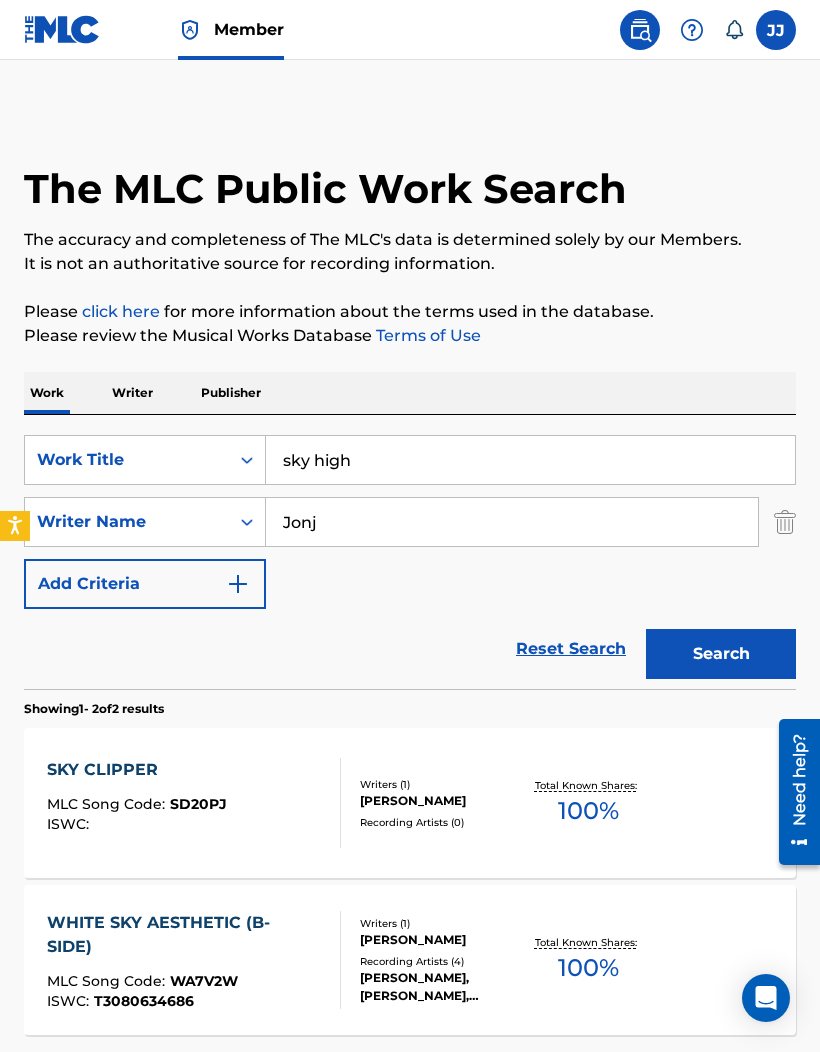 click at bounding box center (62, 29) 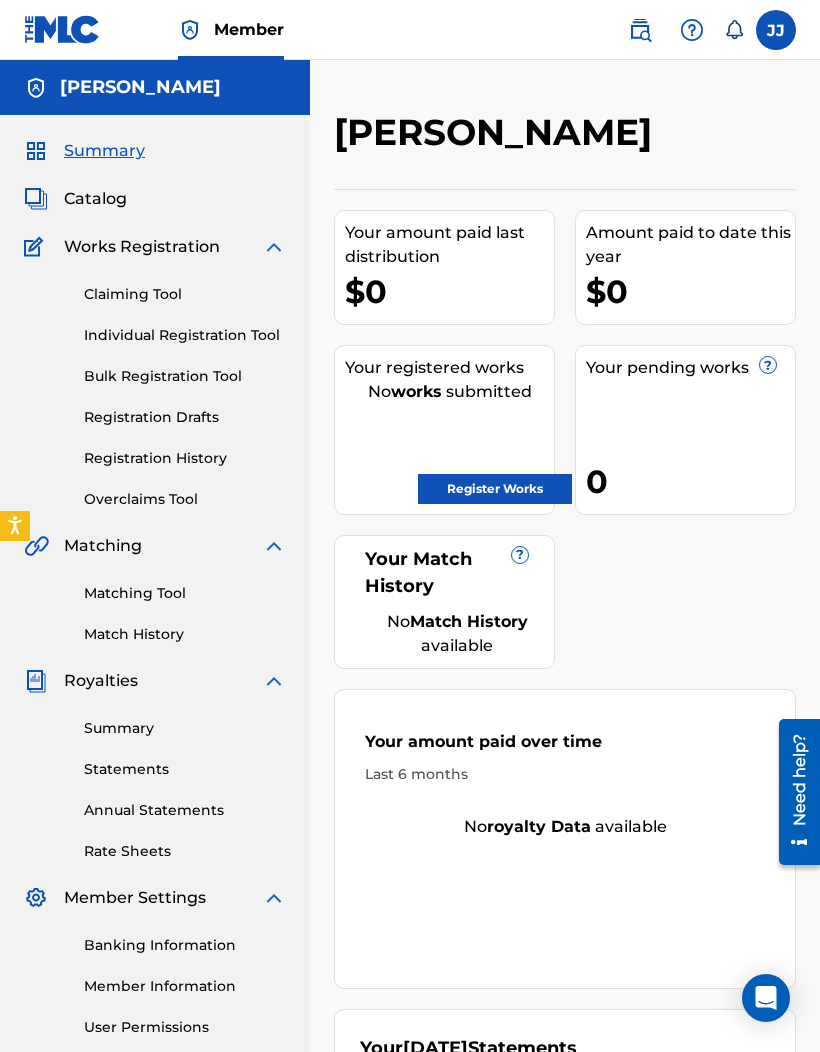 click at bounding box center [640, 30] 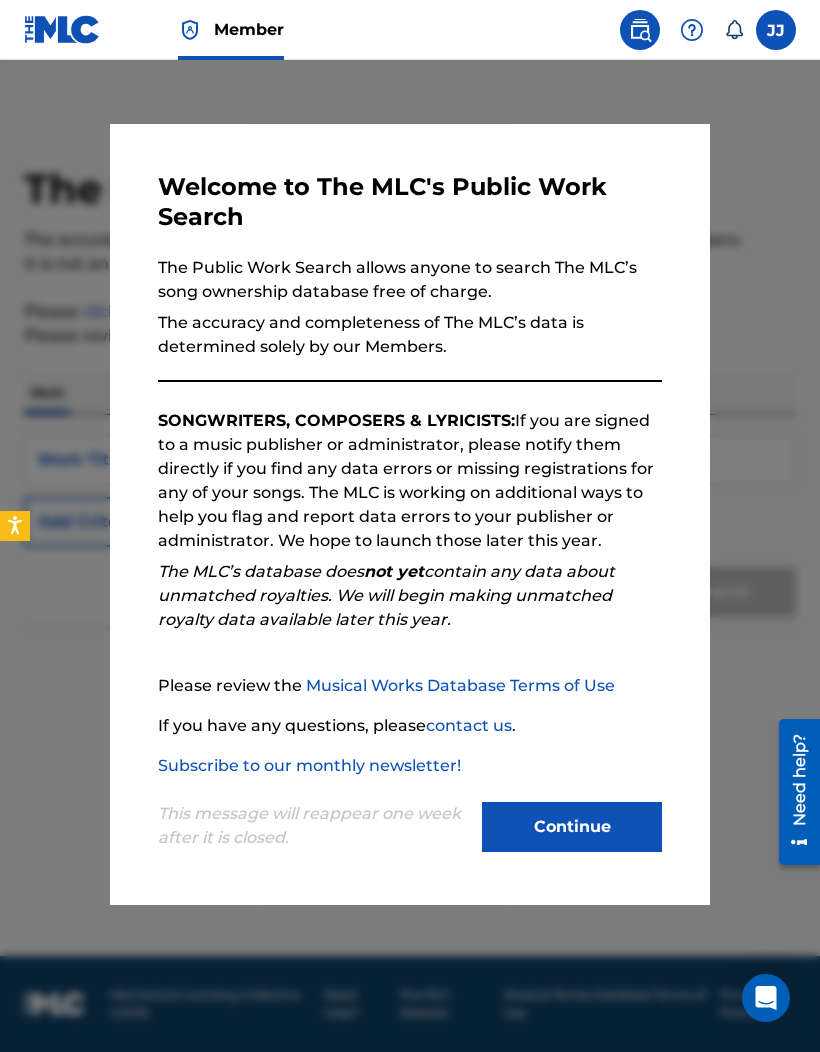 click on "Continue" at bounding box center (572, 827) 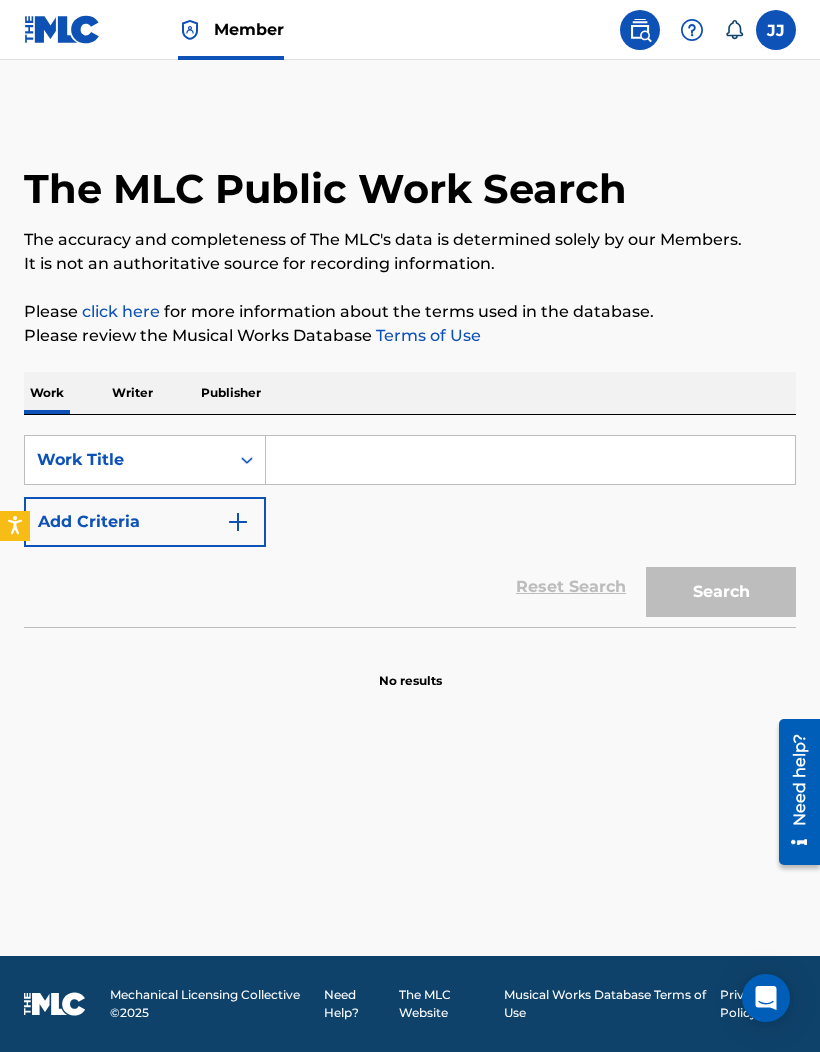 click at bounding box center (530, 460) 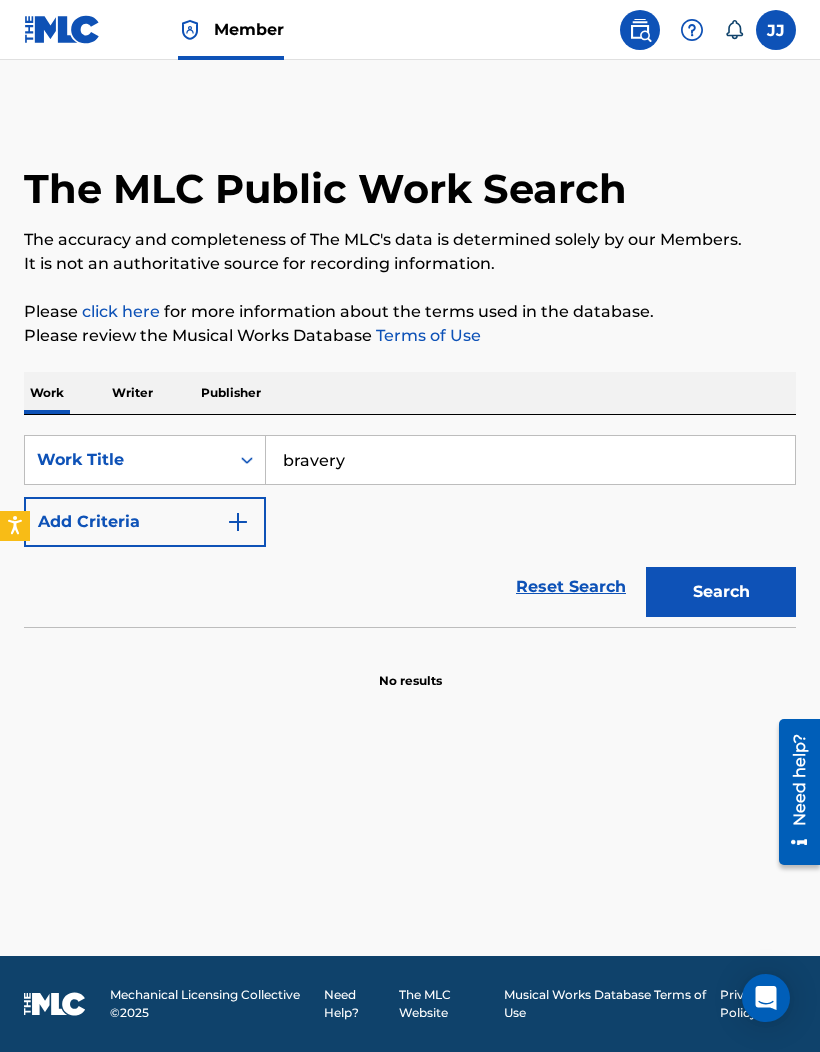 click on "Search" at bounding box center [721, 592] 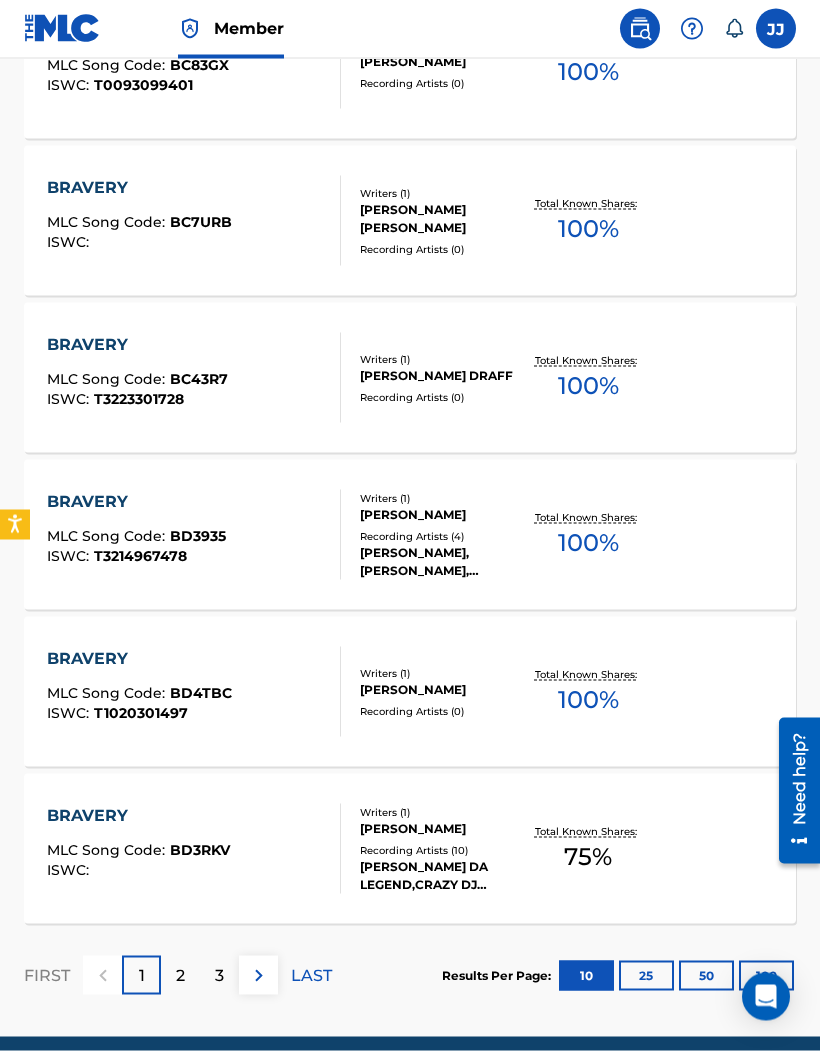 scroll, scrollTop: 1304, scrollLeft: 0, axis: vertical 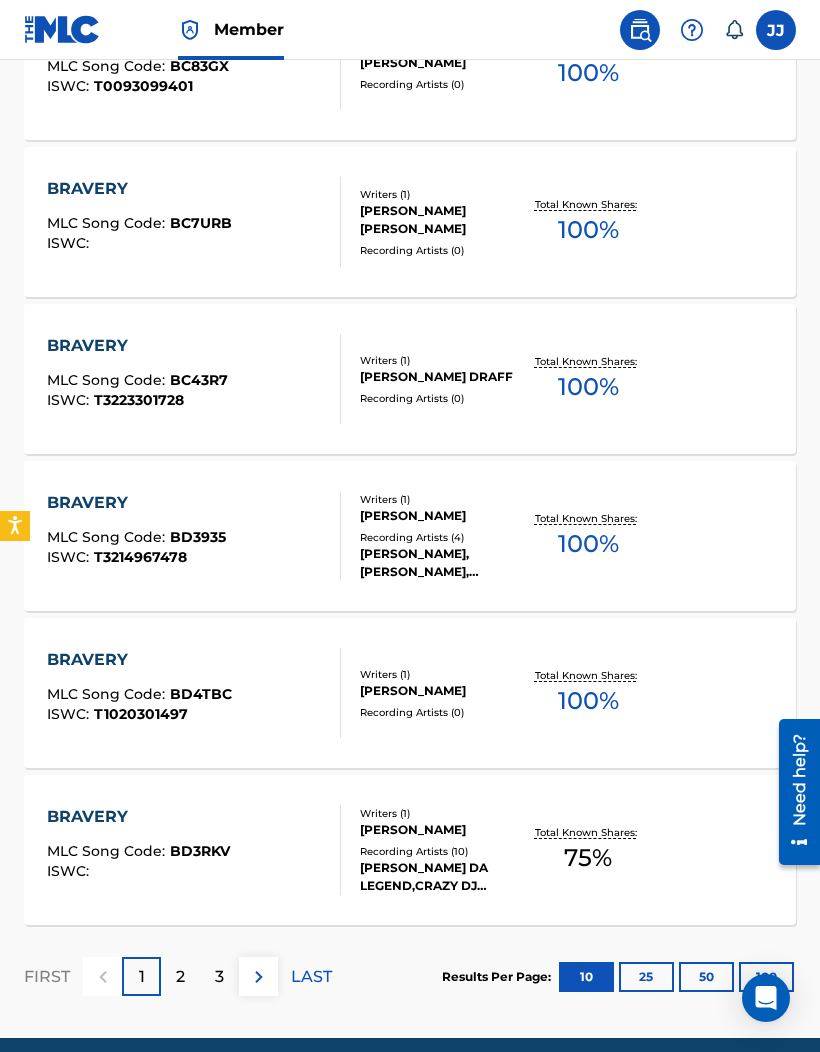 click on "100" at bounding box center (766, 977) 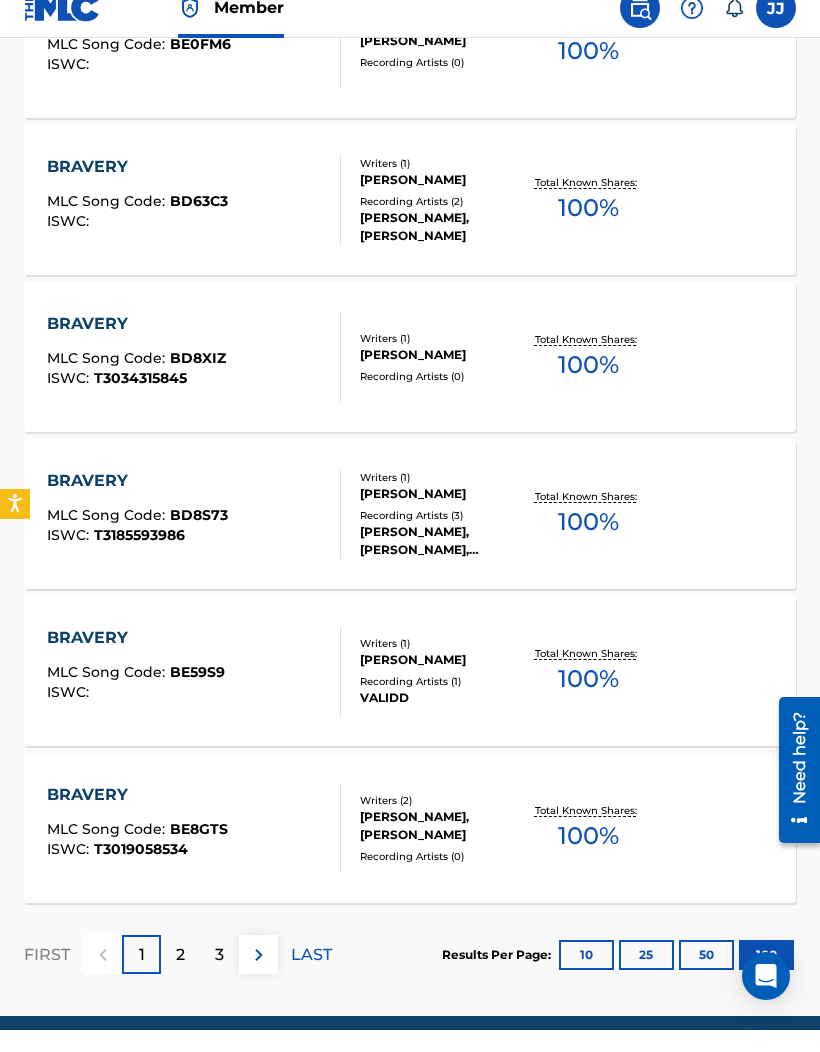 scroll, scrollTop: 15434, scrollLeft: 0, axis: vertical 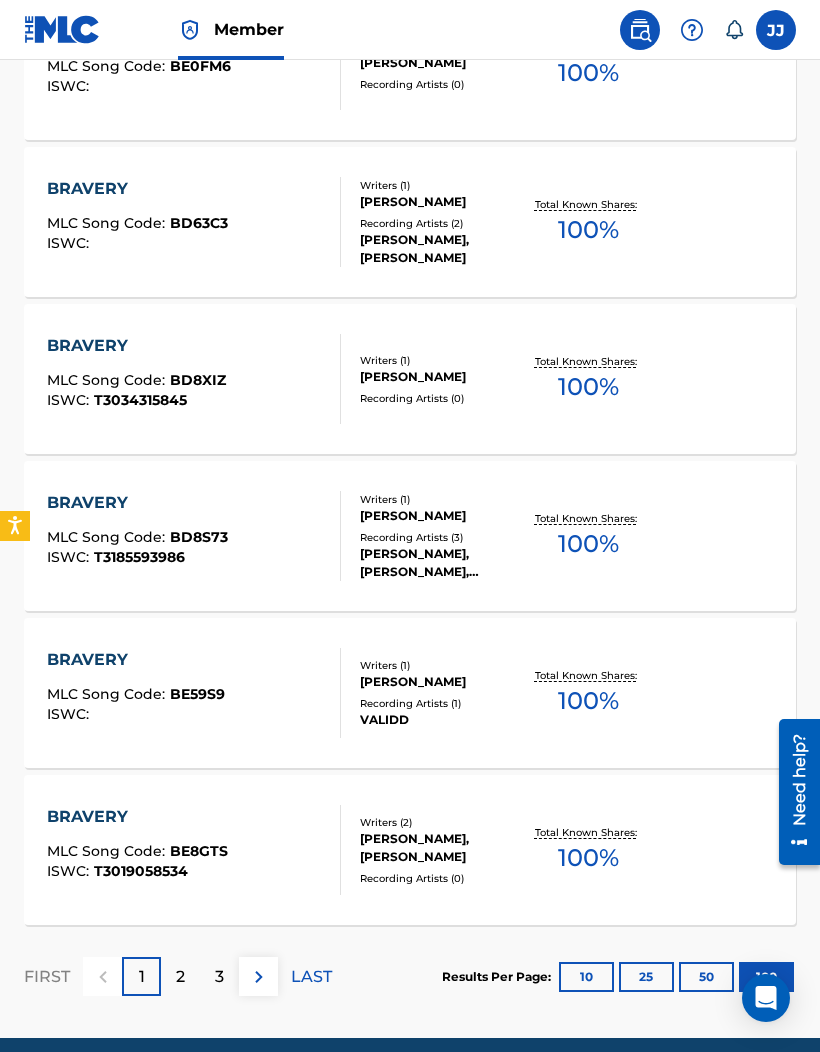 click on "25" at bounding box center [646, 977] 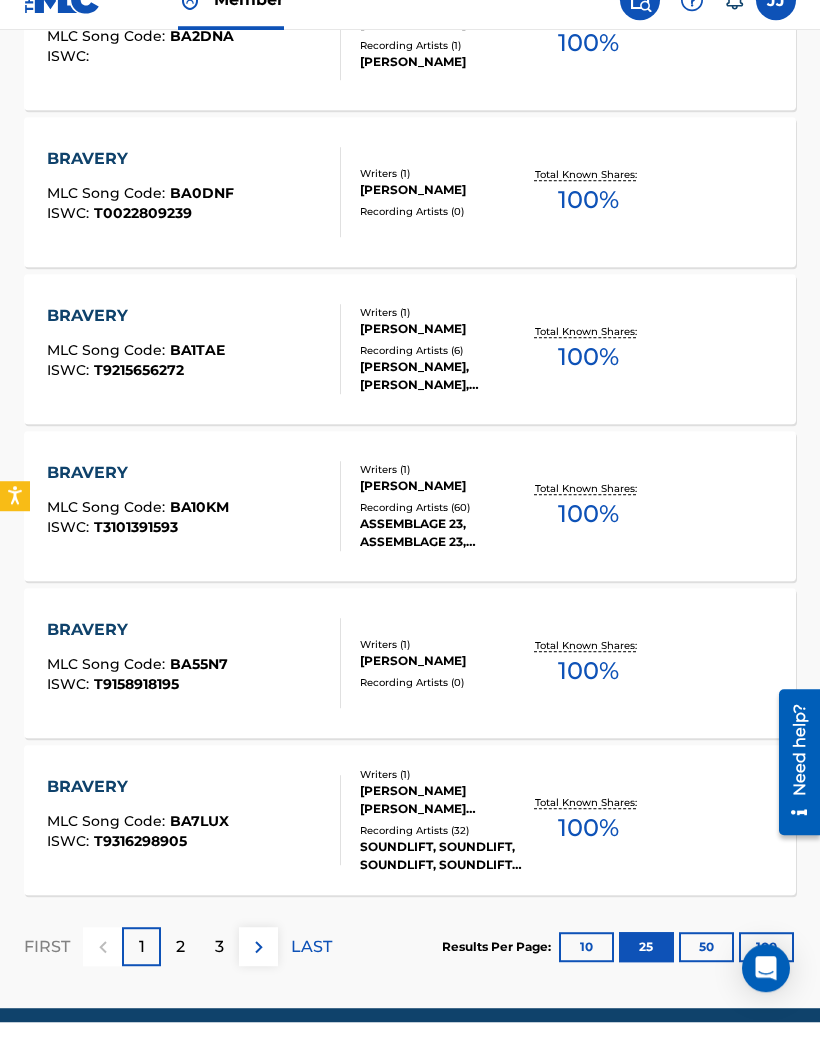 scroll, scrollTop: 3741, scrollLeft: 0, axis: vertical 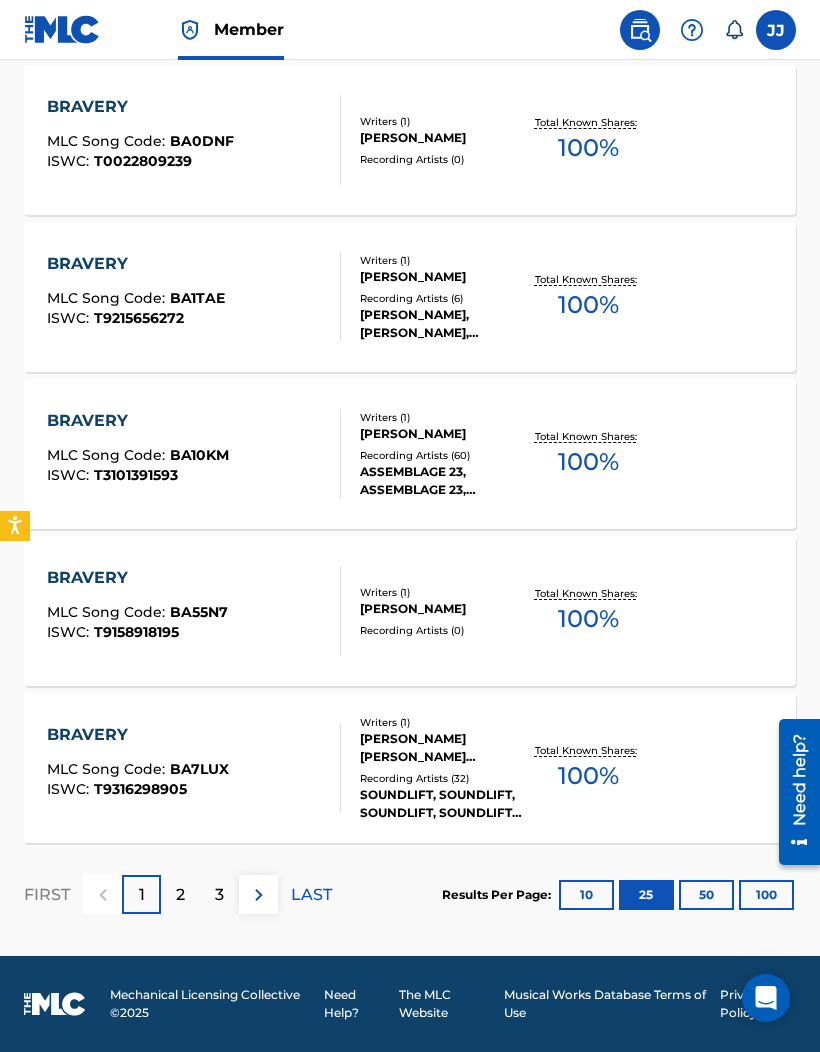 click on "100" at bounding box center (766, 895) 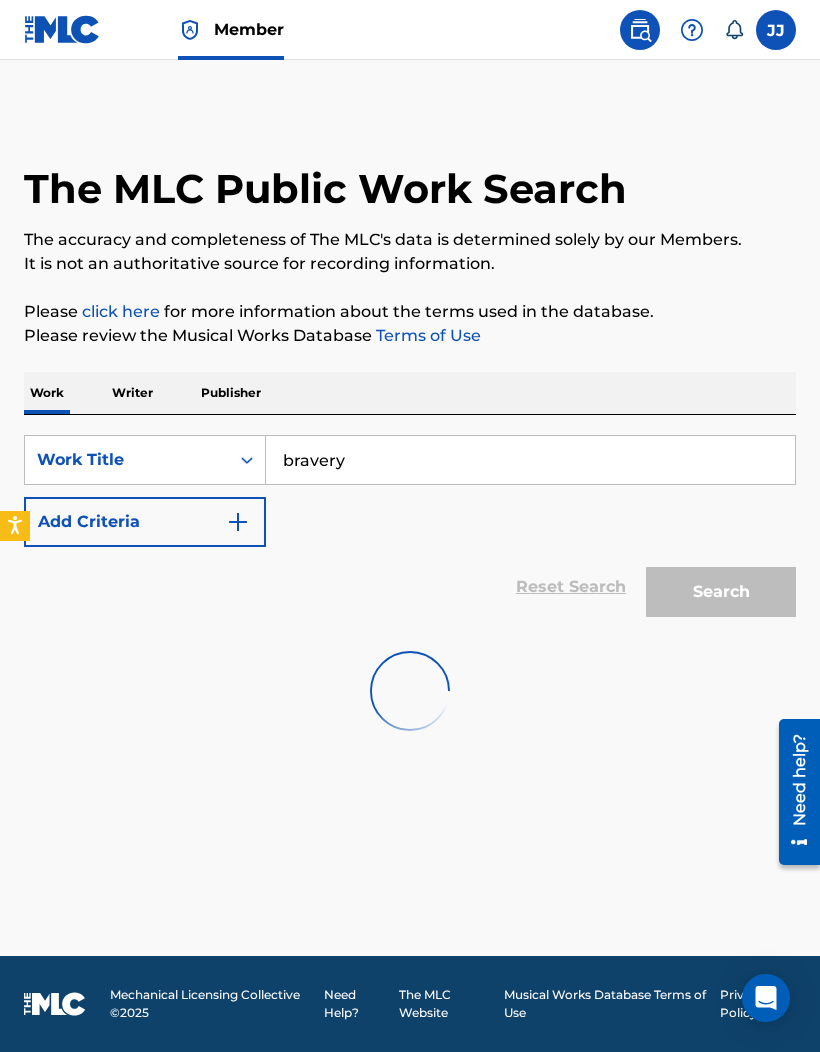 click on "bravery" at bounding box center (530, 460) 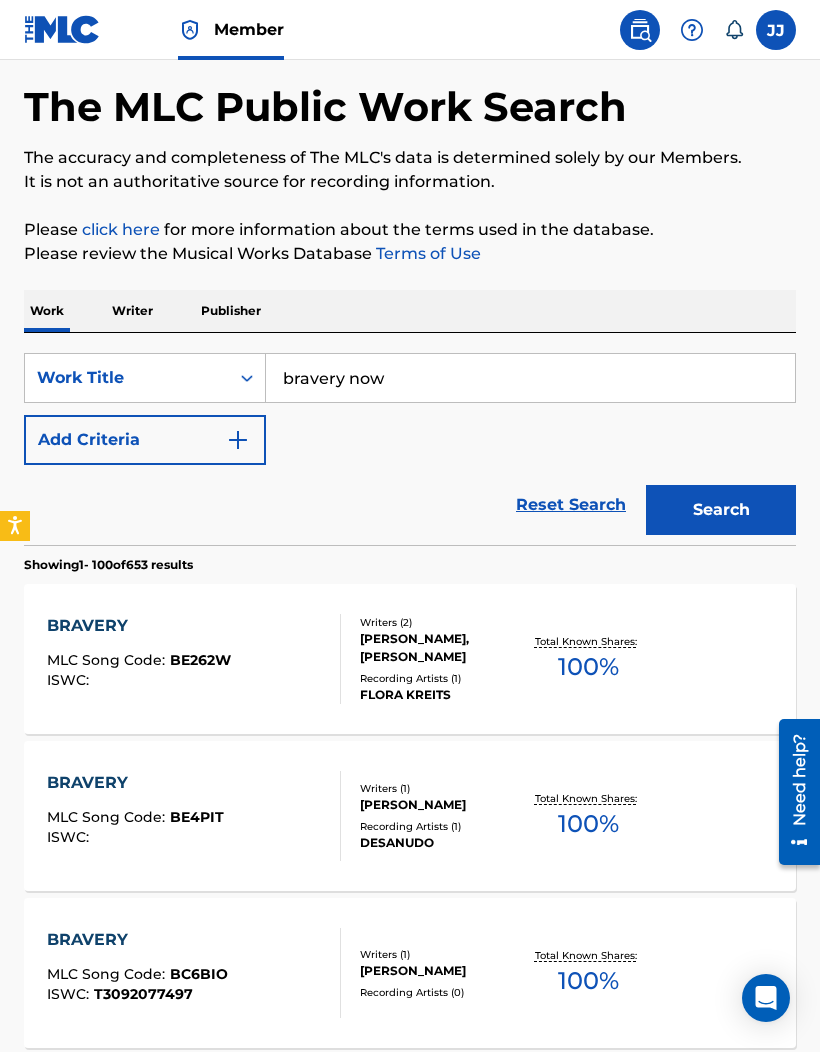 click on "Search" at bounding box center [721, 510] 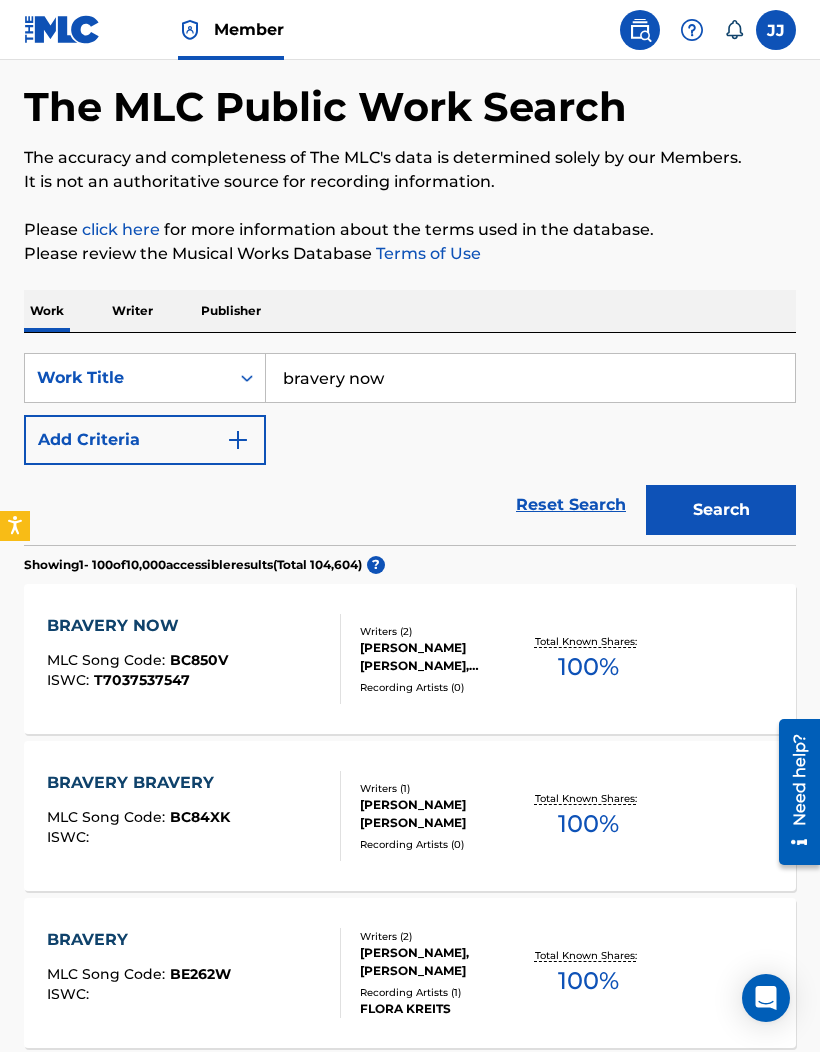scroll, scrollTop: 93, scrollLeft: 0, axis: vertical 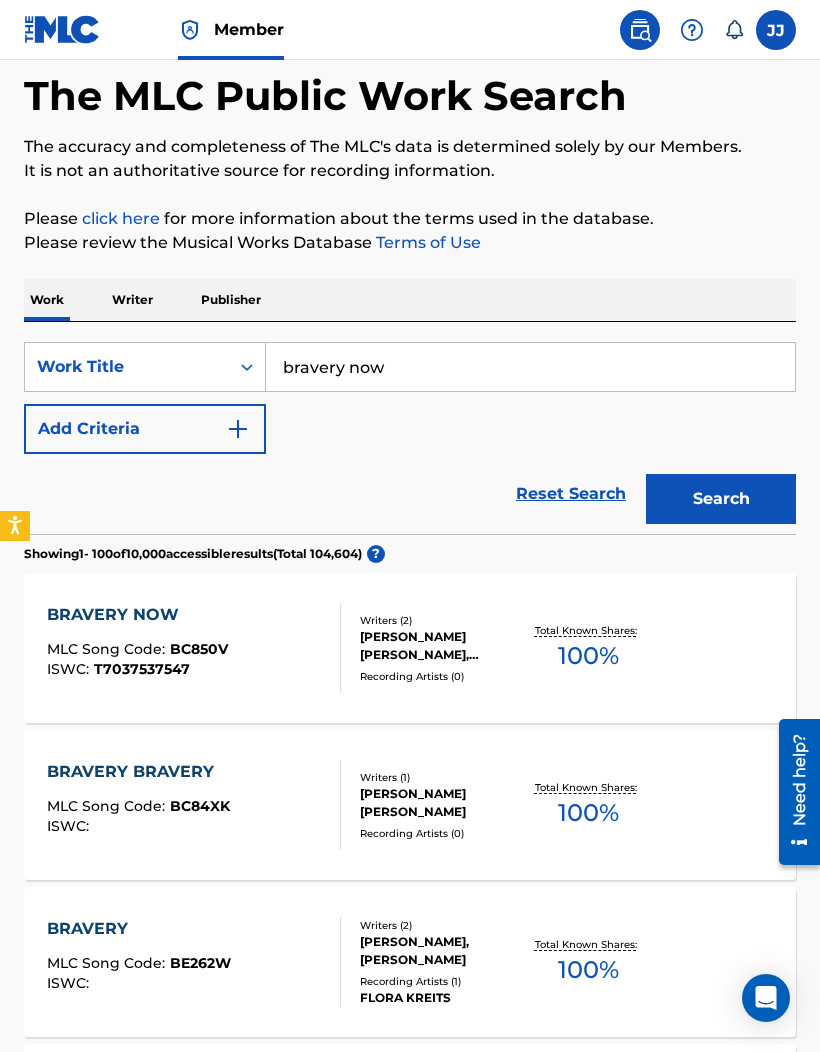 click on "bravery now" at bounding box center (530, 367) 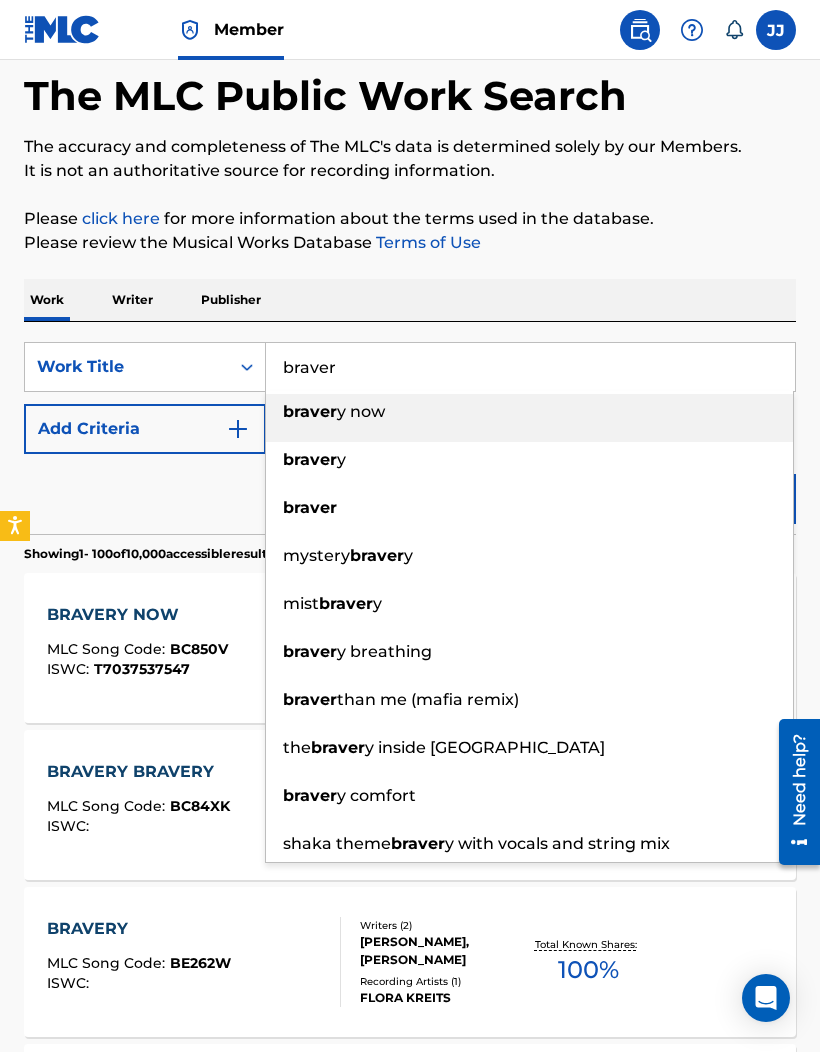 type on "braver" 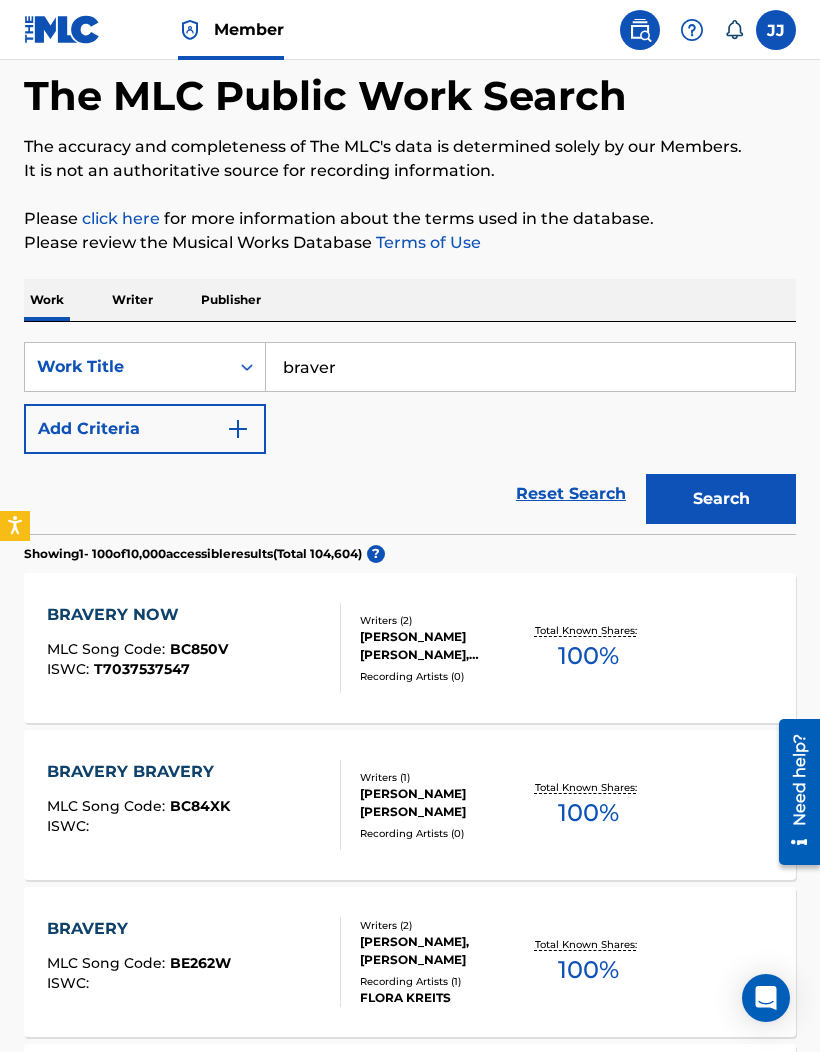 click on "Search" at bounding box center (721, 499) 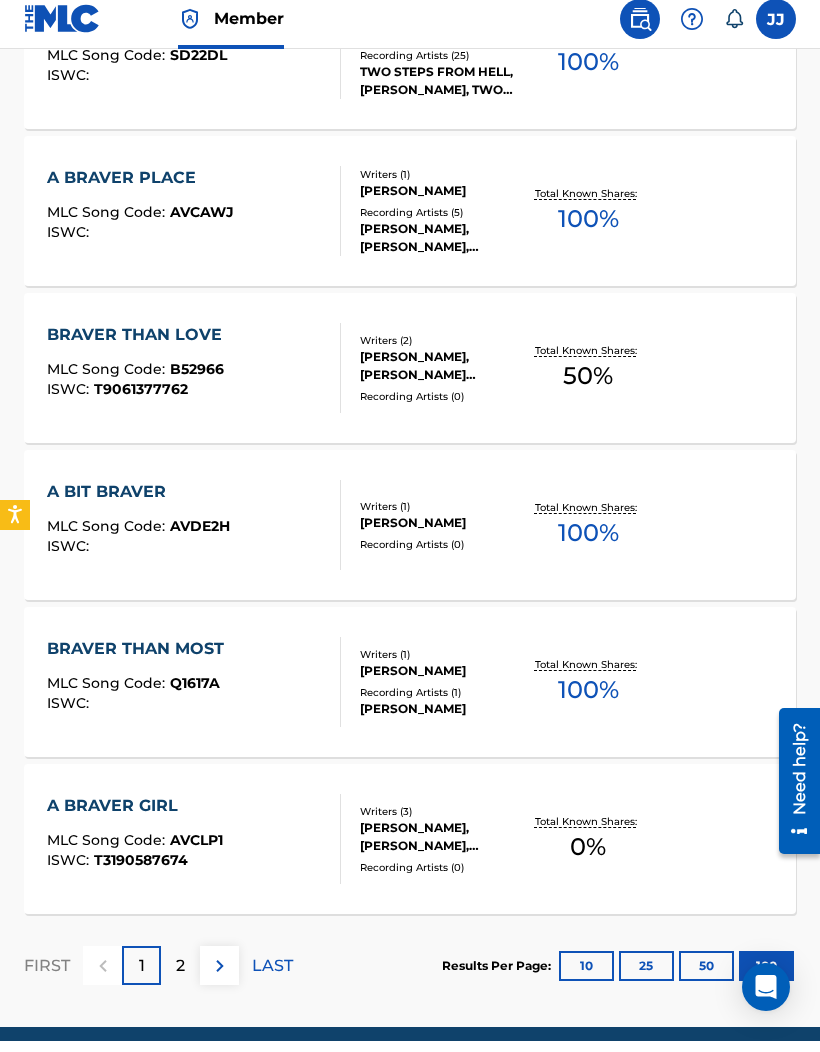 scroll, scrollTop: 15516, scrollLeft: 0, axis: vertical 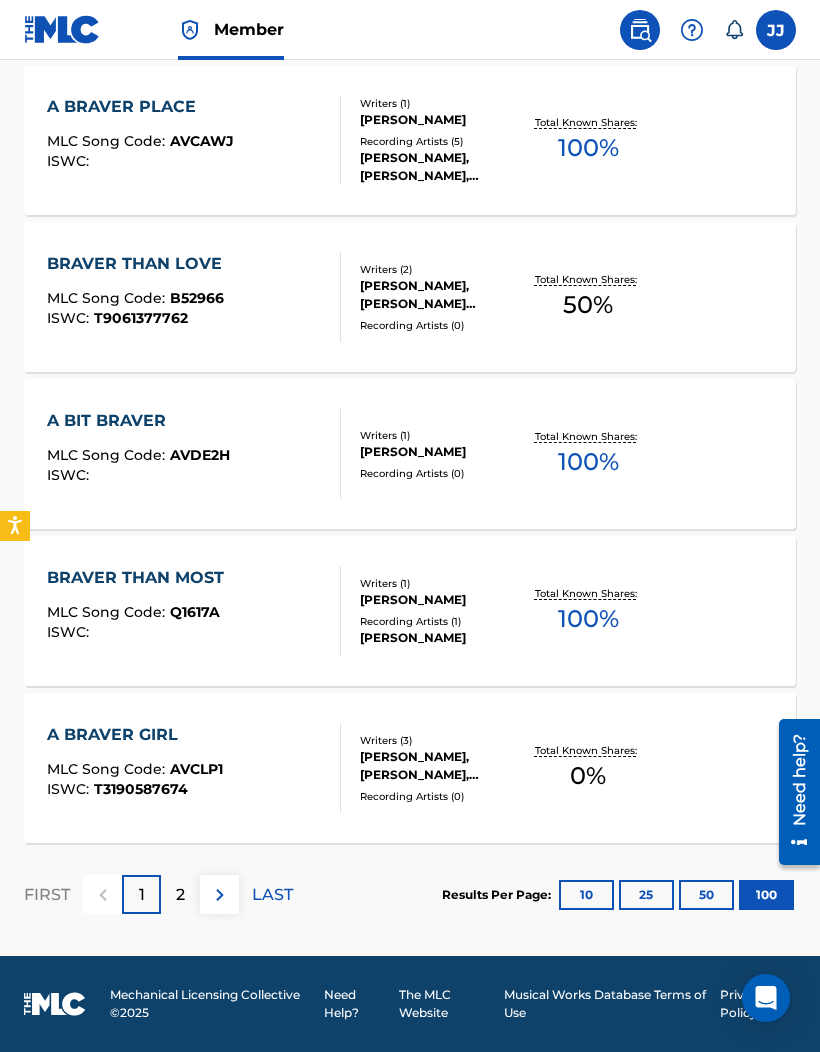 click at bounding box center (220, 895) 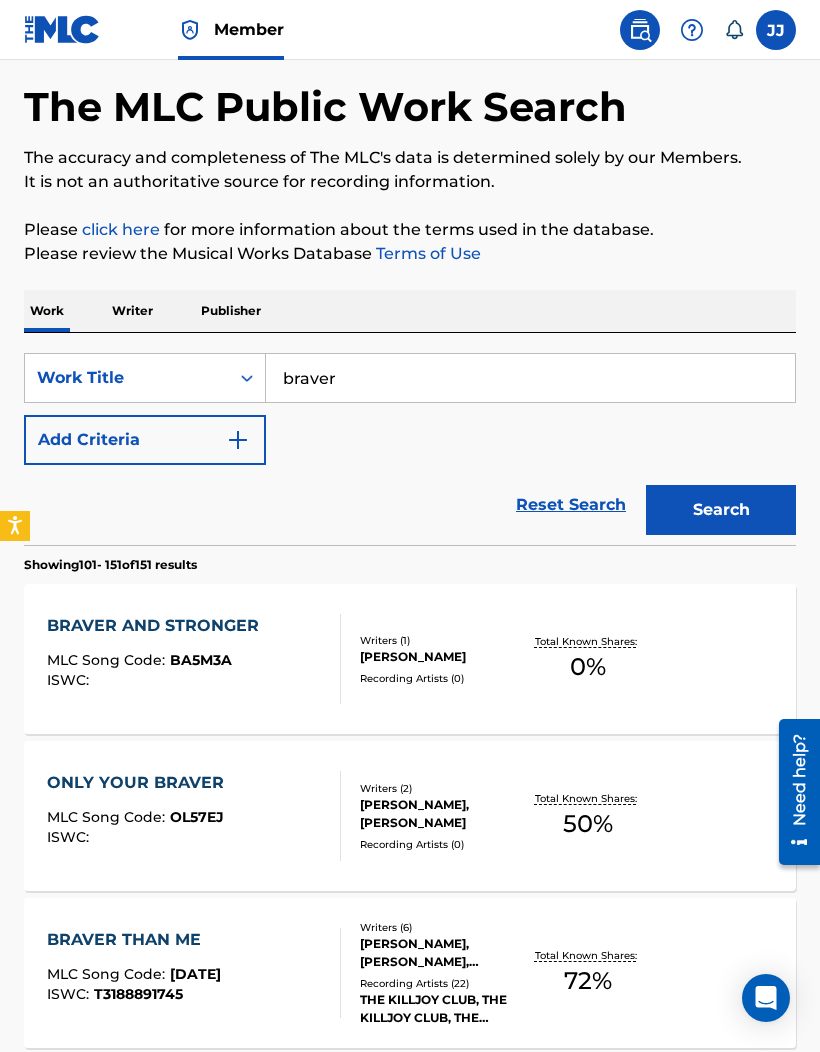 scroll, scrollTop: 0, scrollLeft: 0, axis: both 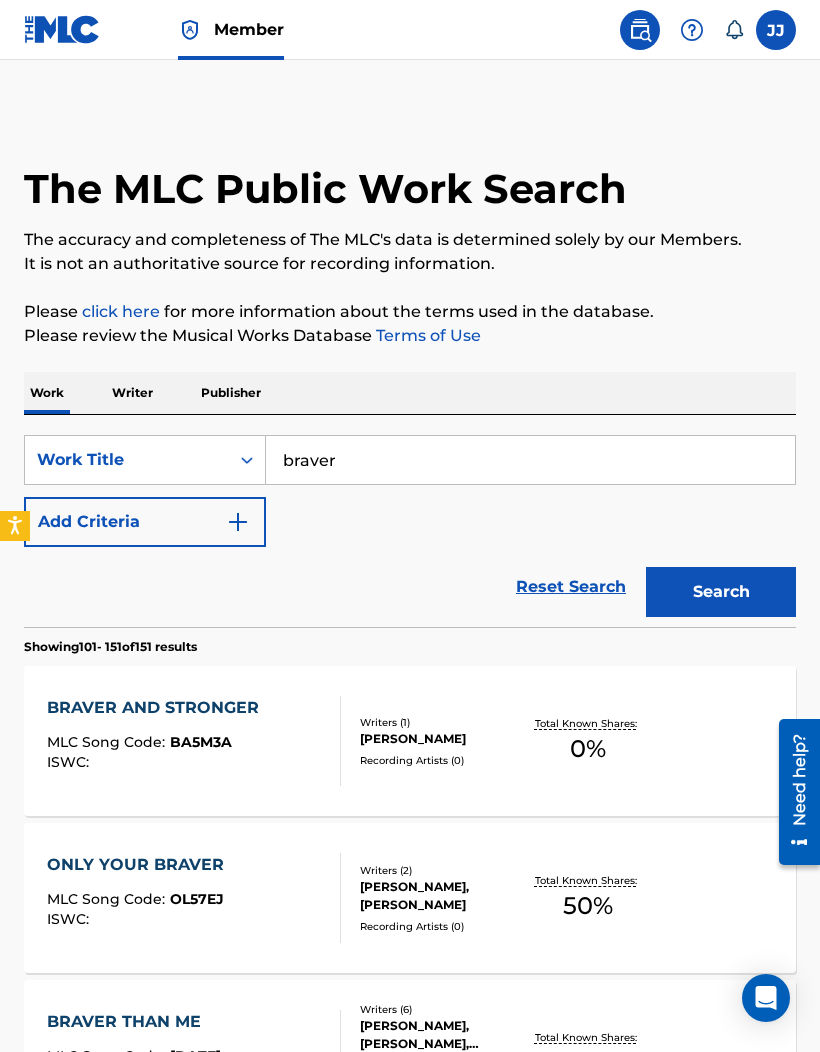 click at bounding box center [238, 522] 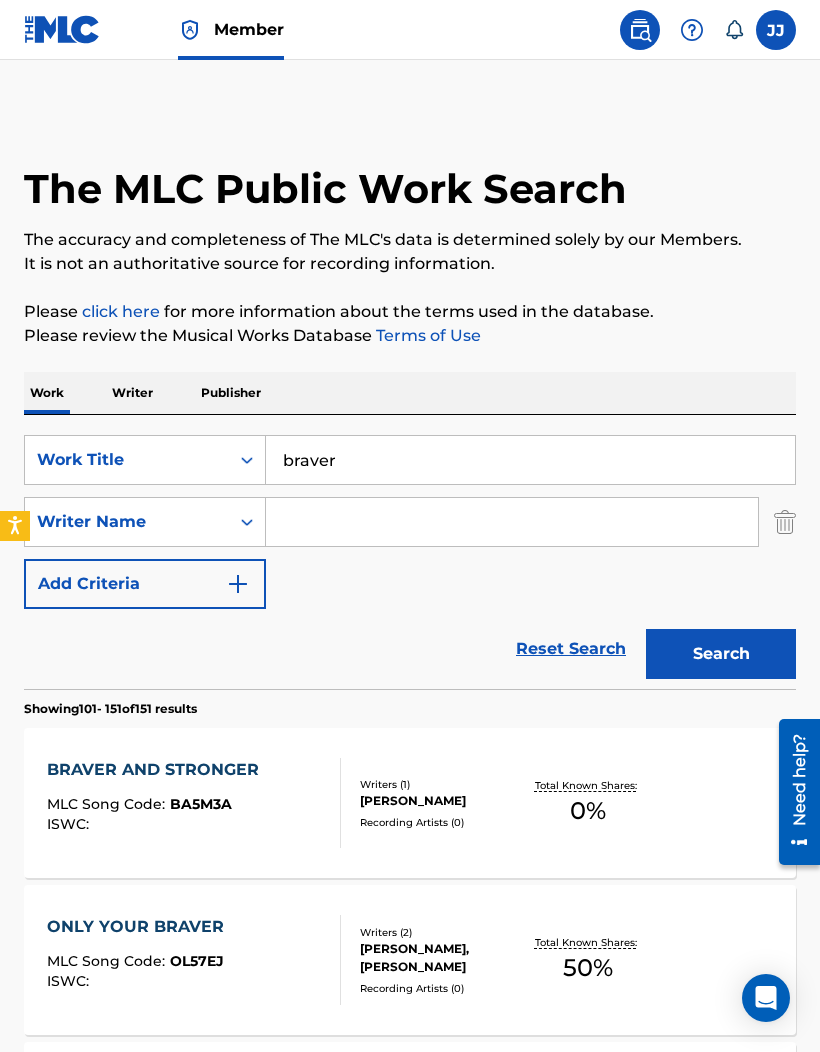 click at bounding box center [512, 522] 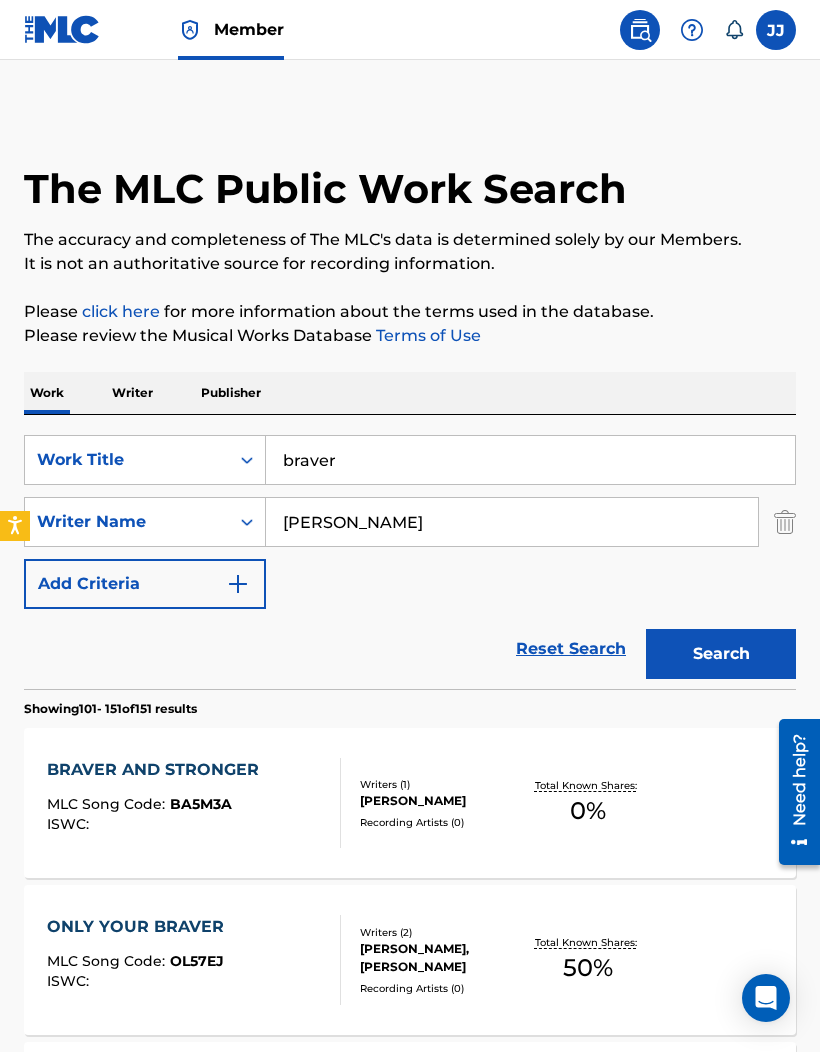 click on "Search" at bounding box center [721, 654] 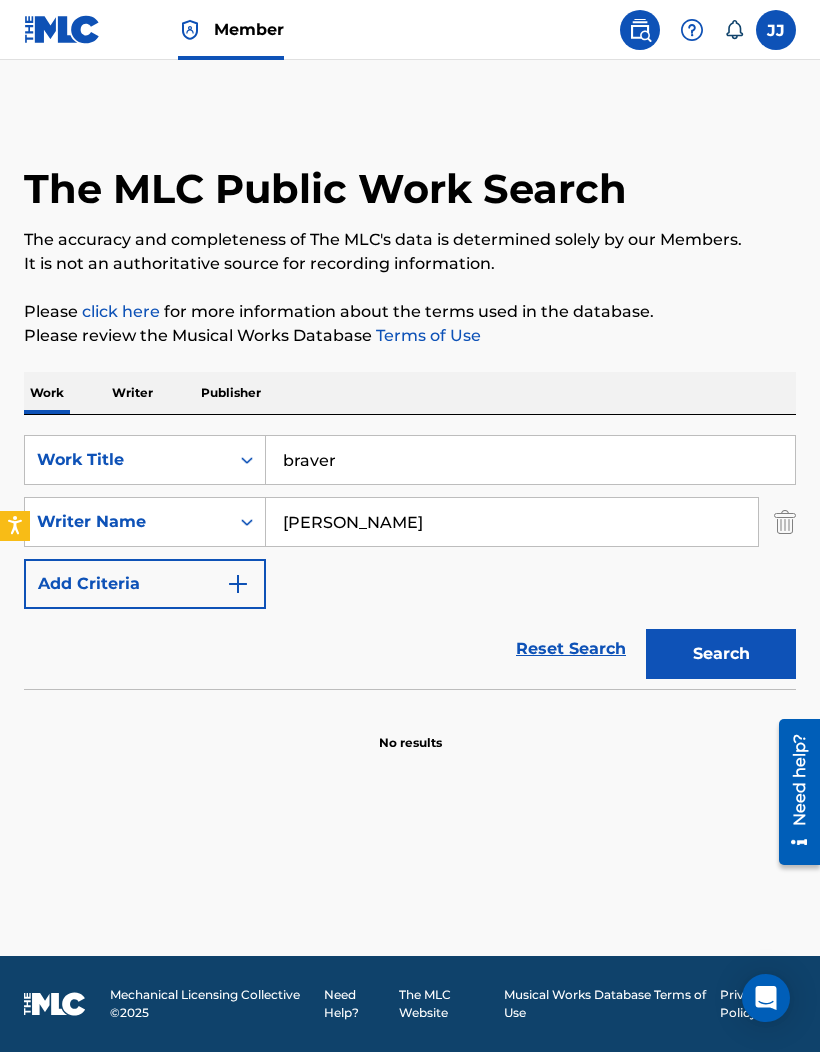 click on "[PERSON_NAME]" at bounding box center [512, 522] 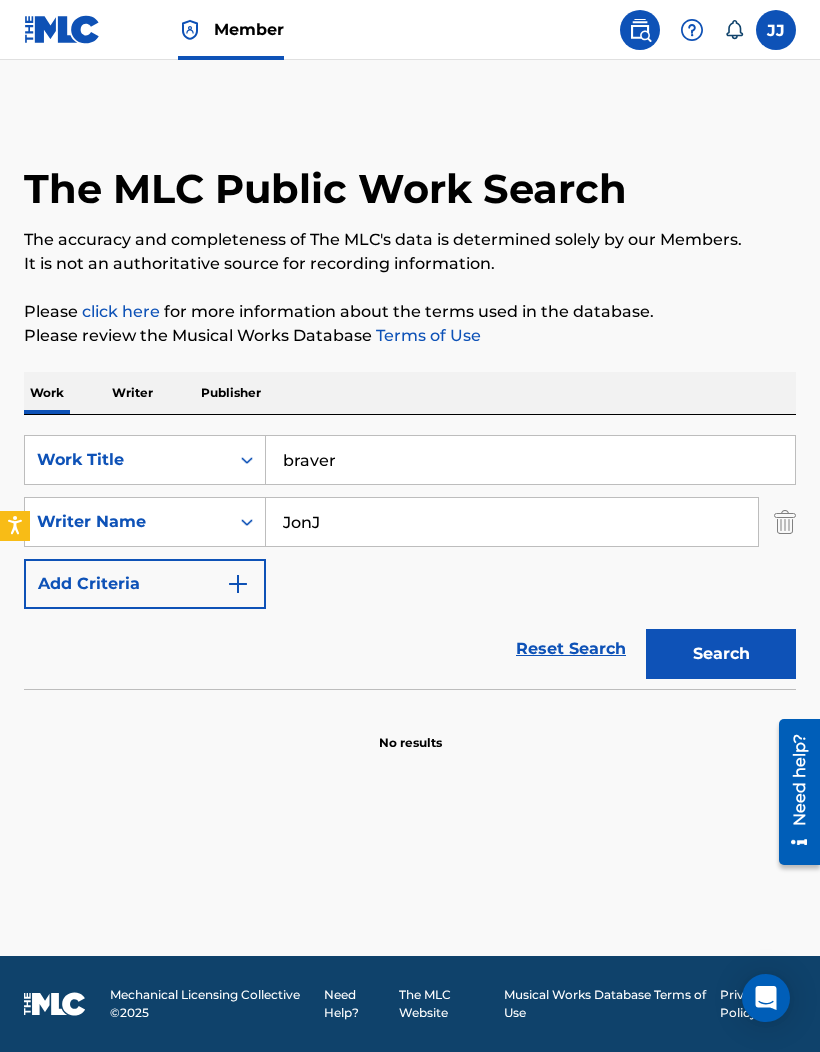 type on "JonJ" 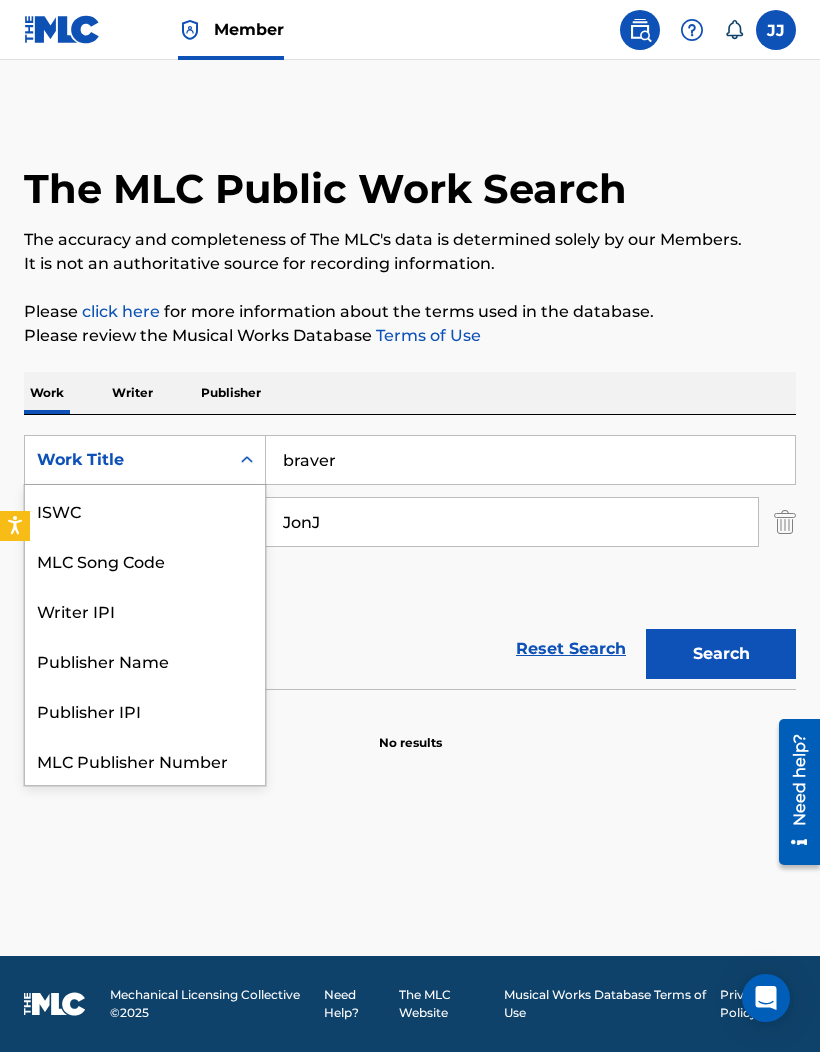 scroll, scrollTop: 50, scrollLeft: 0, axis: vertical 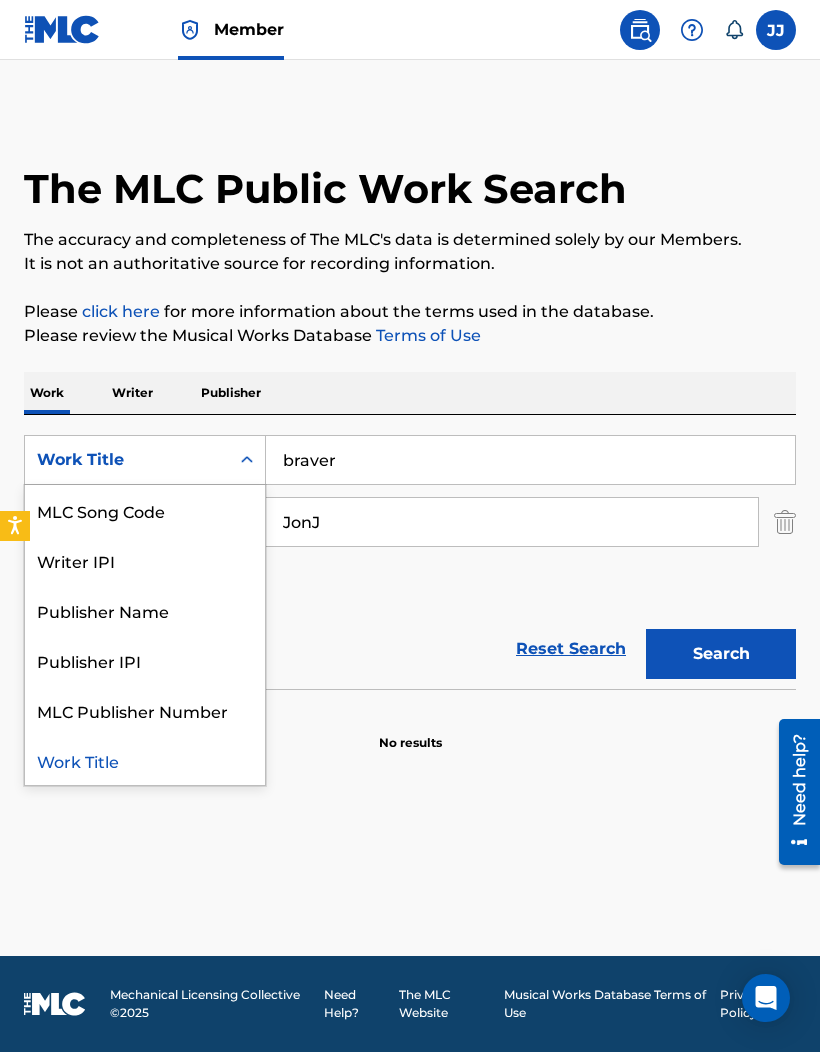 click on "braver" at bounding box center [530, 460] 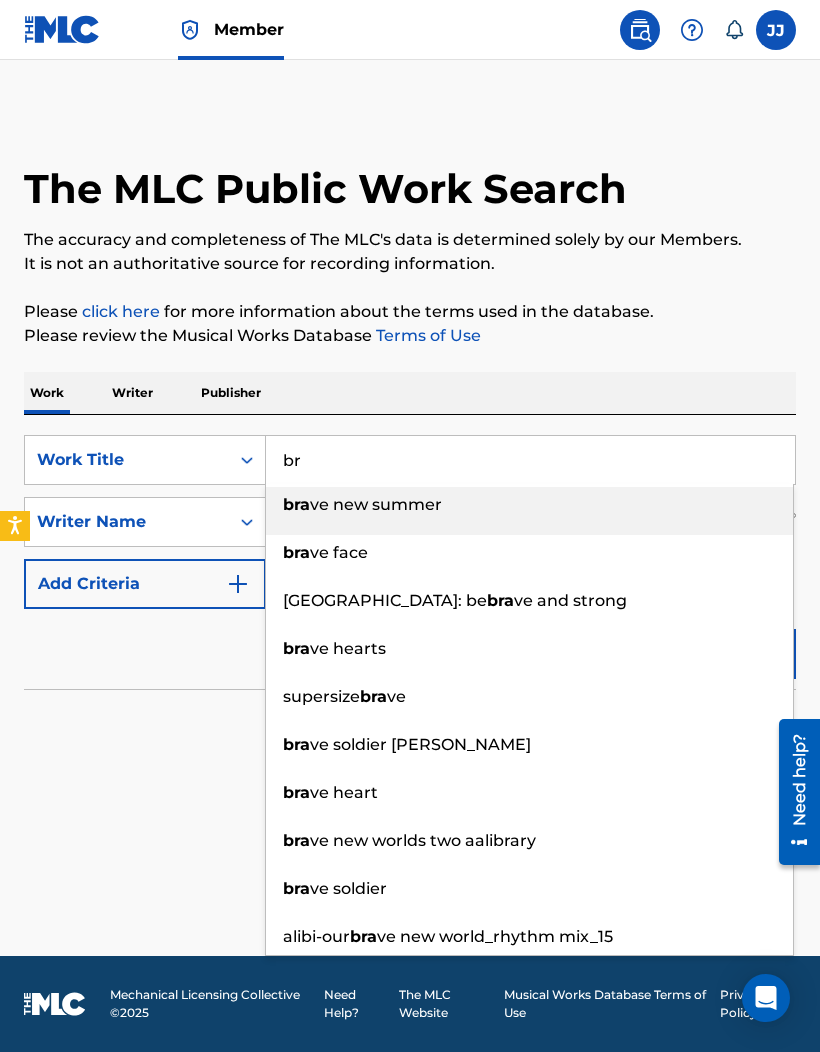 type on "b" 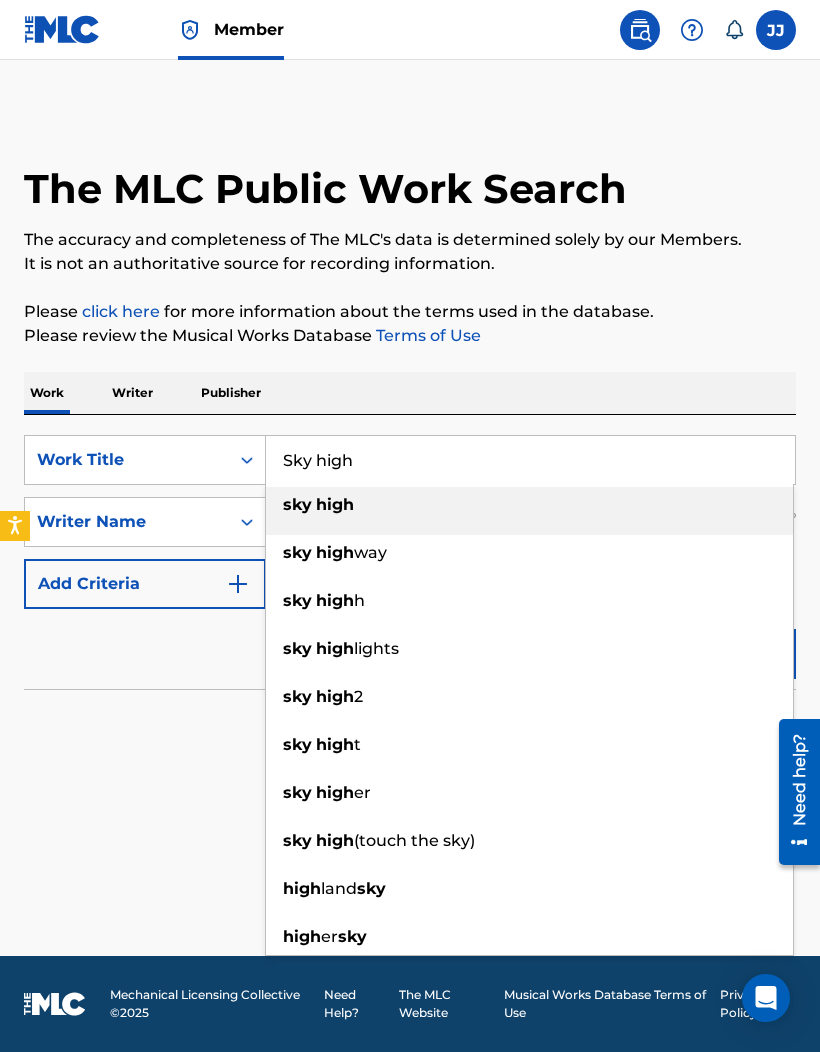 type on "Sky high" 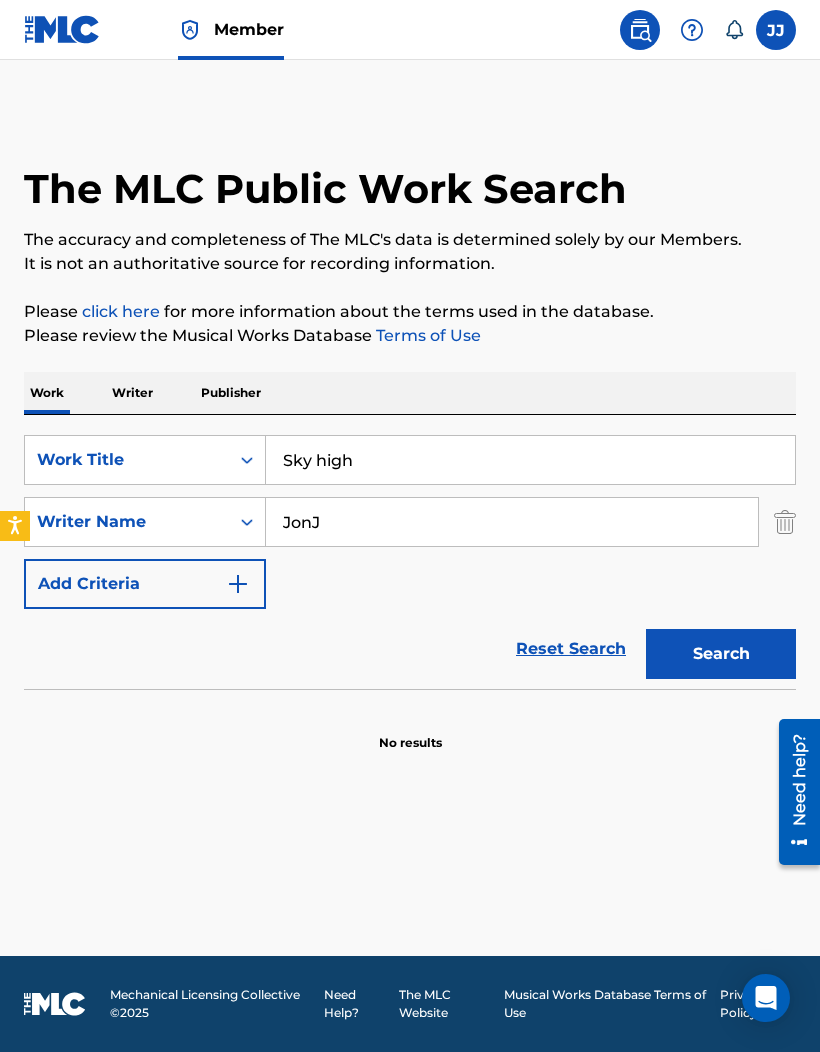 click on "Search" at bounding box center (721, 654) 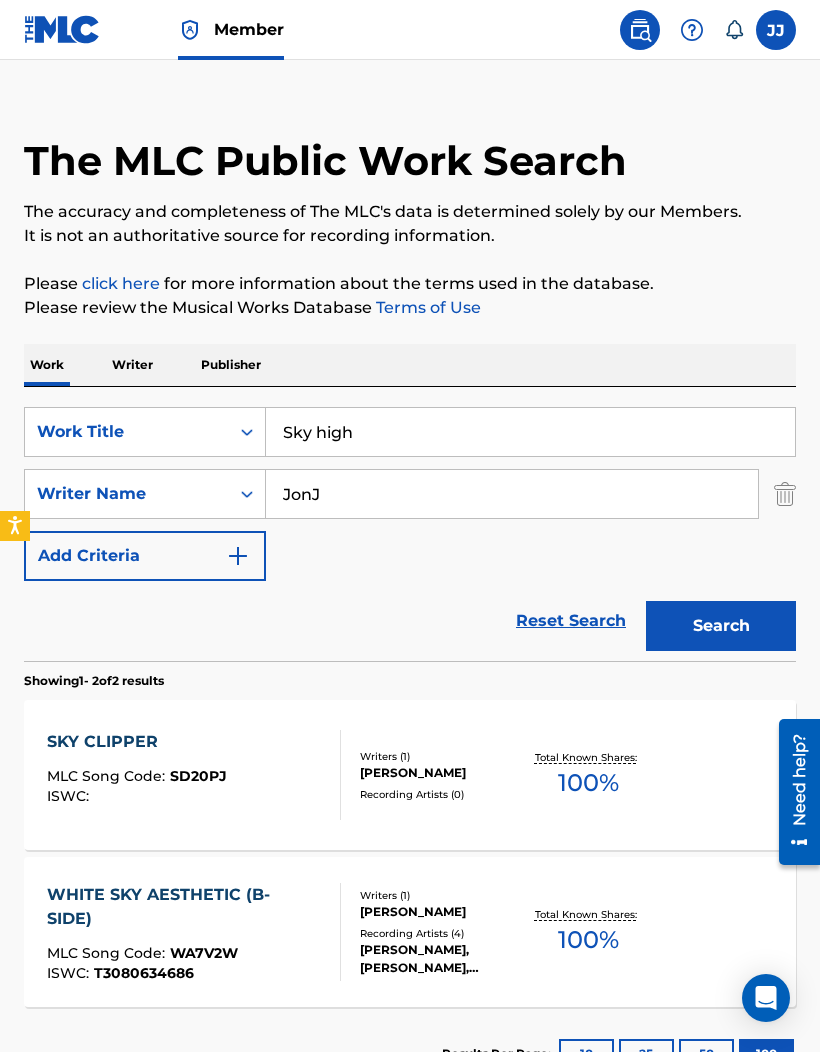 scroll, scrollTop: 23, scrollLeft: 0, axis: vertical 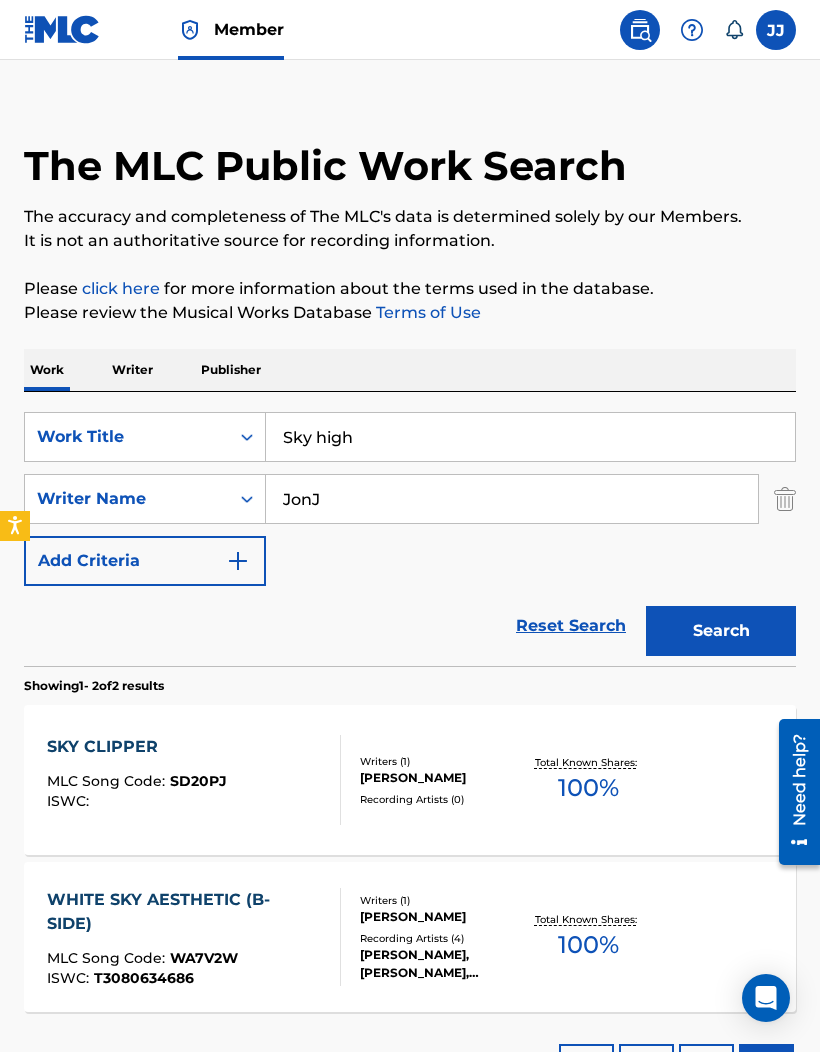 click on "JonJ" at bounding box center [512, 499] 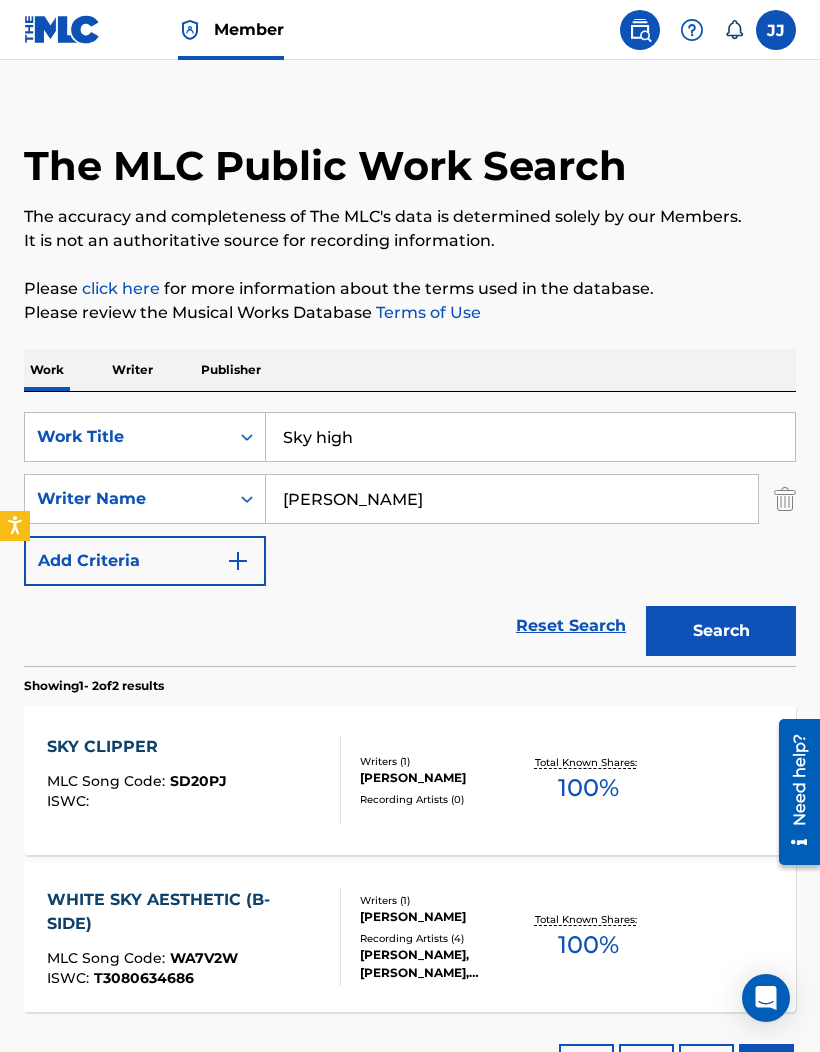type on "[PERSON_NAME]" 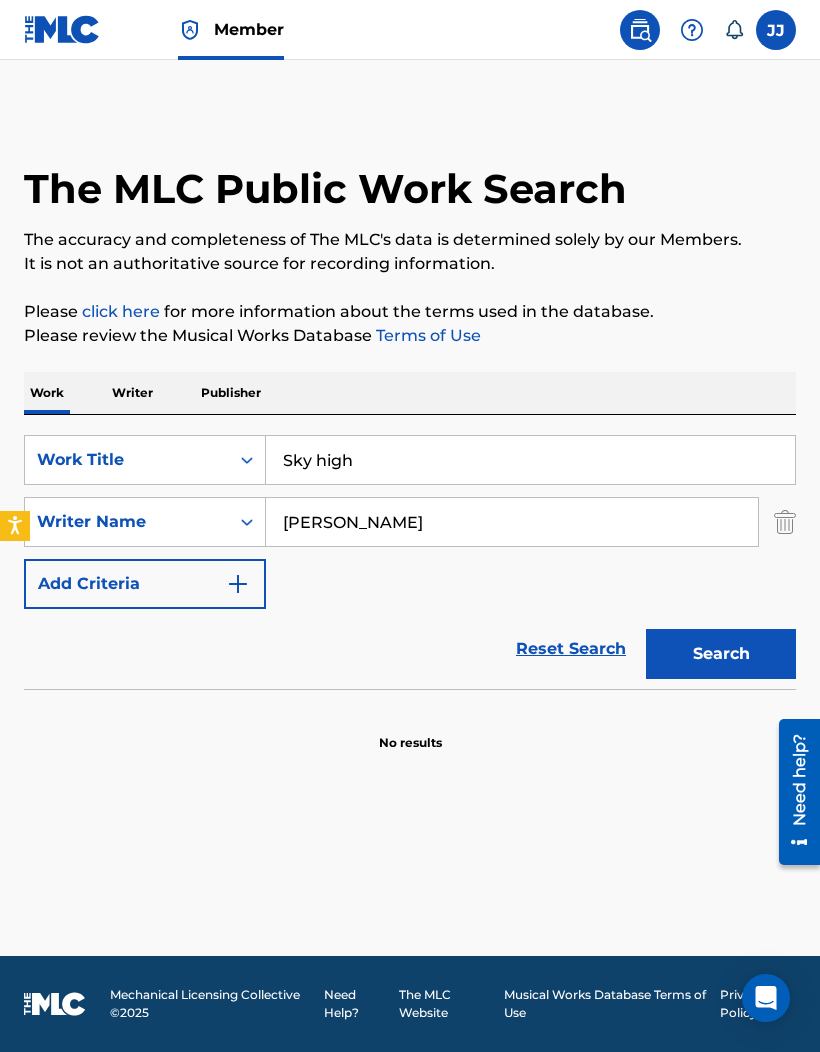 scroll, scrollTop: 0, scrollLeft: 0, axis: both 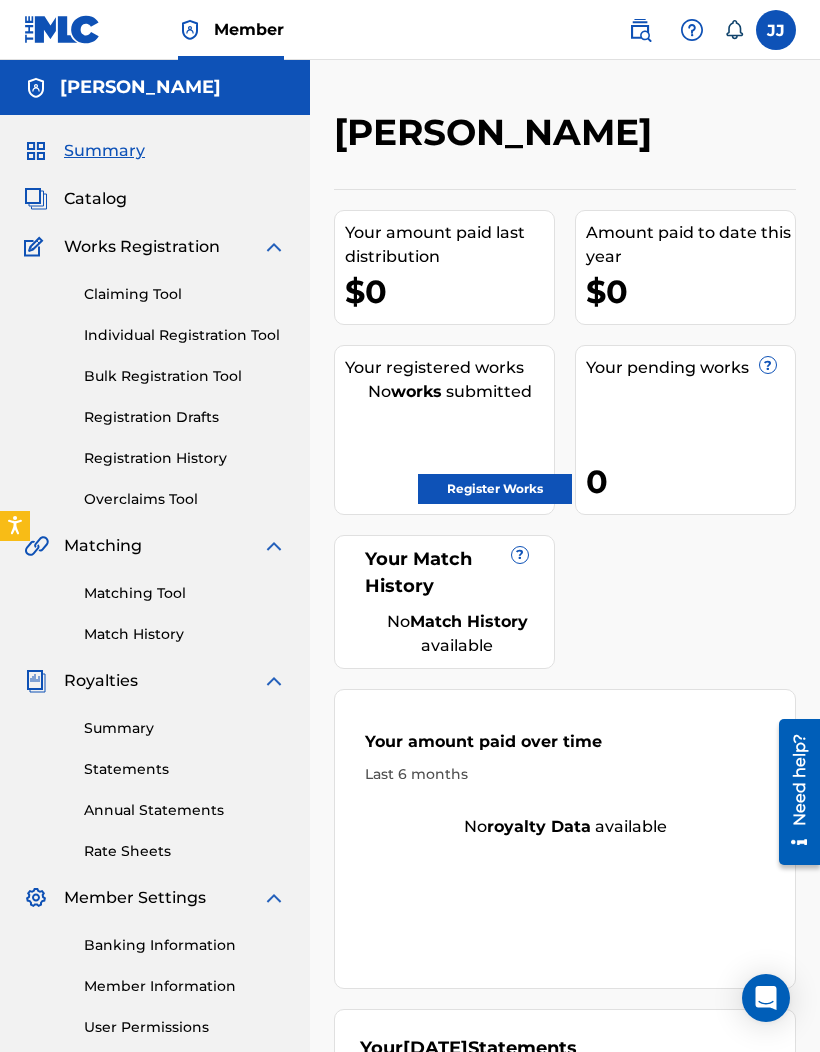 click on "Matching Tool" at bounding box center (185, 593) 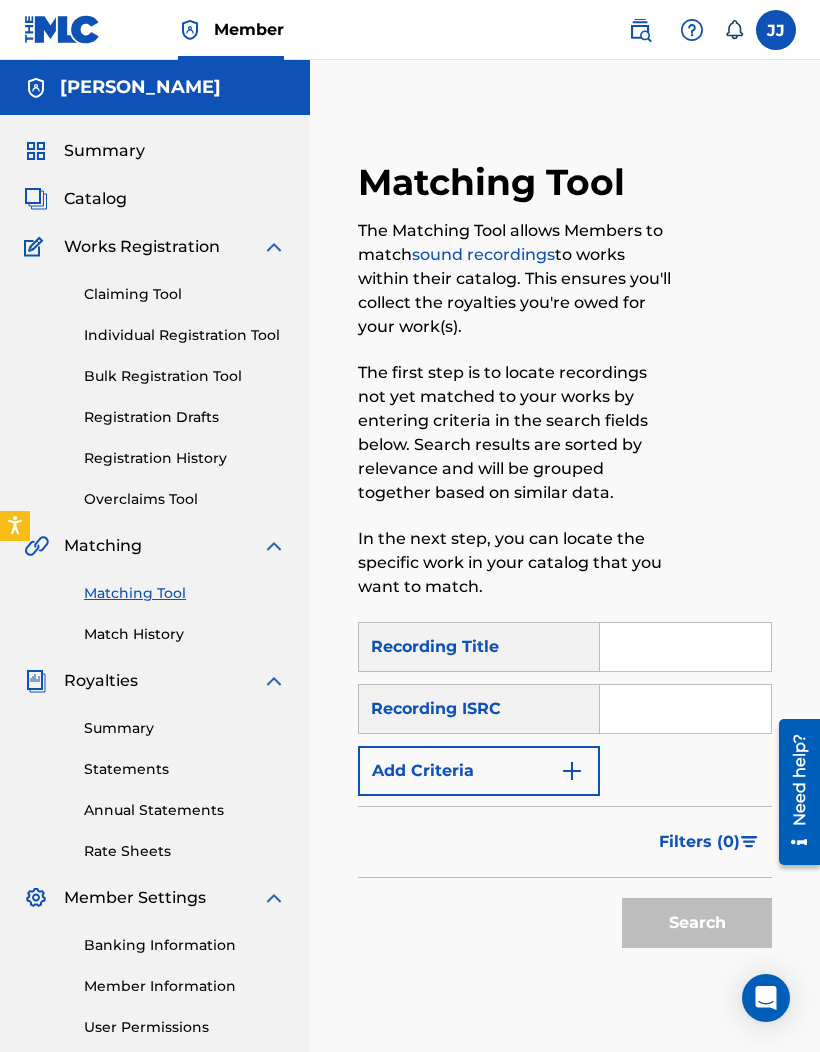 click at bounding box center (685, 647) 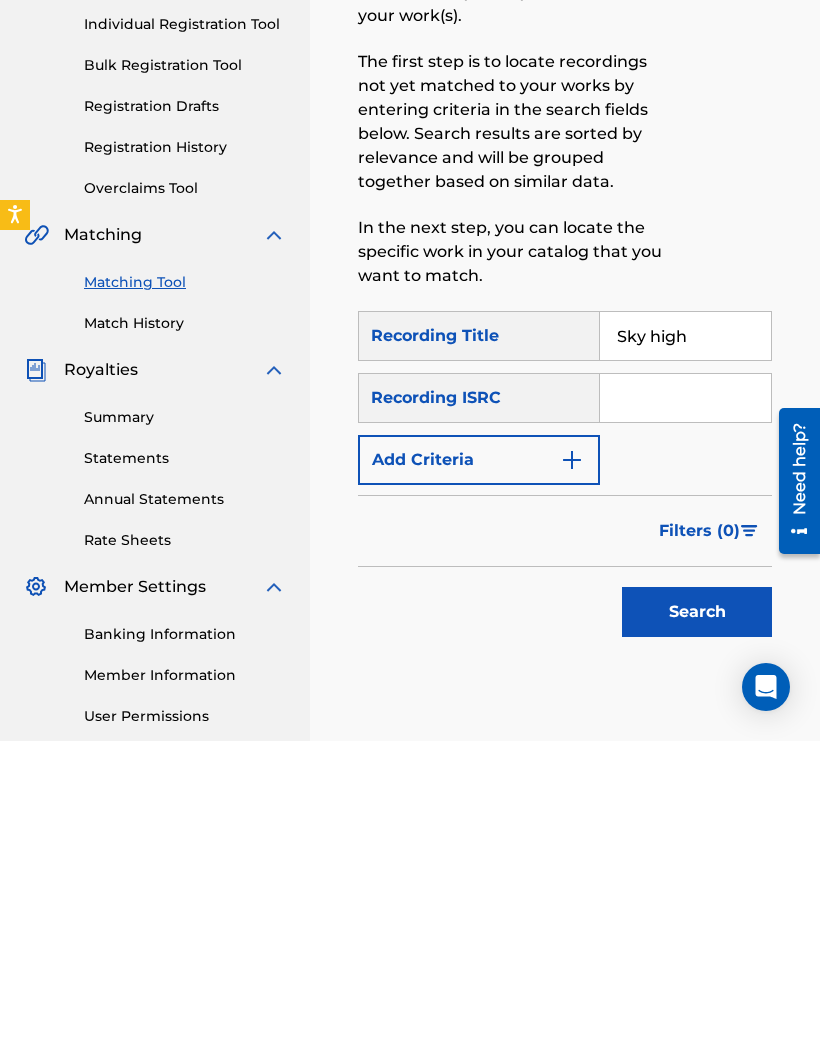 type on "Sky high" 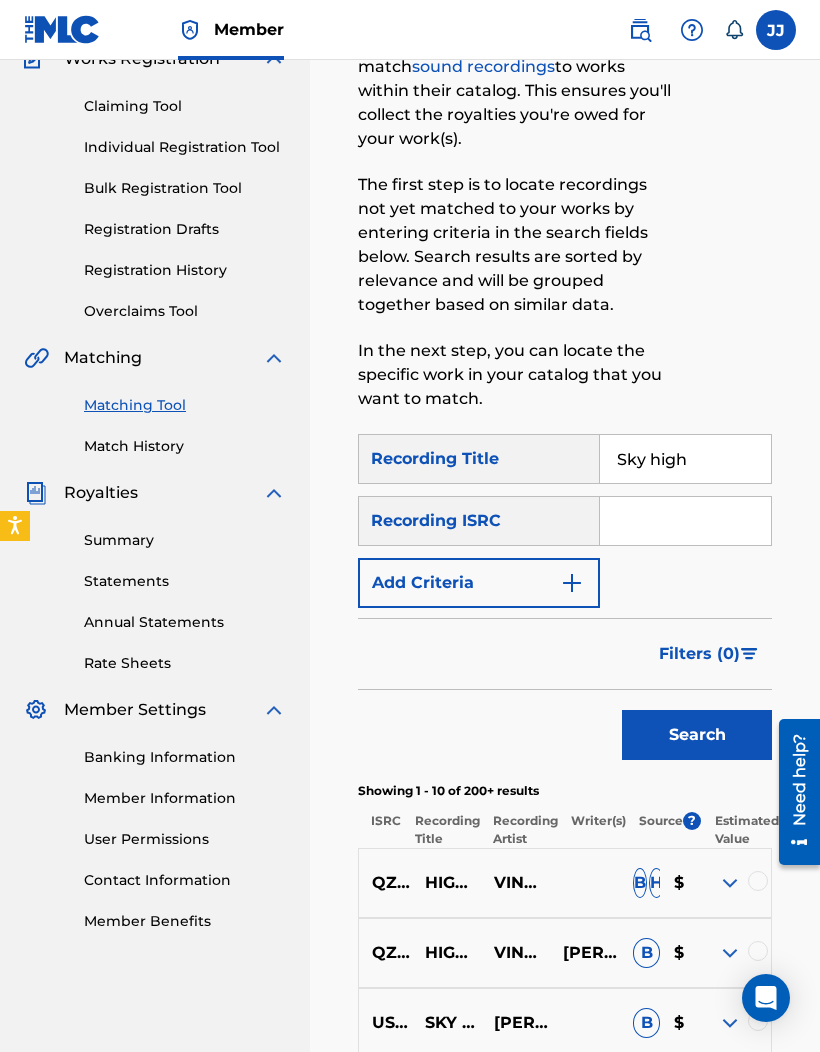 scroll, scrollTop: 196, scrollLeft: 0, axis: vertical 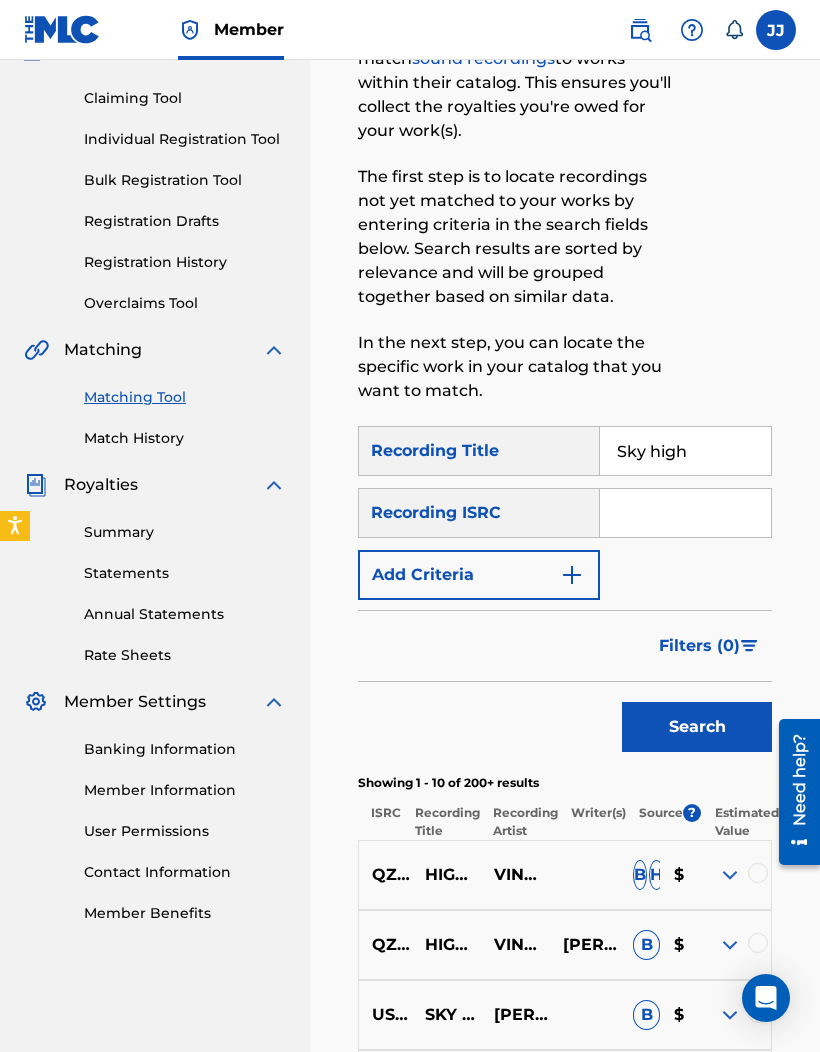 click on "Filters ( 0 )" at bounding box center (699, 646) 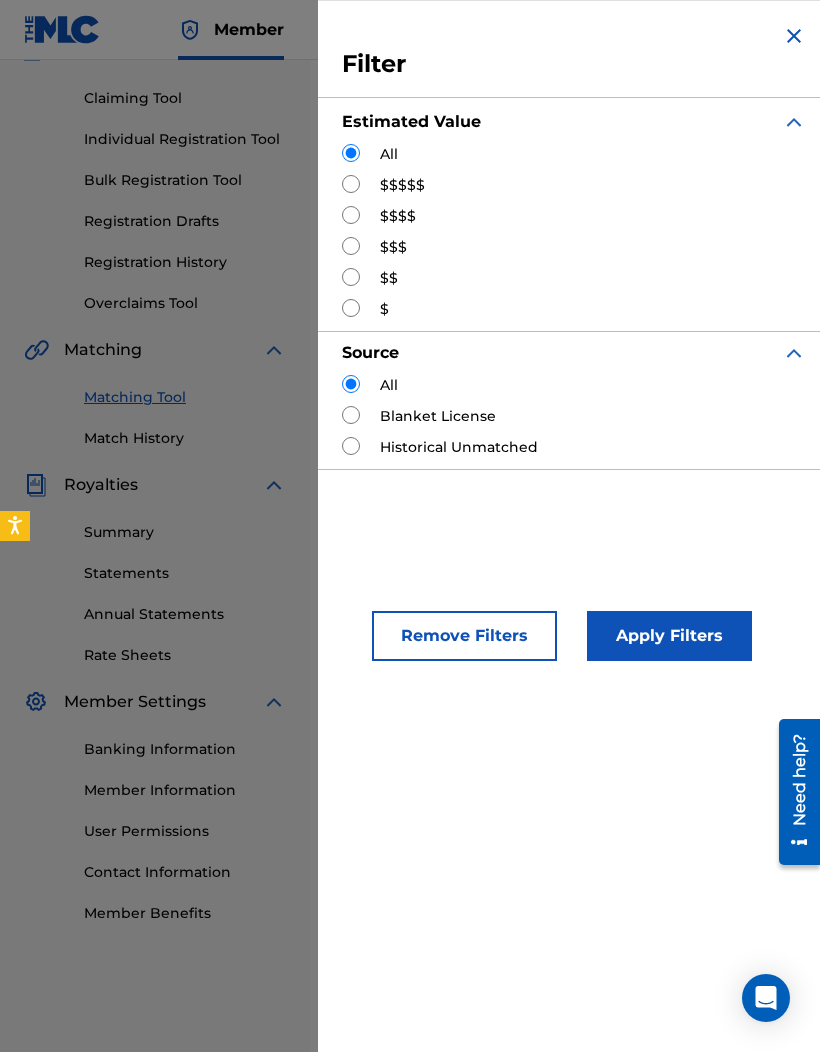 click on "$$$$$" at bounding box center [402, 185] 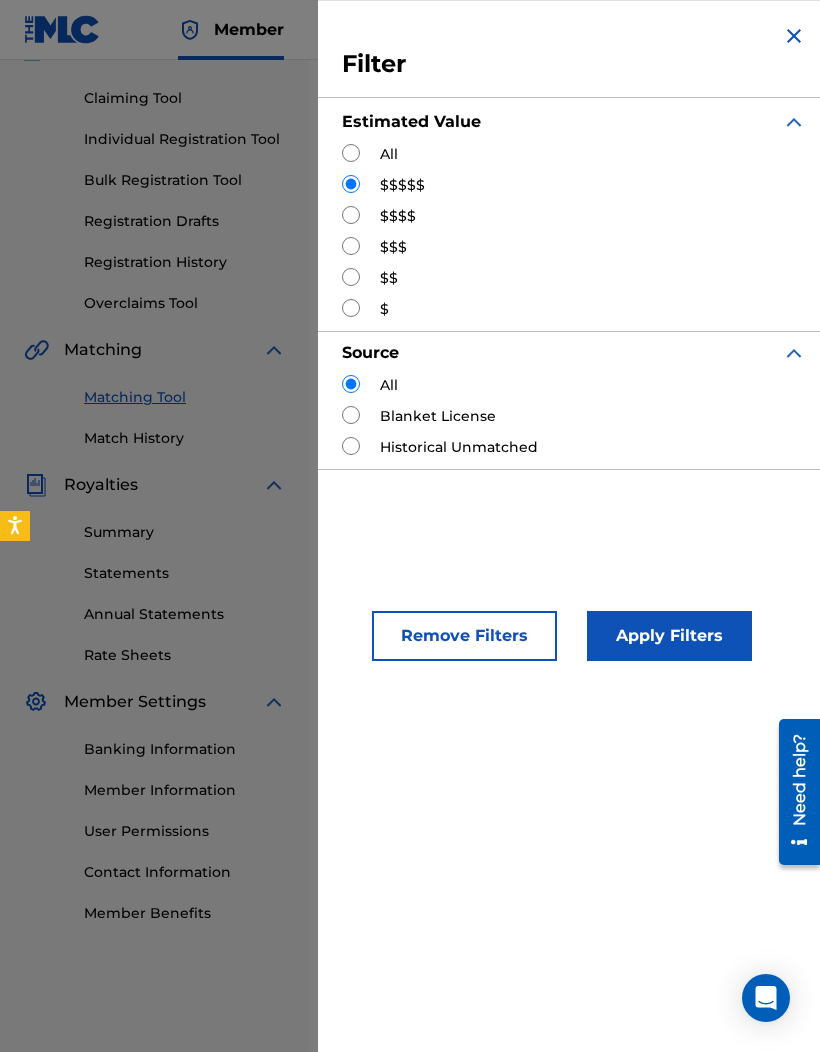 click on "Apply Filters" at bounding box center (669, 636) 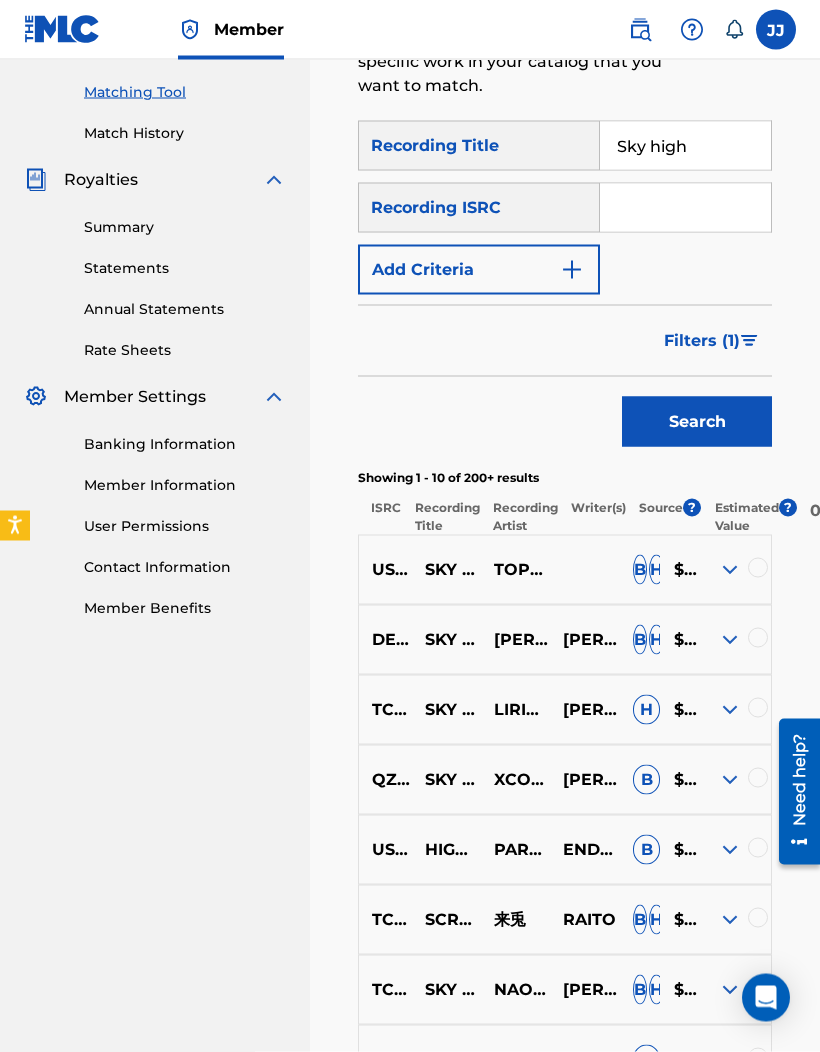 click at bounding box center [730, 570] 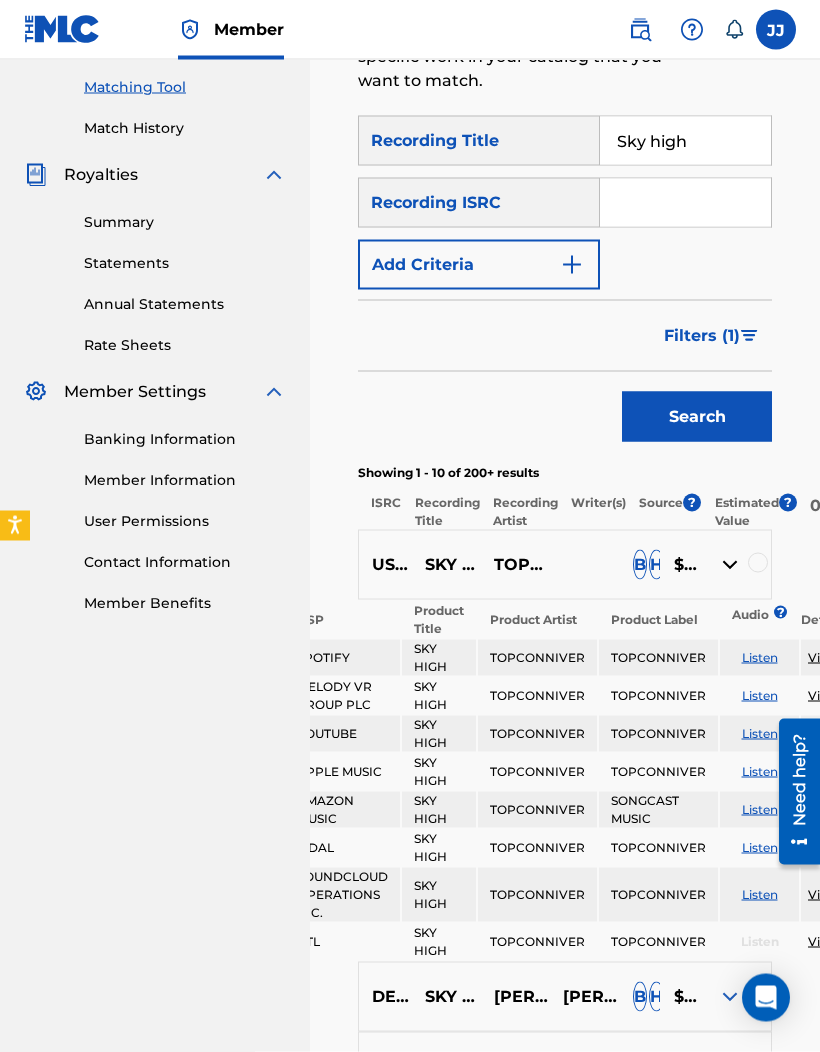 scroll, scrollTop: 507, scrollLeft: 0, axis: vertical 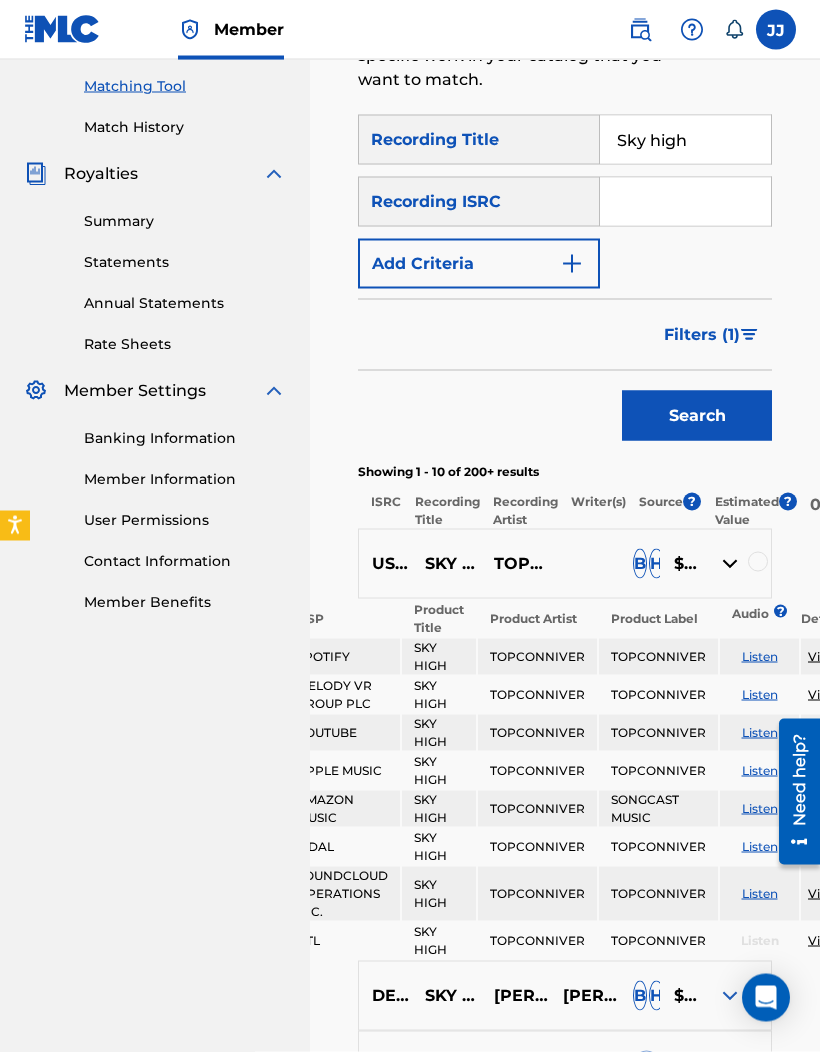 click at bounding box center (758, 562) 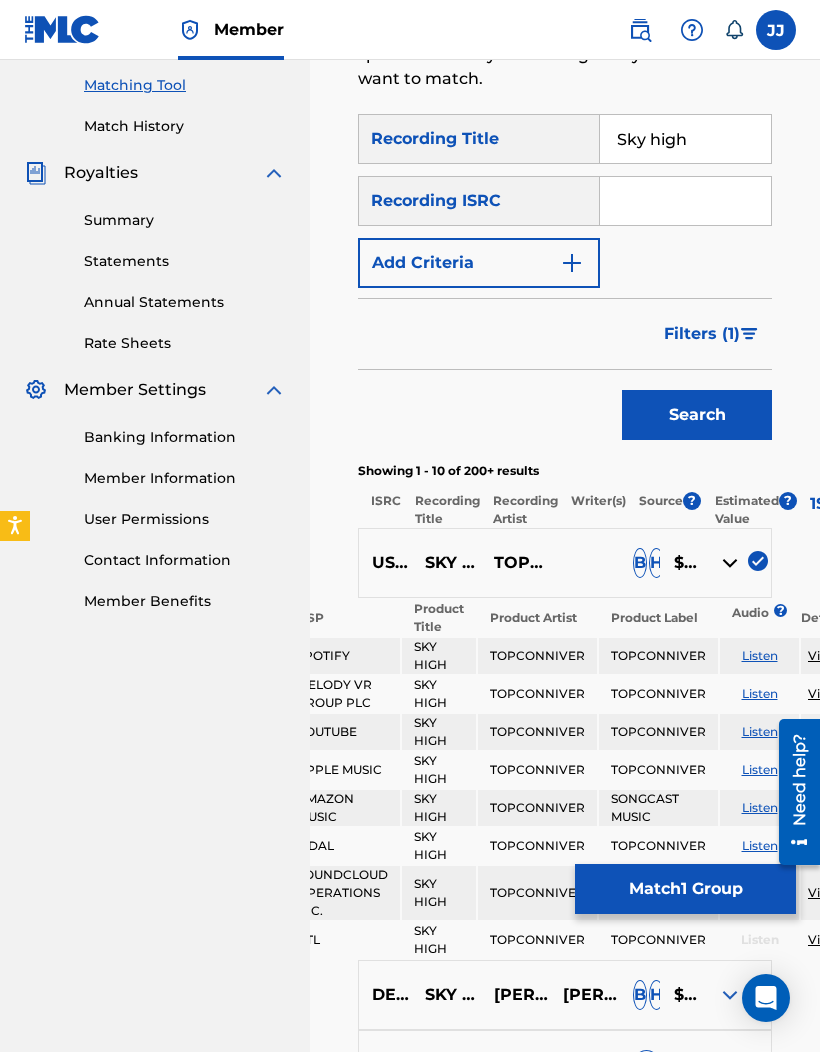 click on "Match  1 Group" at bounding box center (685, 889) 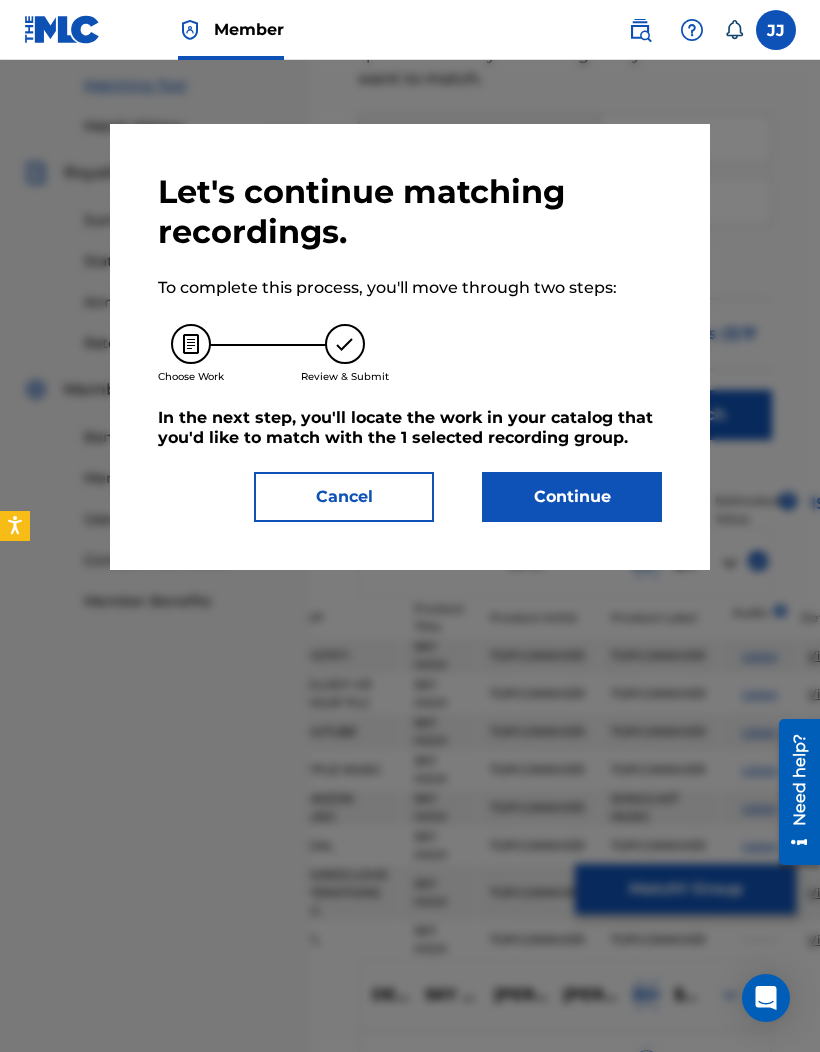 click on "Cancel" at bounding box center [344, 497] 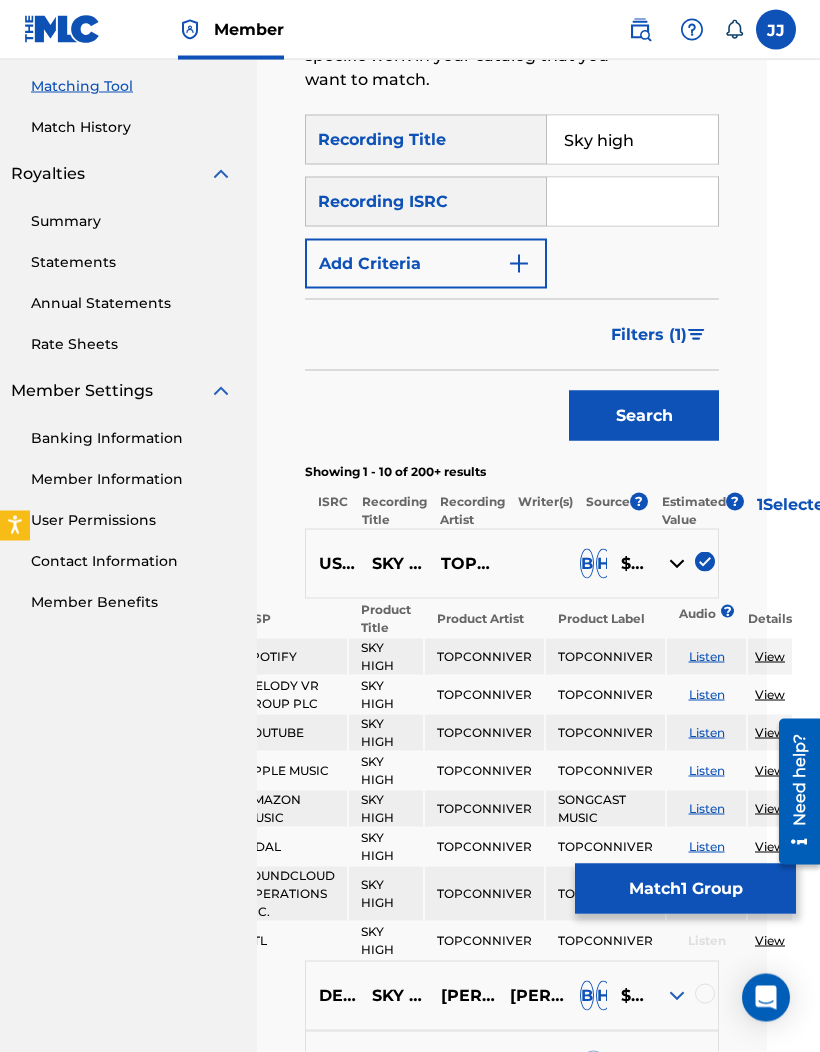 scroll, scrollTop: 507, scrollLeft: 105, axis: both 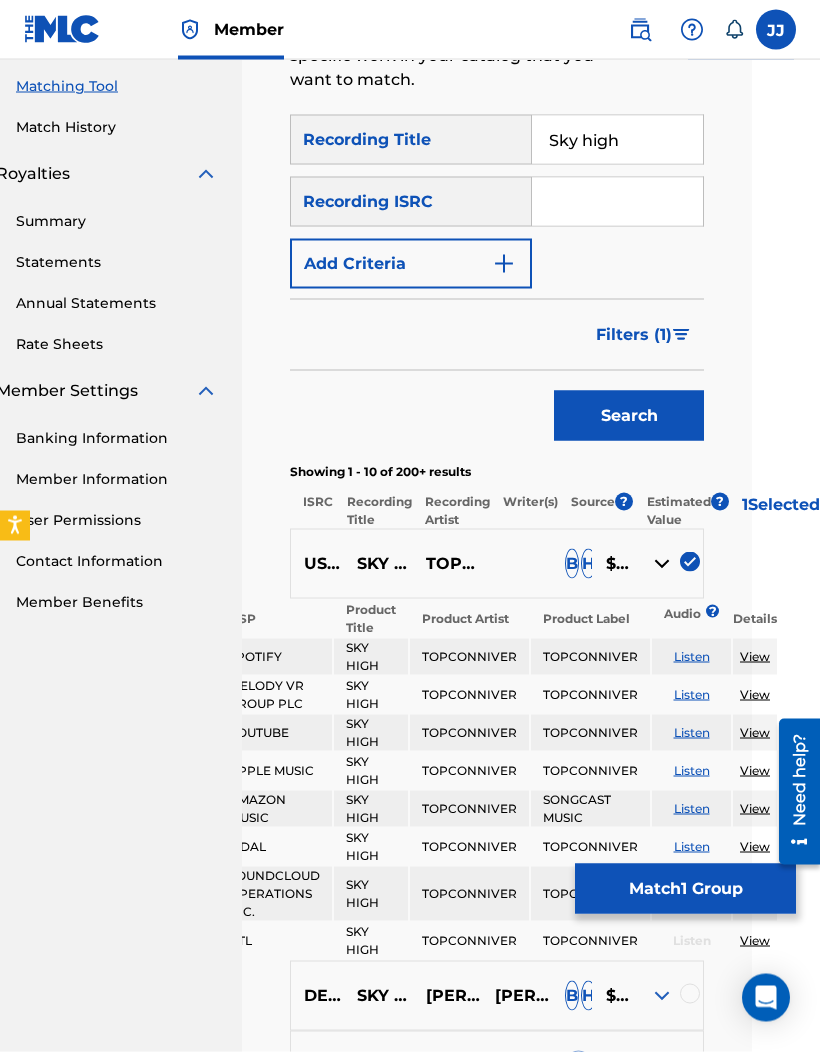 click on "View" at bounding box center [755, 656] 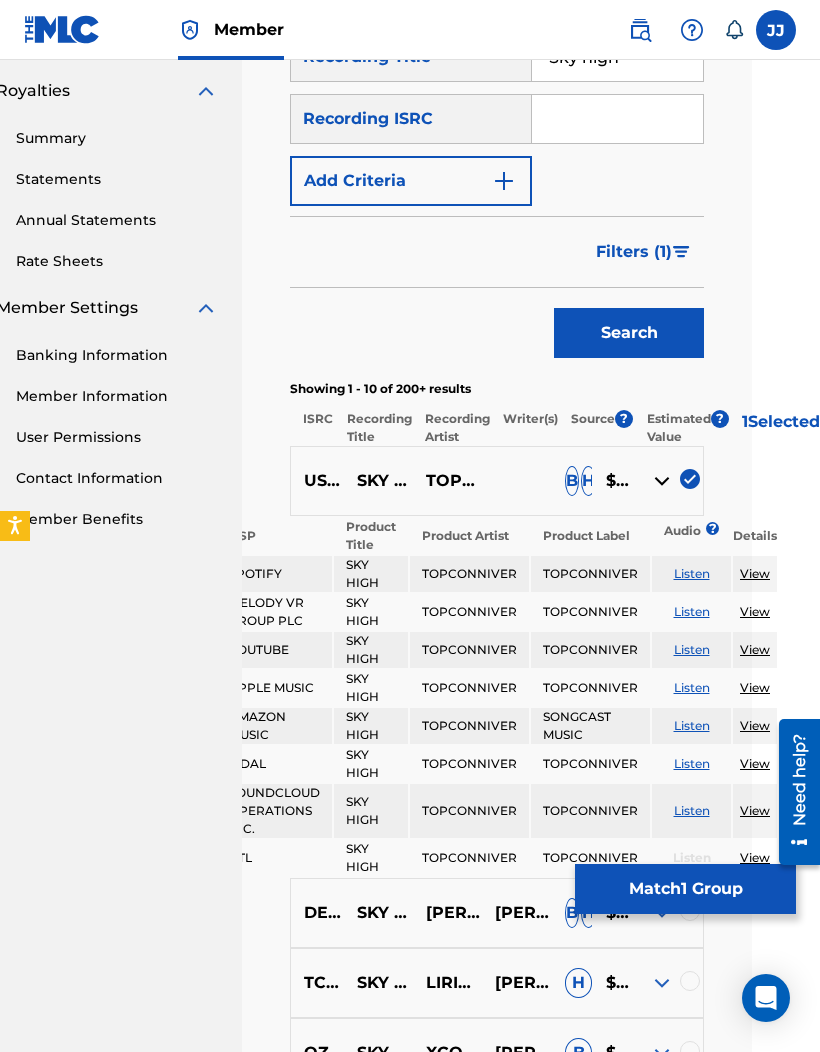 scroll, scrollTop: 507, scrollLeft: 105, axis: both 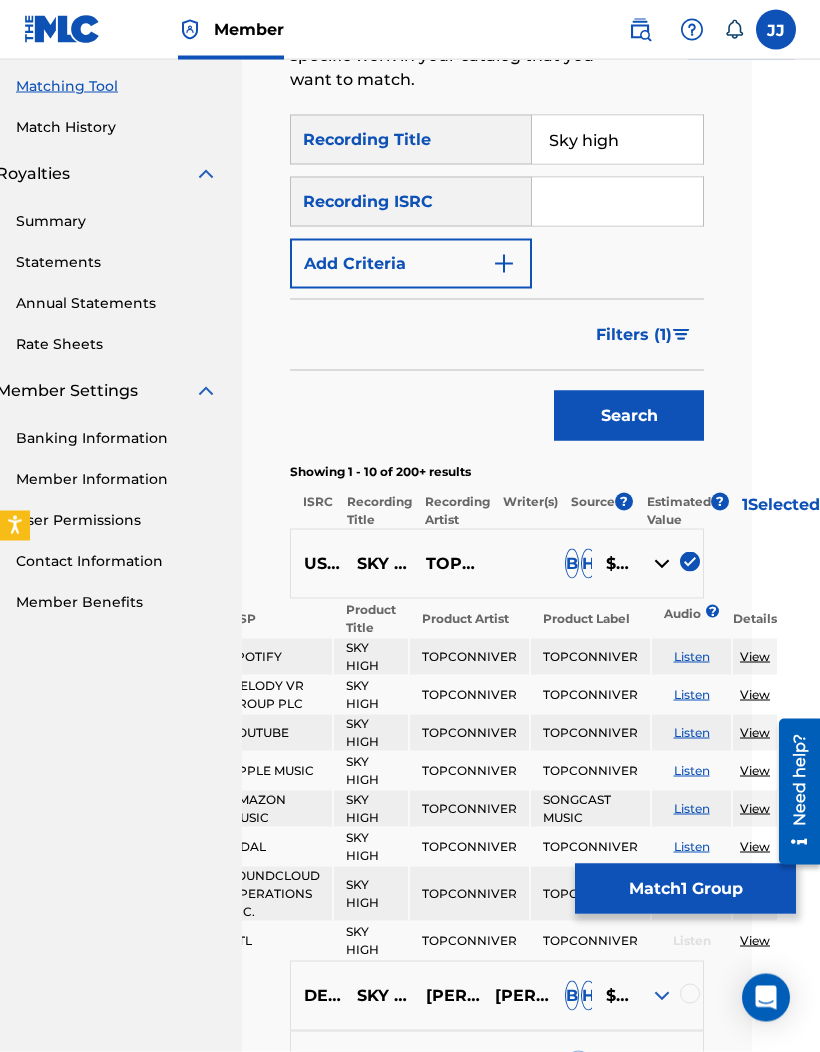 click on "Match  1 Group" at bounding box center [685, 889] 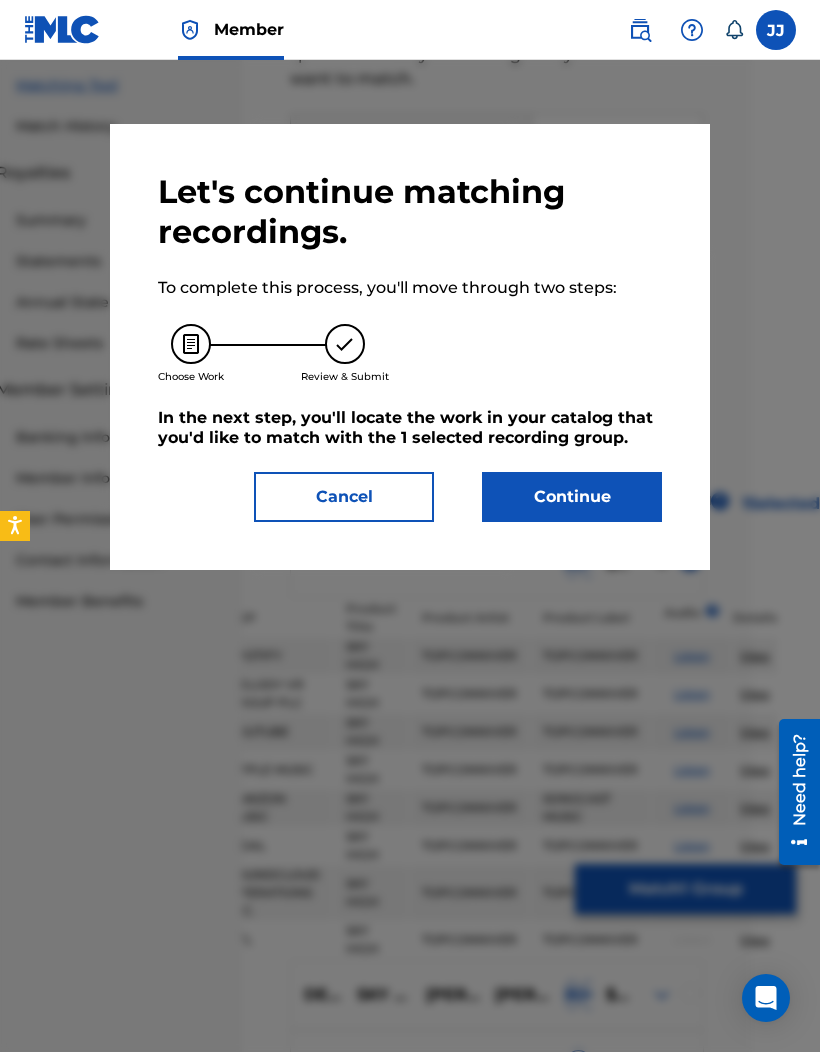 click on "Continue" at bounding box center [572, 497] 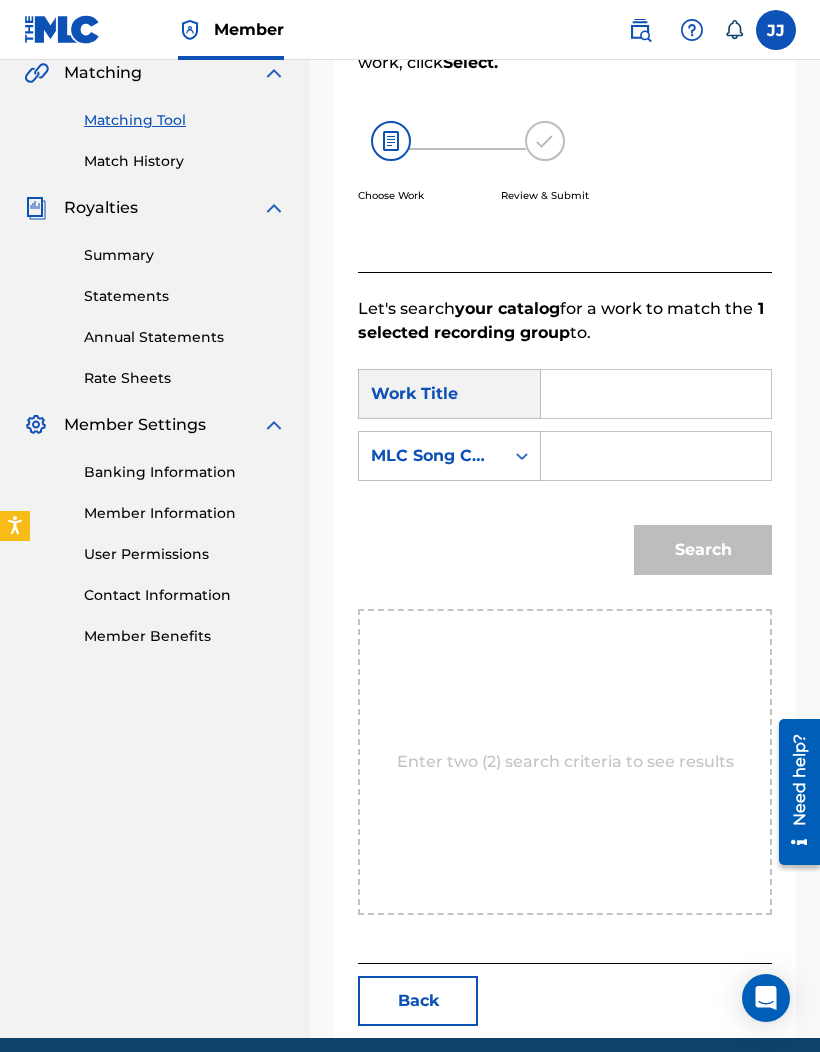 click at bounding box center (656, 394) 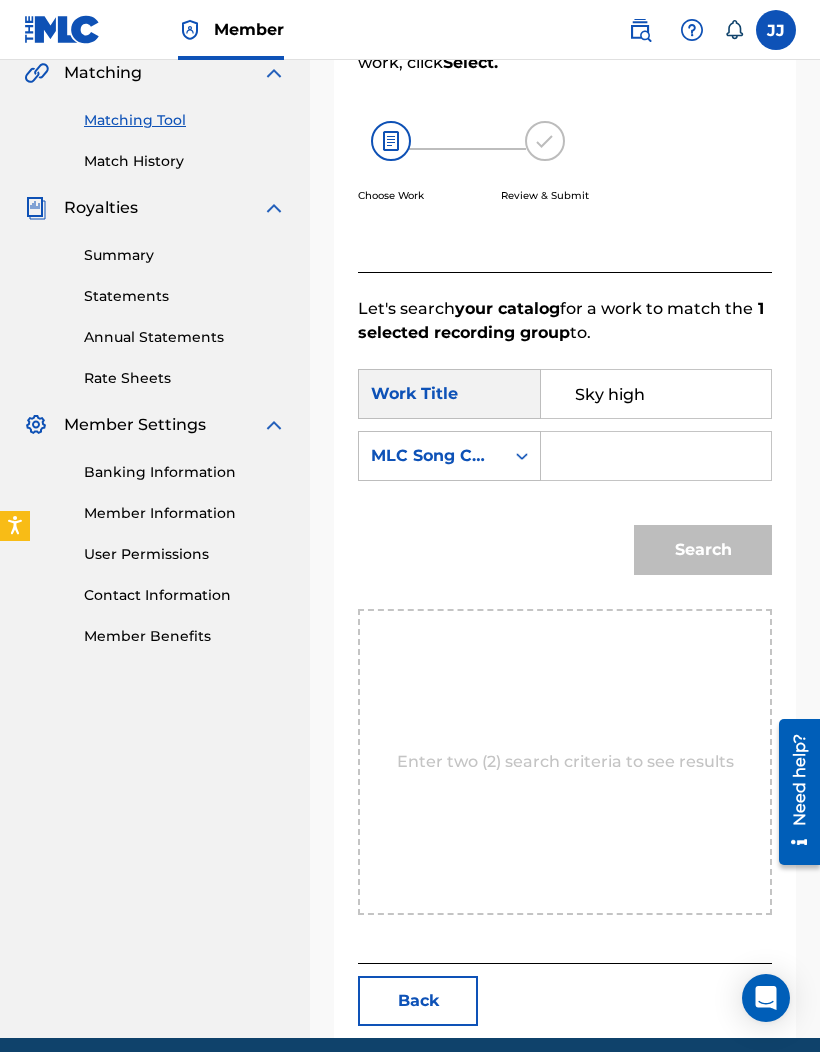 type on "Sky high" 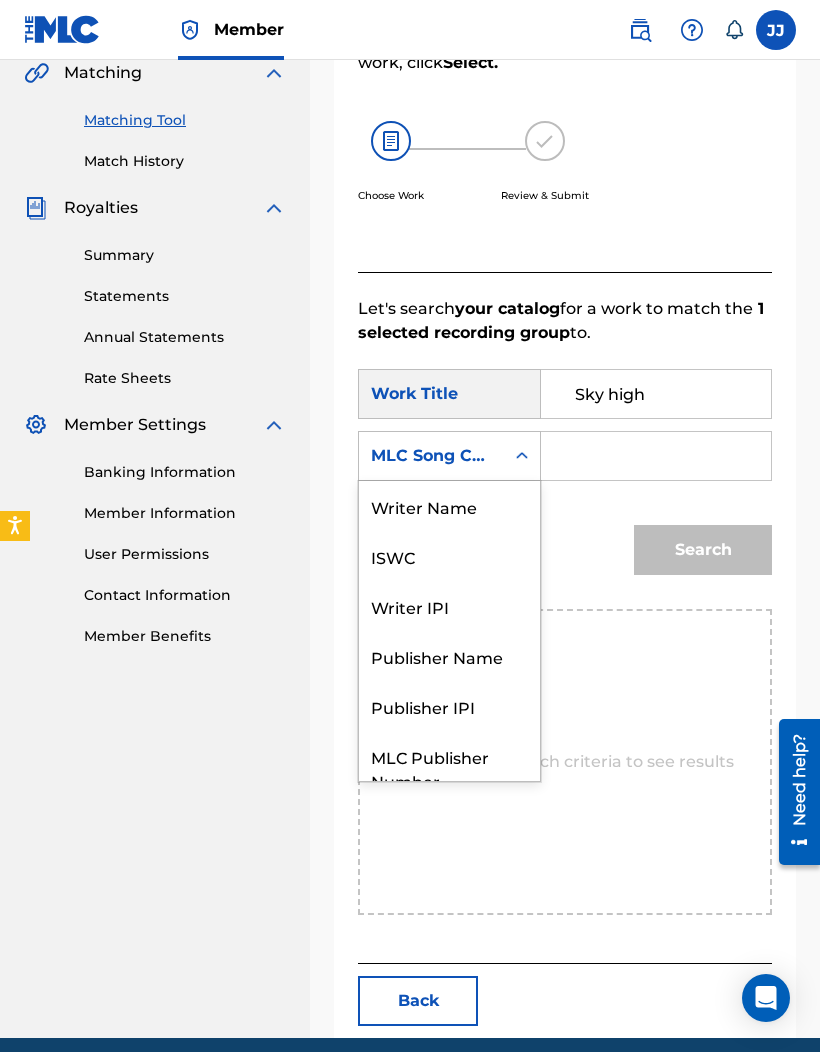 scroll, scrollTop: 0, scrollLeft: 0, axis: both 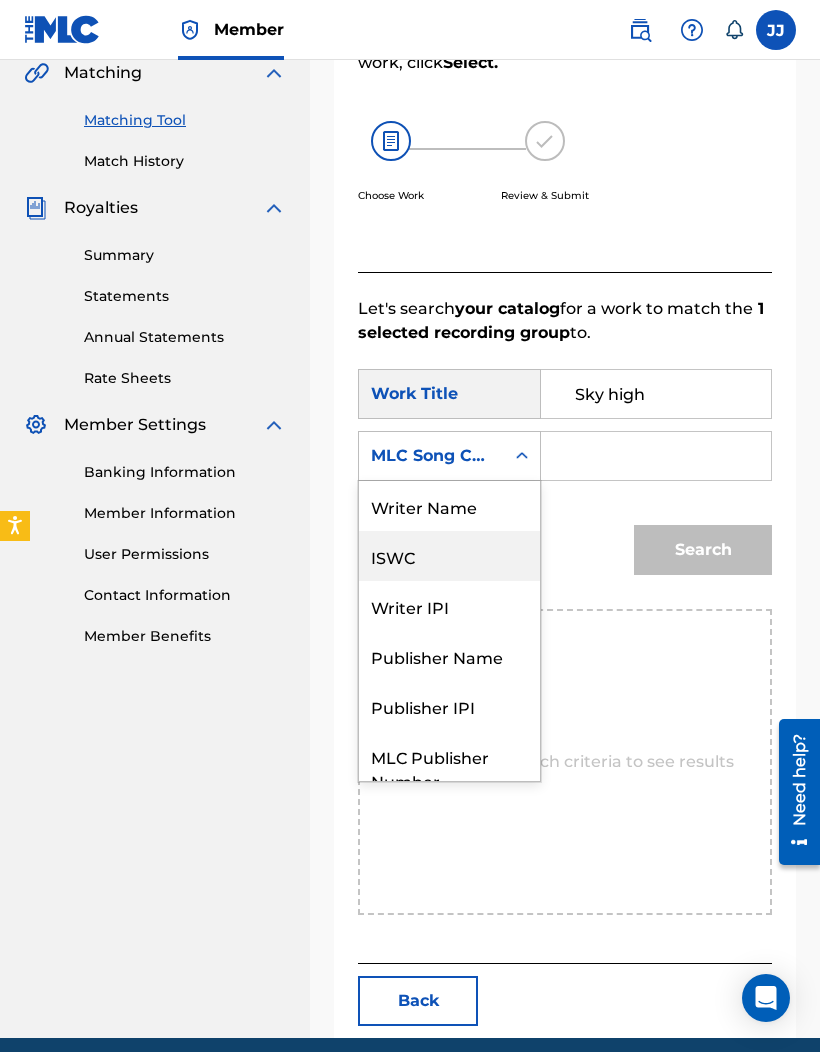 click on "ISWC" at bounding box center (449, 556) 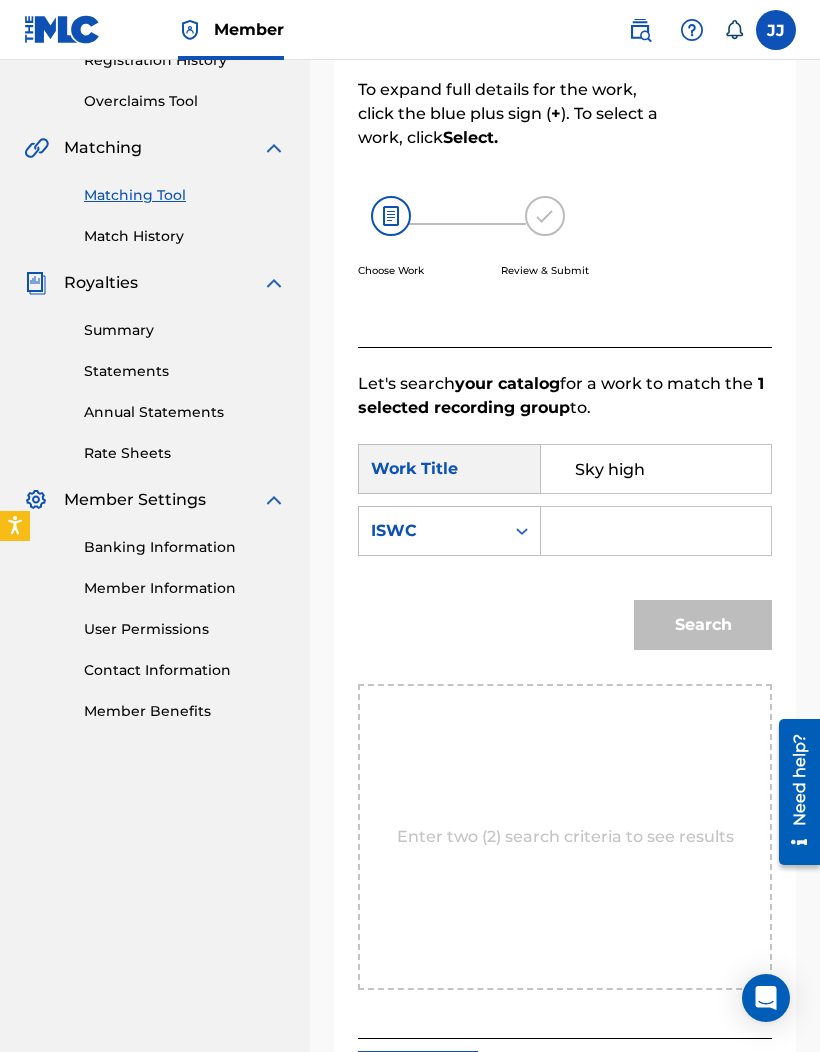 scroll, scrollTop: 401, scrollLeft: 0, axis: vertical 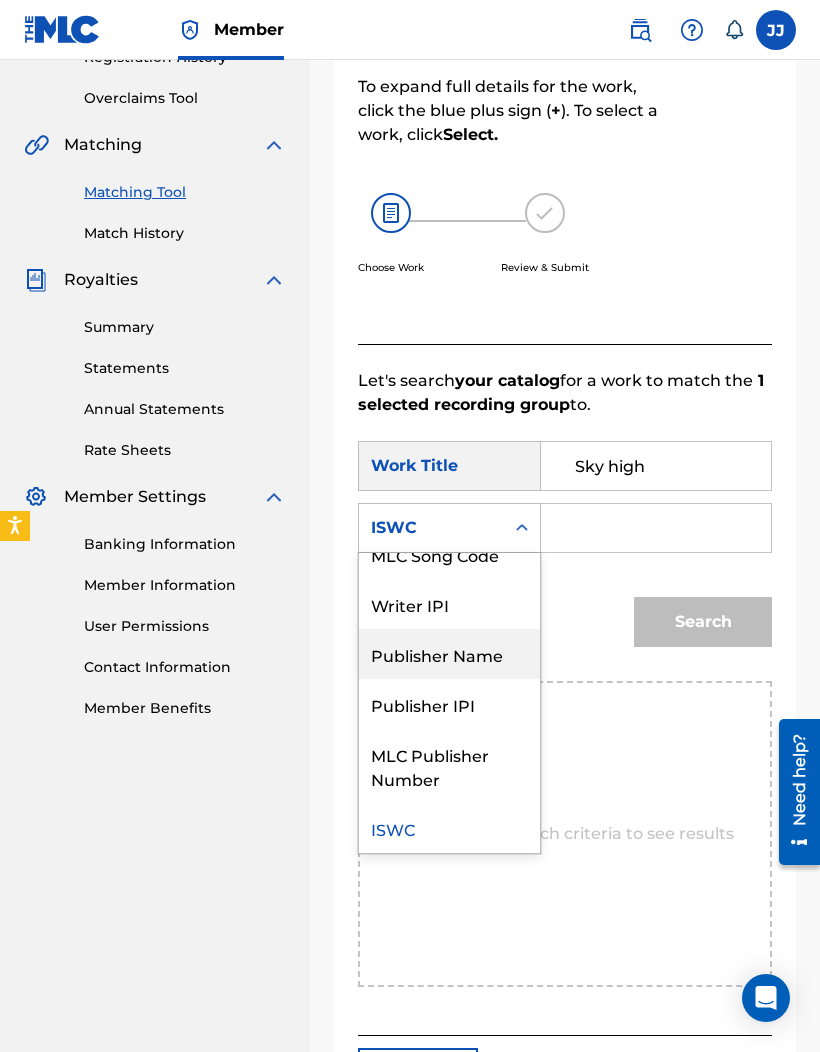 click on "Publisher Name" at bounding box center [449, 654] 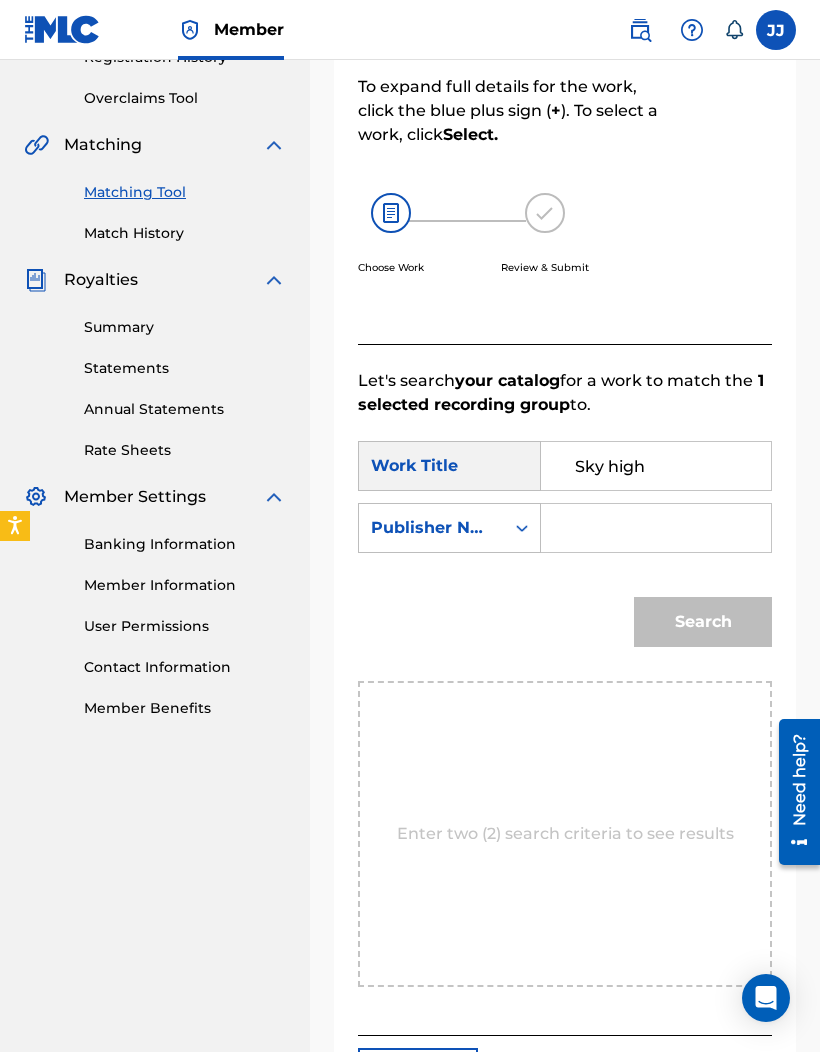 click at bounding box center (656, 528) 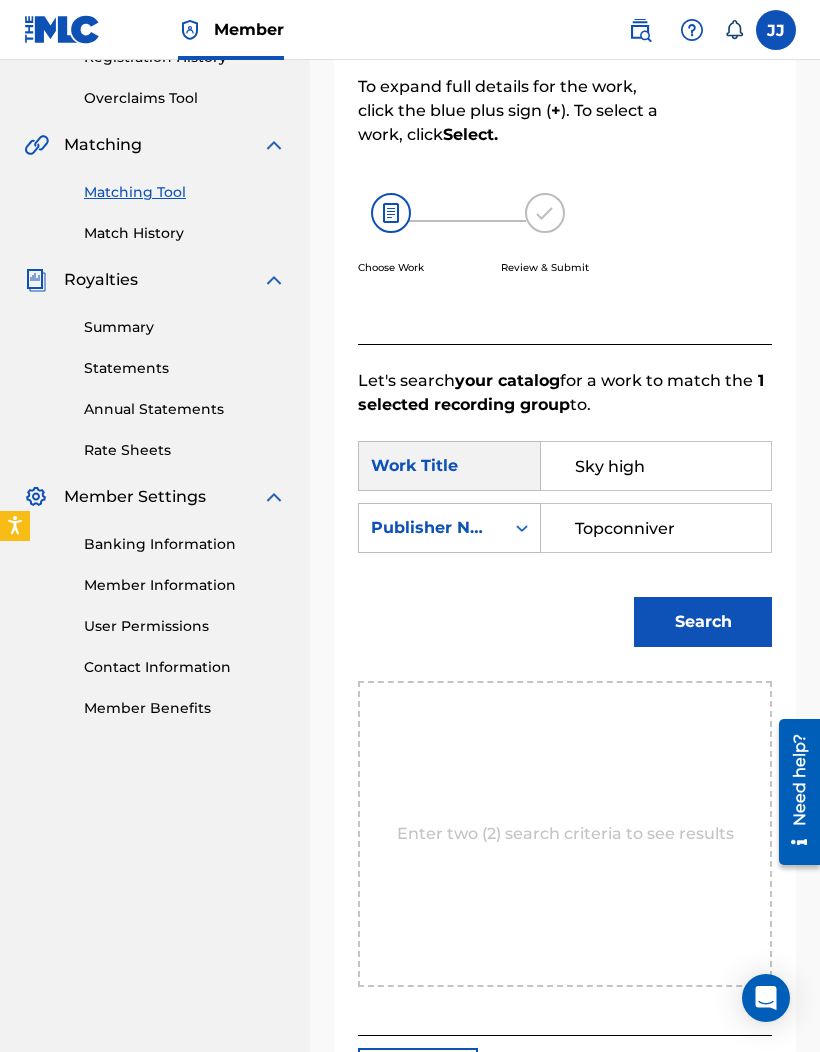 type on "Topconniver" 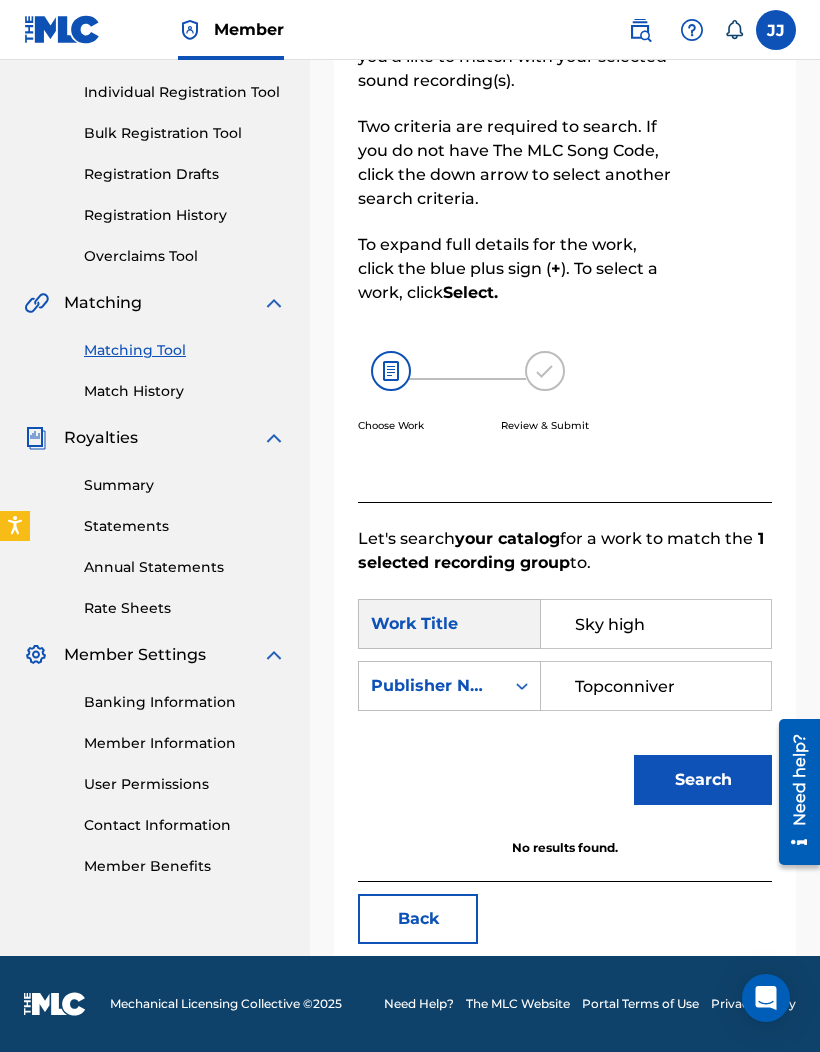 scroll, scrollTop: 243, scrollLeft: 0, axis: vertical 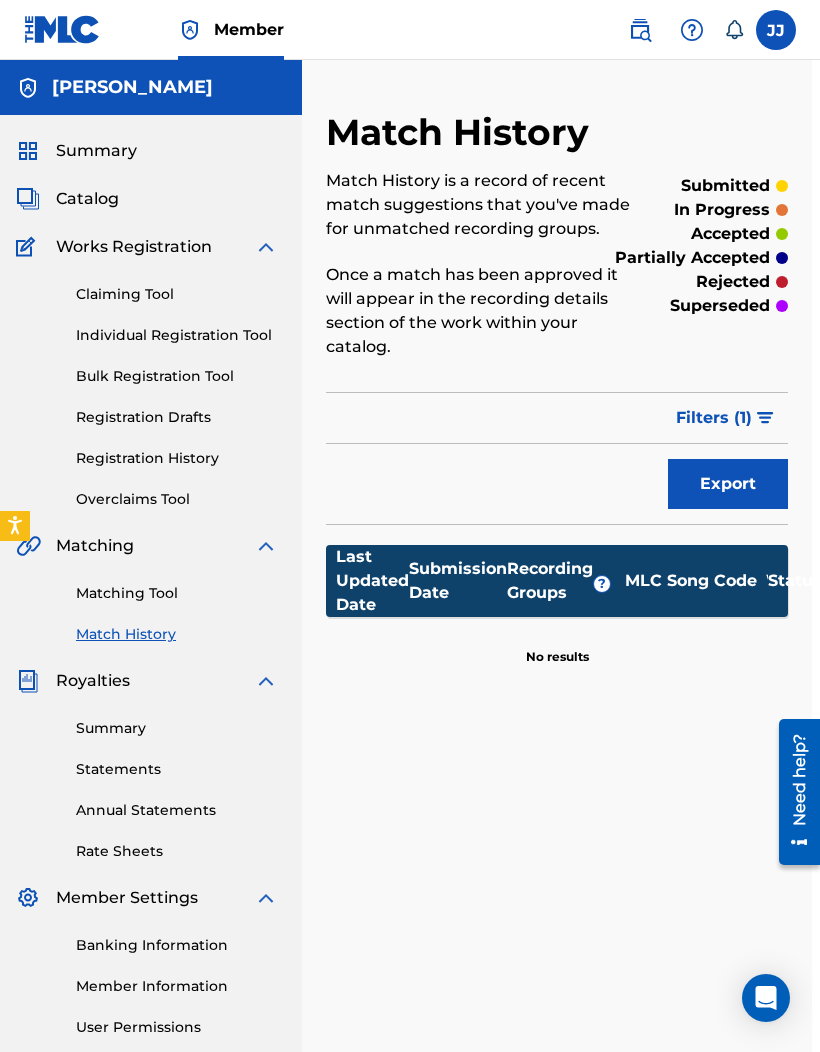 click on "Claiming Tool" at bounding box center [177, 294] 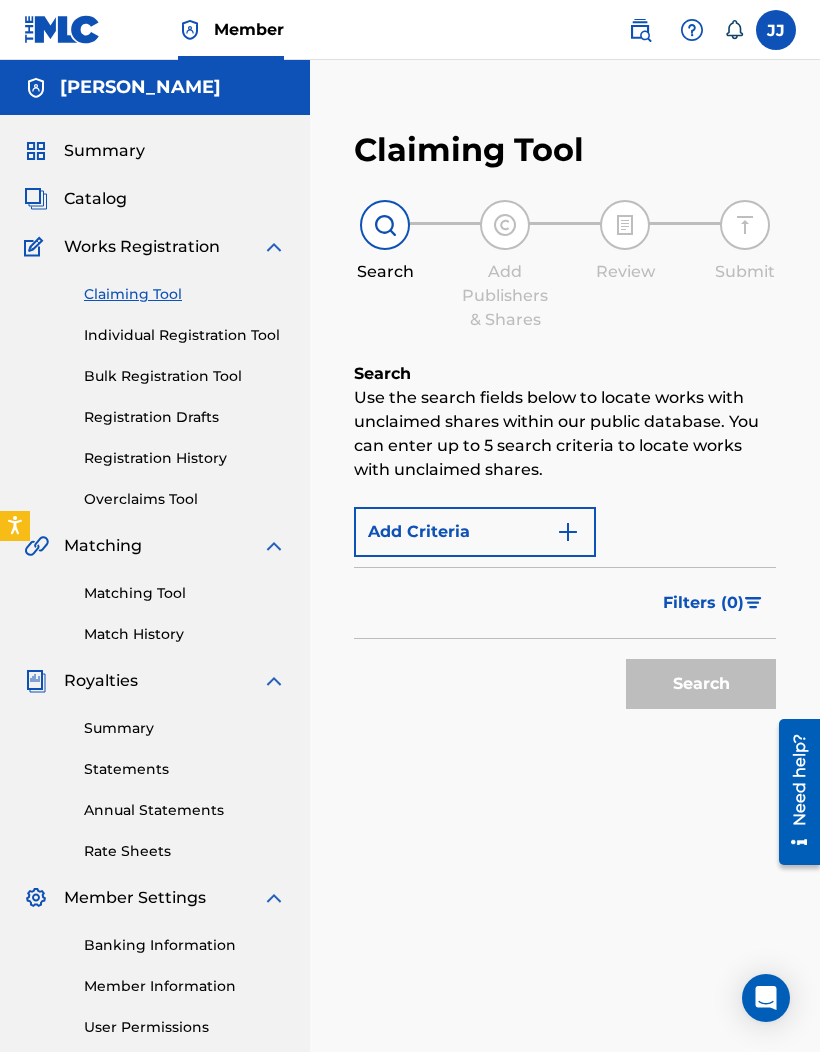 scroll, scrollTop: 0, scrollLeft: 0, axis: both 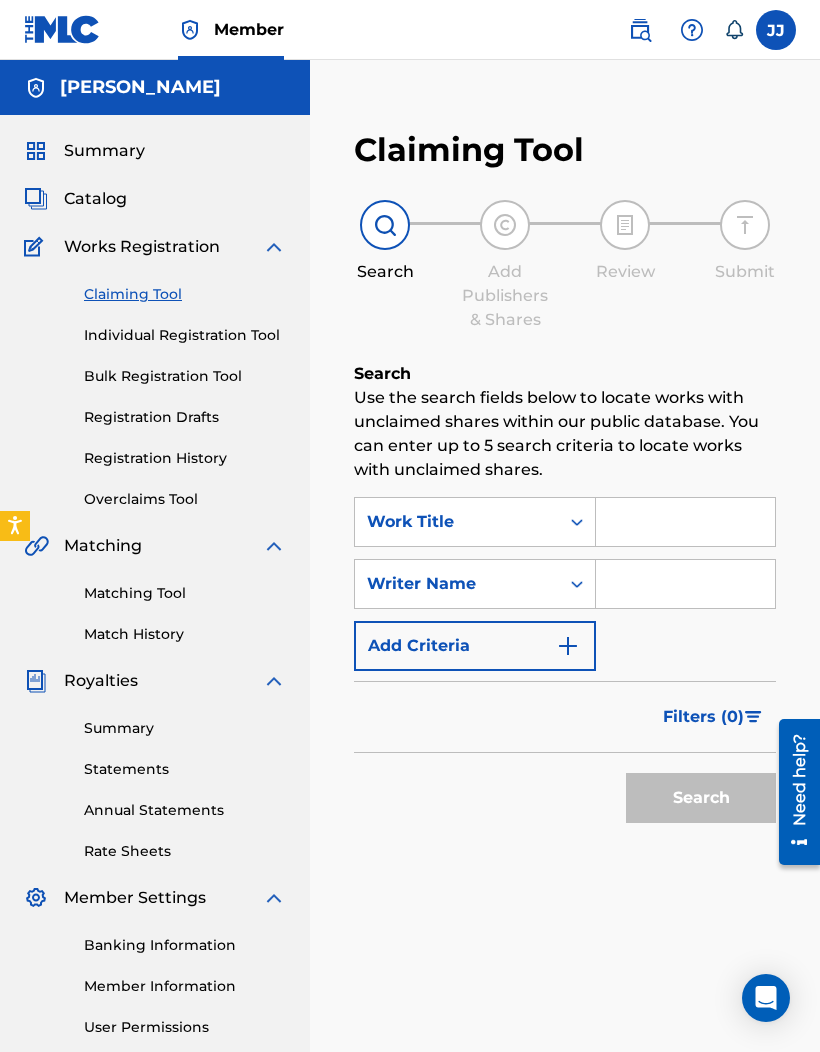 click on "Summary" at bounding box center (155, 151) 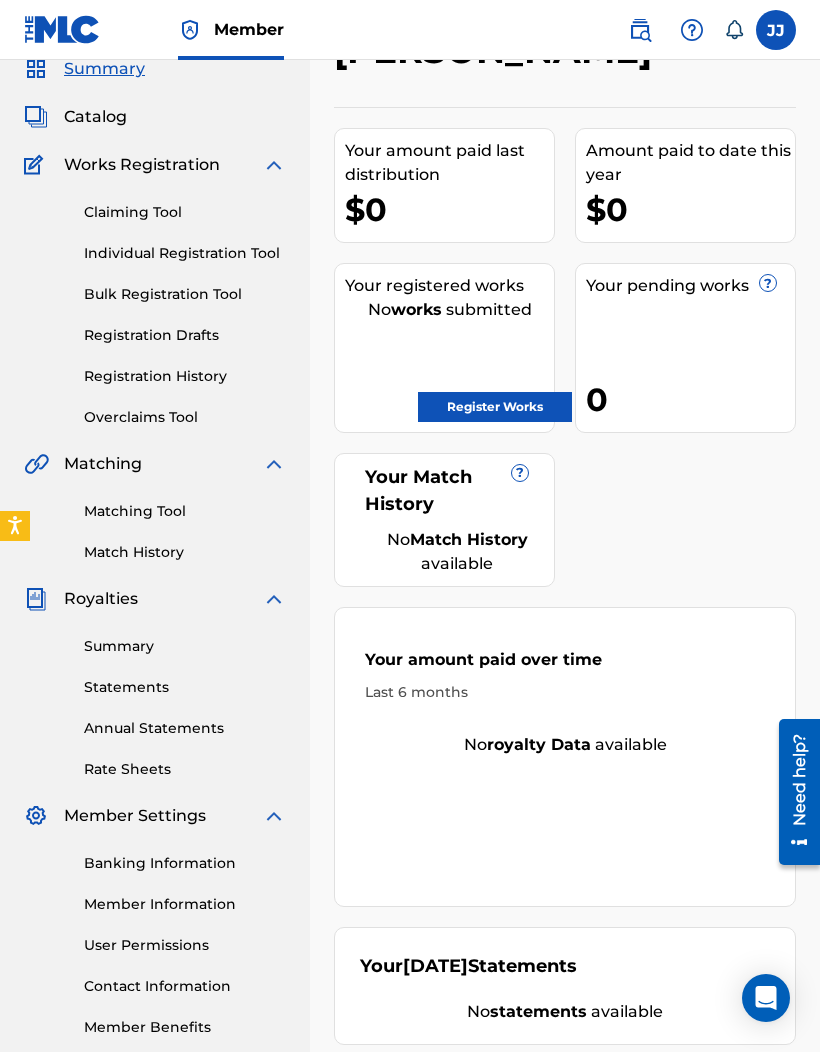 click on "Register Works" at bounding box center [495, 407] 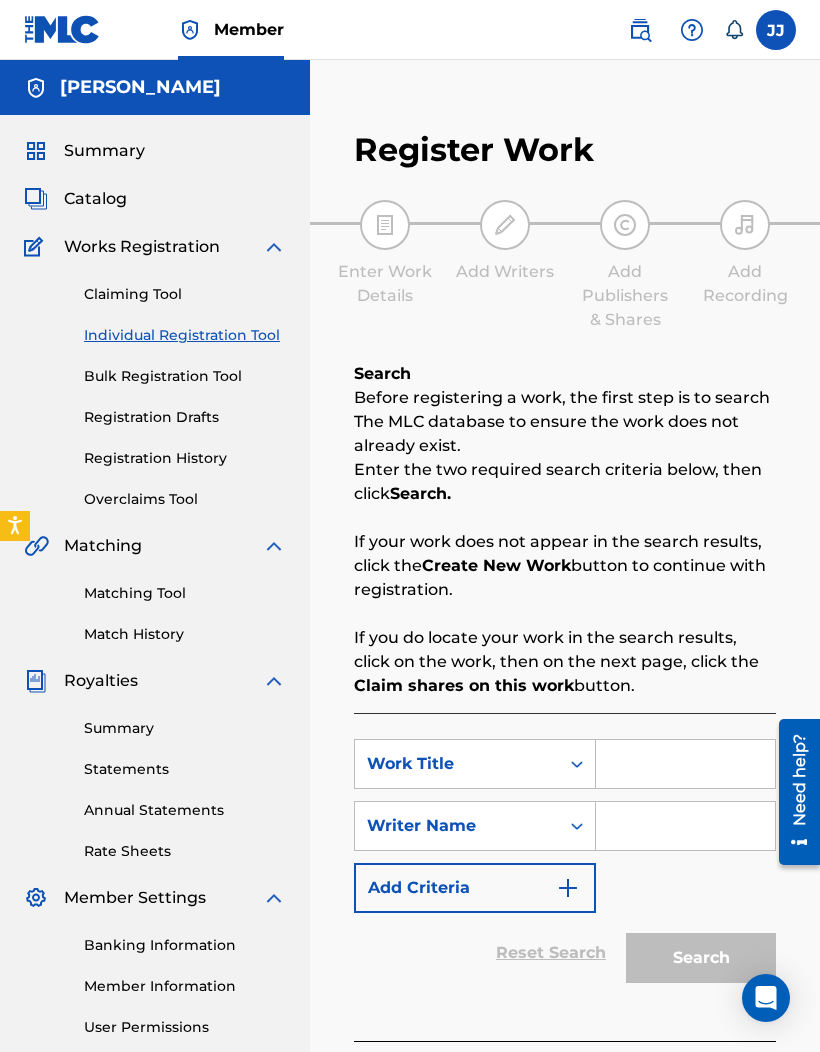 click at bounding box center (685, 764) 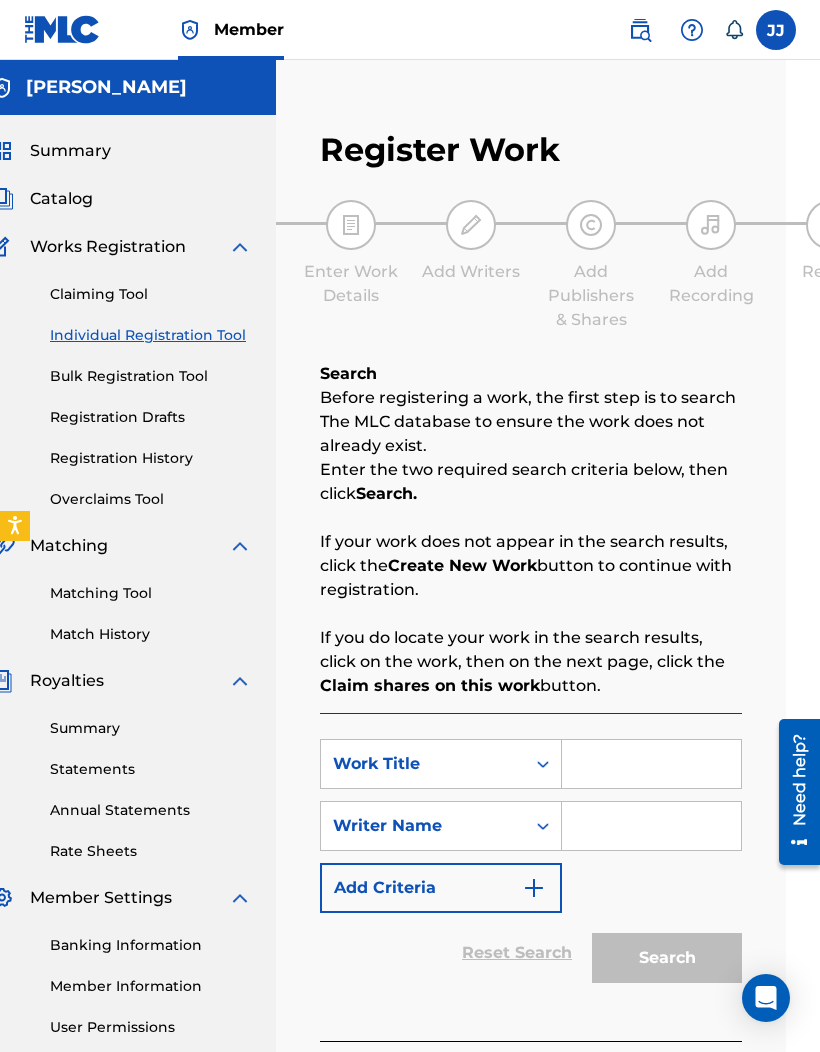 scroll, scrollTop: 0, scrollLeft: 0, axis: both 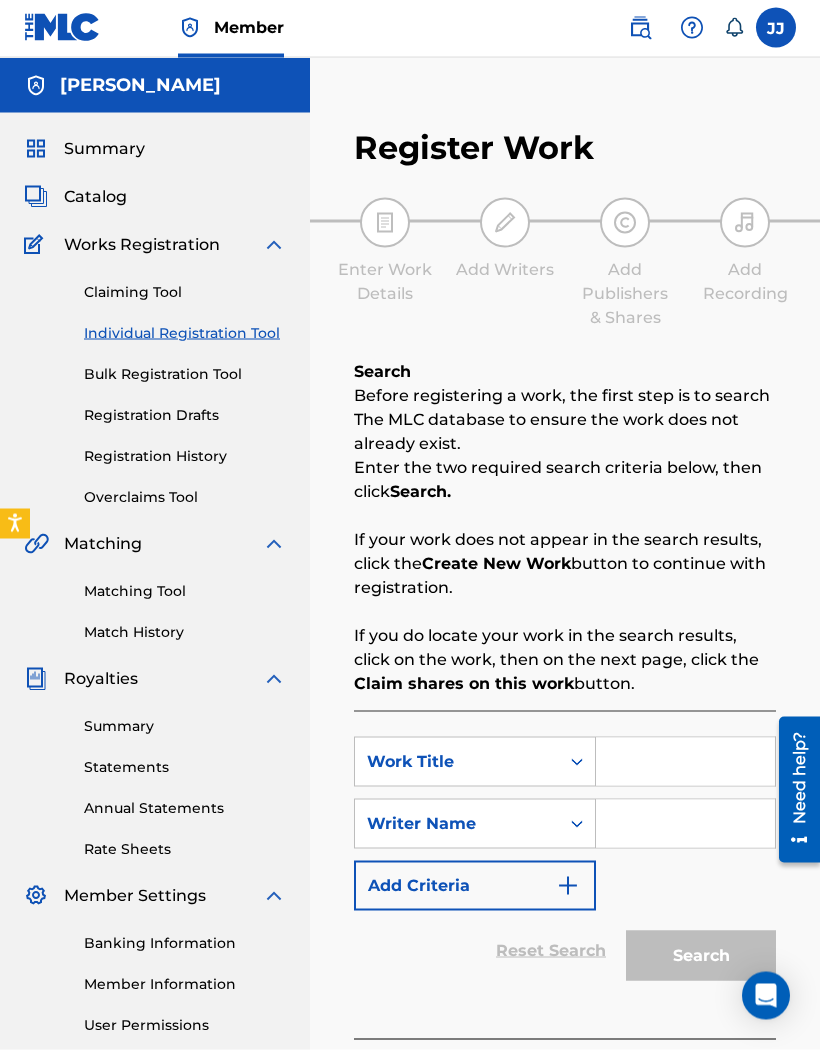click on "Matching Tool Match History" at bounding box center [155, 601] 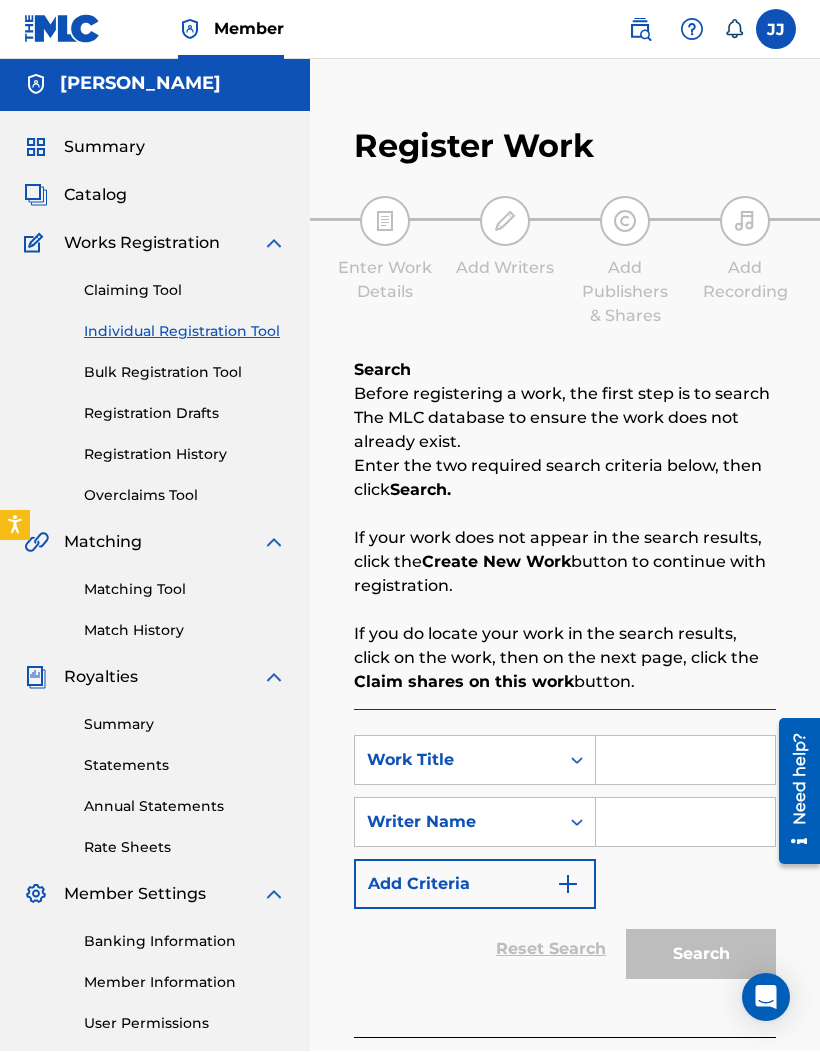 click at bounding box center (685, 761) 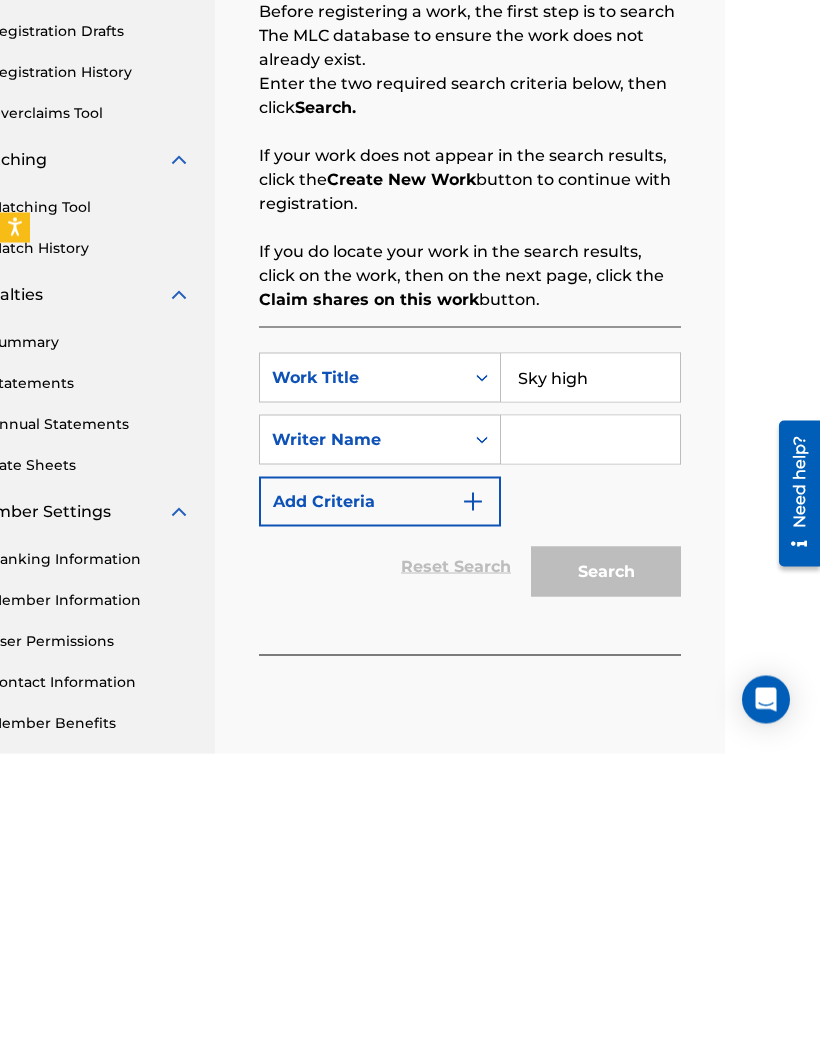 type on "Sky high" 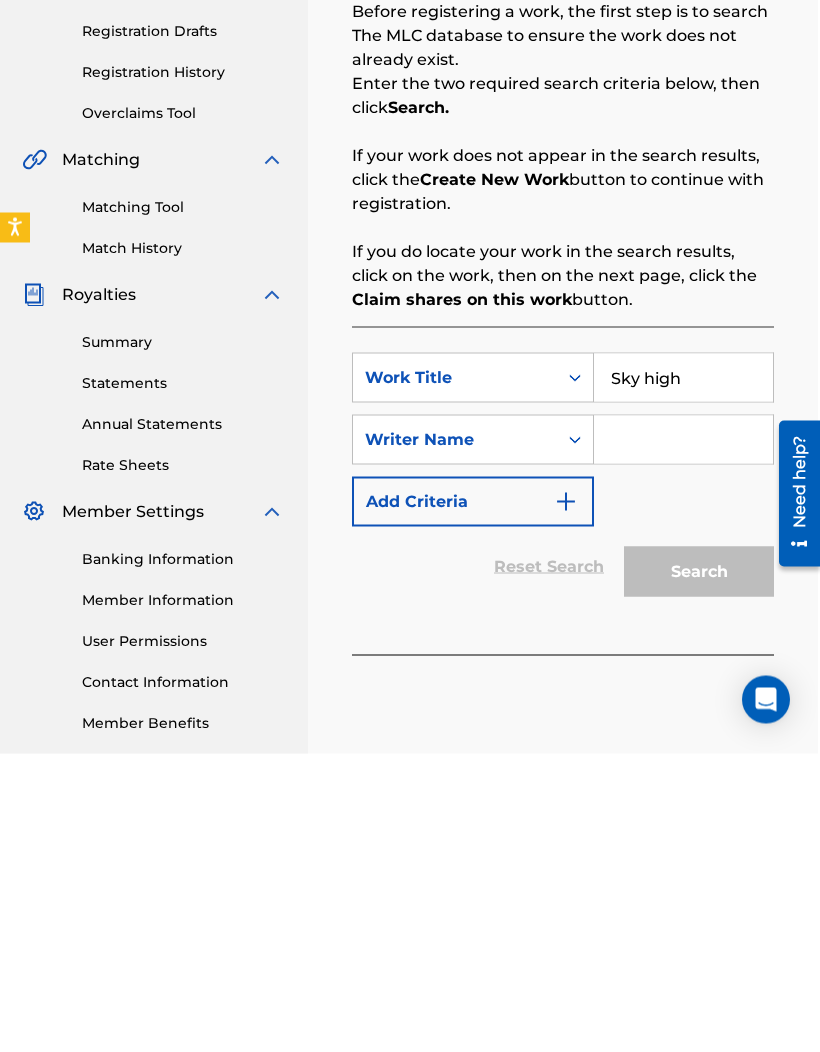 scroll, scrollTop: 88, scrollLeft: 0, axis: vertical 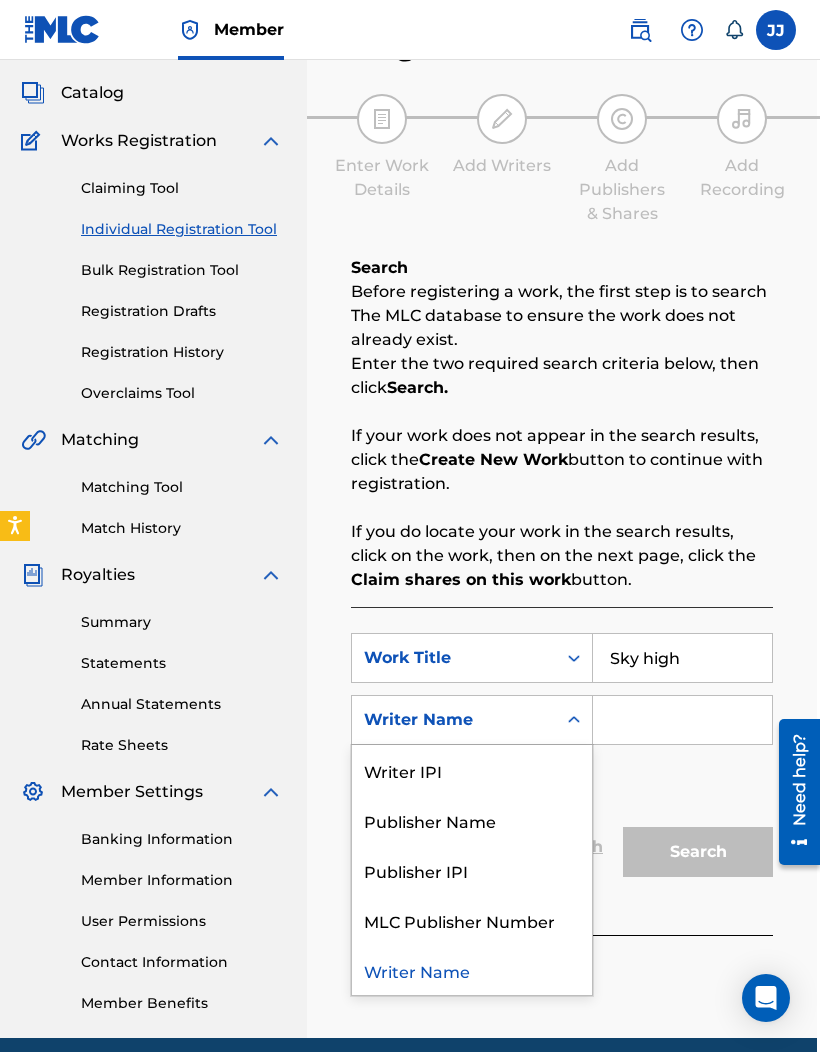 click on "Publisher Name" at bounding box center (472, 820) 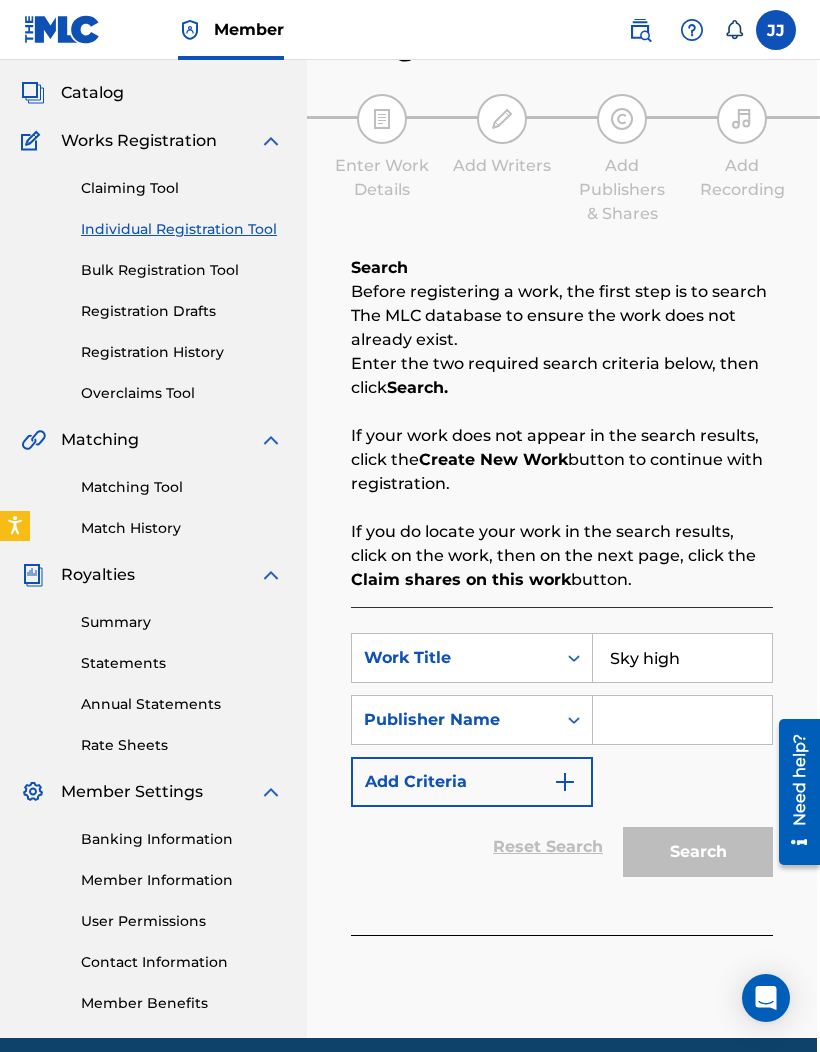click at bounding box center [682, 720] 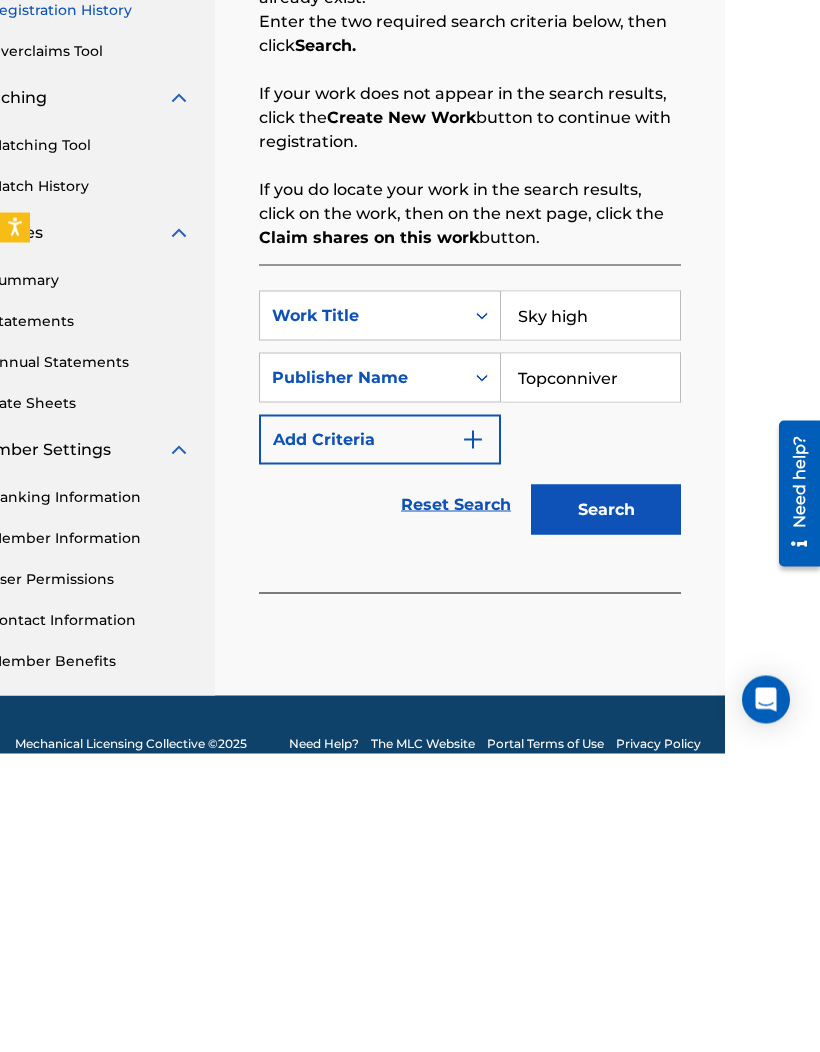 type on "Topconniver" 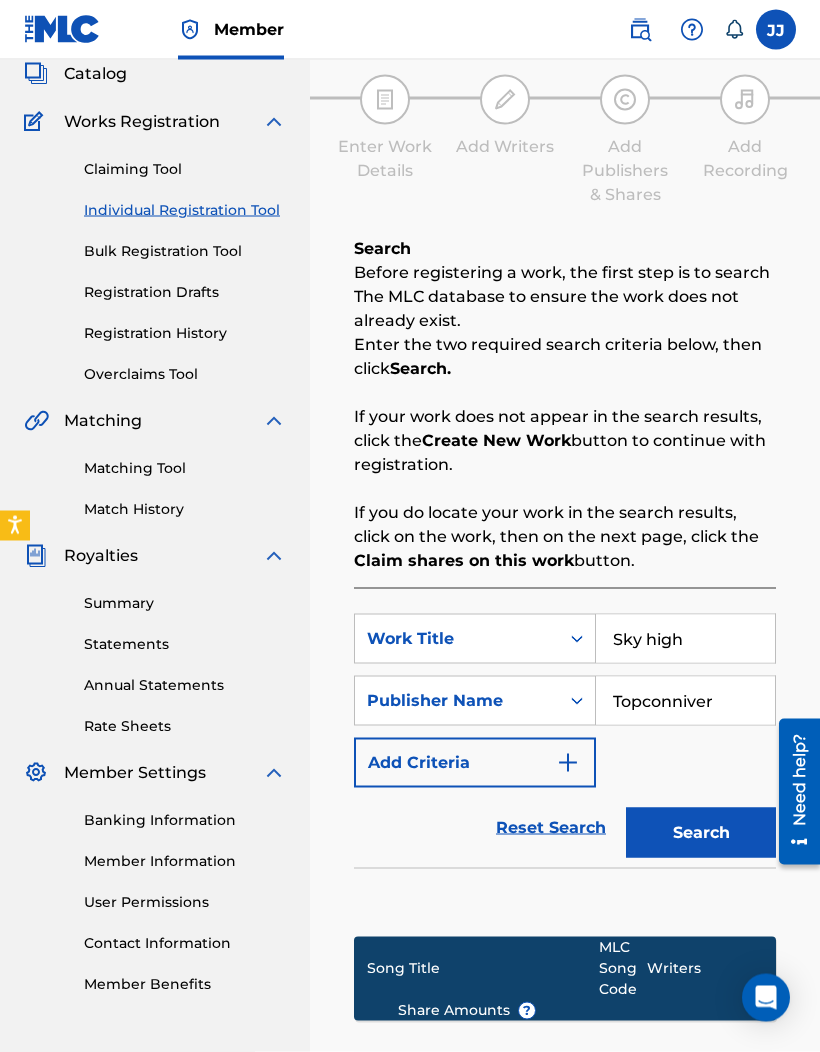 scroll, scrollTop: 126, scrollLeft: 0, axis: vertical 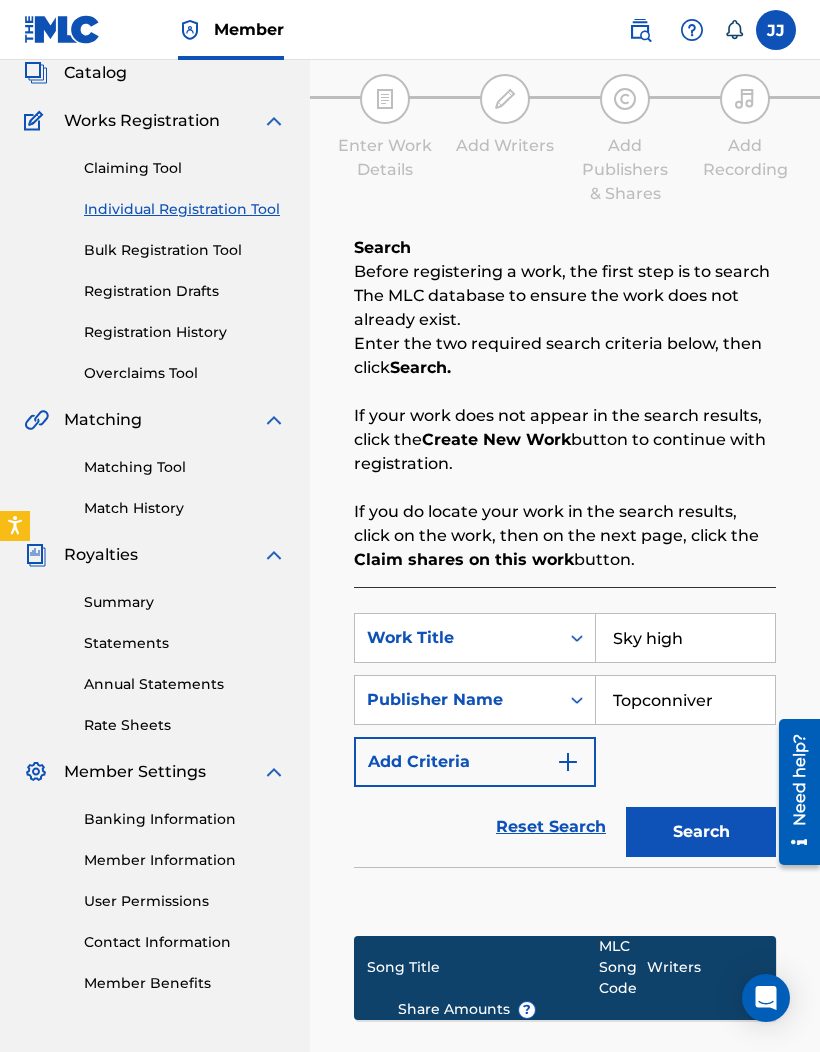 click on "Claiming Tool" at bounding box center (185, 168) 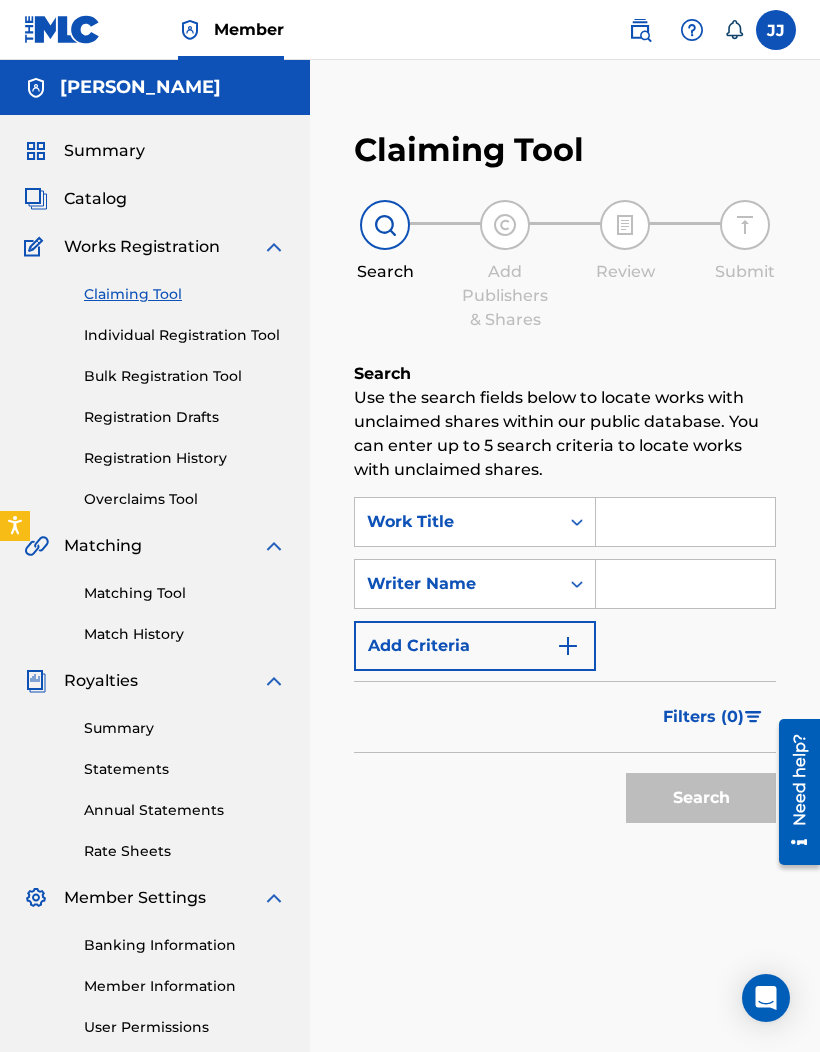 click on "Matching Tool" at bounding box center (185, 593) 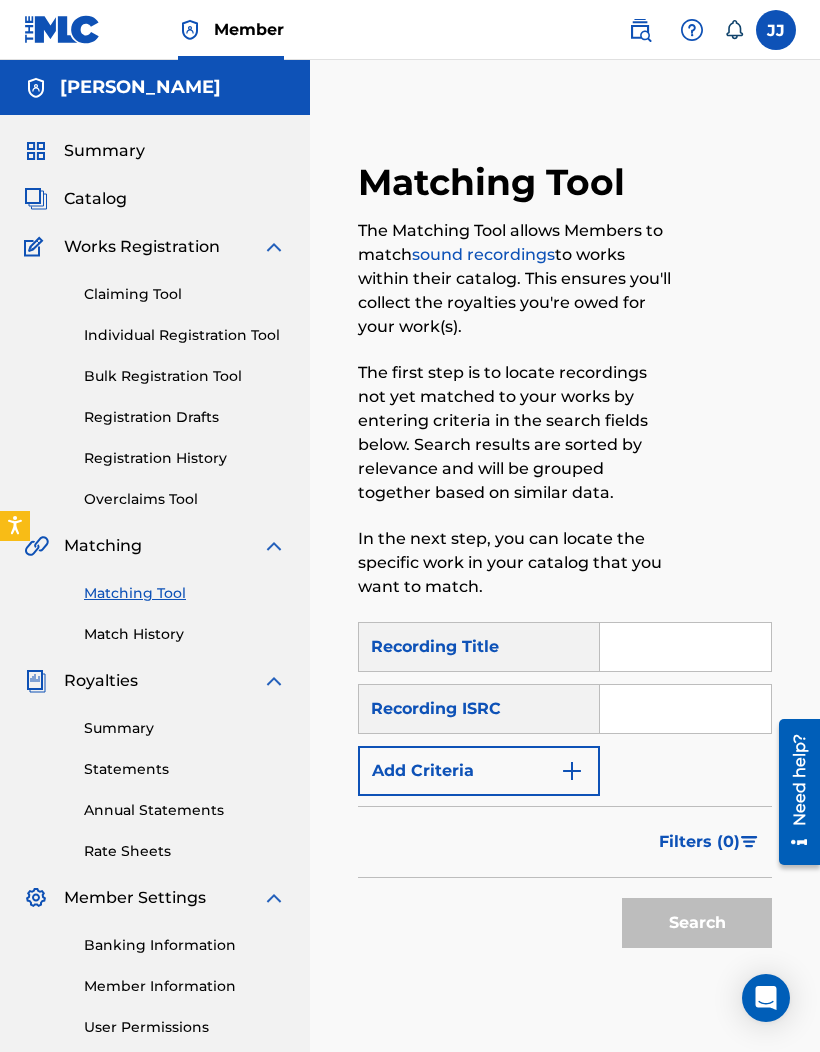 click at bounding box center (685, 647) 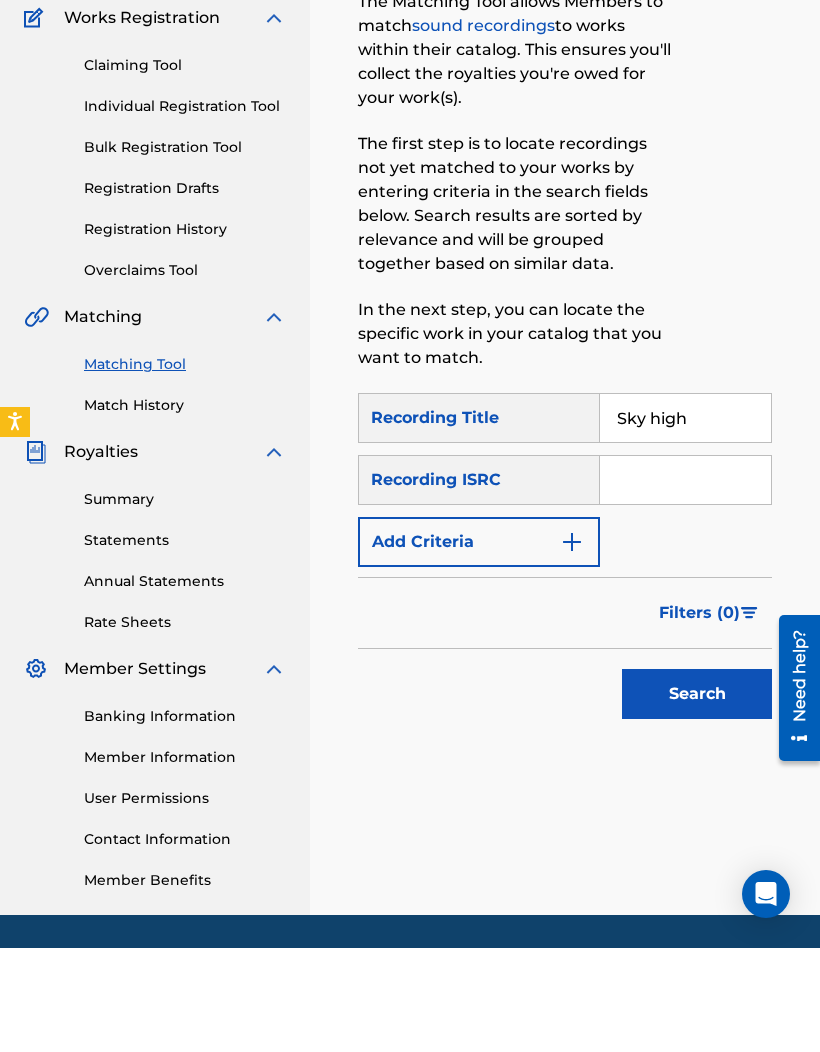 type on "Sky high" 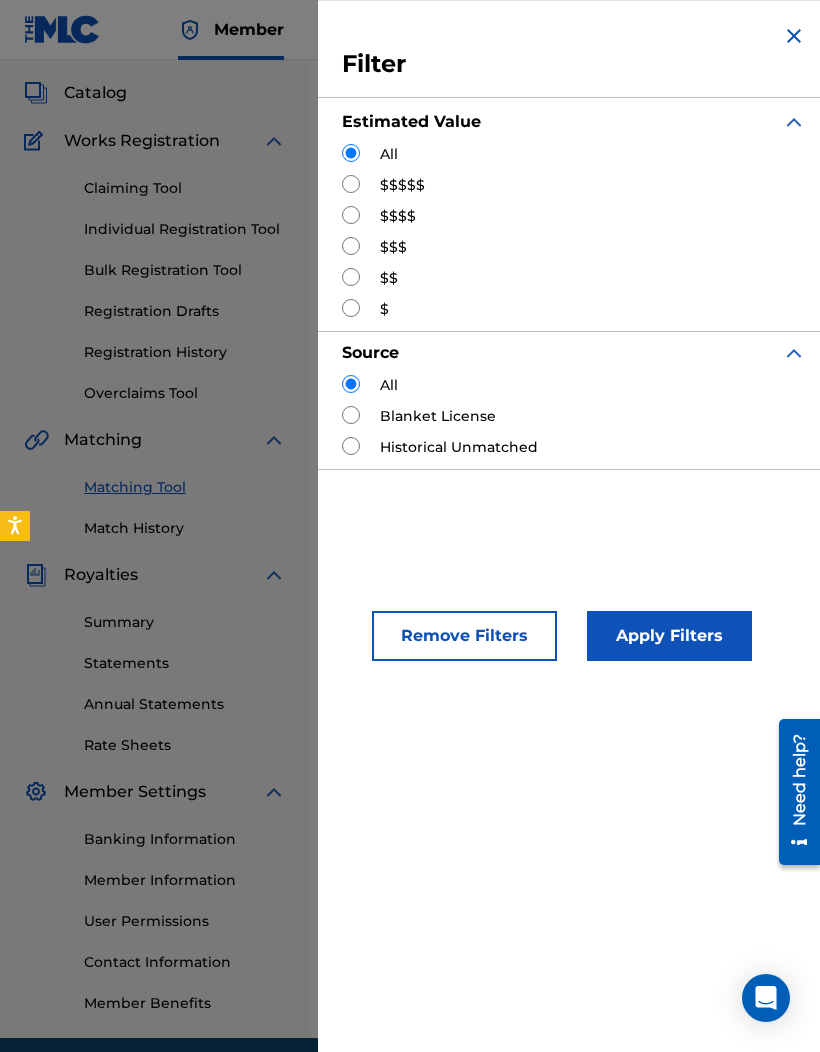 click on "$$$$$" at bounding box center [402, 185] 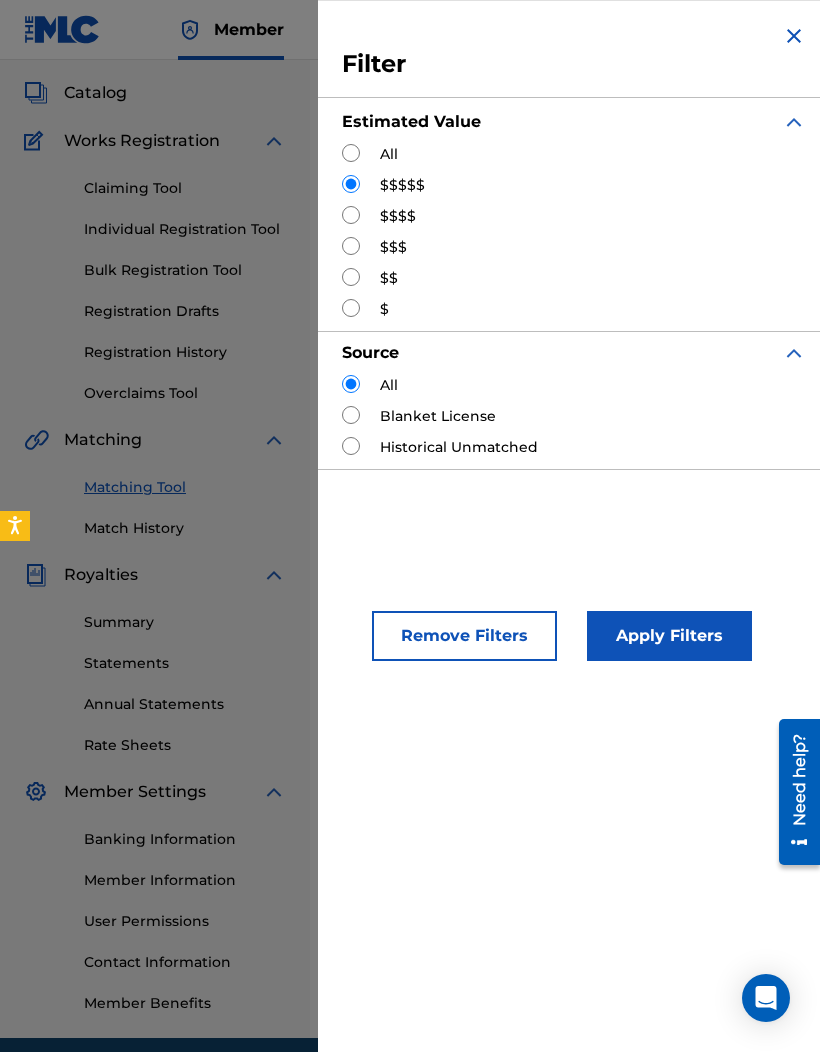 click on "Apply Filters" at bounding box center [669, 636] 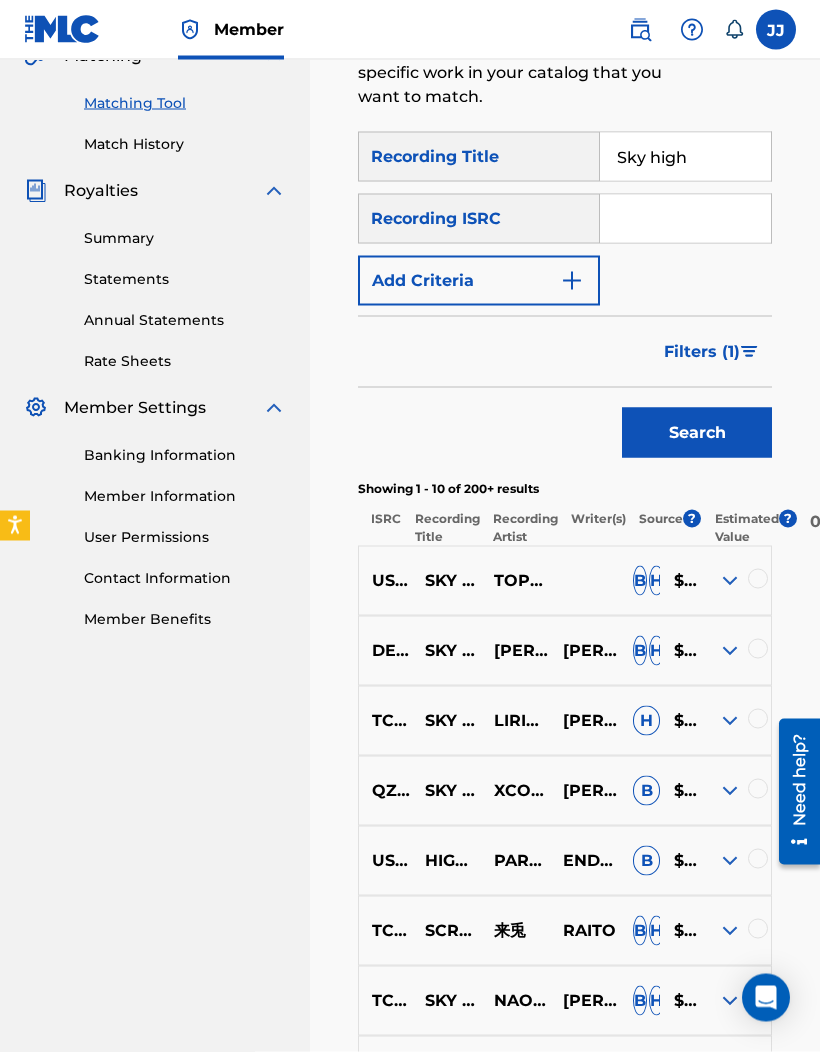 scroll, scrollTop: 491, scrollLeft: 0, axis: vertical 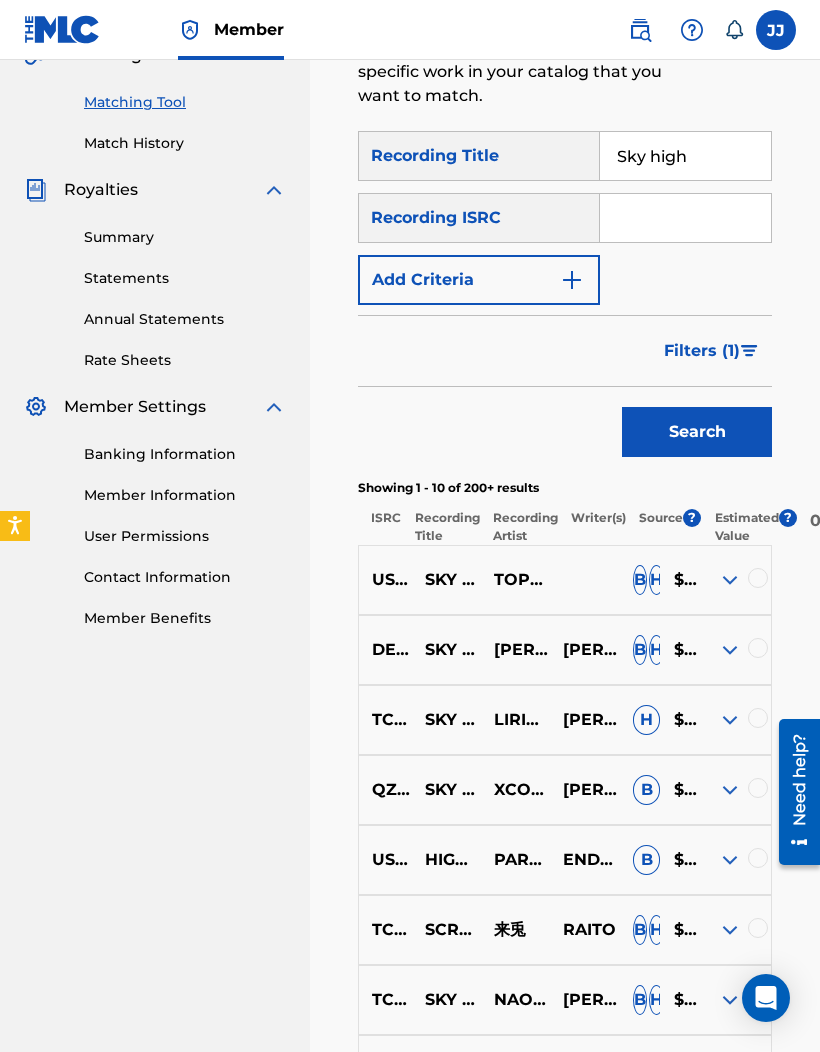 click at bounding box center (730, 580) 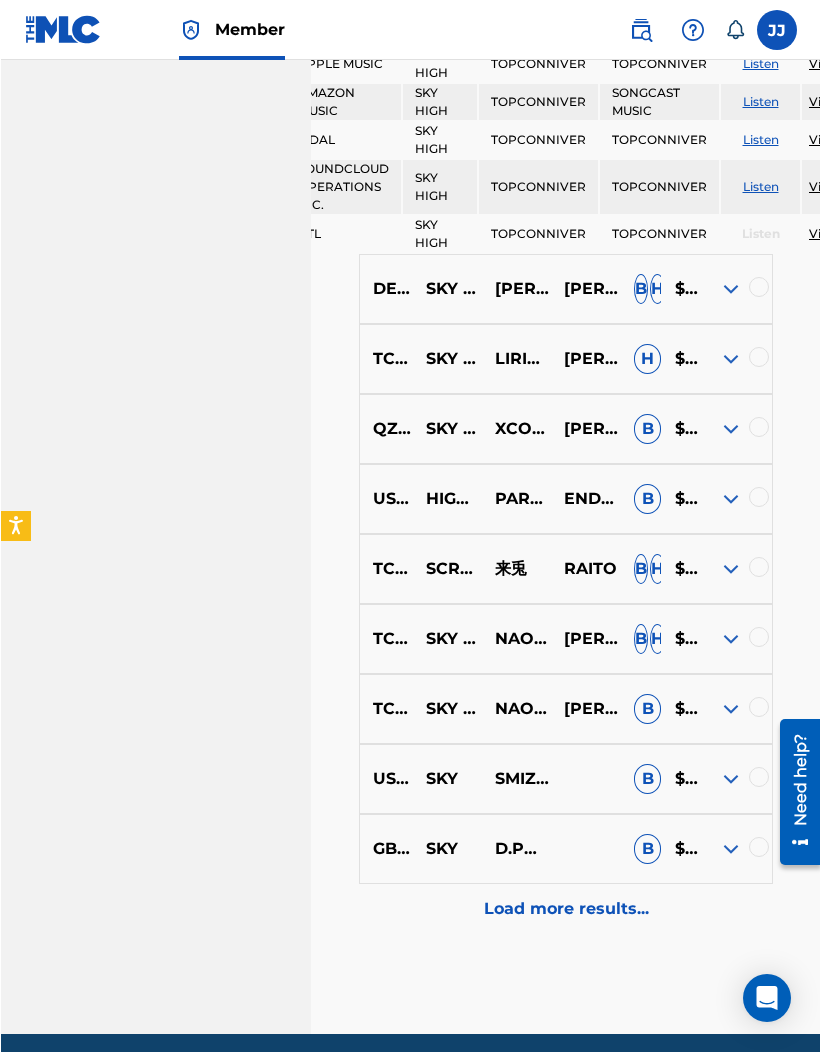 scroll, scrollTop: 1222, scrollLeft: 0, axis: vertical 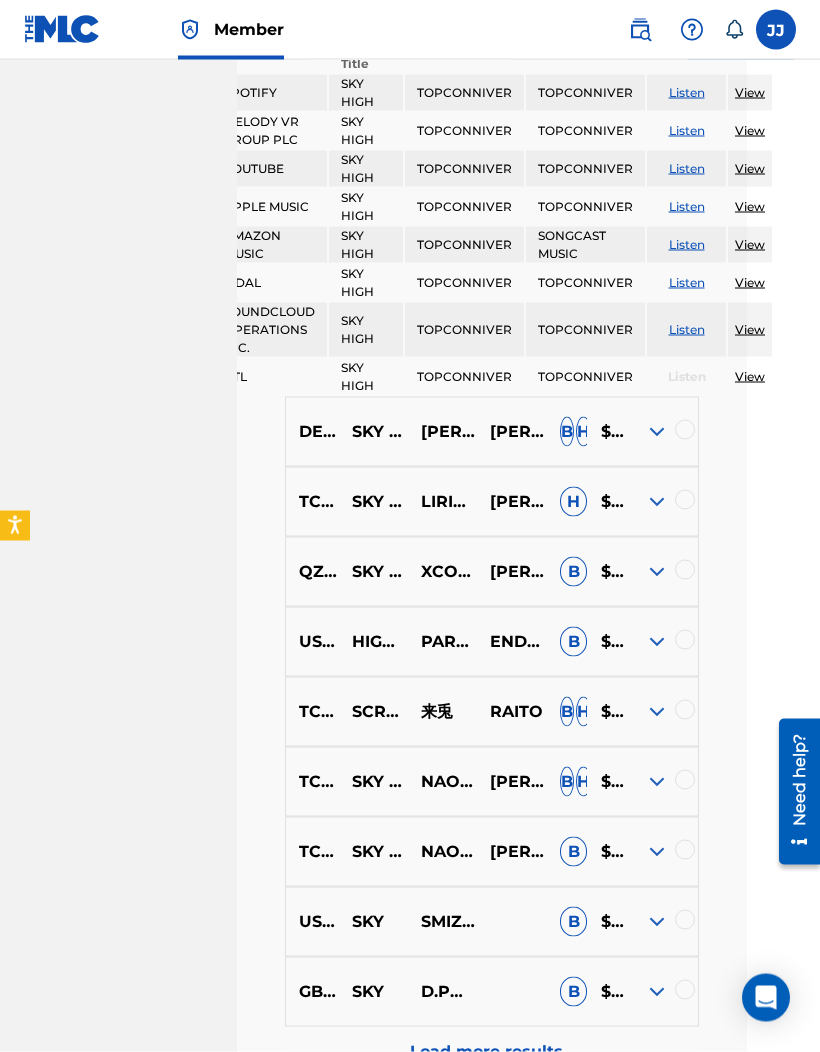 click at bounding box center [657, 432] 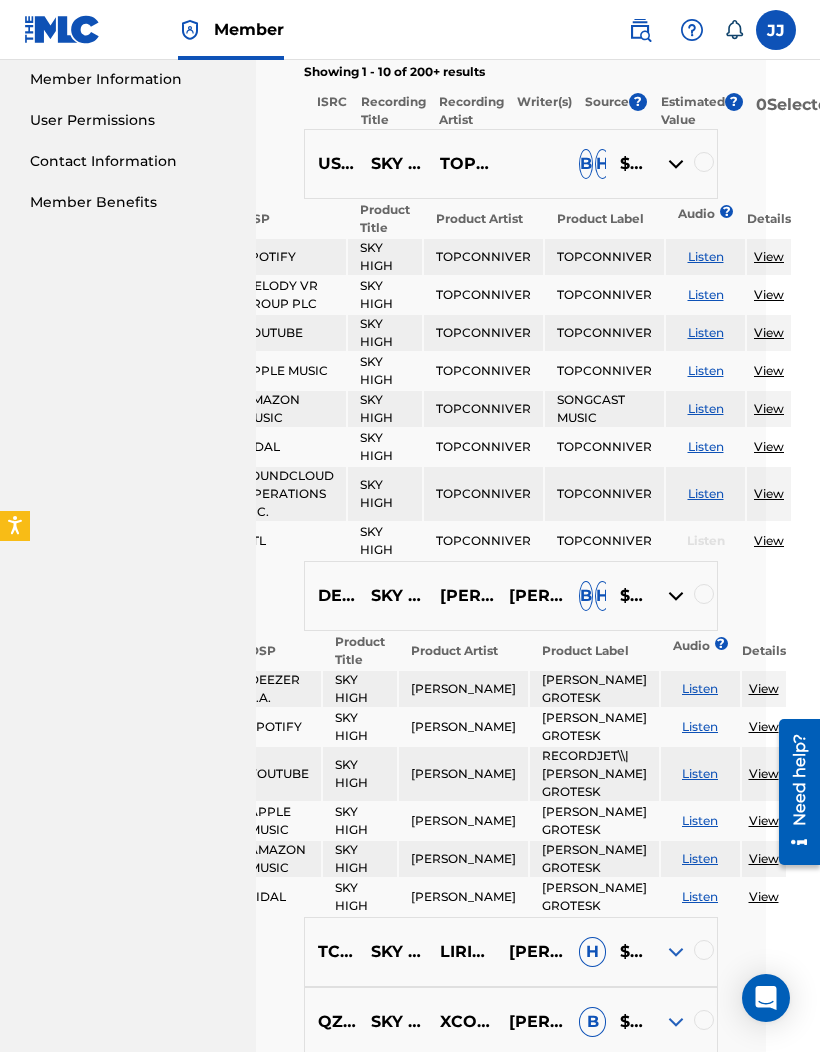 scroll, scrollTop: 908, scrollLeft: 54, axis: both 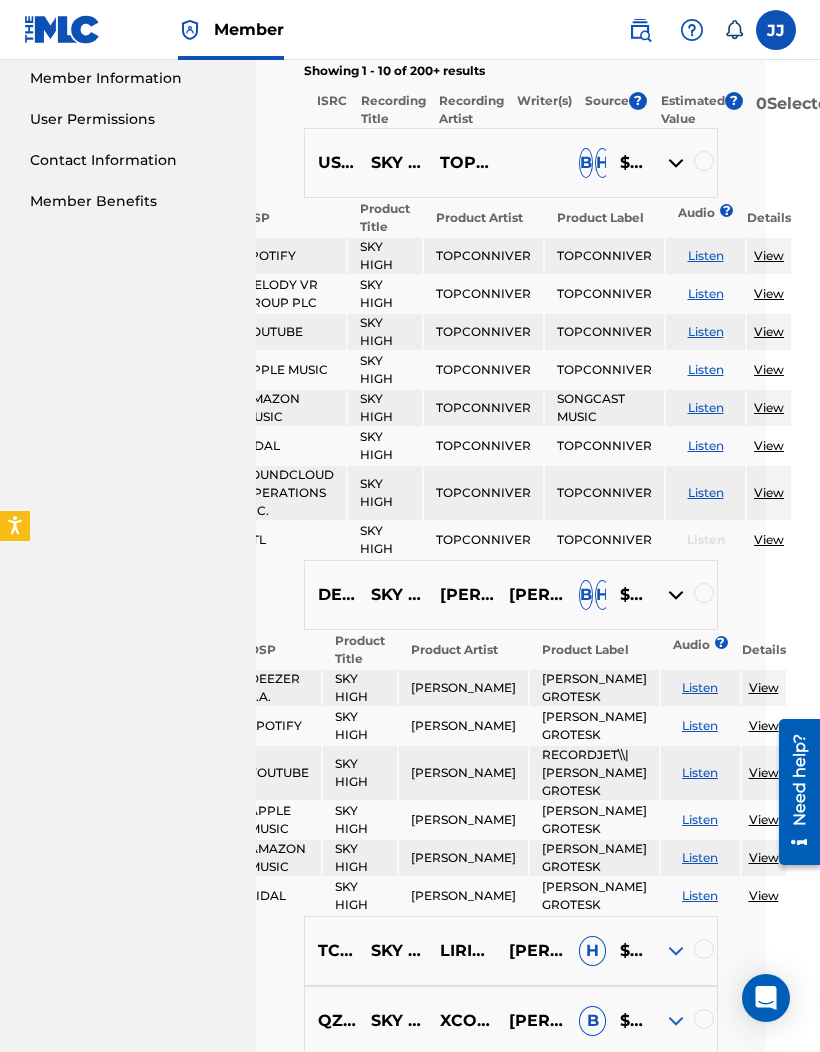 click on "$$$$$" at bounding box center (626, 595) 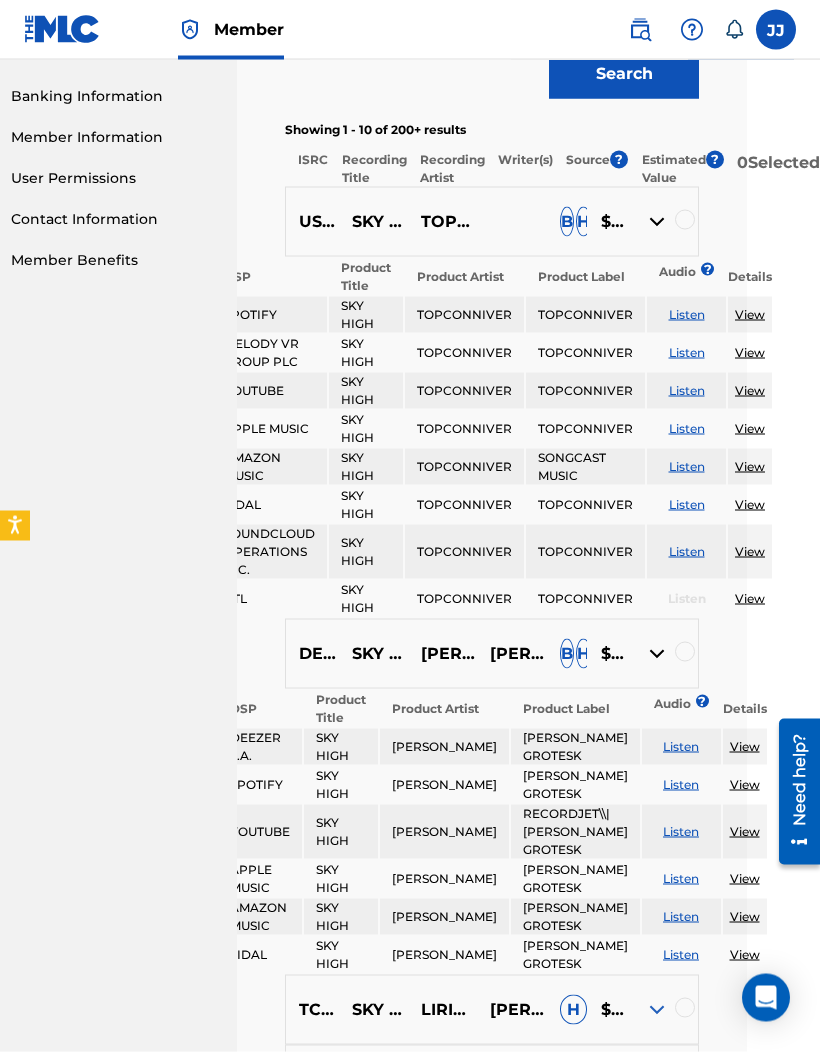 click at bounding box center (685, 220) 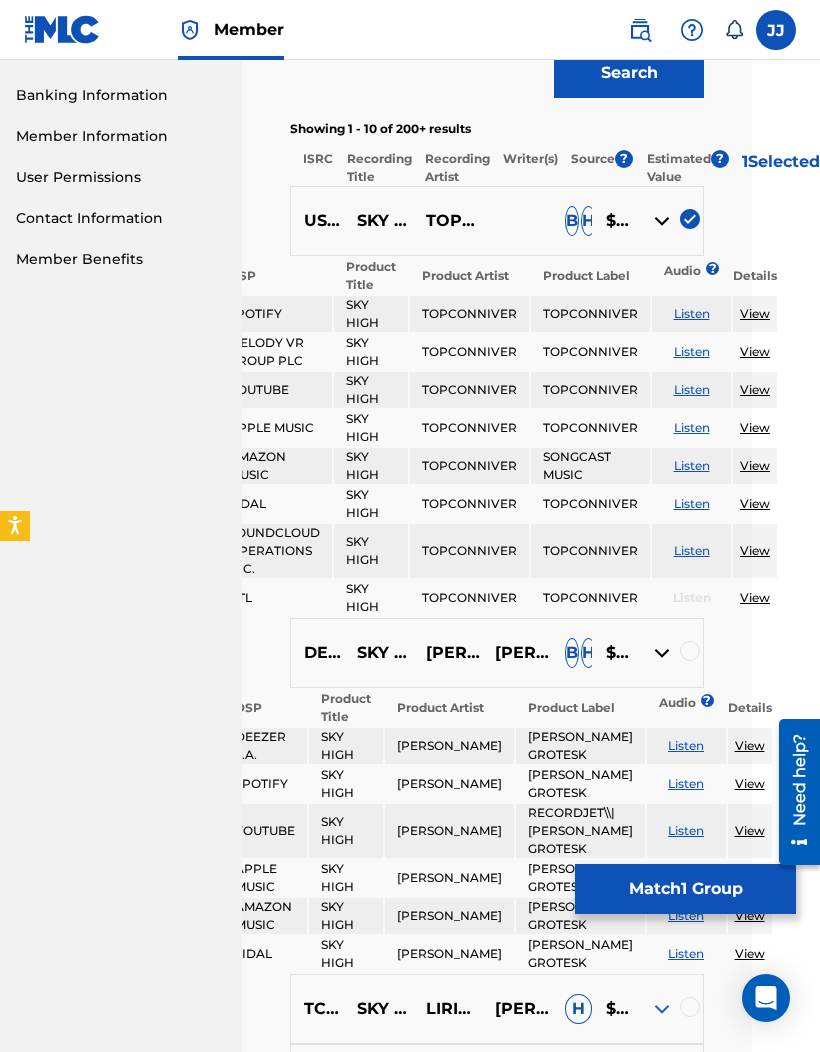 scroll, scrollTop: 849, scrollLeft: 105, axis: both 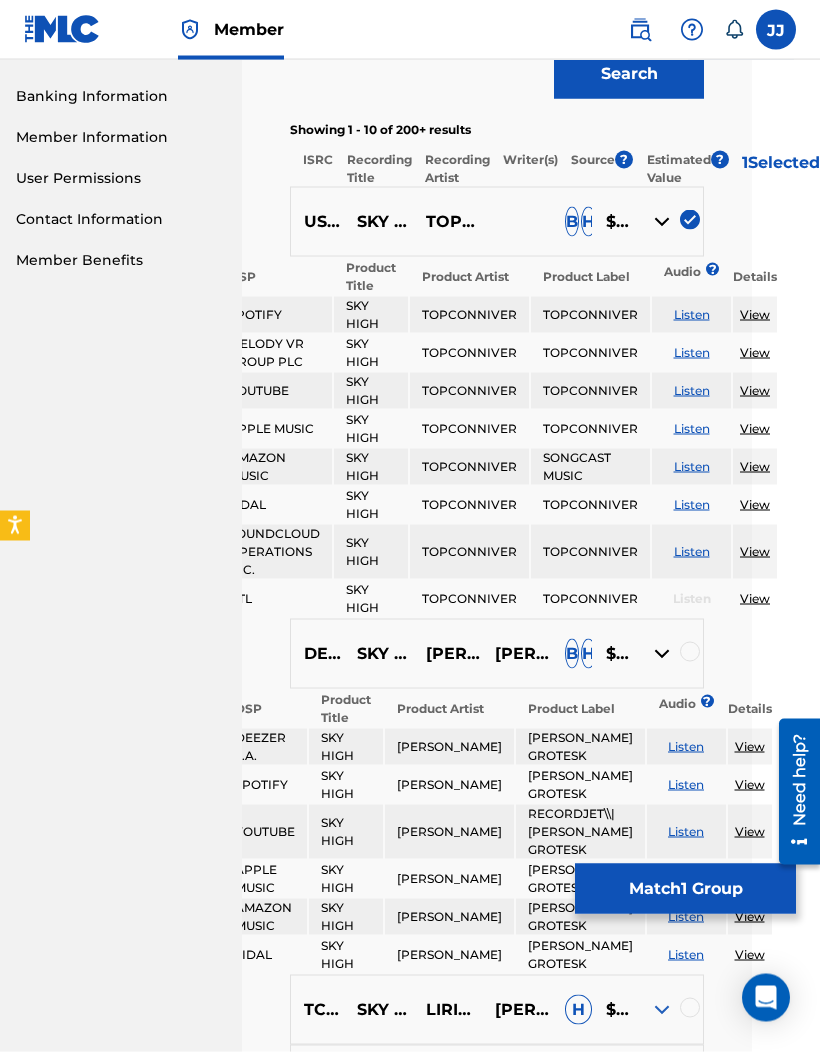 click on "View" at bounding box center [755, 314] 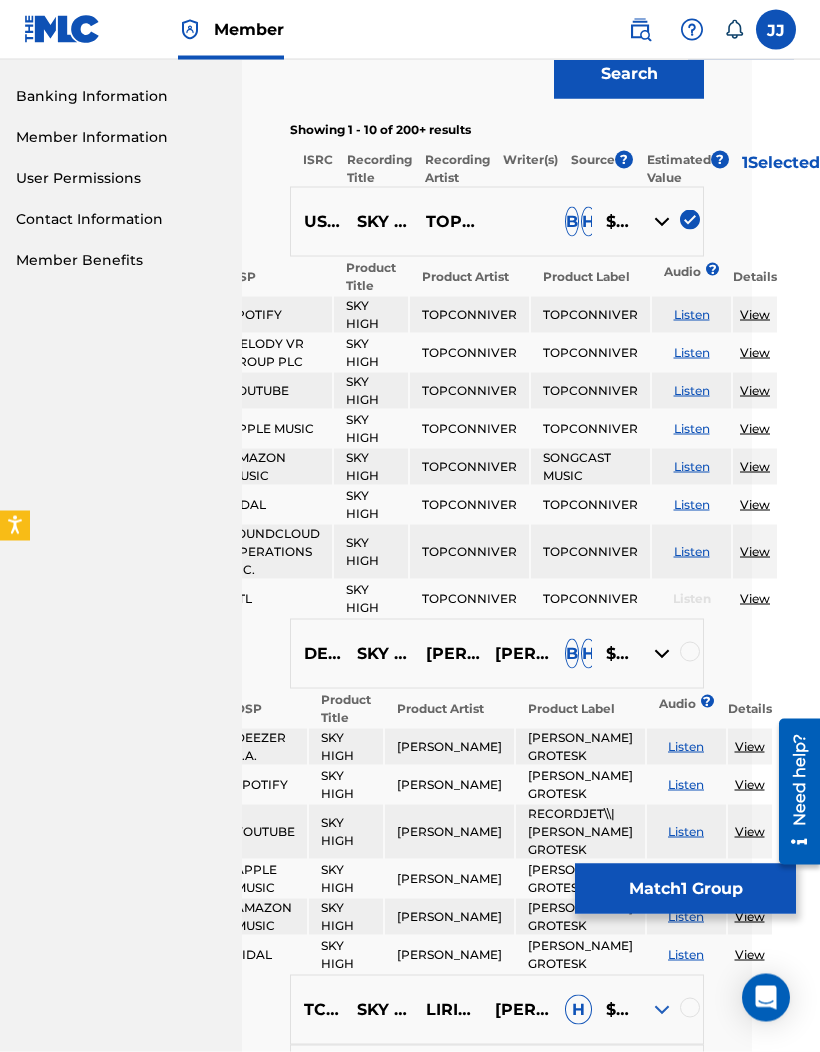 scroll, scrollTop: 850, scrollLeft: 105, axis: both 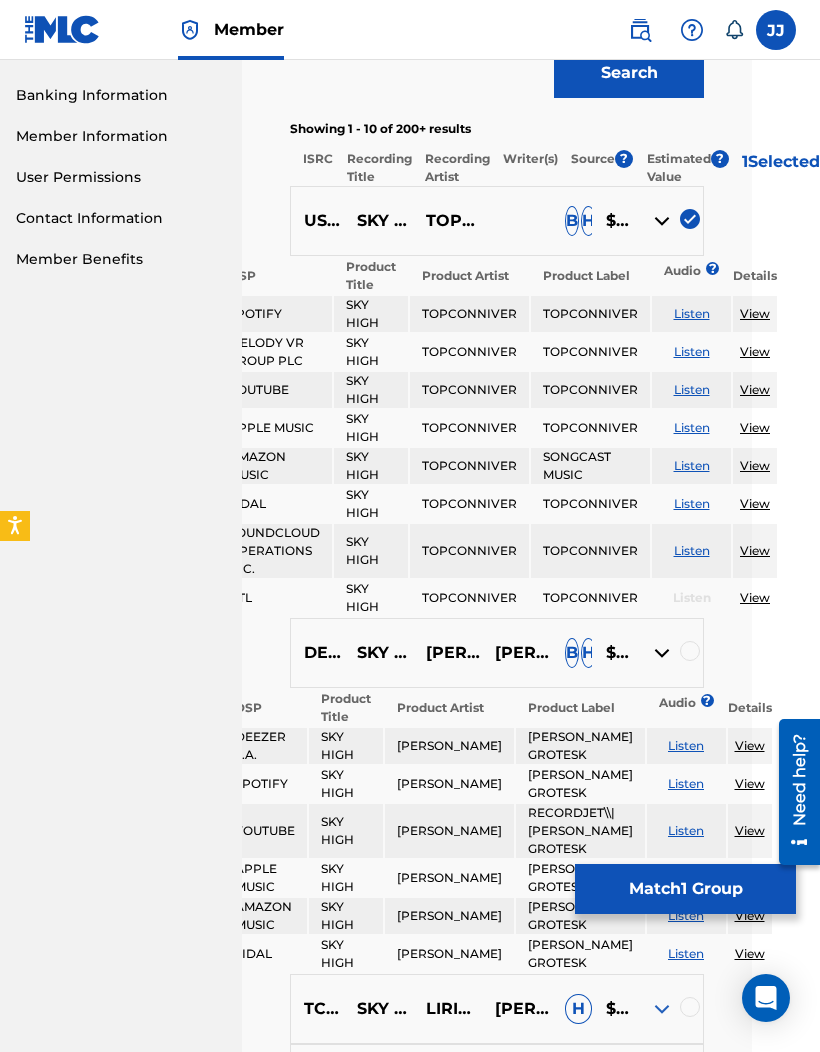 click on "Listen" at bounding box center [692, 427] 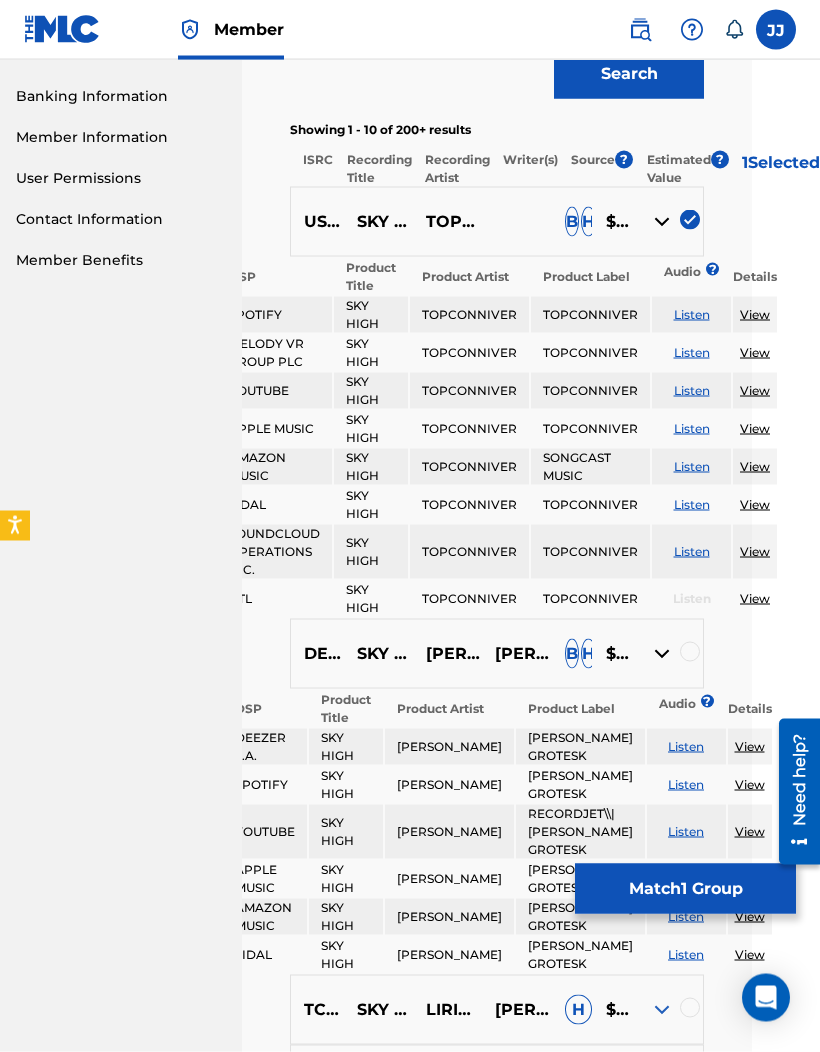 click on "View" at bounding box center (755, 467) 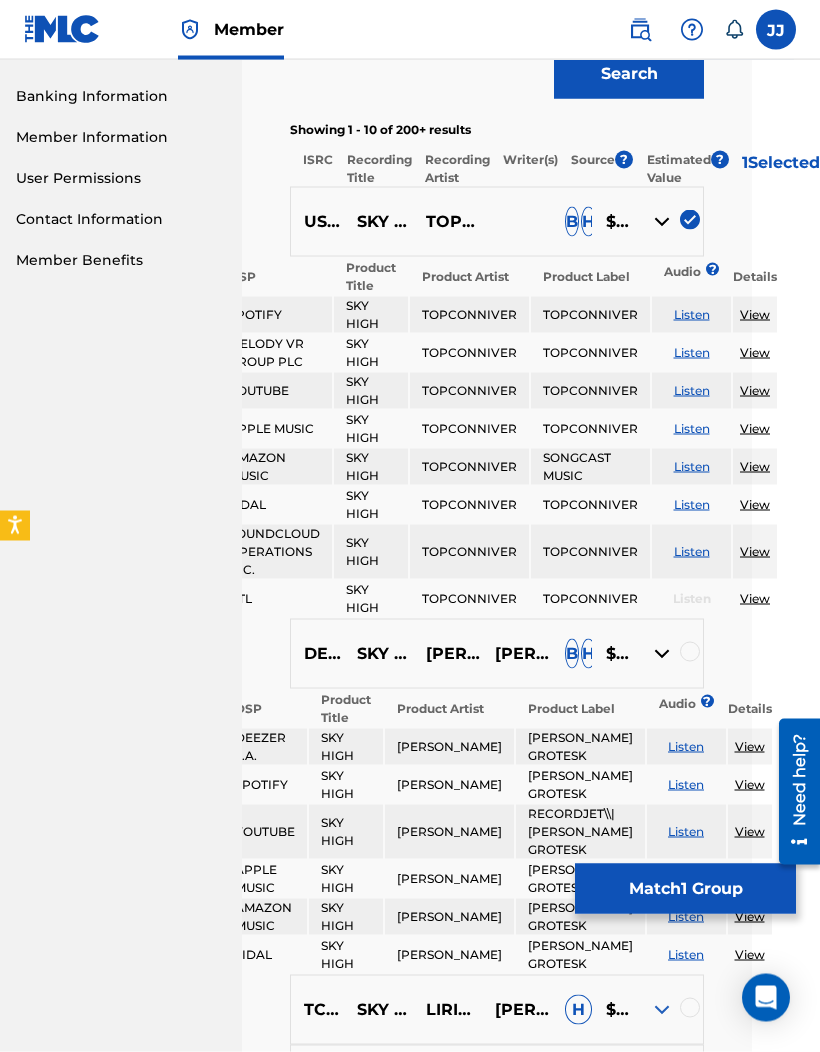 click on "View" at bounding box center [755, 428] 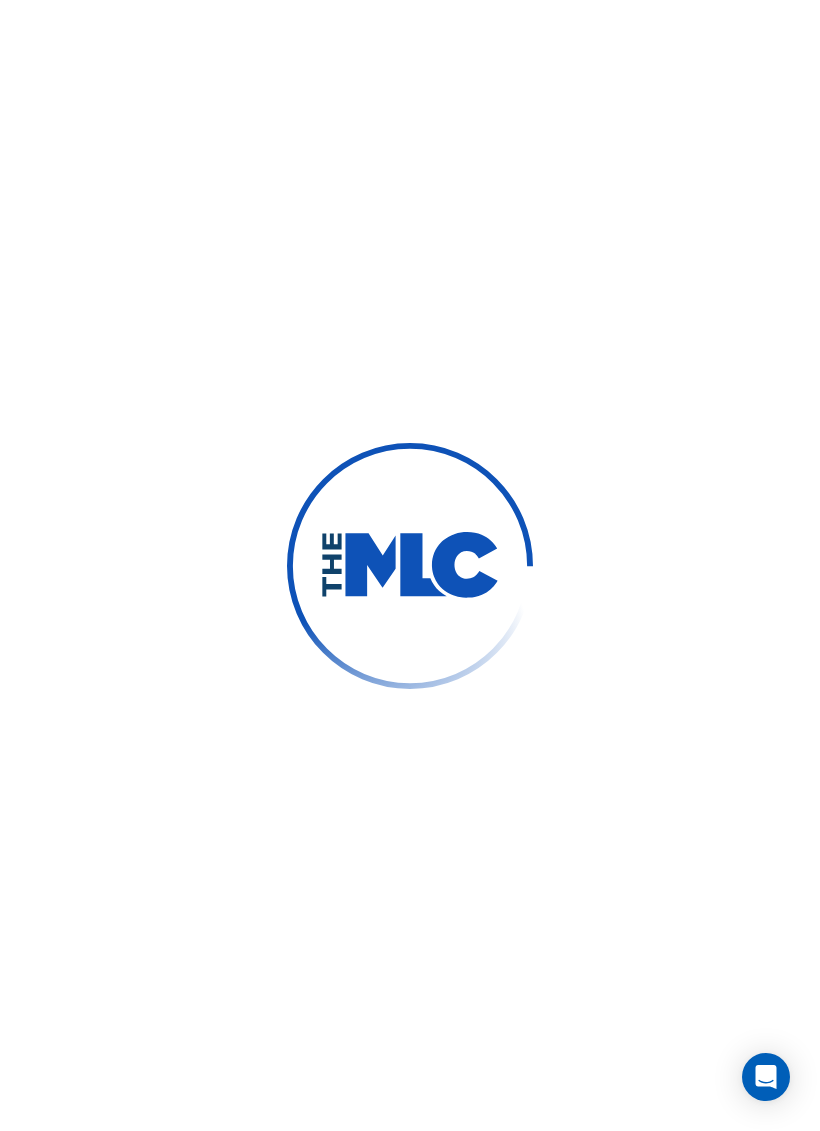 scroll, scrollTop: 0, scrollLeft: 0, axis: both 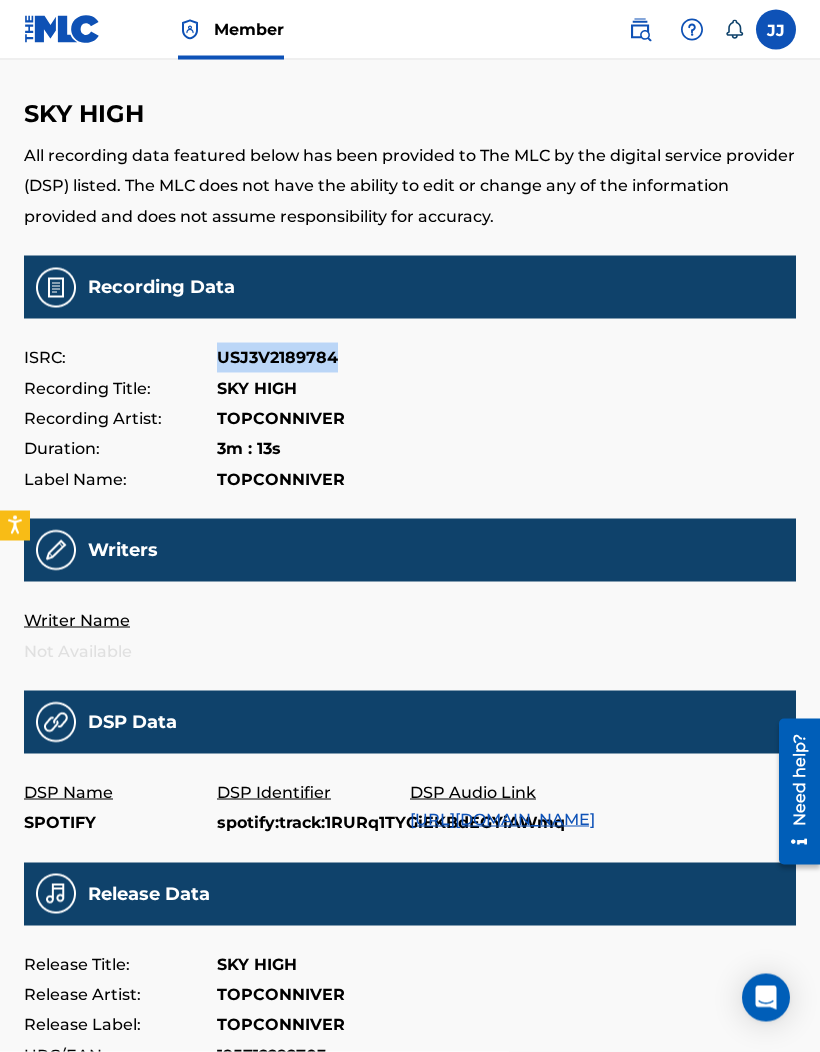 click at bounding box center (640, 30) 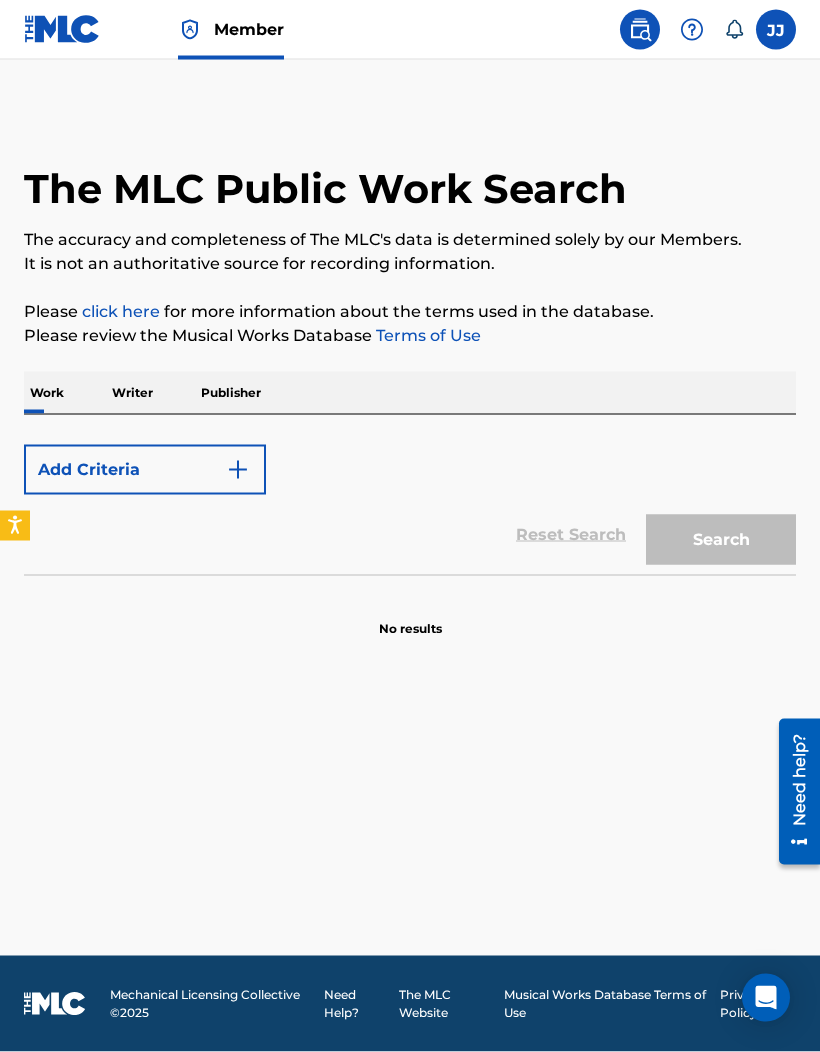 scroll, scrollTop: 0, scrollLeft: 0, axis: both 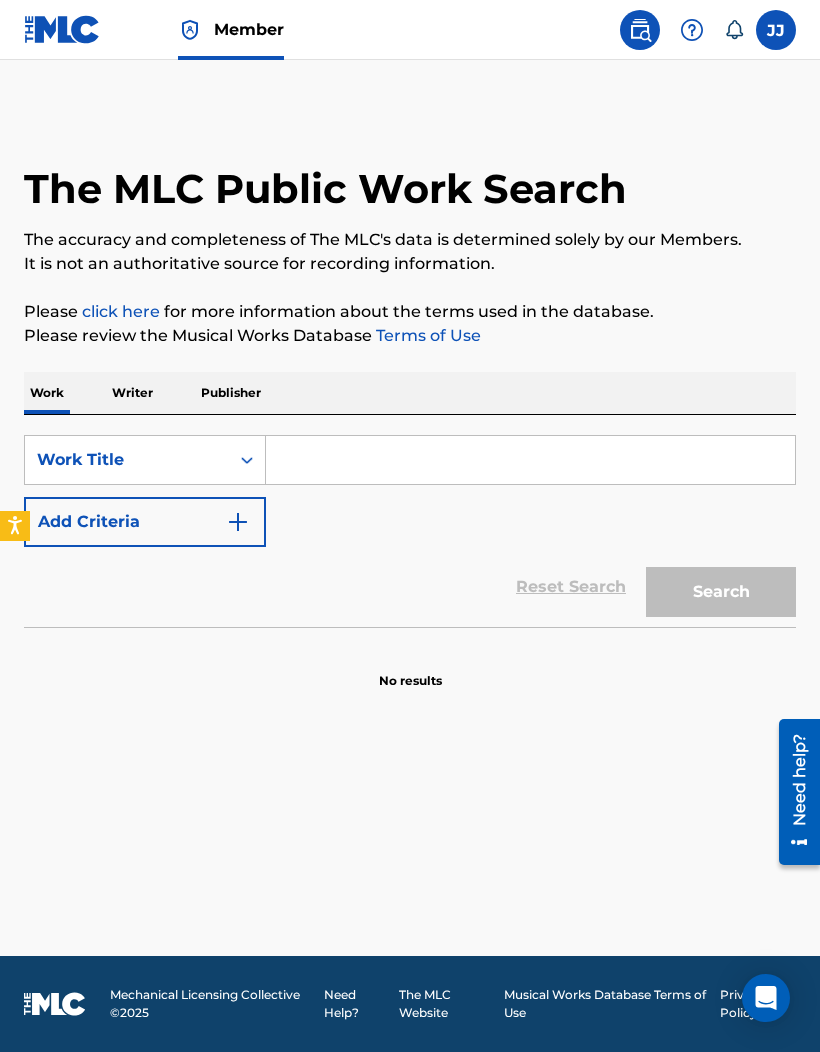 click 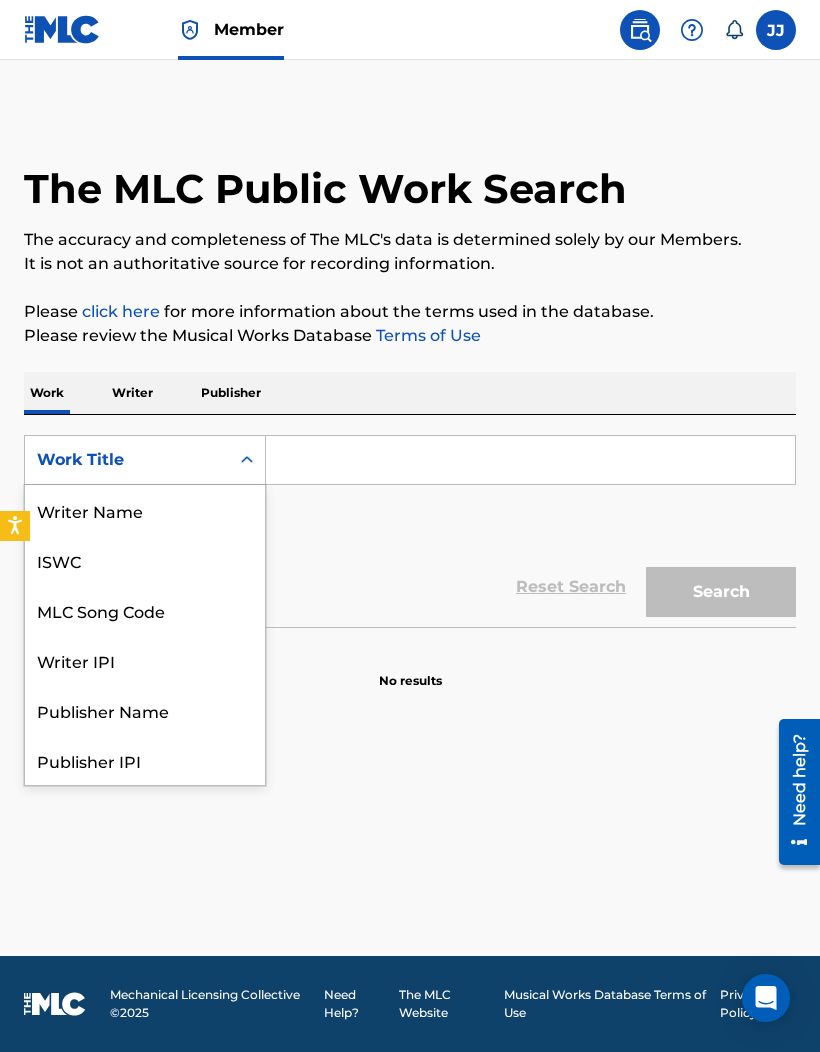 scroll, scrollTop: 100, scrollLeft: 0, axis: vertical 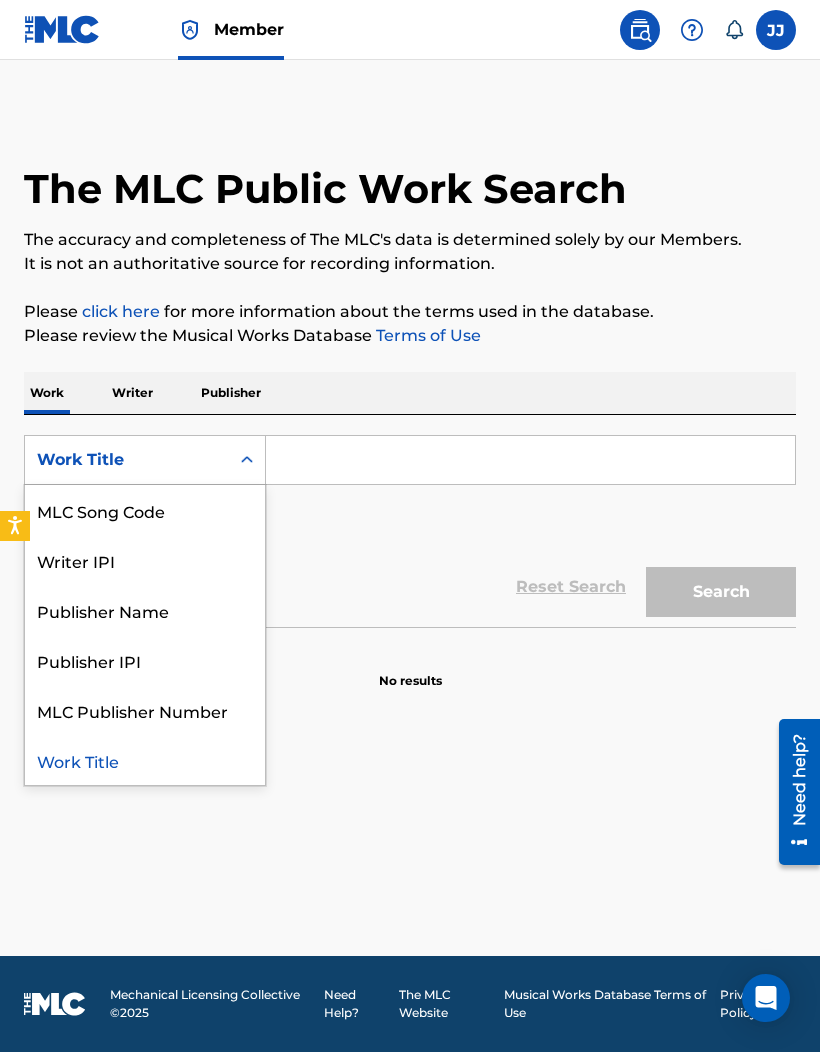 click on "Writer" at bounding box center [132, 393] 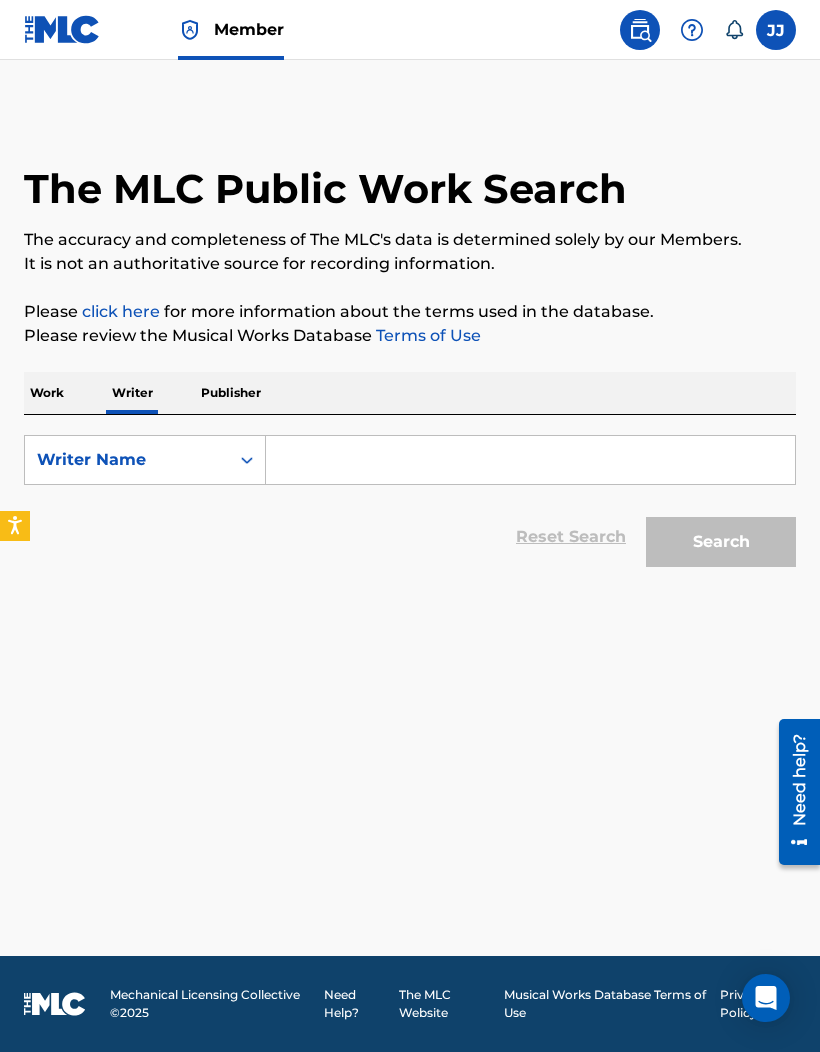 click at bounding box center [530, 460] 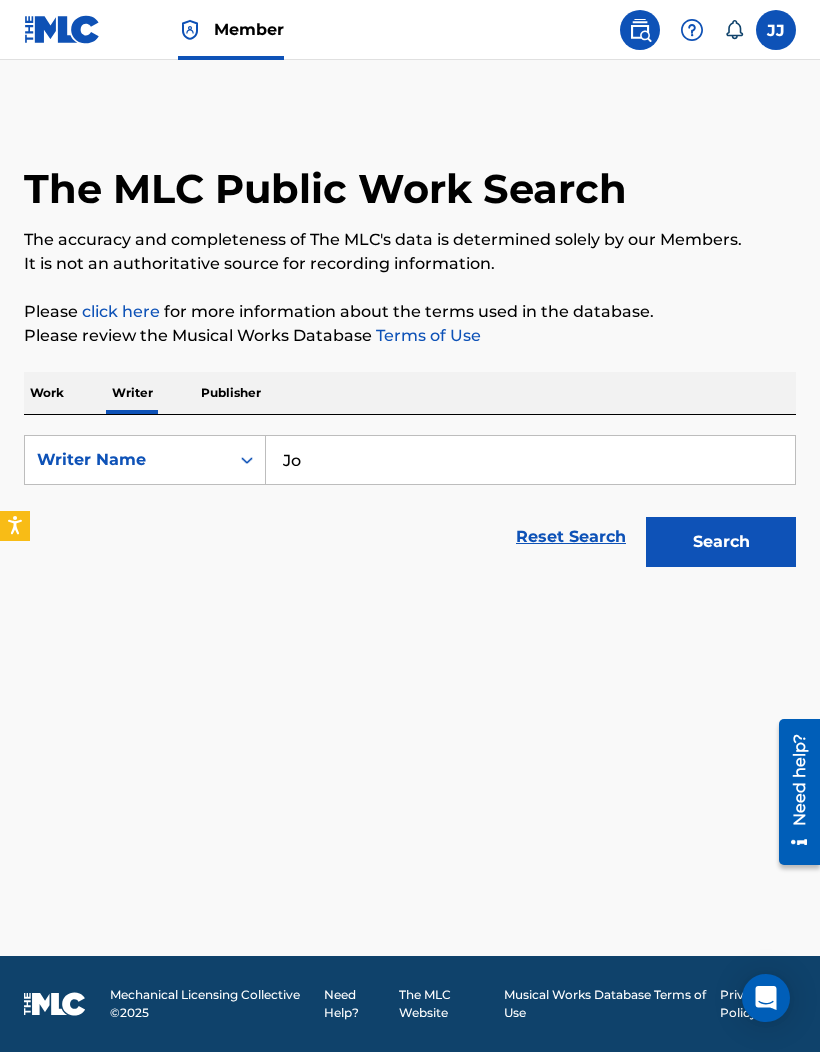 type on "J" 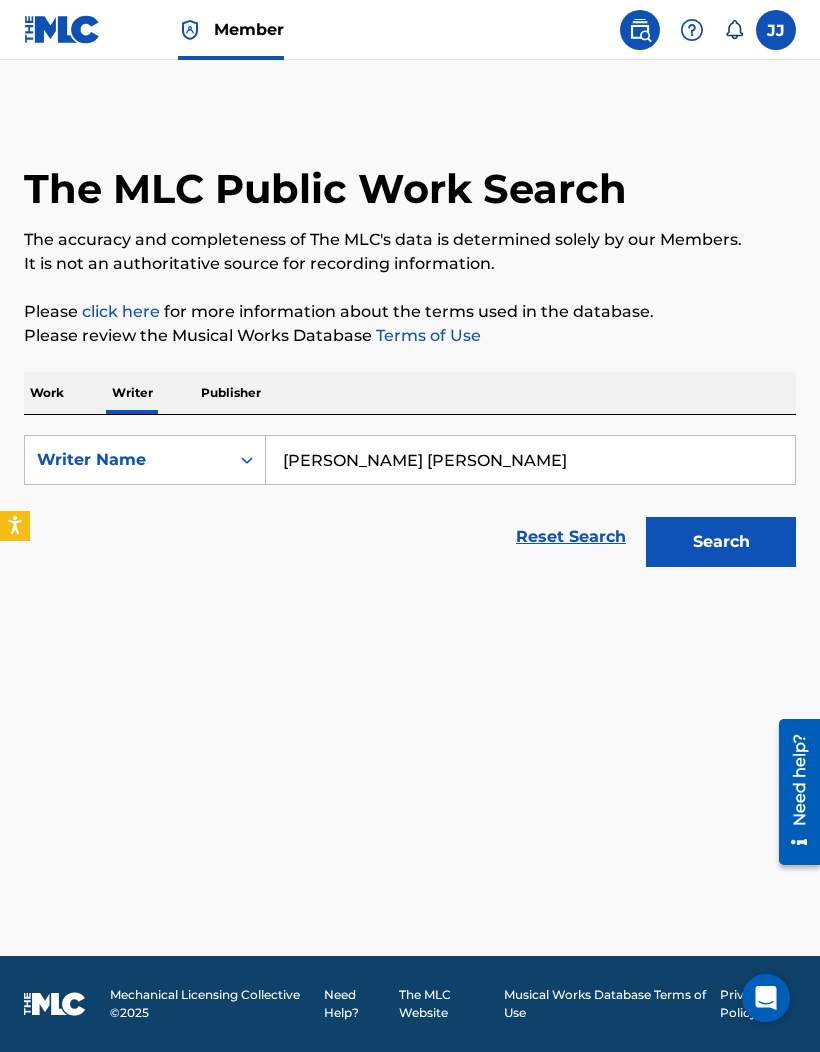 type on "Jones Jonathan horace" 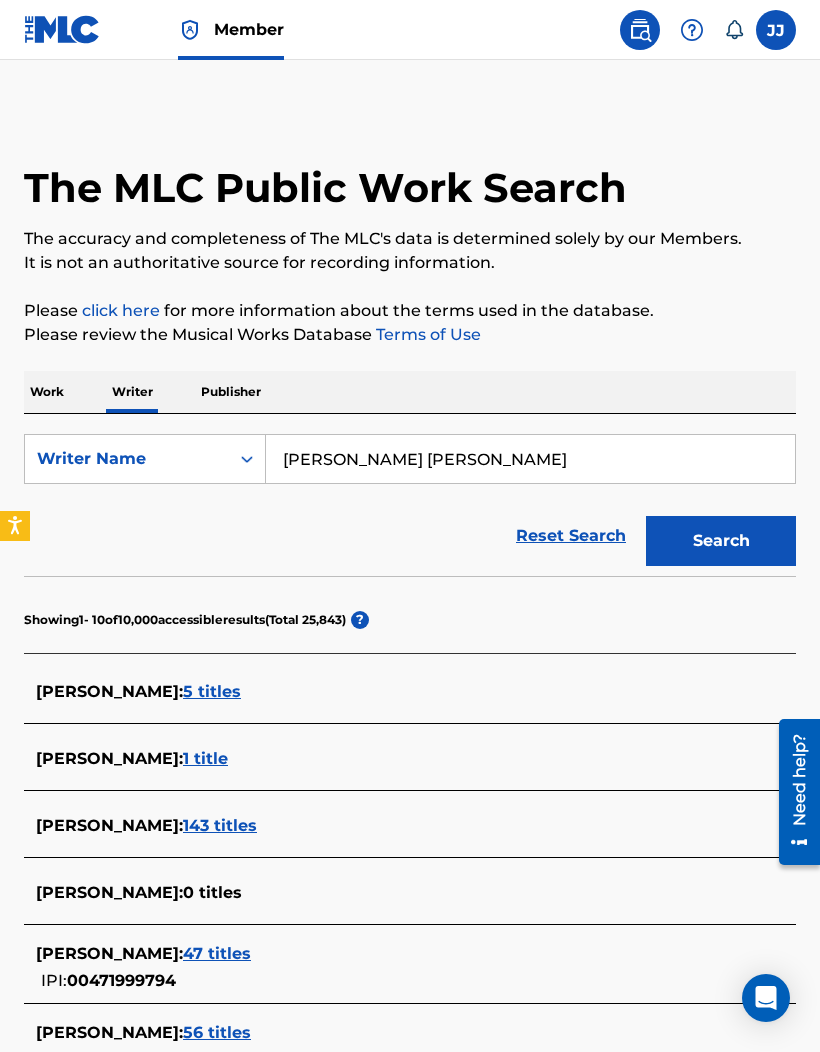 scroll, scrollTop: 0, scrollLeft: 0, axis: both 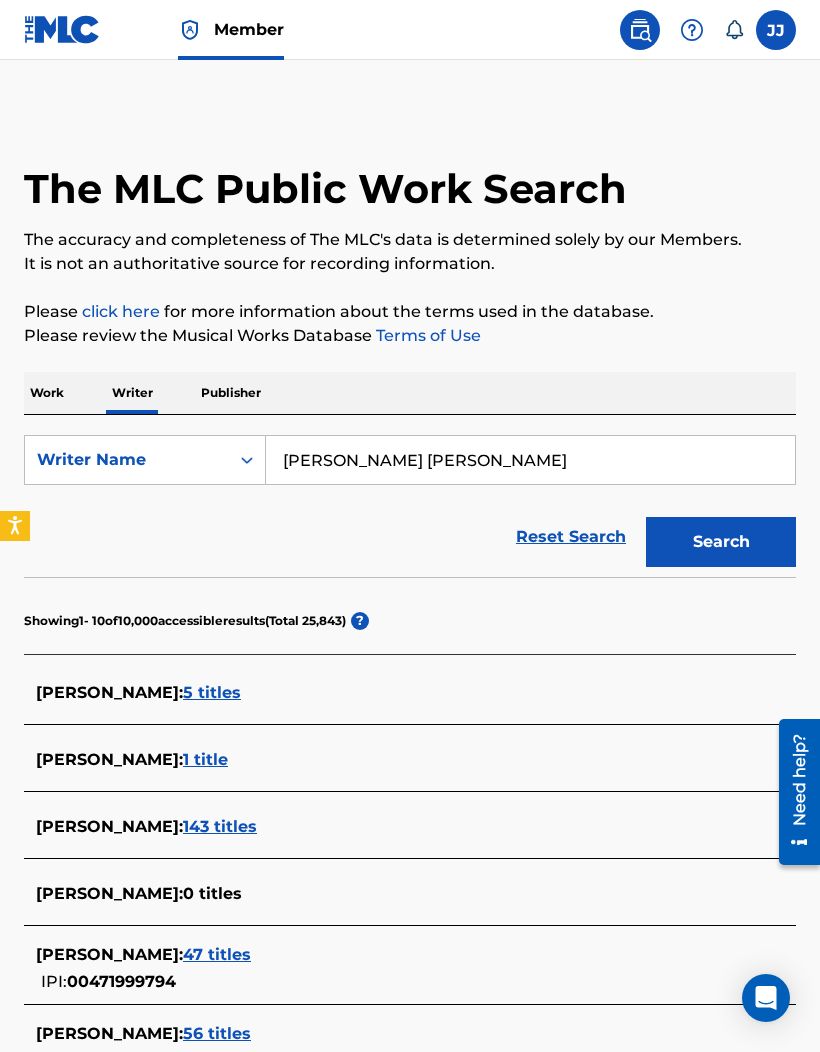 click on "HORACE JONES :  5 titles" at bounding box center [384, 693] 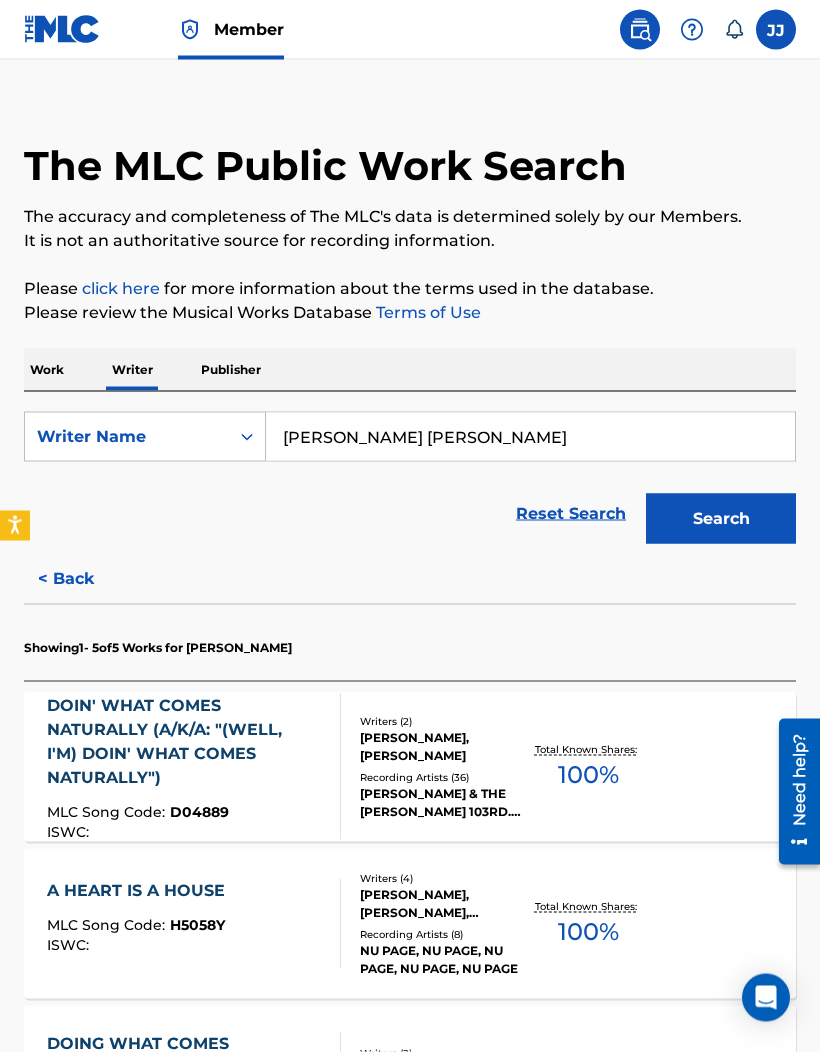 scroll, scrollTop: 0, scrollLeft: 0, axis: both 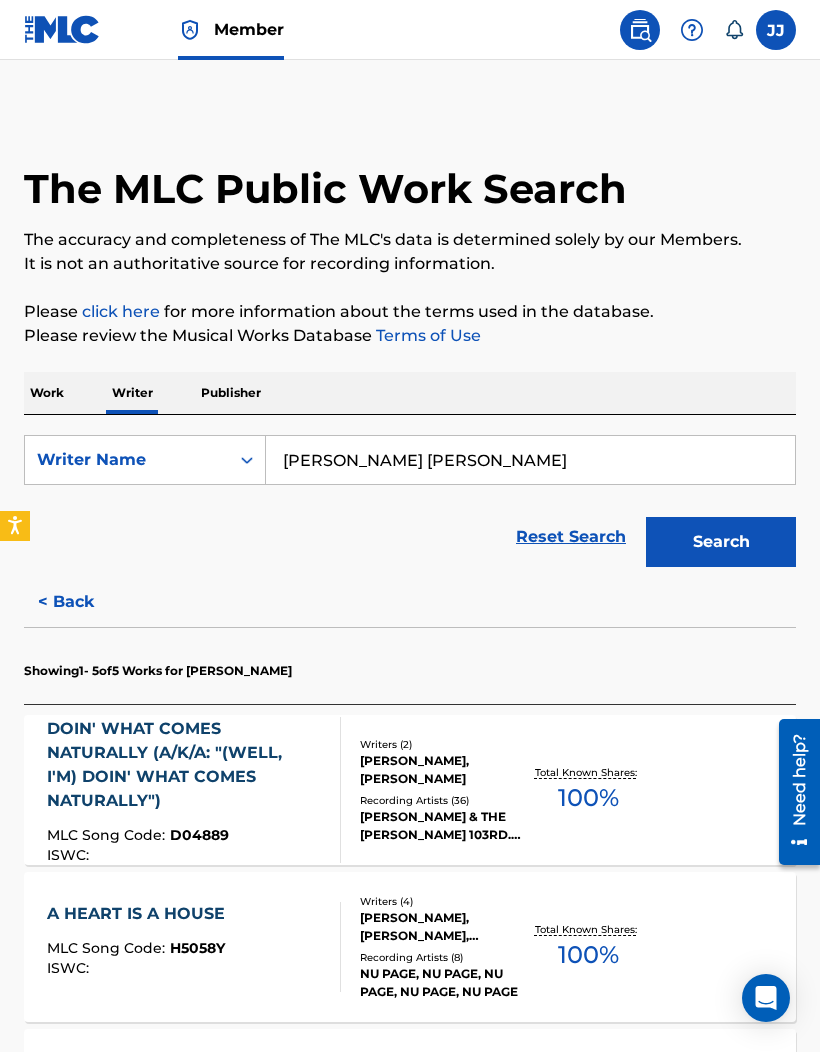 click on "< Back" at bounding box center (84, 602) 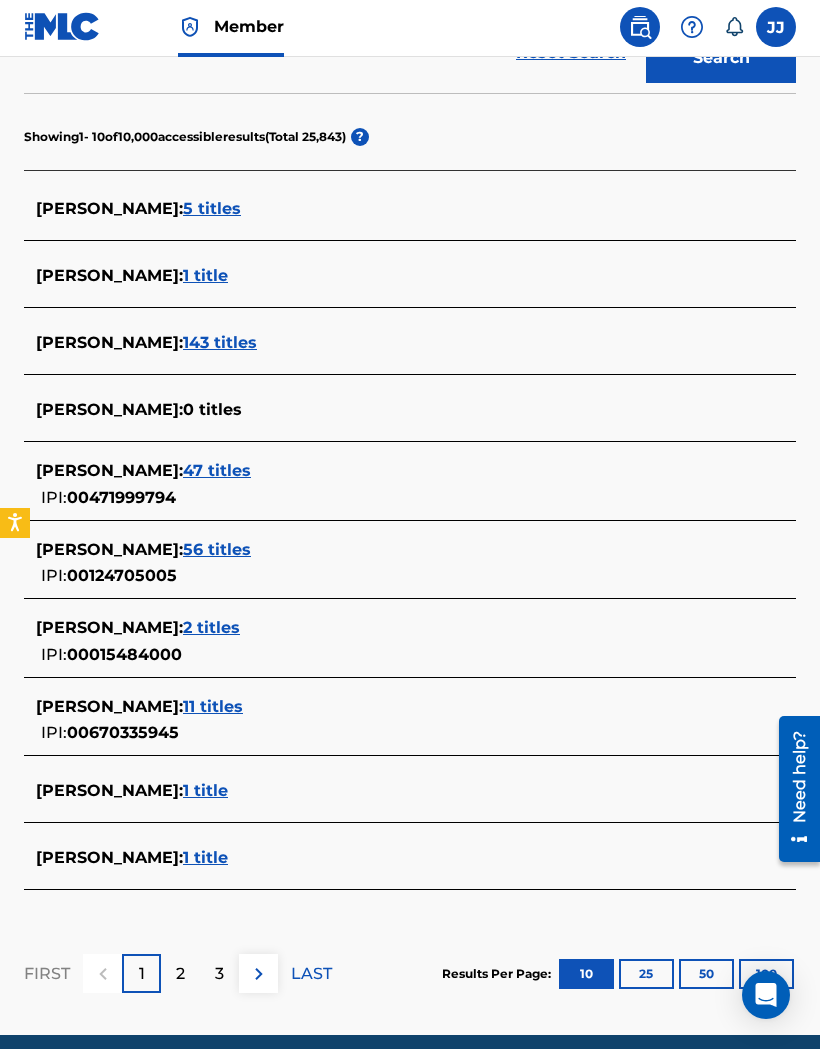 scroll, scrollTop: 563, scrollLeft: 0, axis: vertical 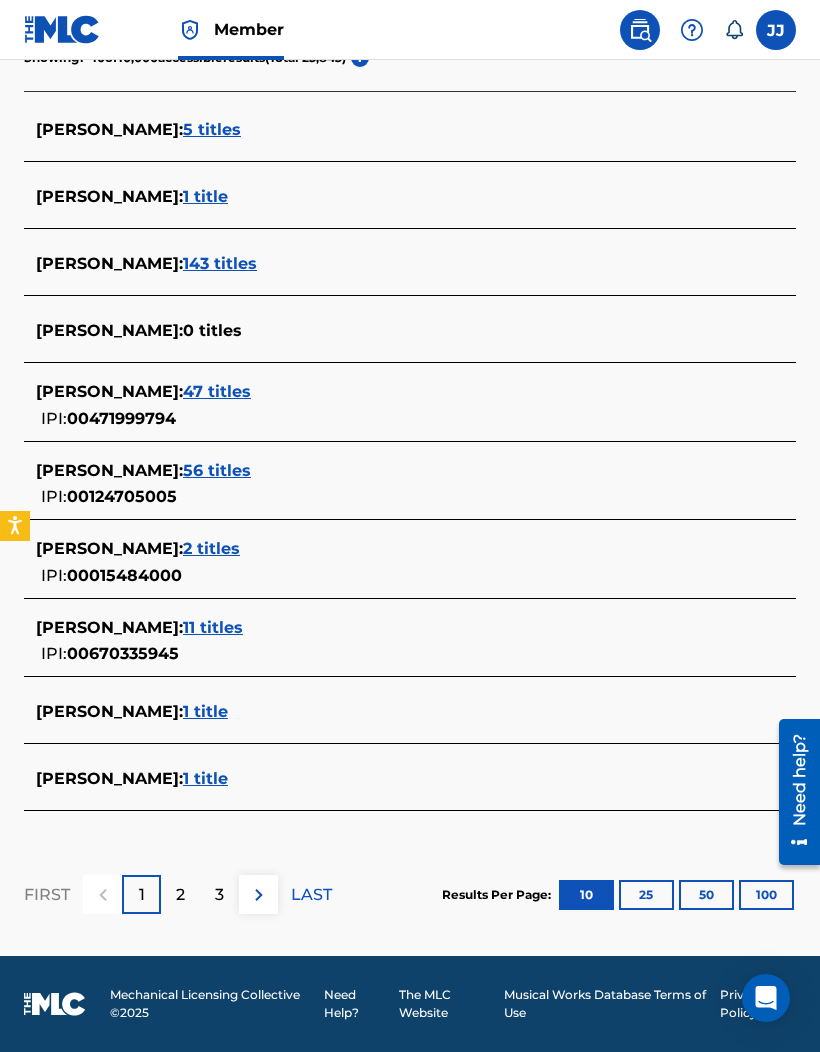 click on "100" at bounding box center (766, 895) 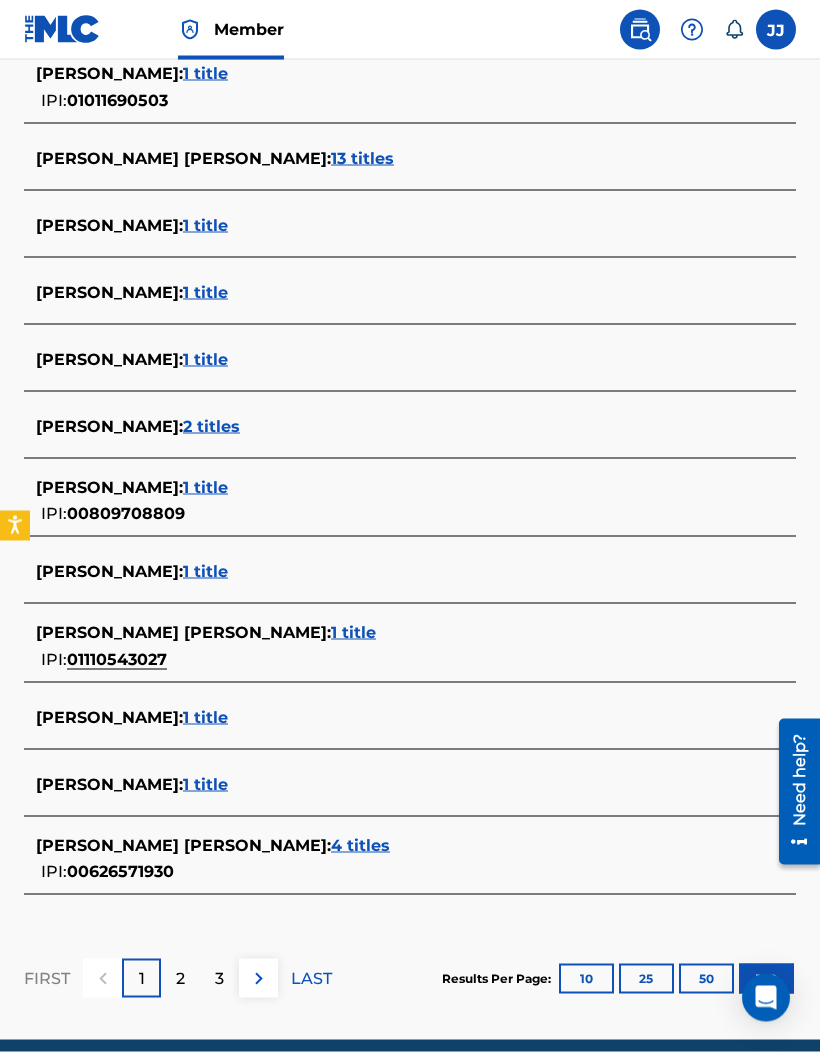 scroll, scrollTop: 6741, scrollLeft: 0, axis: vertical 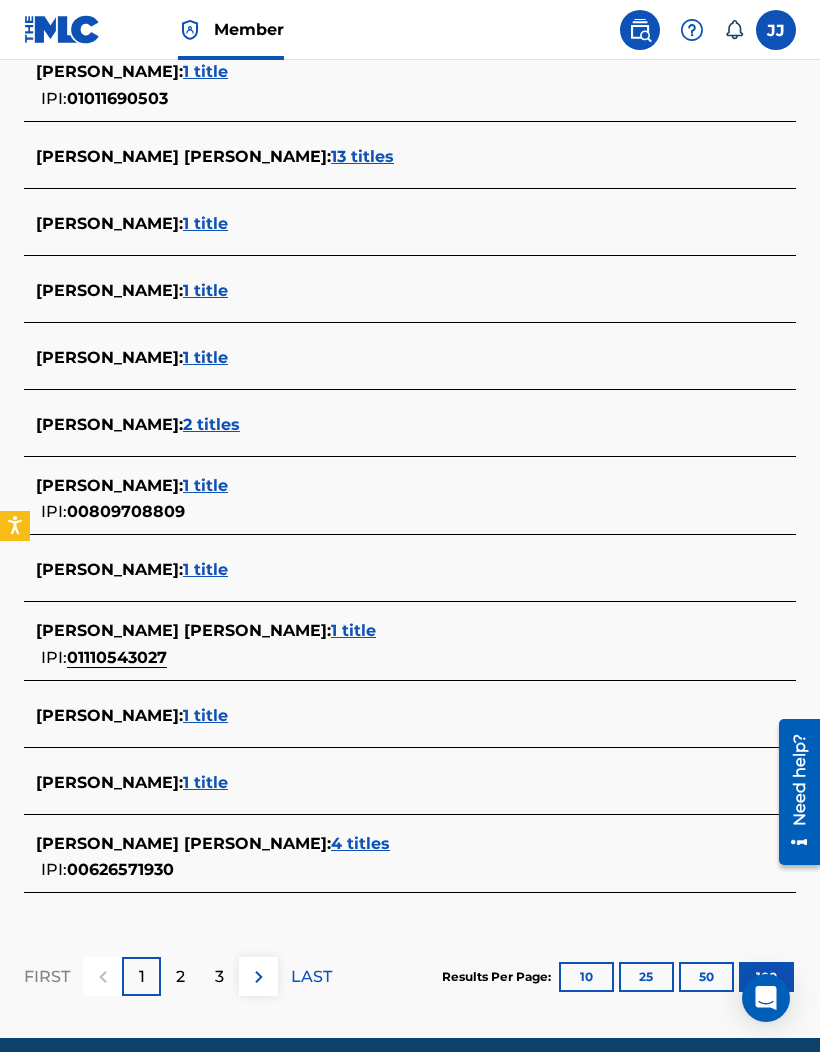 click on "3" at bounding box center (219, 976) 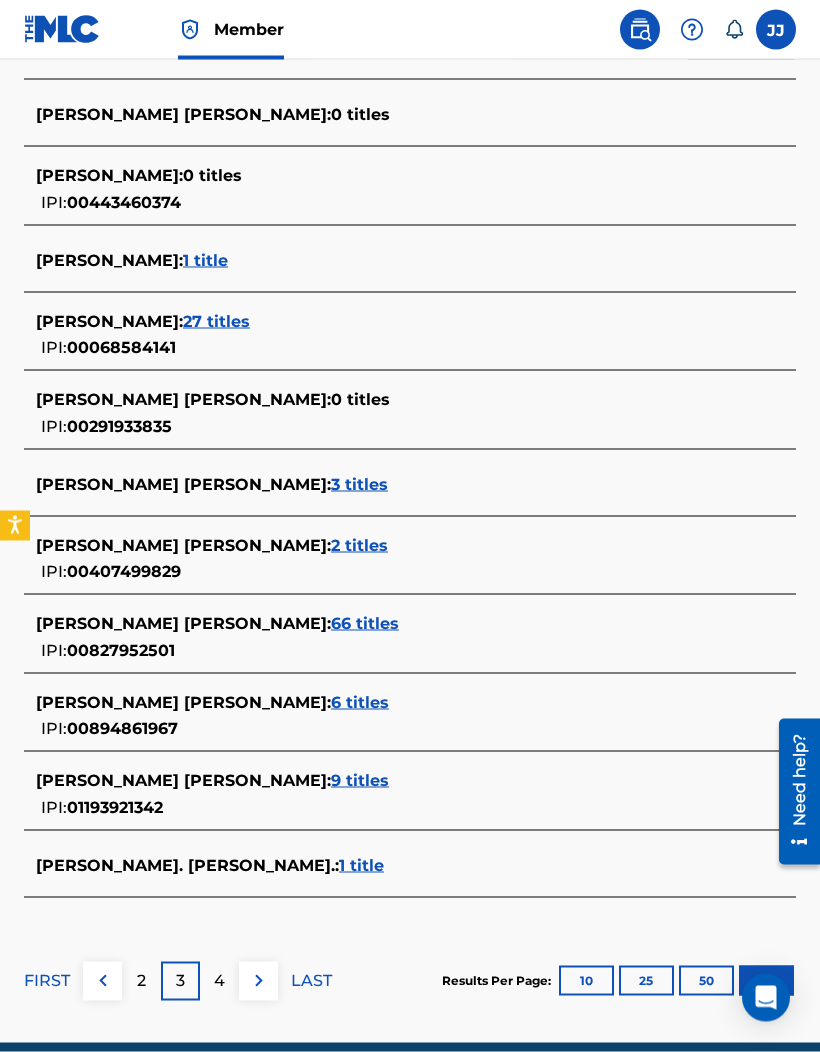scroll, scrollTop: 6960, scrollLeft: 0, axis: vertical 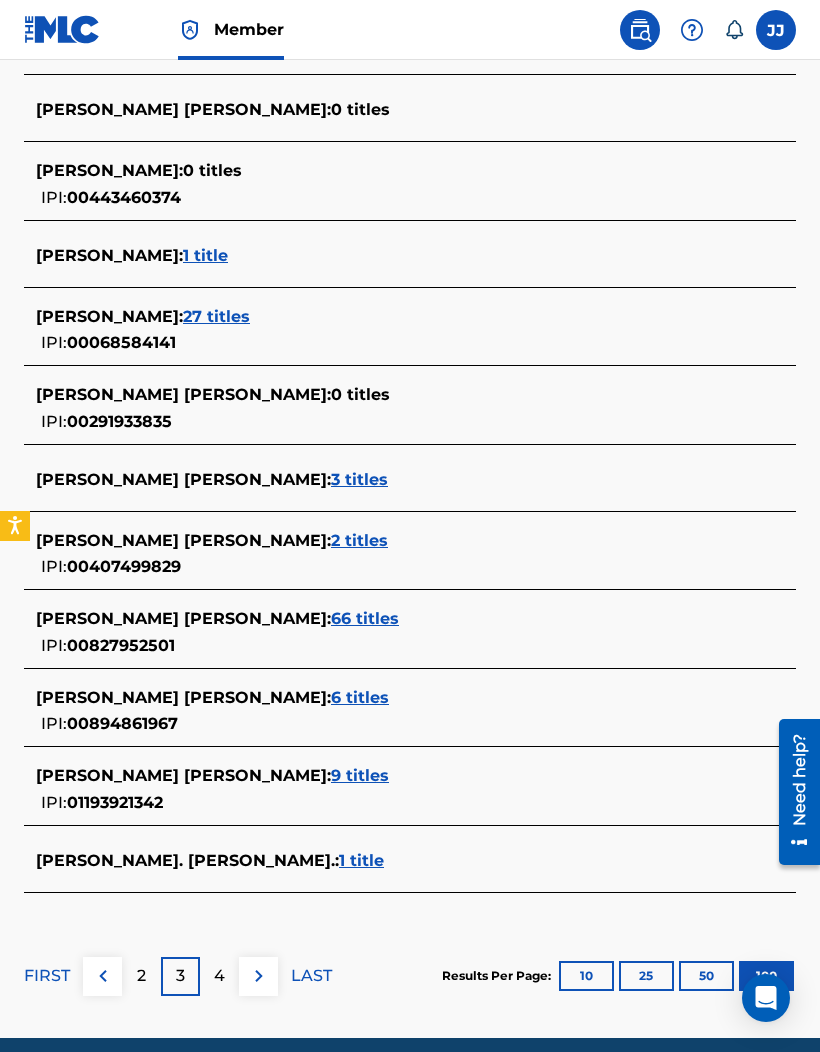 click on "2" at bounding box center (141, 976) 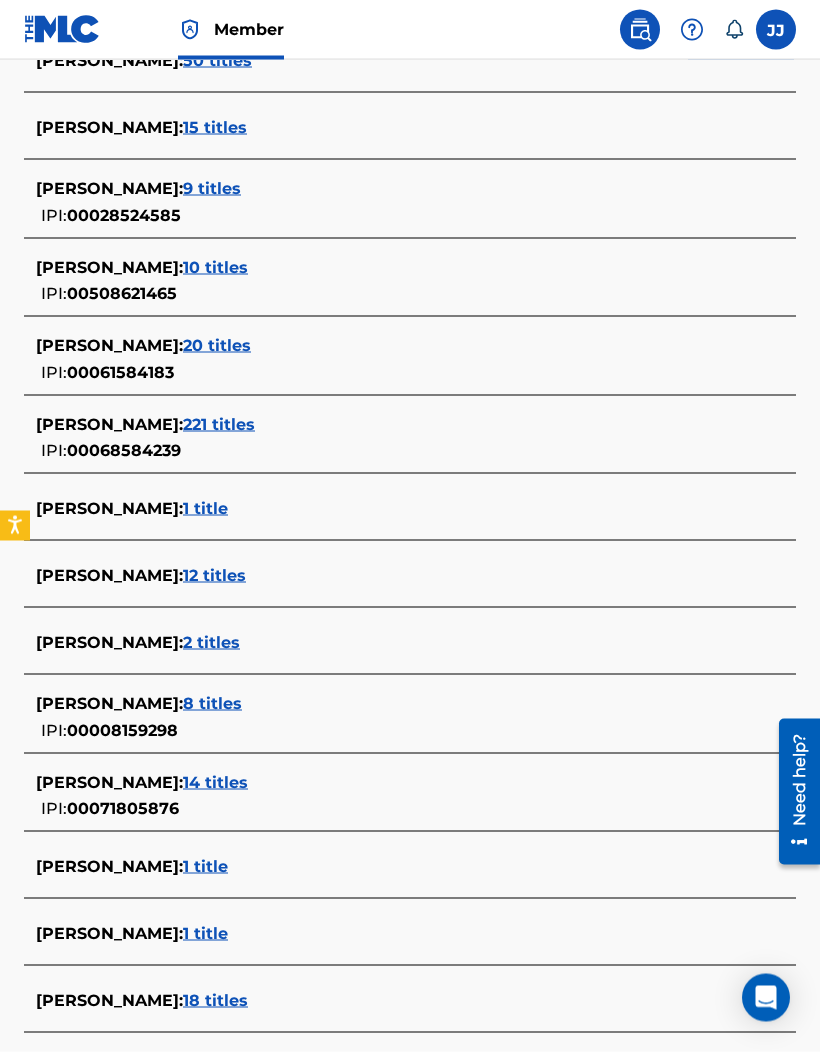 scroll, scrollTop: 885, scrollLeft: 0, axis: vertical 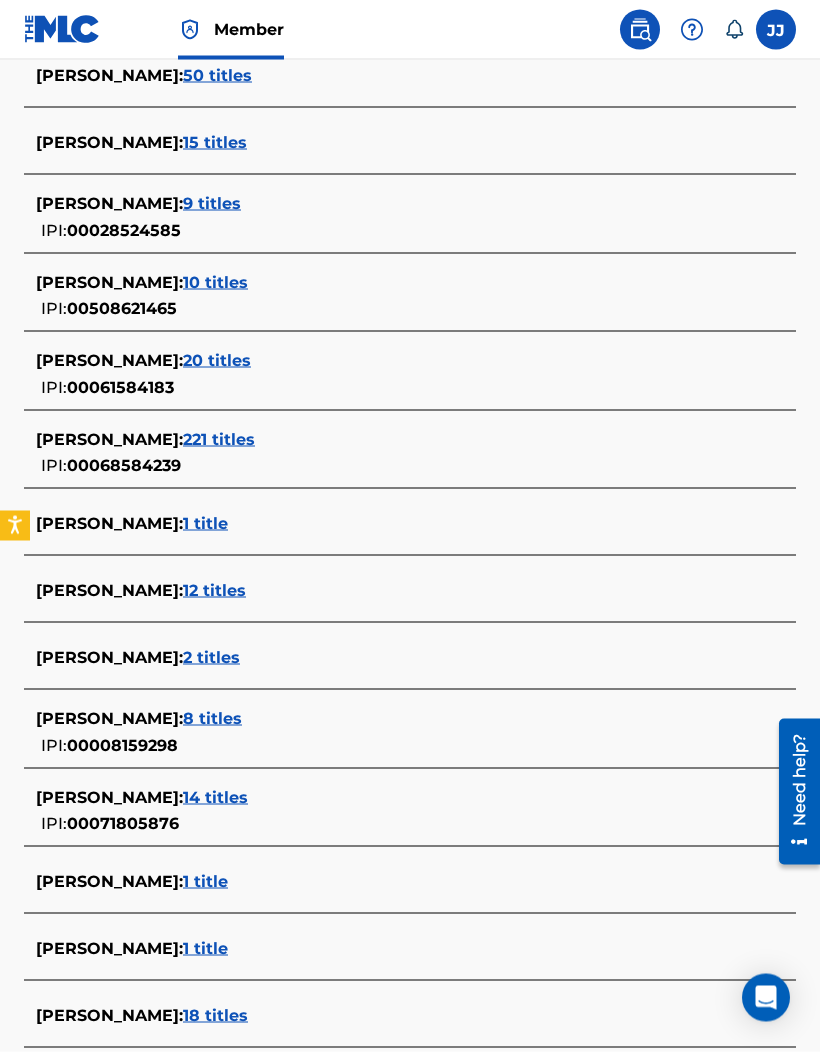 click at bounding box center (62, 29) 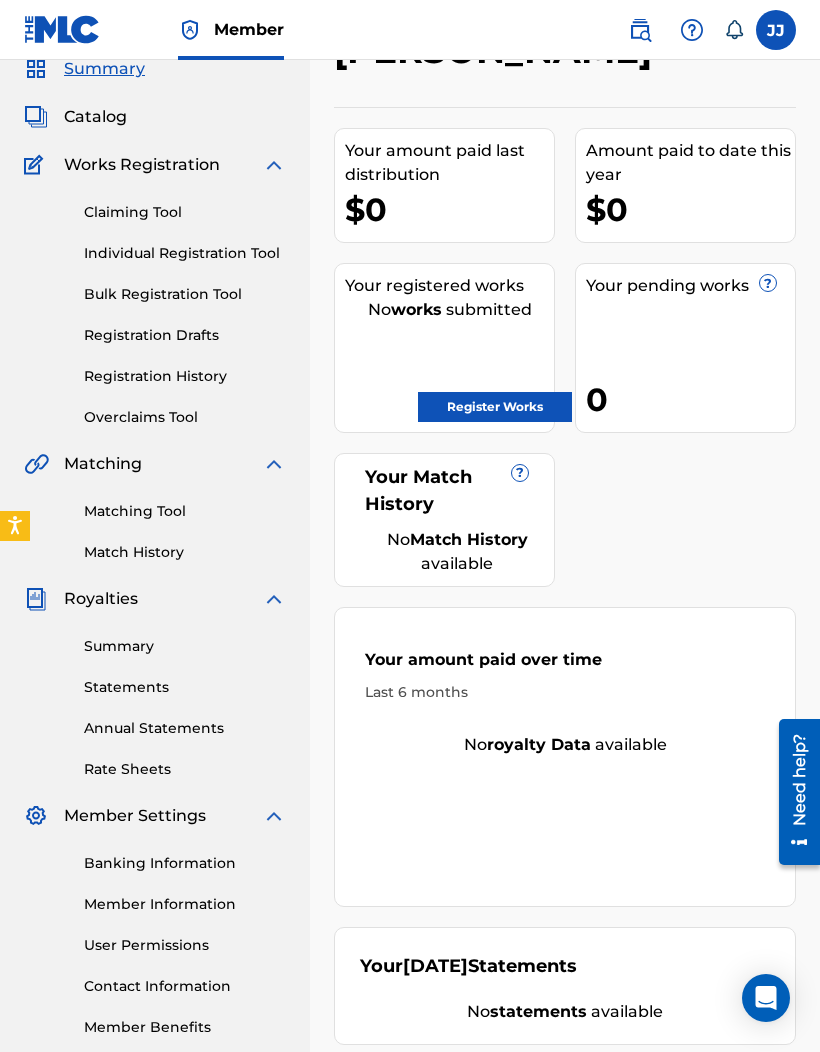 click on "Your pending works   ? 0" at bounding box center [685, 348] 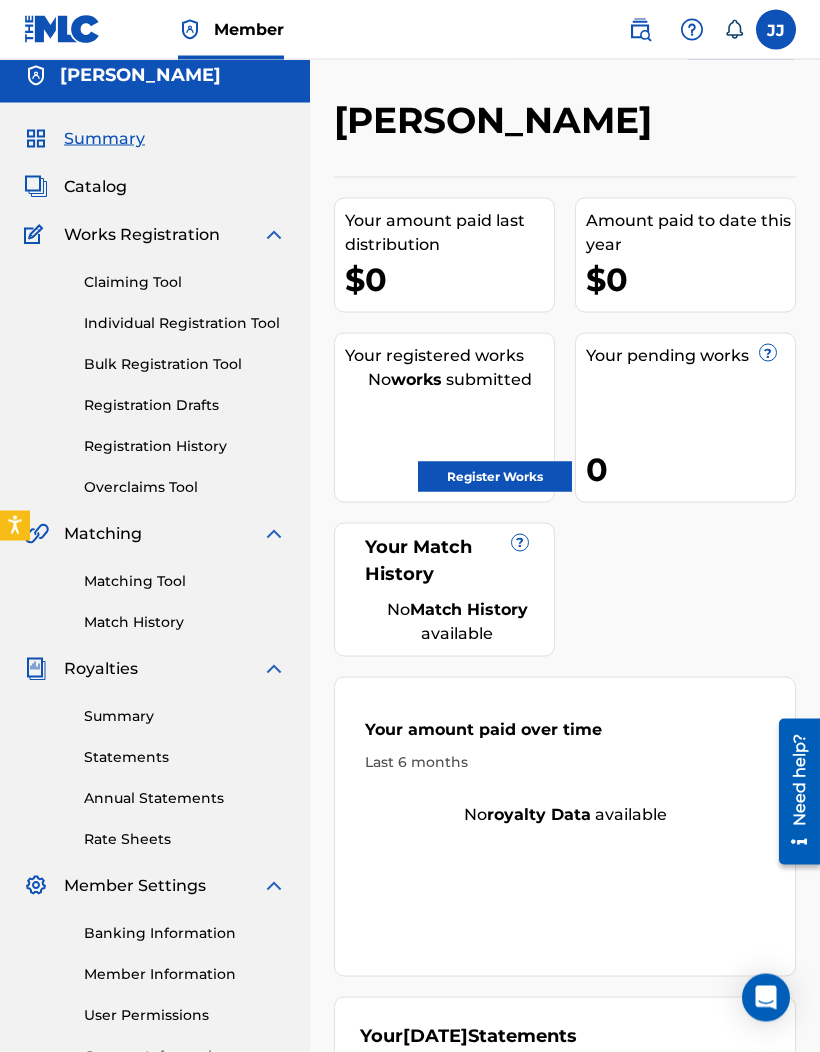 scroll, scrollTop: 0, scrollLeft: 0, axis: both 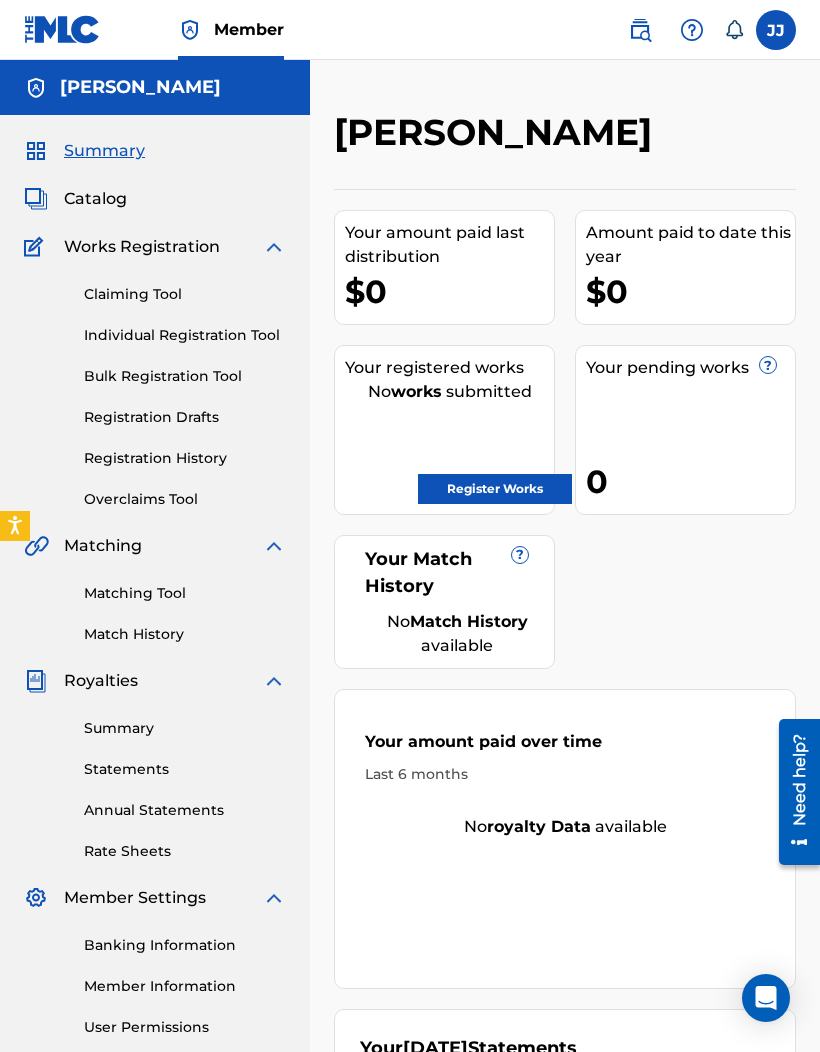 click on "Overclaims Tool" at bounding box center (185, 499) 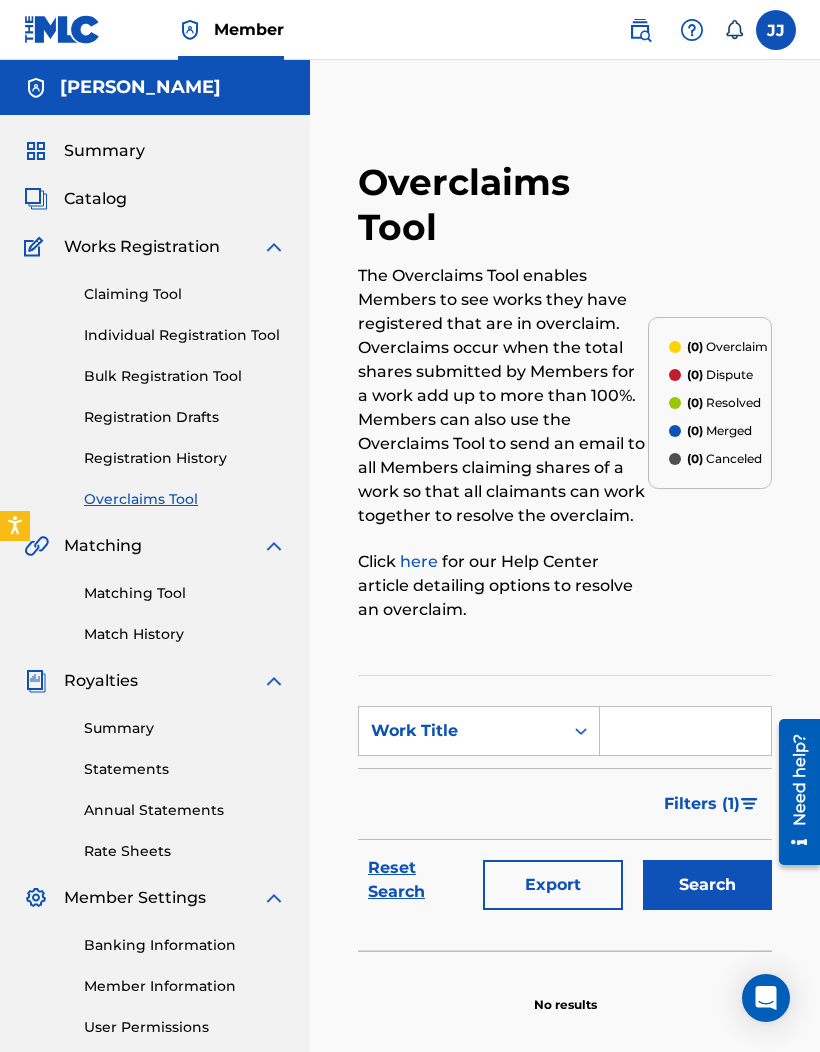 click on "Registration History" at bounding box center [185, 458] 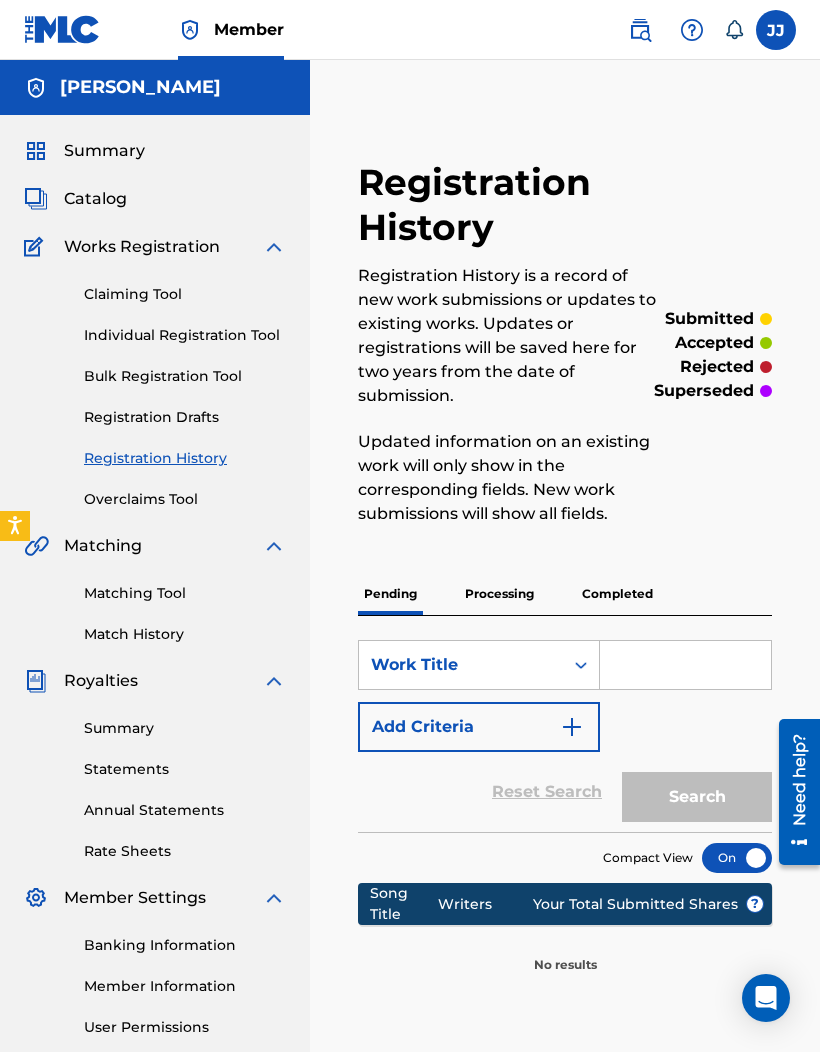 scroll, scrollTop: 16, scrollLeft: 0, axis: vertical 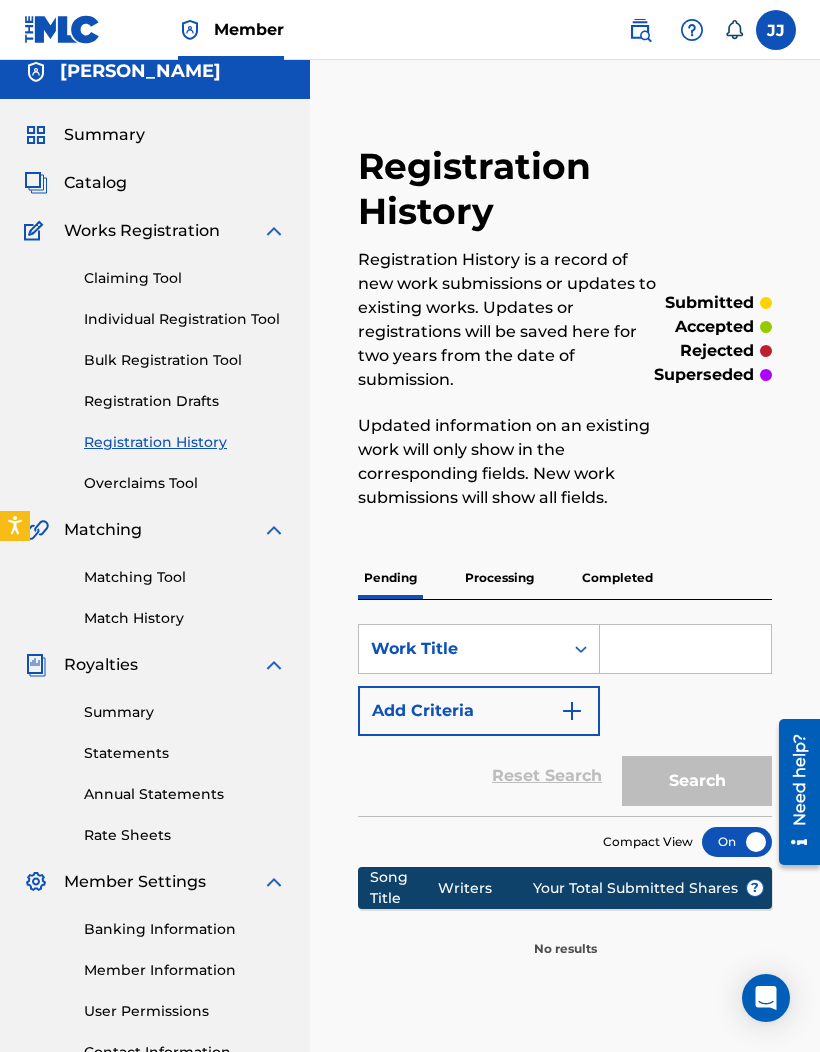 click on "Registration Drafts" at bounding box center (185, 401) 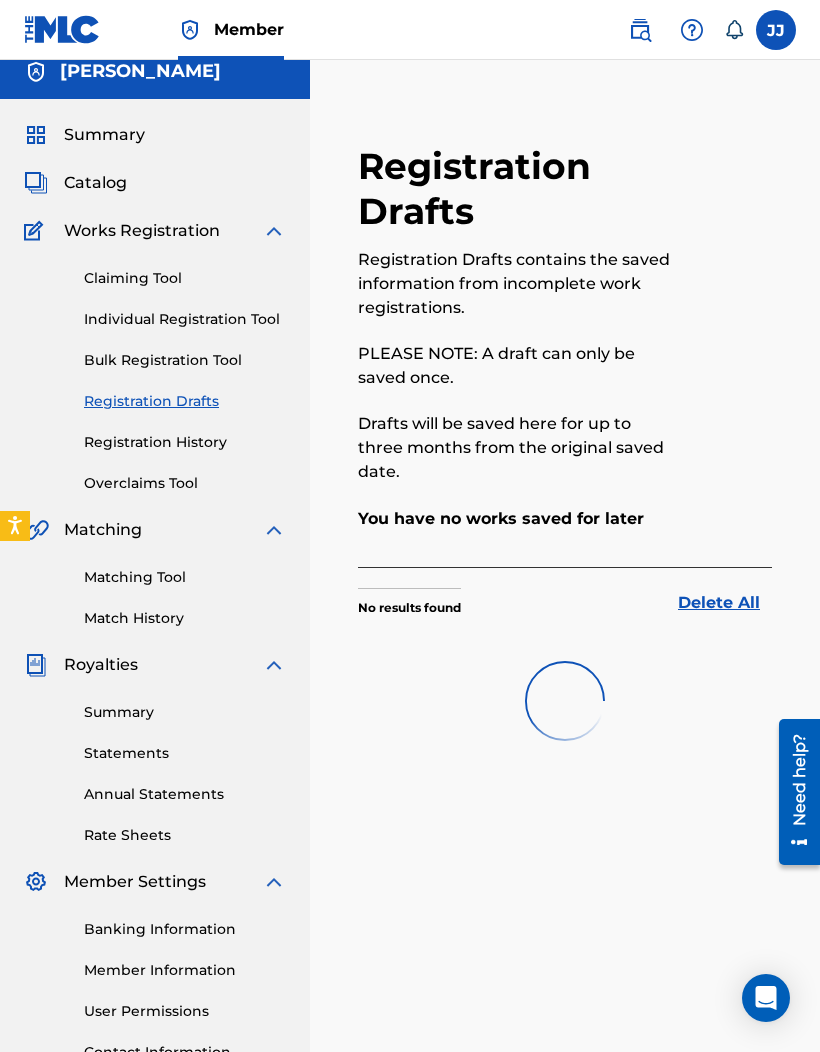 scroll, scrollTop: 0, scrollLeft: 0, axis: both 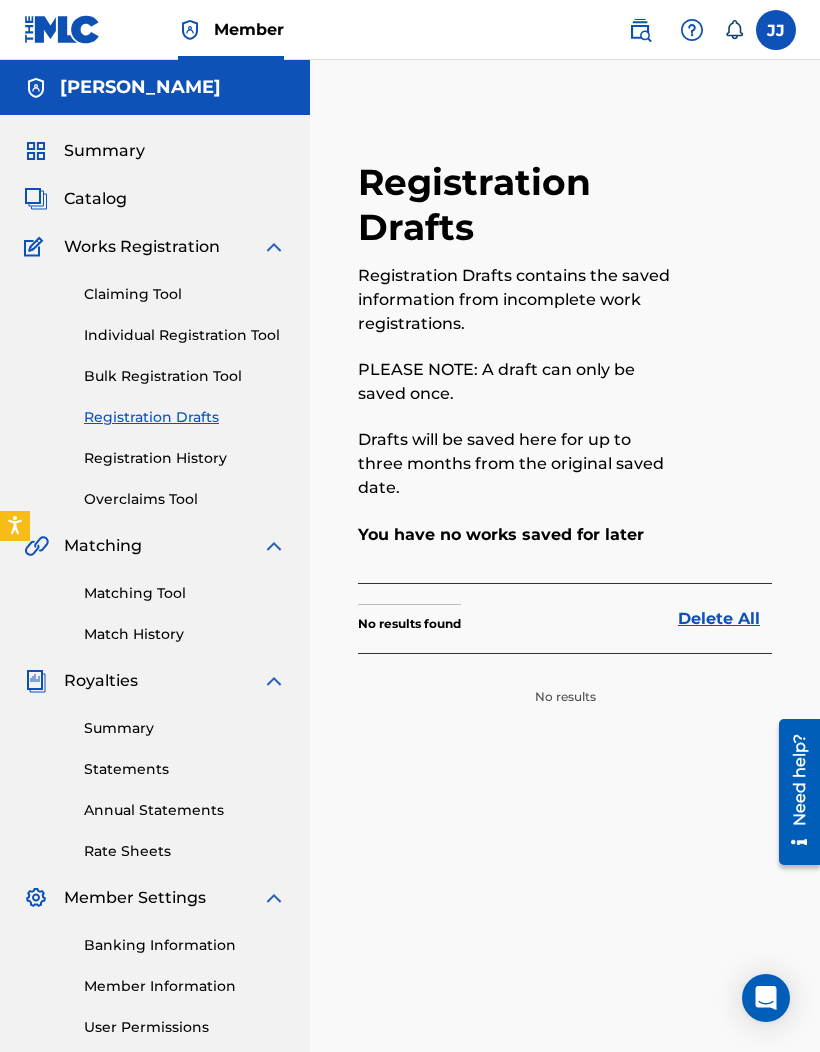 click on "Bulk Registration Tool" at bounding box center (185, 376) 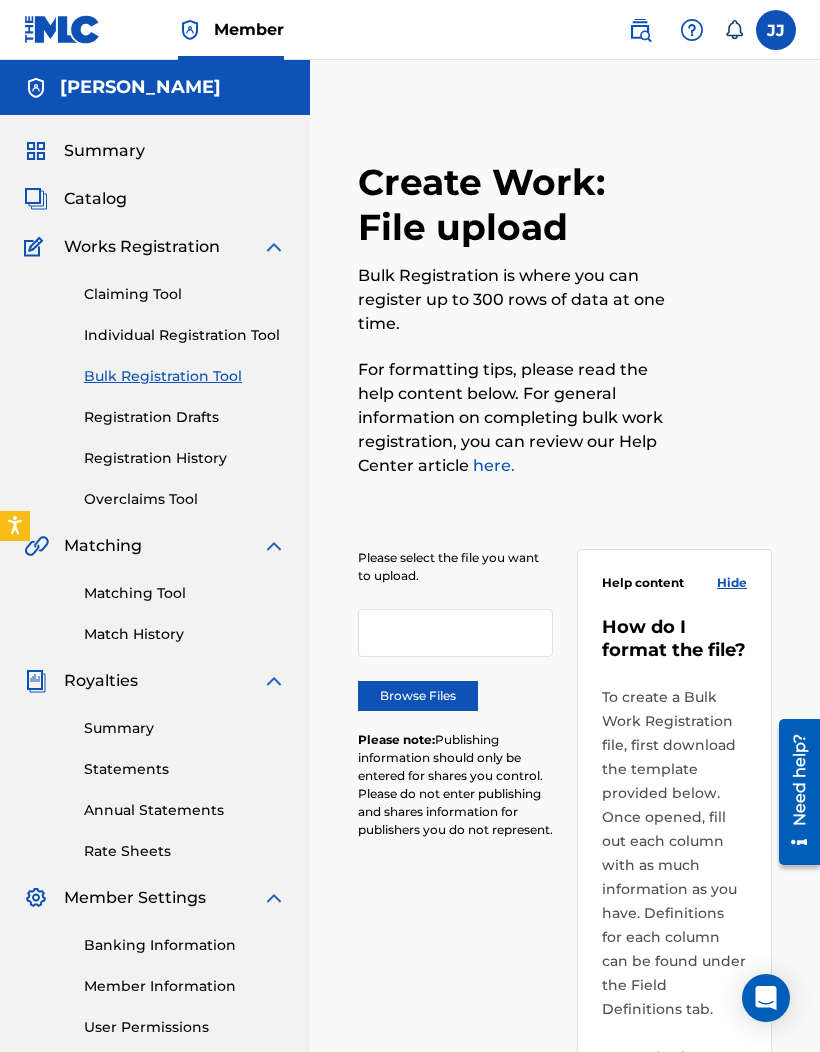 click on "Individual Registration Tool" at bounding box center [185, 335] 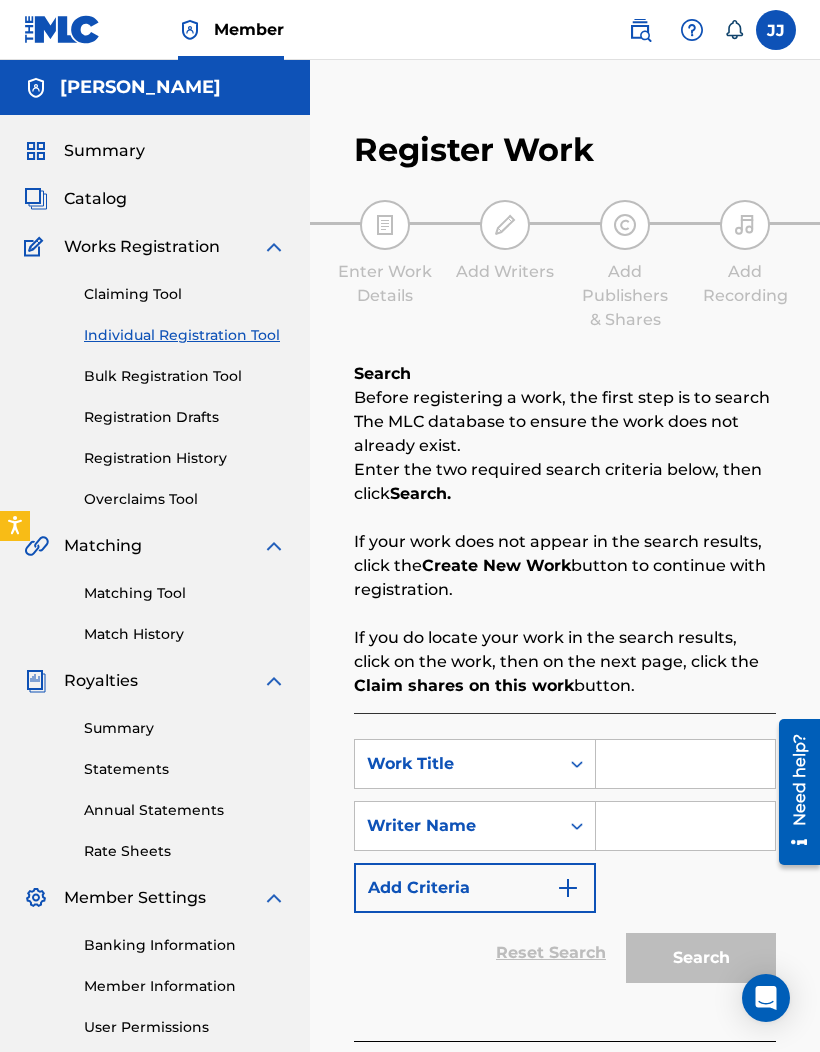 click at bounding box center [685, 764] 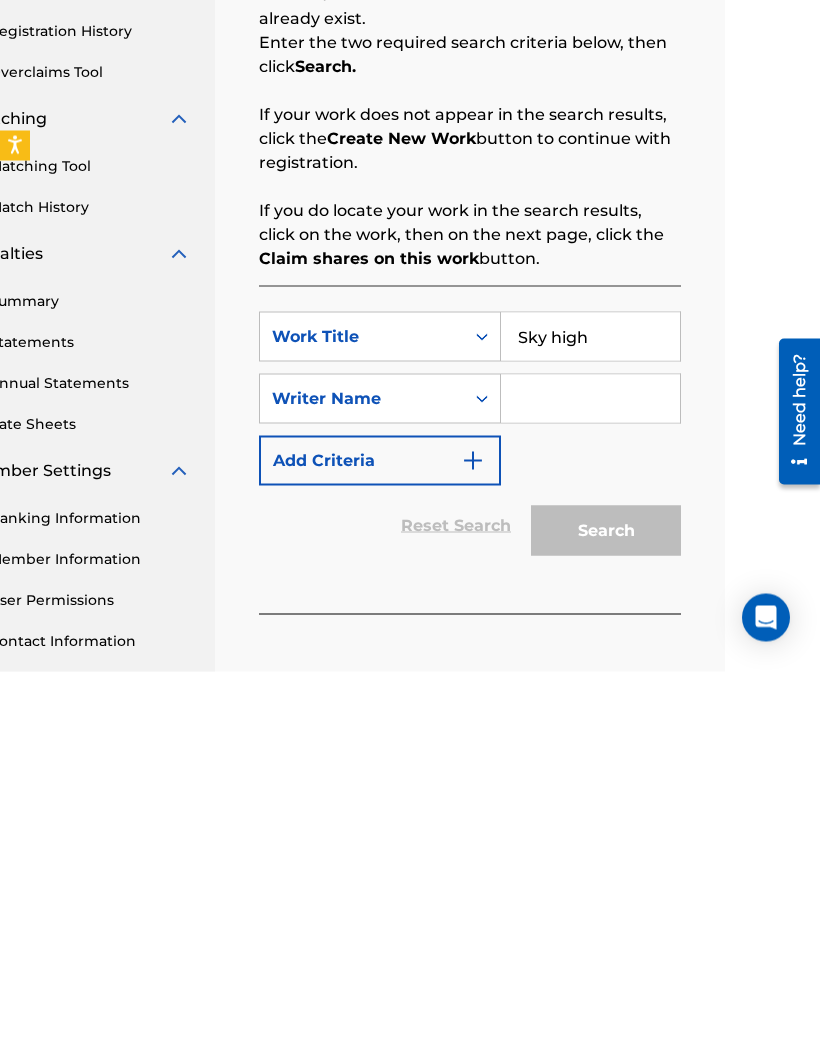 type on "Sky high" 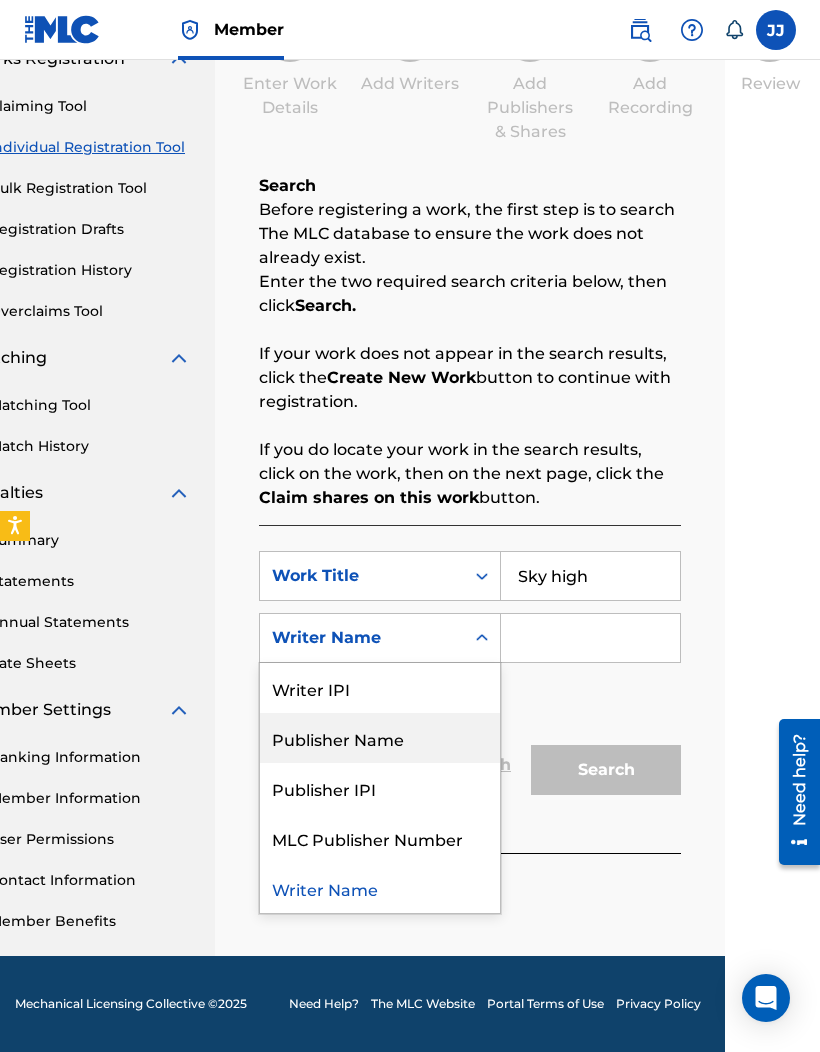 click on "Publisher Name" at bounding box center (380, 738) 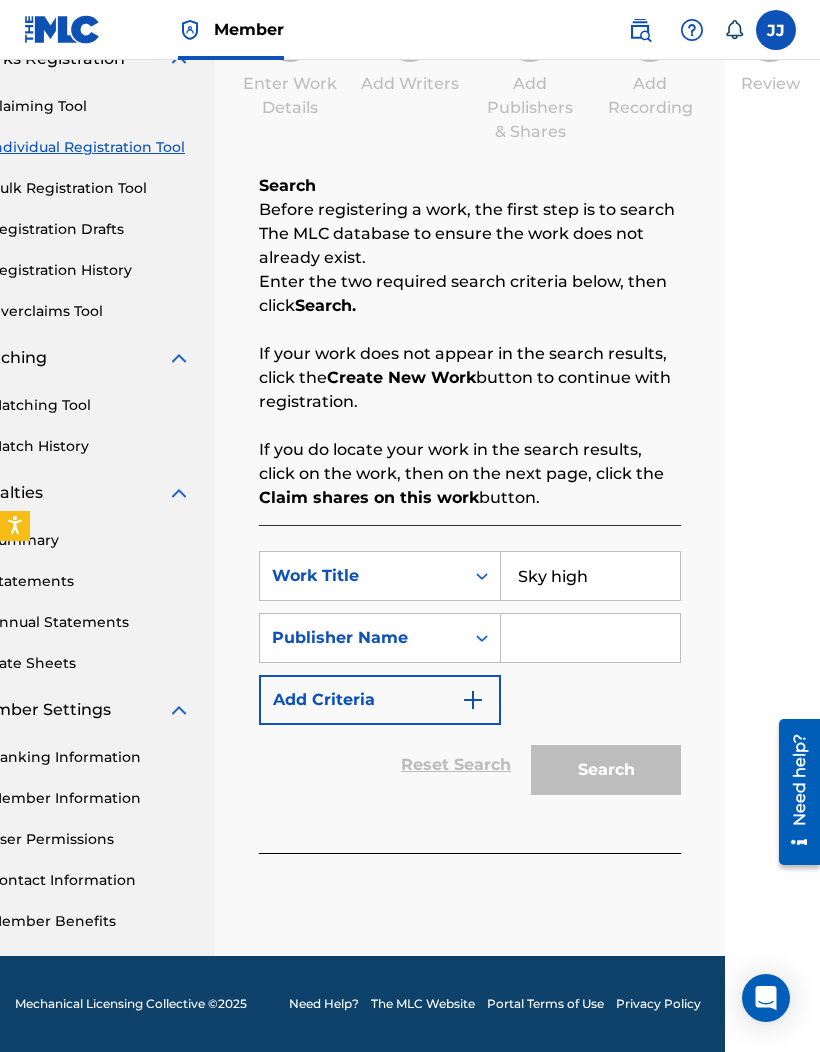 click at bounding box center [590, 638] 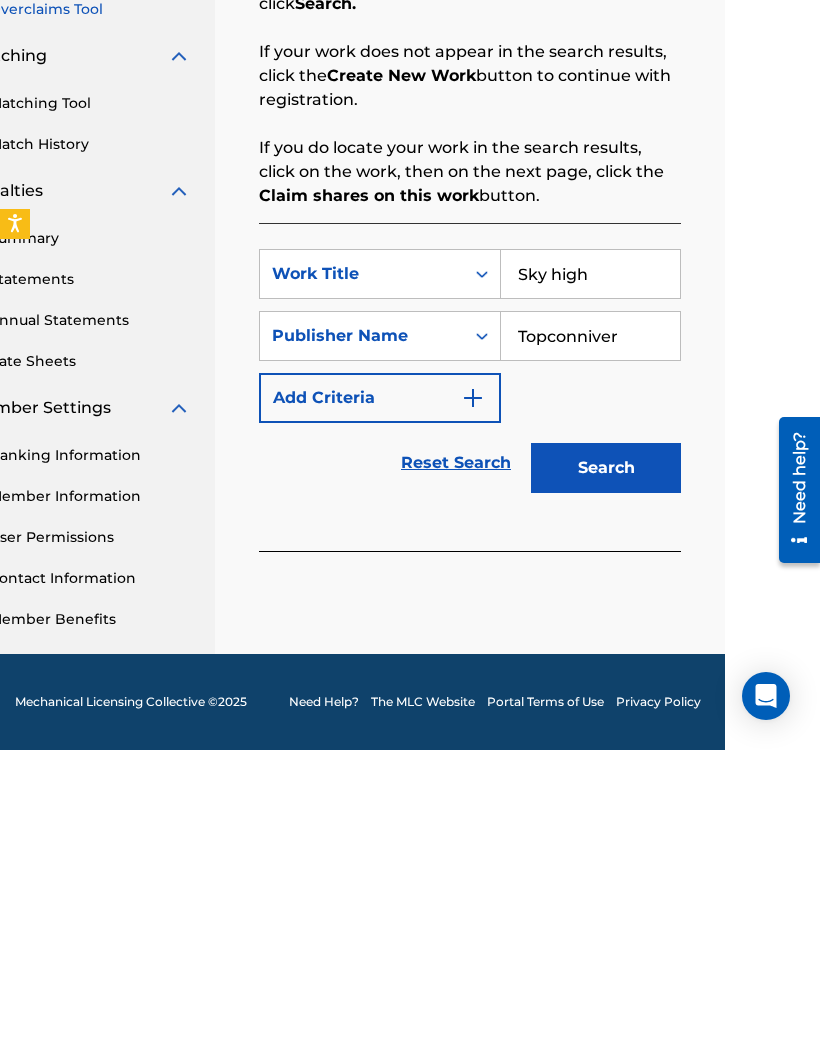 type on "Topconniver" 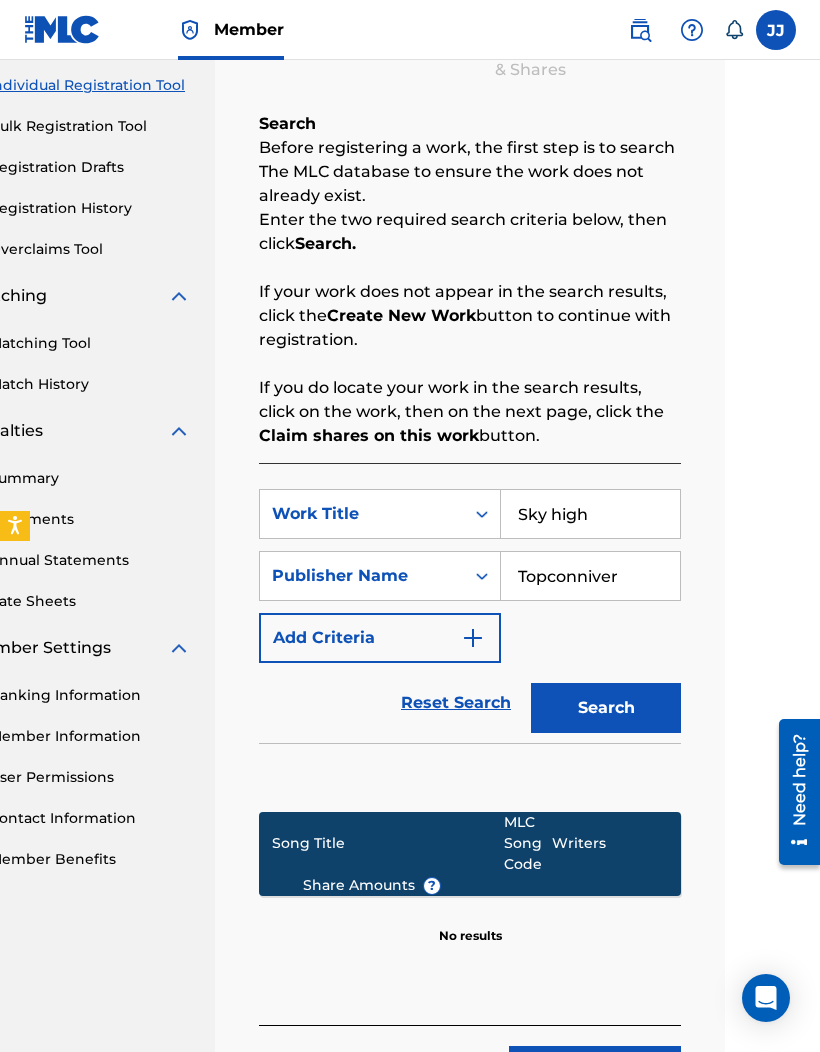 scroll, scrollTop: 245, scrollLeft: 95, axis: both 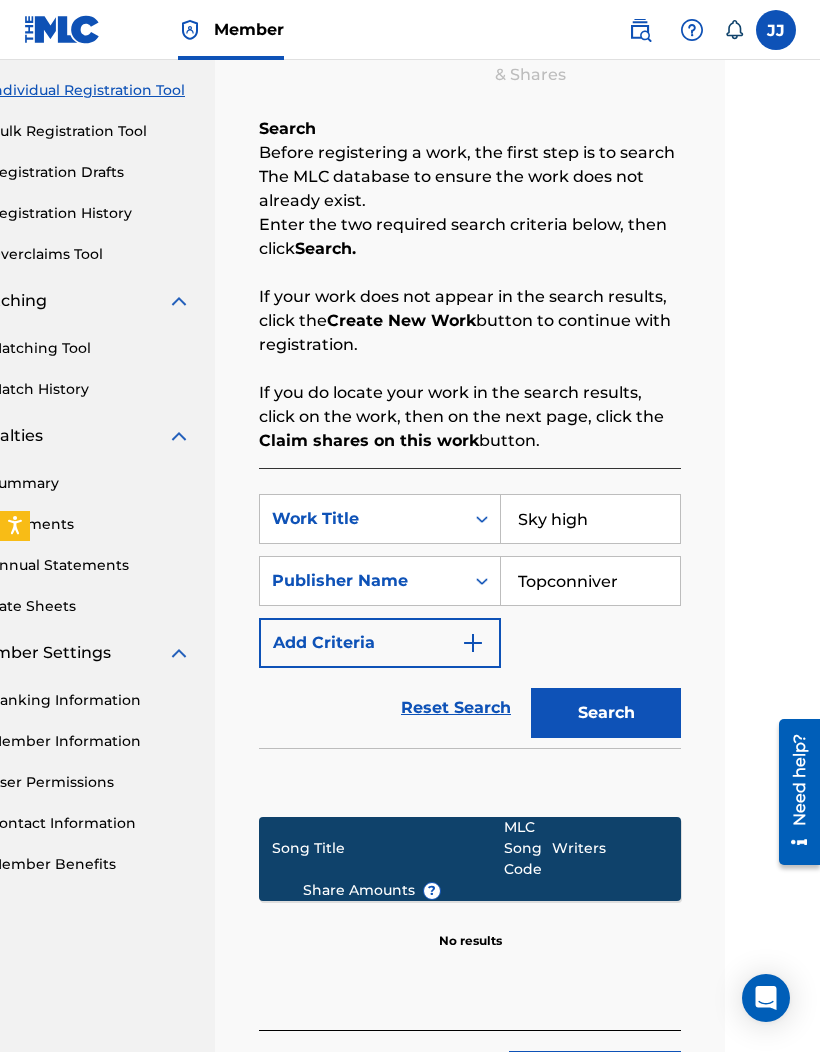 click at bounding box center [473, 643] 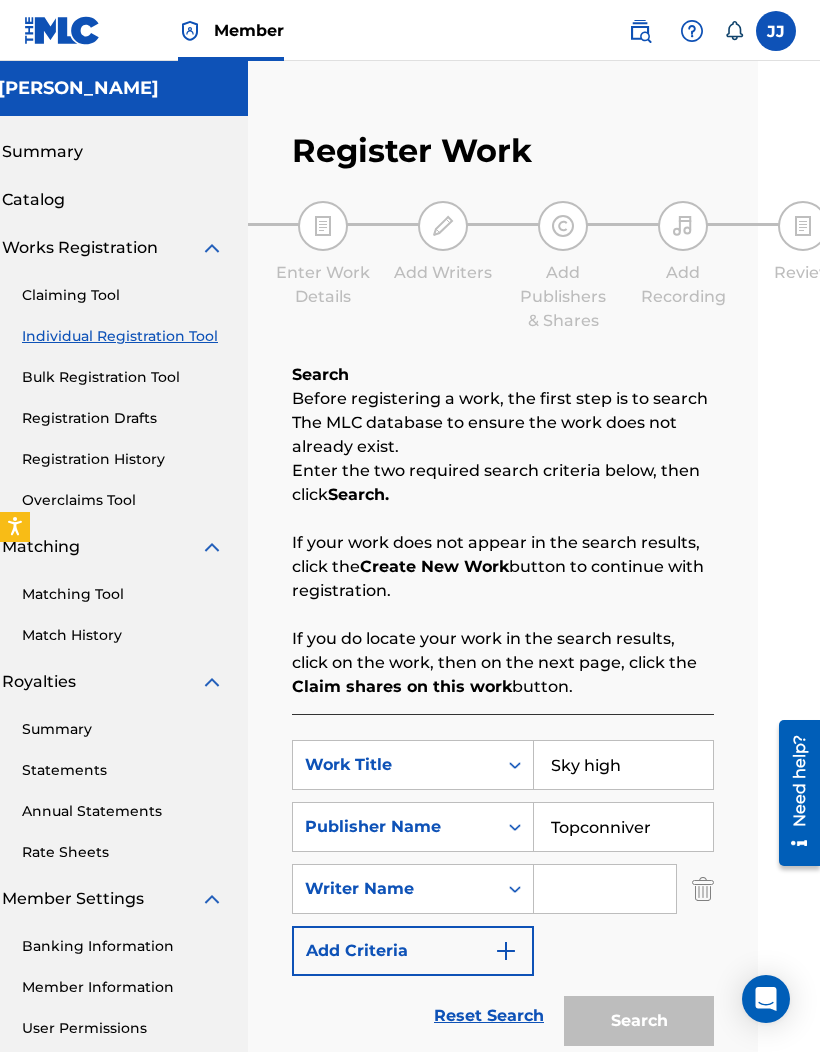scroll, scrollTop: 0, scrollLeft: 60, axis: horizontal 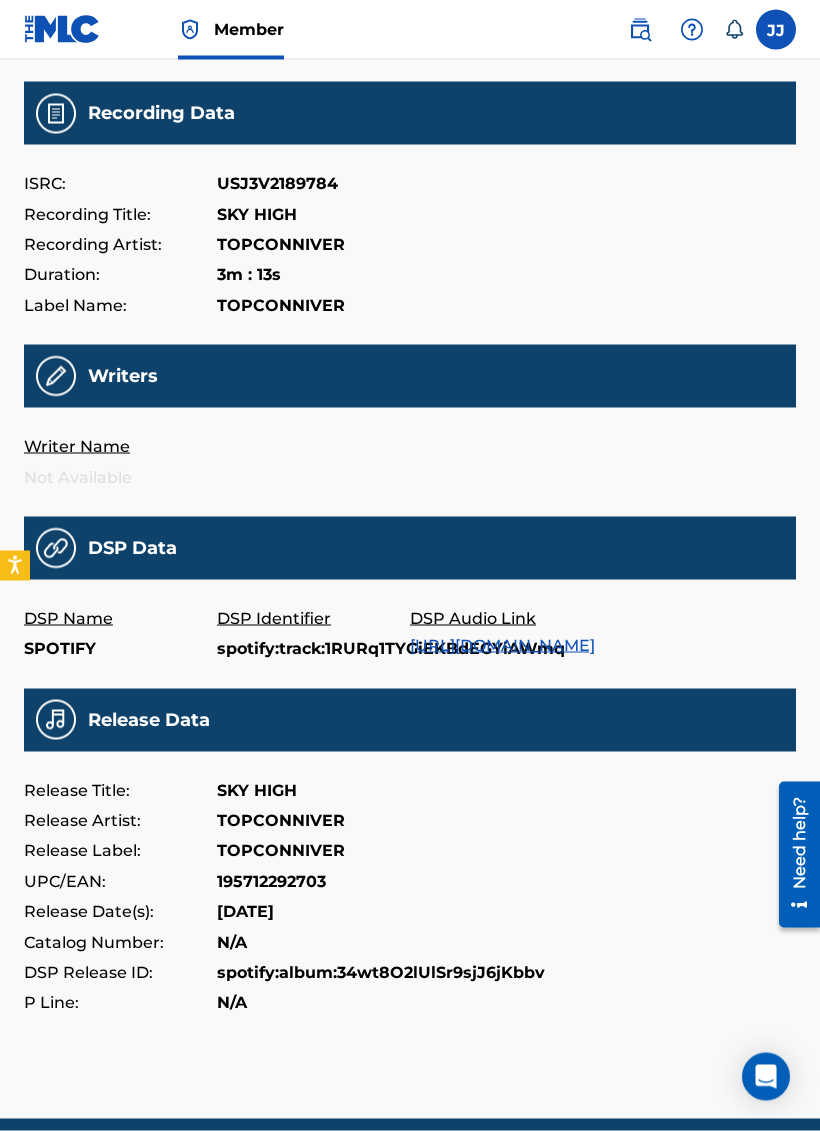 click on "USJ3V2189784" at bounding box center [277, 184] 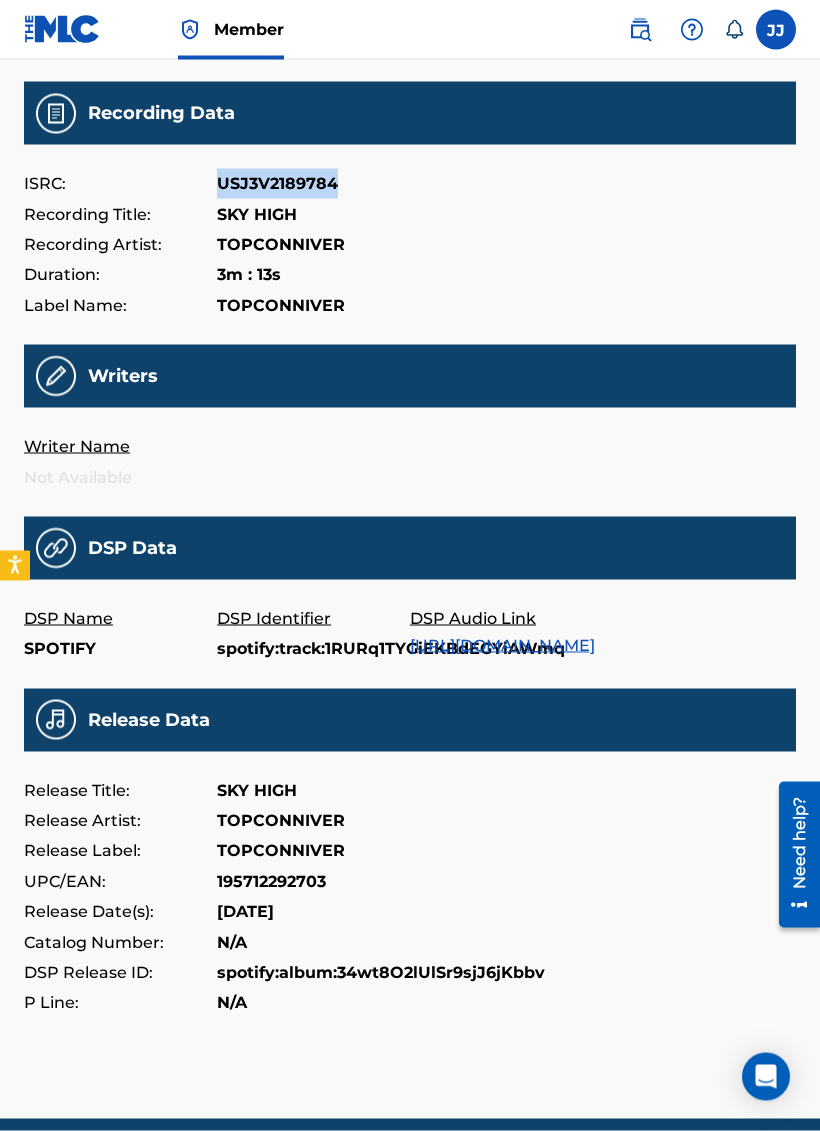 copy on "USJ3V2189784" 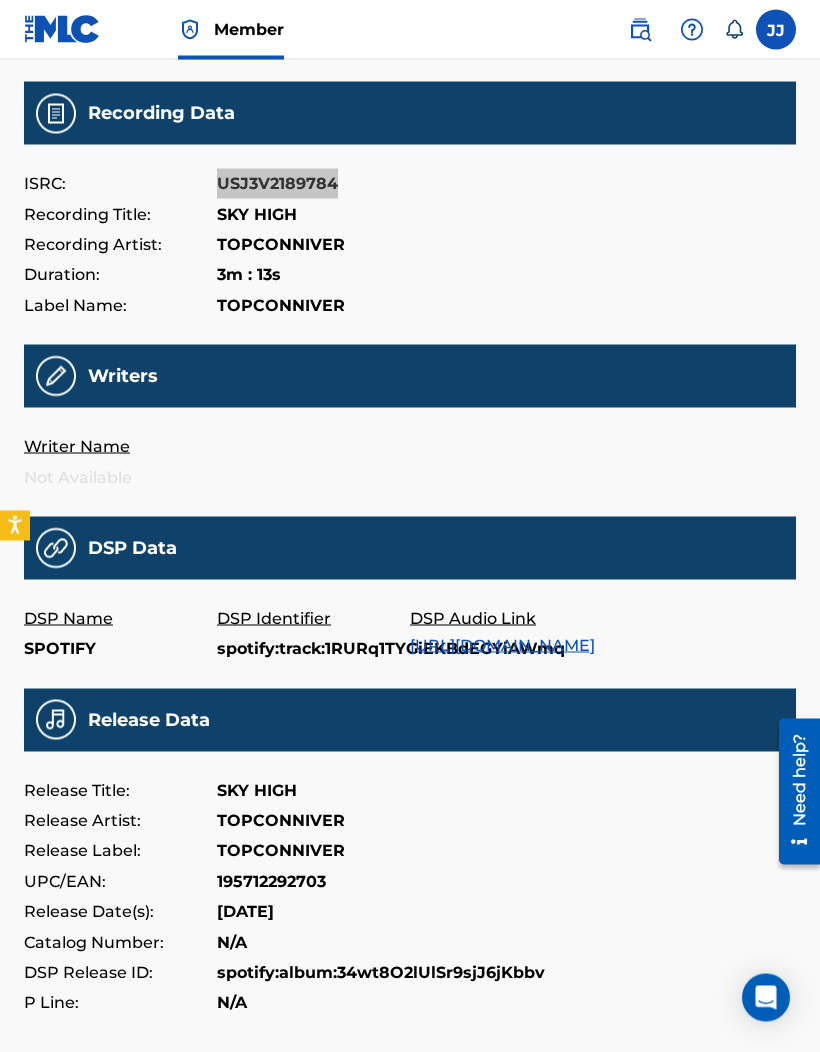 scroll, scrollTop: 222, scrollLeft: 0, axis: vertical 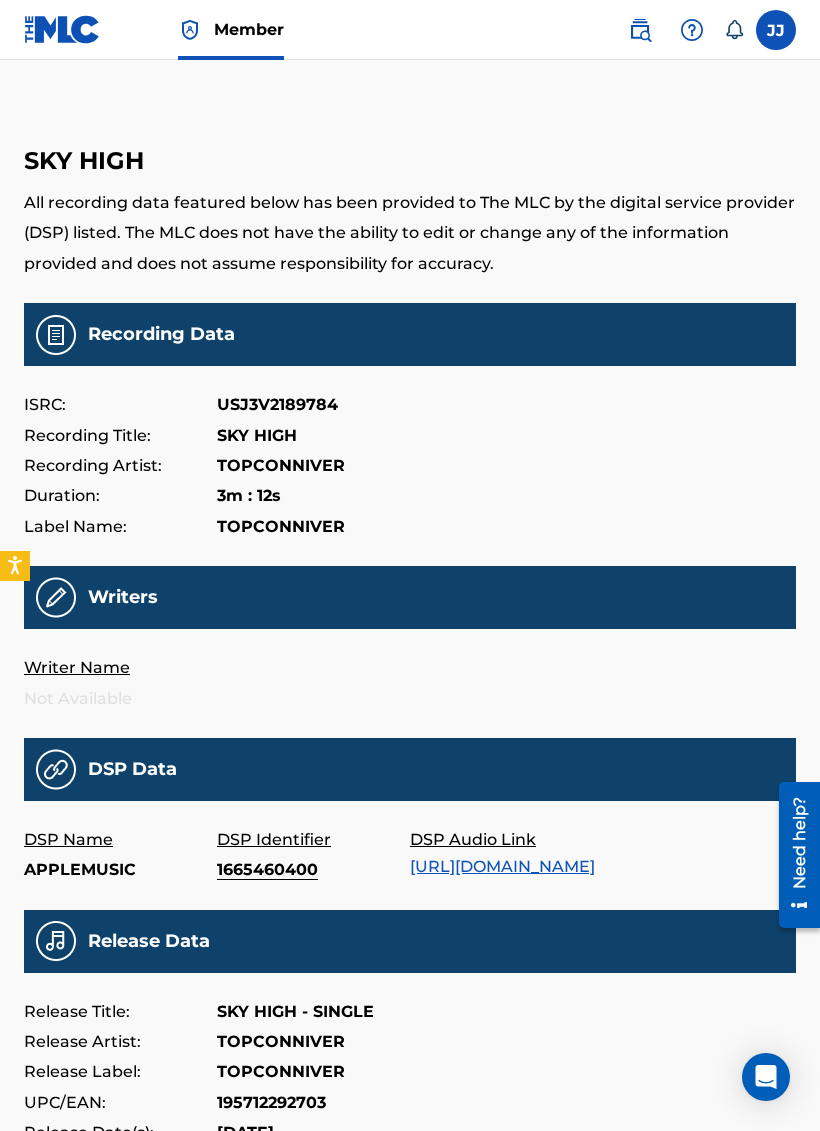 click on "Writer Name" at bounding box center [120, 668] 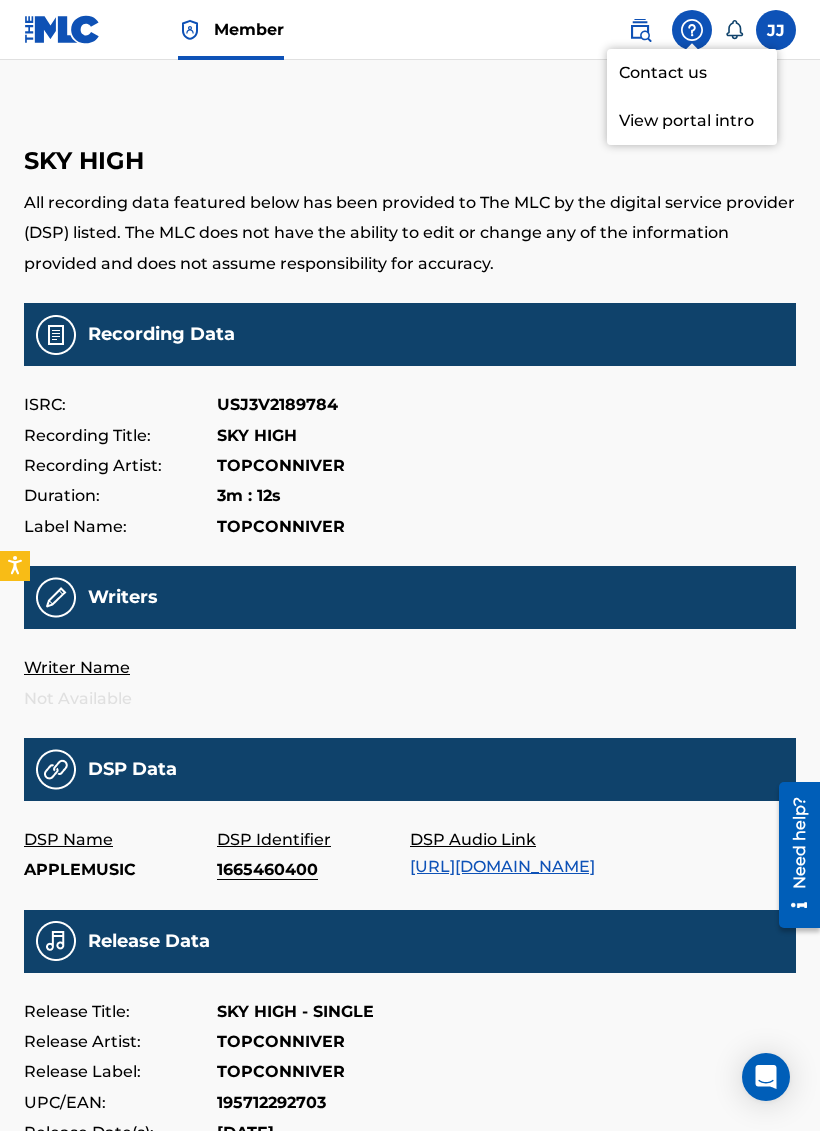 click on "SKY HIGH" at bounding box center (410, 161) 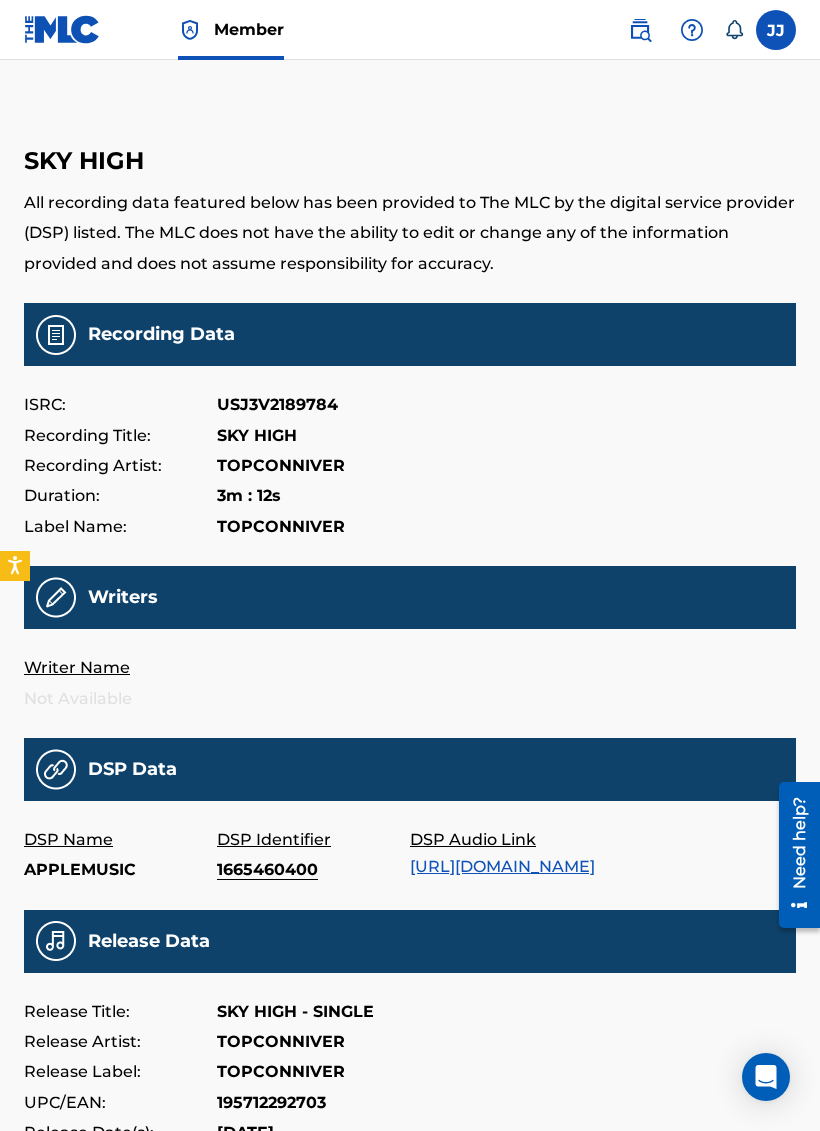 click 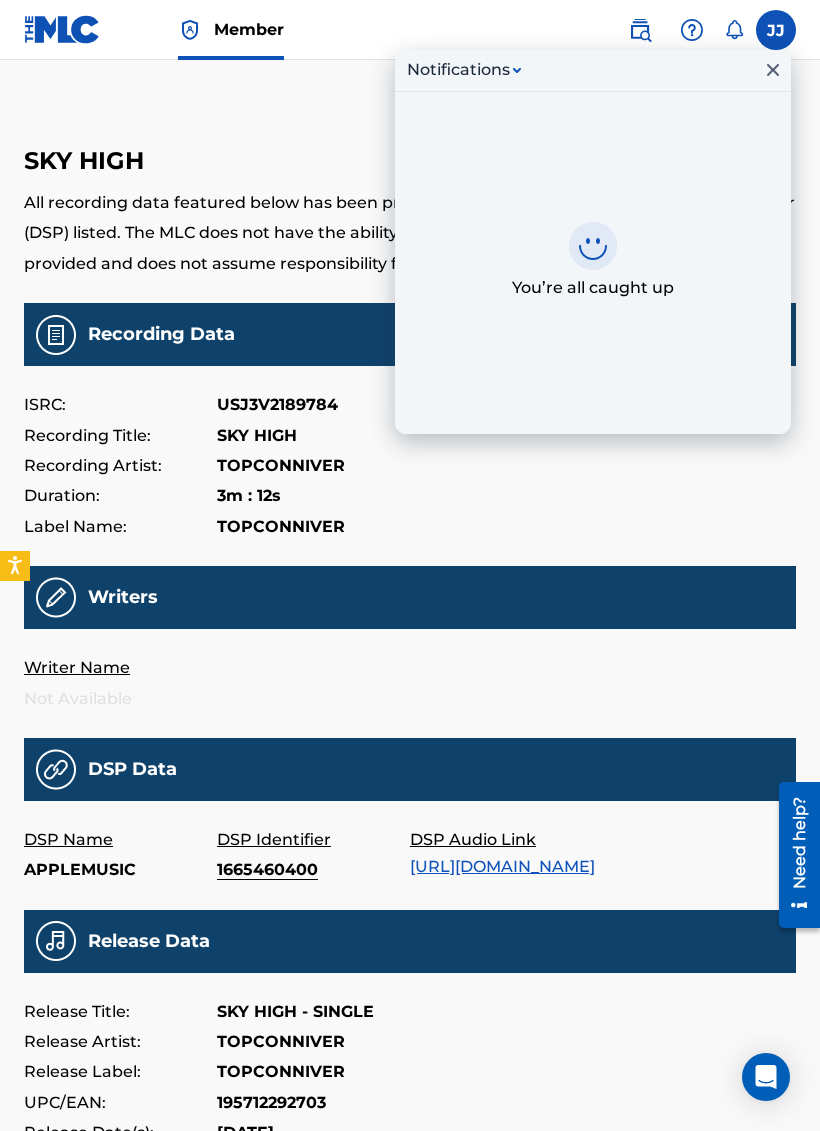 click on "Notifications" at bounding box center (458, 70) 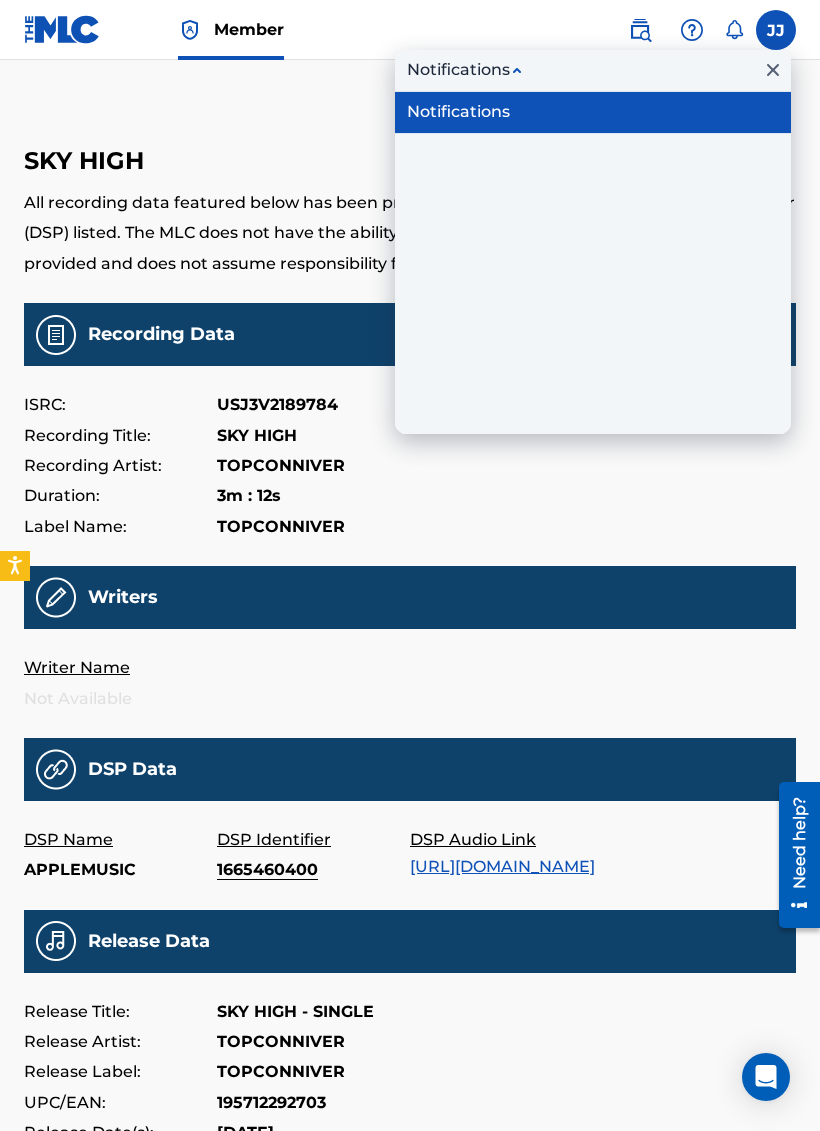 click on "Notifications" at bounding box center [593, 113] 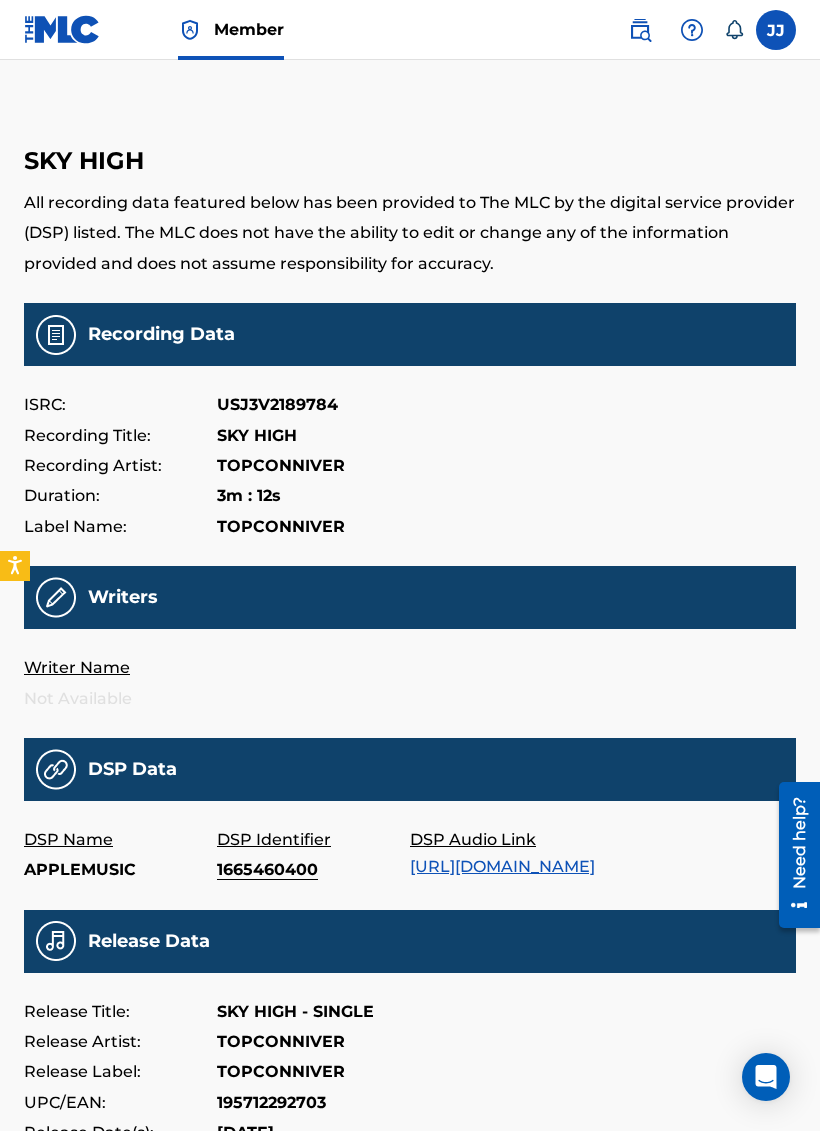 click at bounding box center [62, 29] 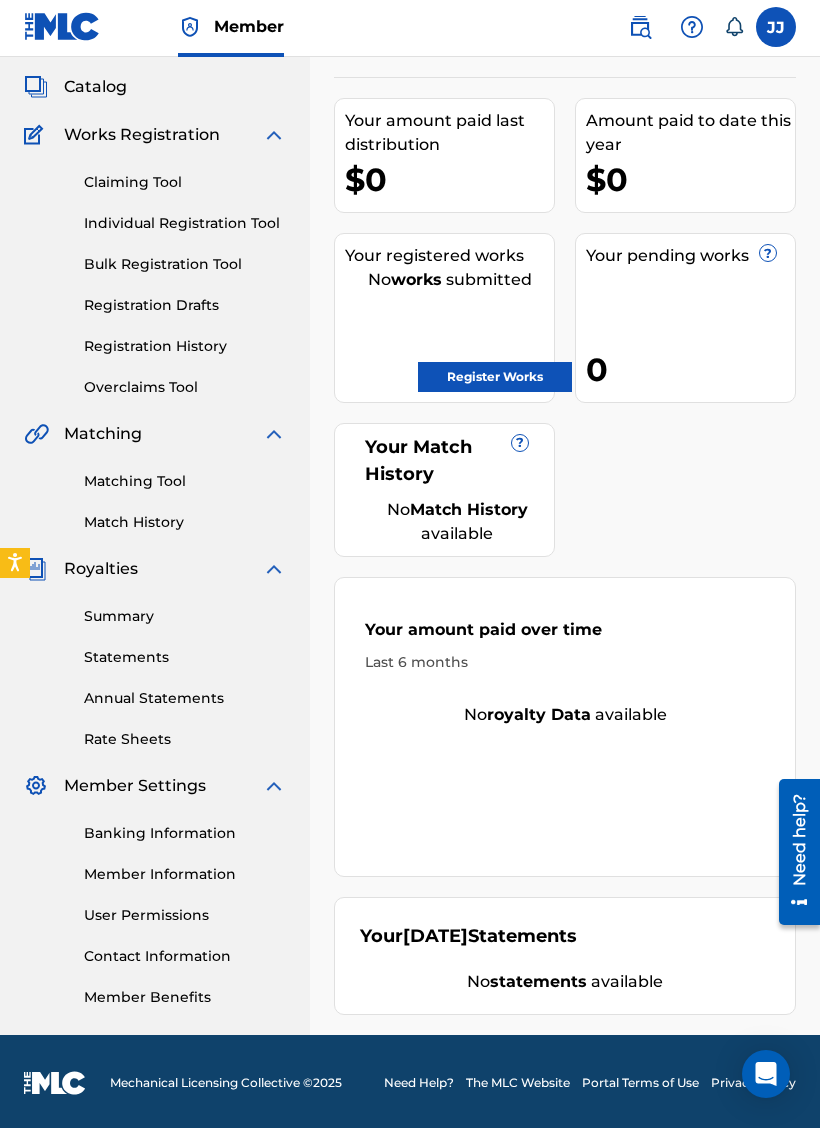 scroll, scrollTop: 0, scrollLeft: 0, axis: both 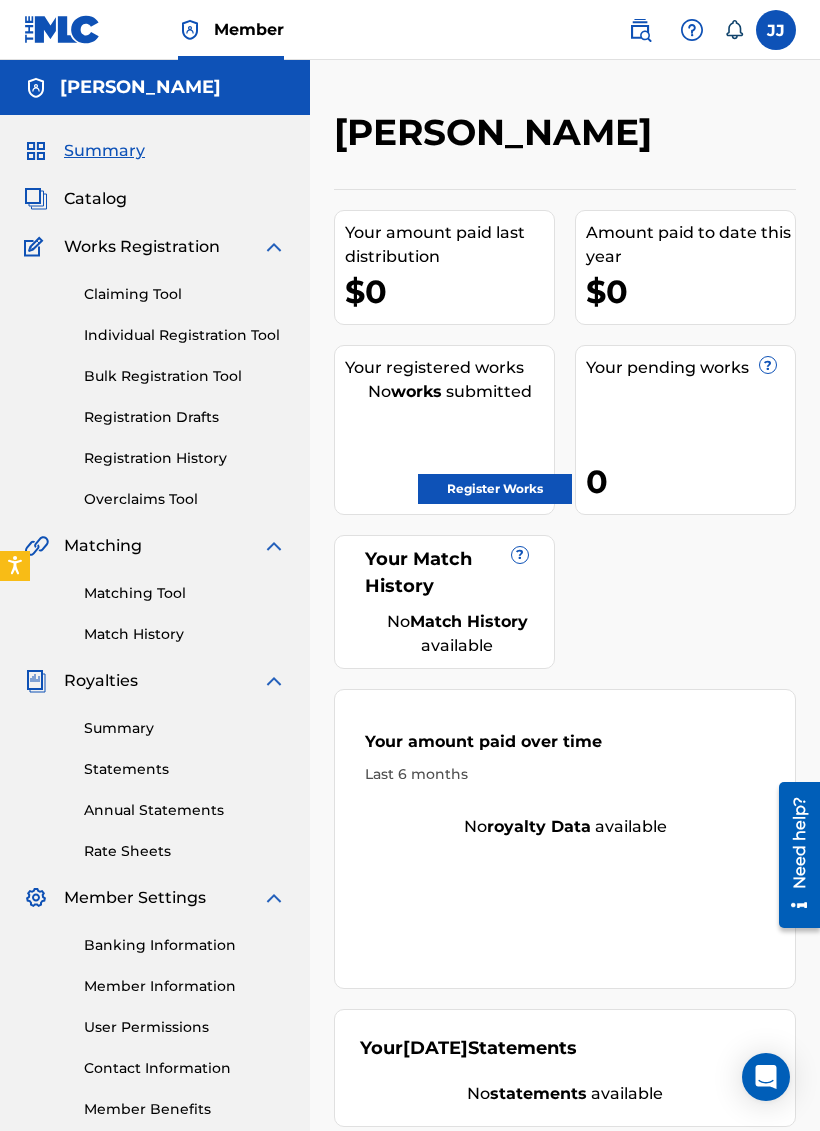 click on "Catalog" at bounding box center [95, 199] 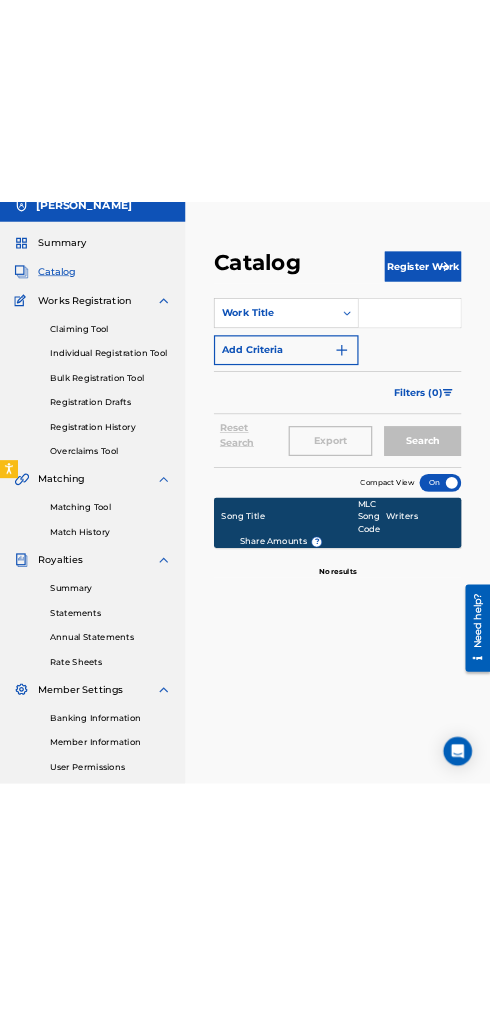 scroll, scrollTop: 32, scrollLeft: 0, axis: vertical 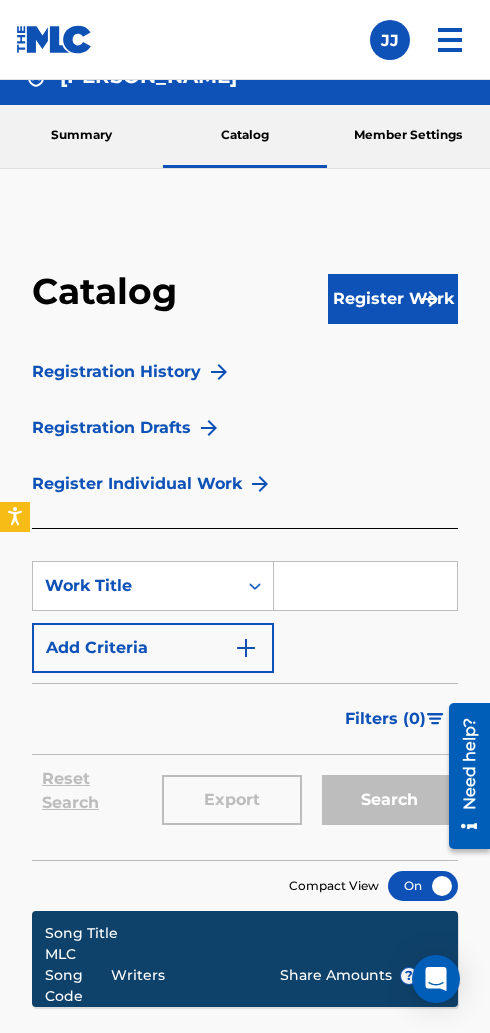 click on "Registration History" at bounding box center [116, 372] 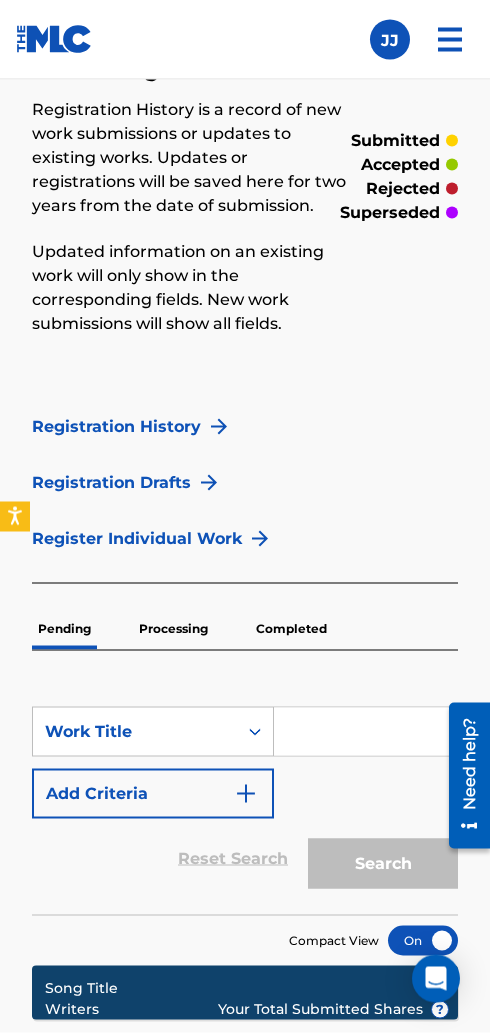 scroll, scrollTop: 364, scrollLeft: 0, axis: vertical 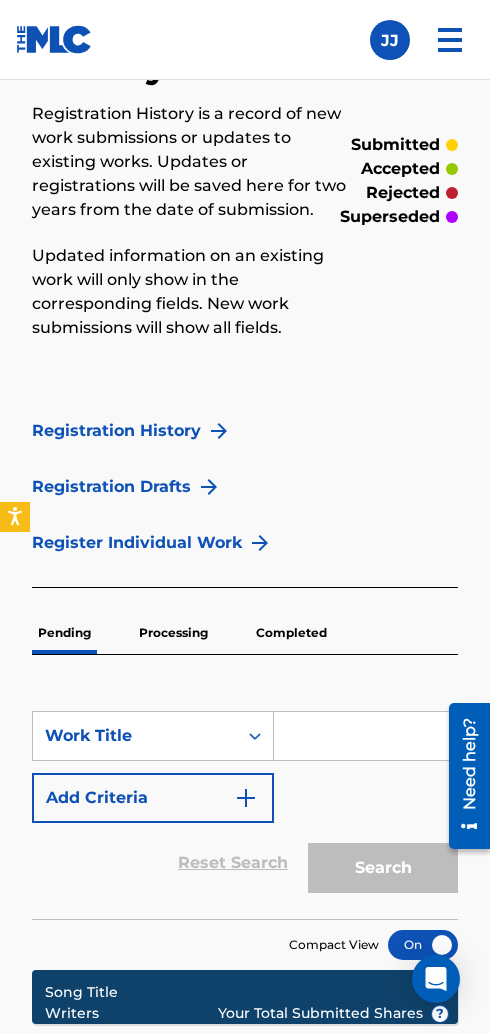 click on "Register Individual Work" at bounding box center [137, 543] 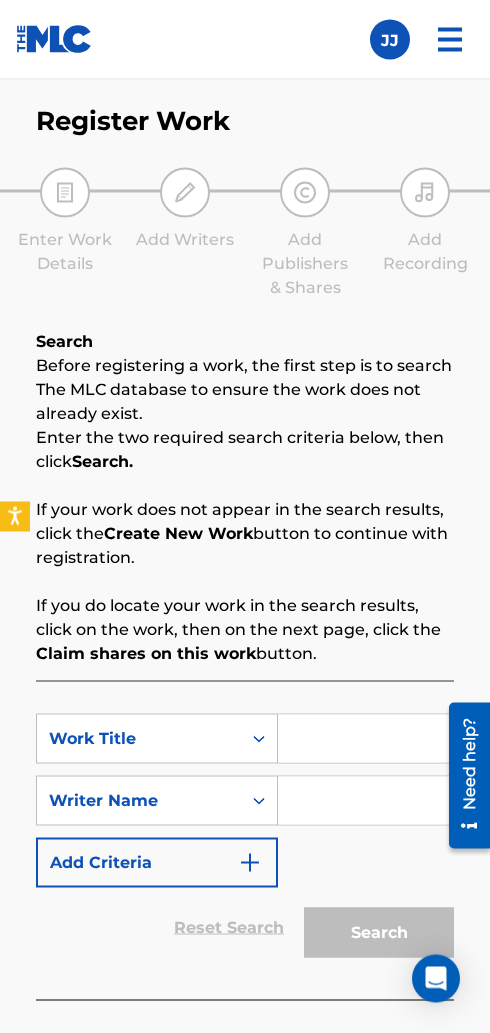 scroll, scrollTop: 170, scrollLeft: 0, axis: vertical 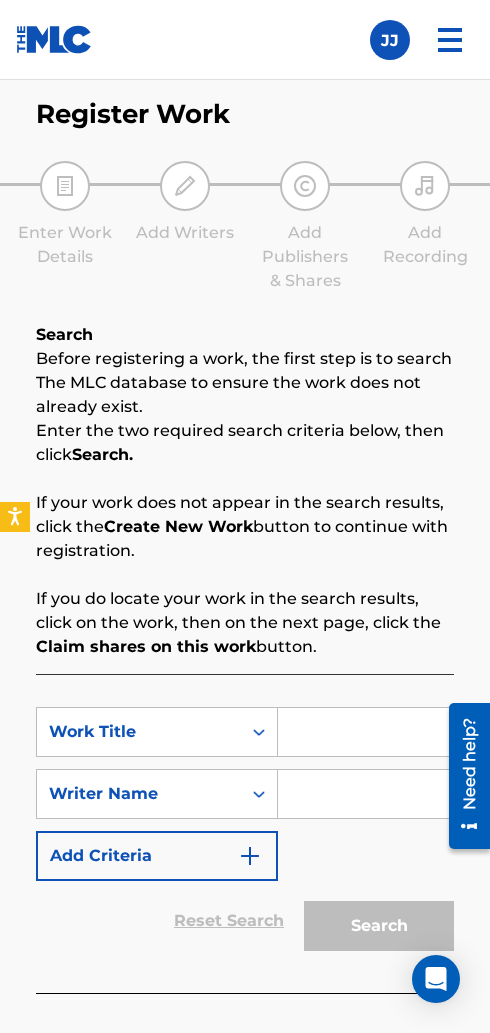click at bounding box center [365, 732] 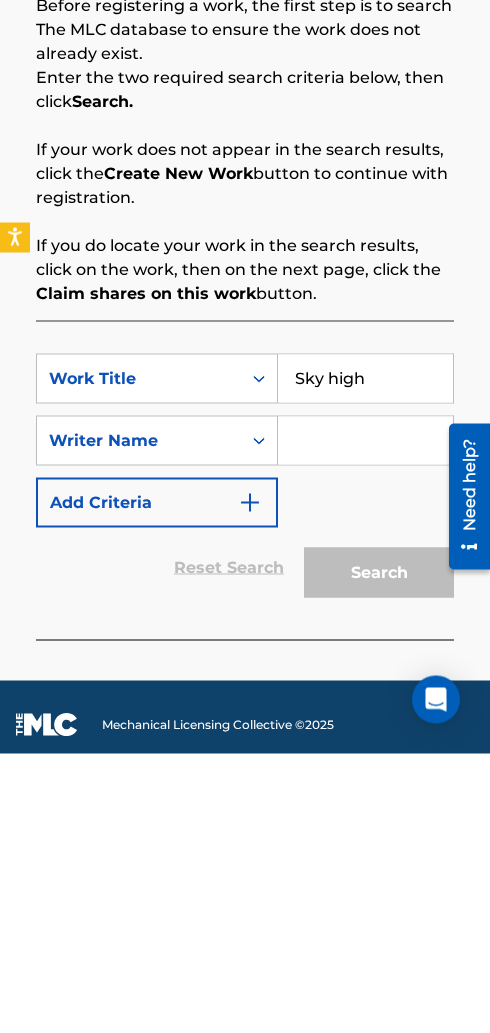 type on "Sky high" 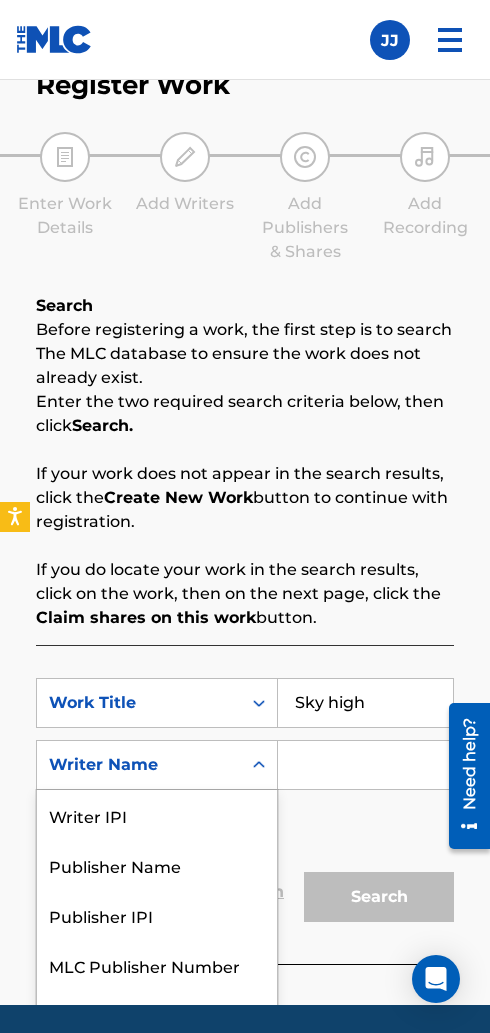 scroll, scrollTop: 0, scrollLeft: 0, axis: both 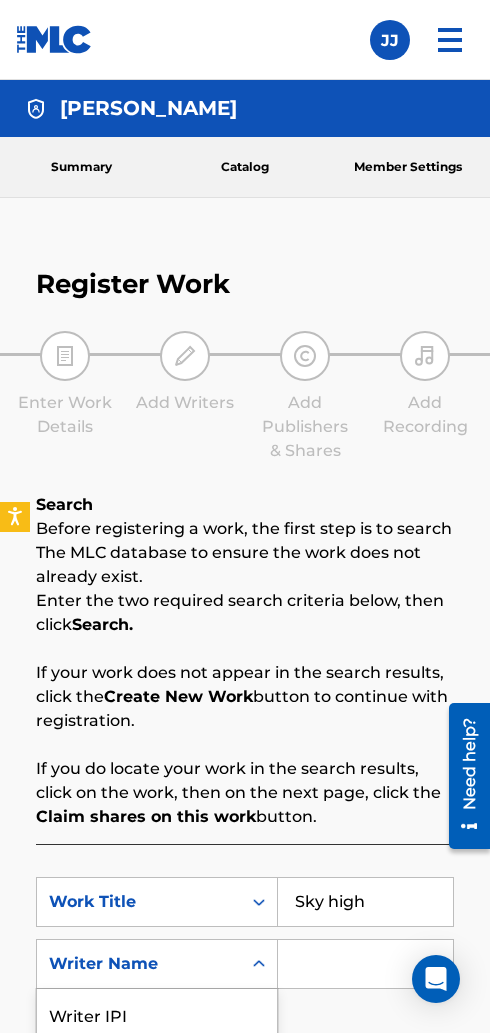 click on "Member Jonathan Jones Summary Catalog Works Registration Claiming Tool Individual Registration Tool Registration Drafts Registration History Overclaims Tool Matching Matching Tool Match History Royalties Summary Statements Annual Statements Rate Sheets Member Settings Banking Information Member Information User Permissions Contact Information Member Benefits JJ JJ Jonathan   Jones jones92509@yahoo.com Notification Preferences Profile Log out" at bounding box center (245, 40) 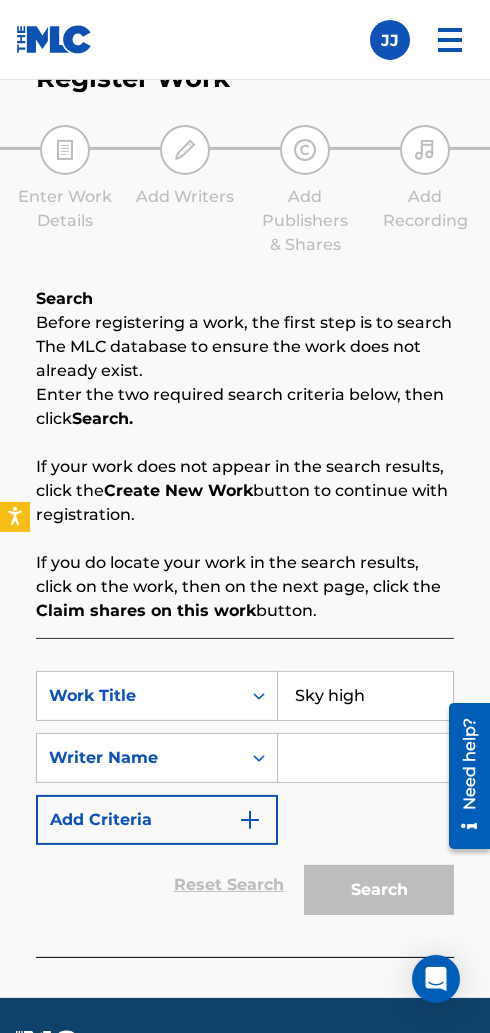 scroll, scrollTop: 199, scrollLeft: 0, axis: vertical 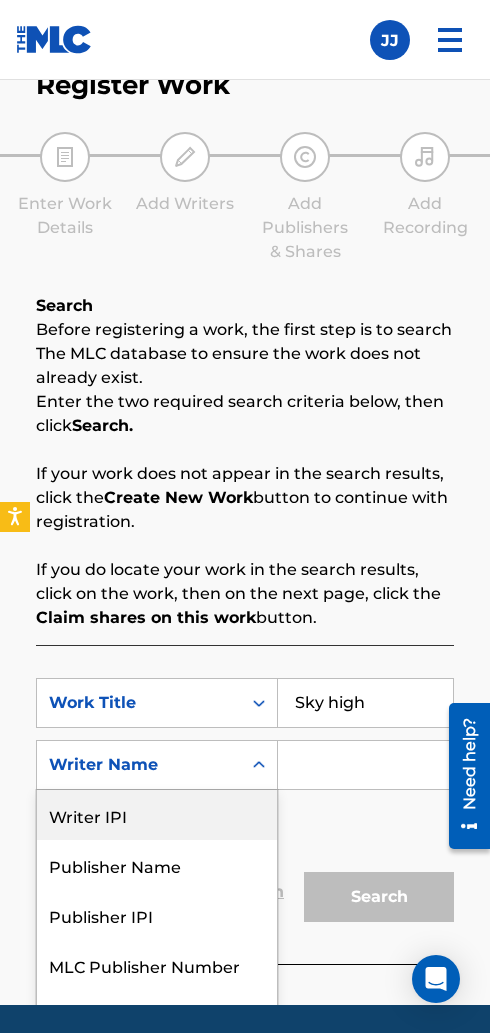 click on "Writer IPI" at bounding box center [157, 815] 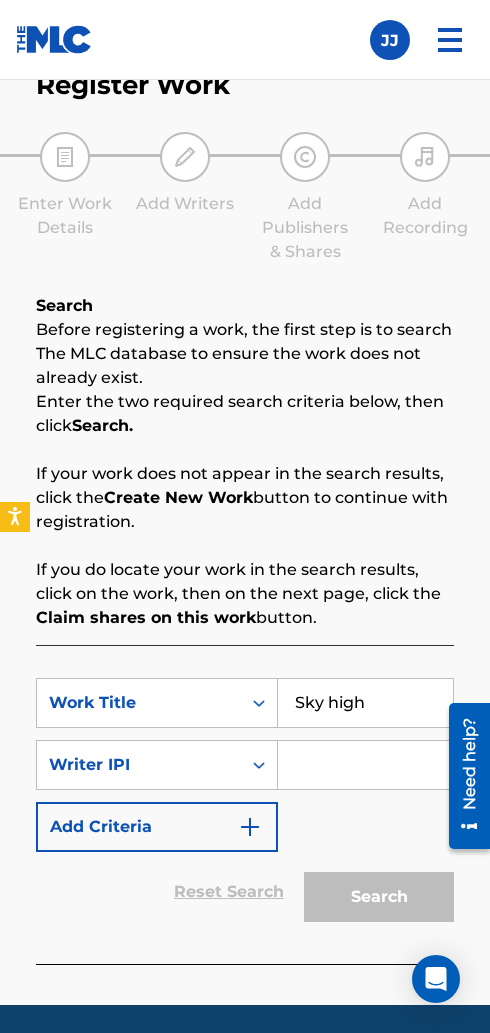 click at bounding box center [365, 765] 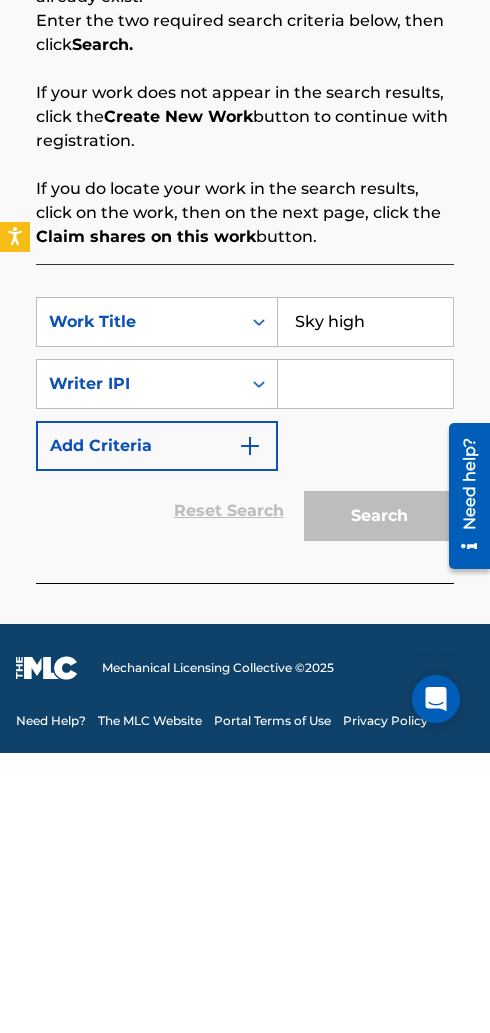 click at bounding box center [365, 664] 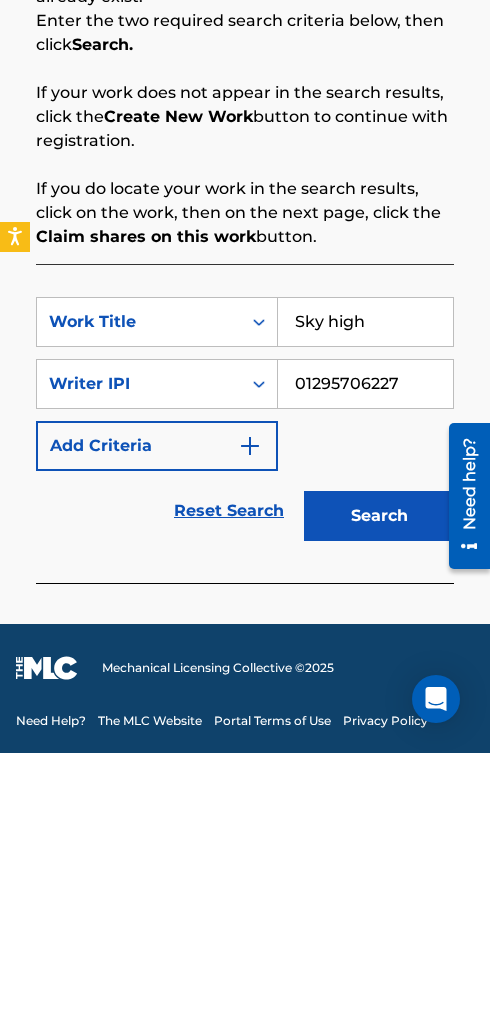 type on "01295706227" 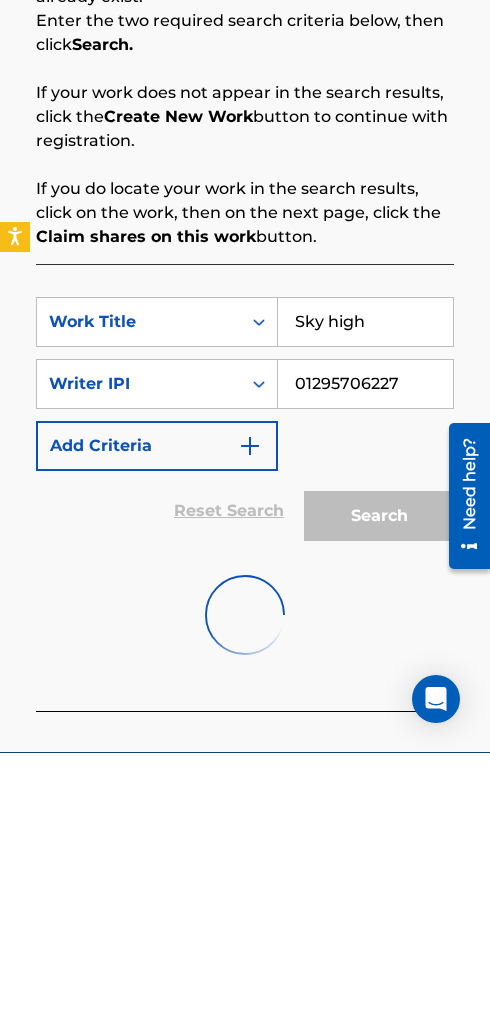 scroll, scrollTop: 199, scrollLeft: 0, axis: vertical 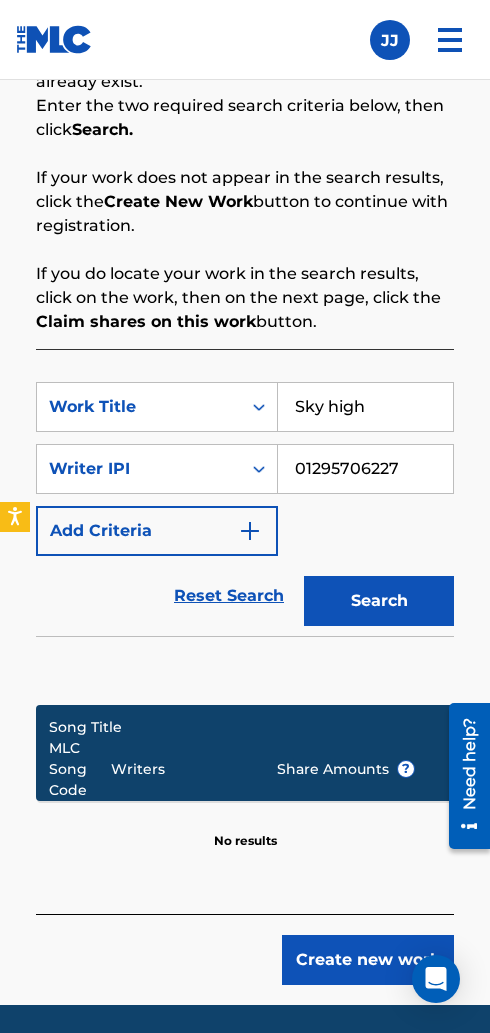 click on "Create new work" at bounding box center [368, 960] 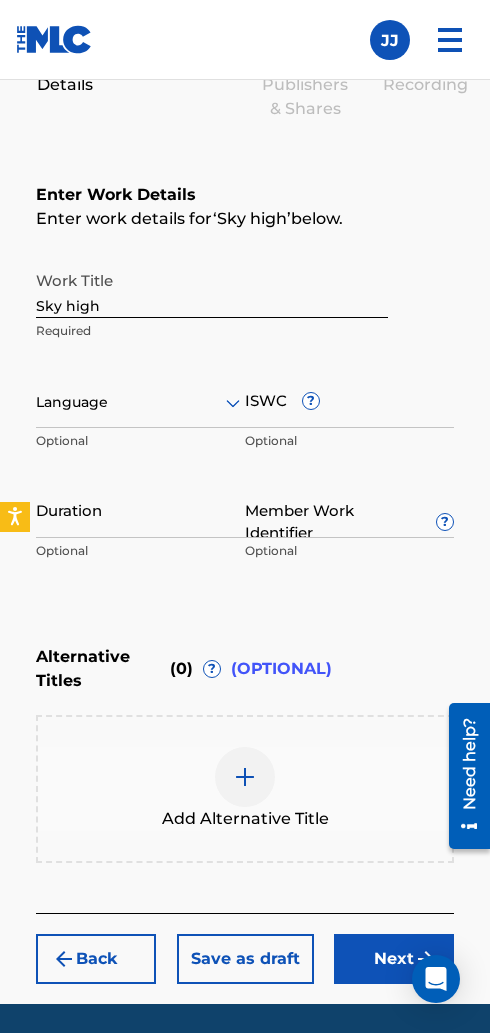click on "ISWC   ?" at bounding box center [349, 399] 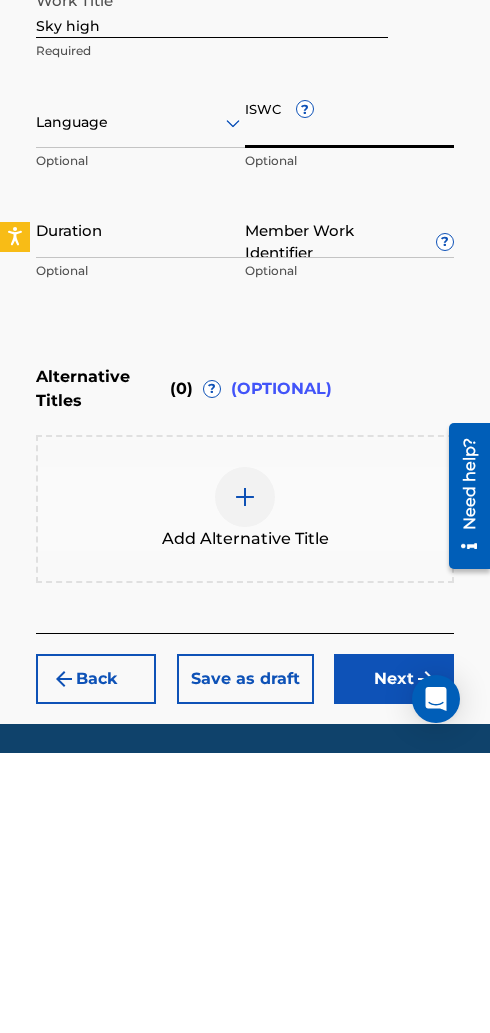 scroll, scrollTop: 345, scrollLeft: 0, axis: vertical 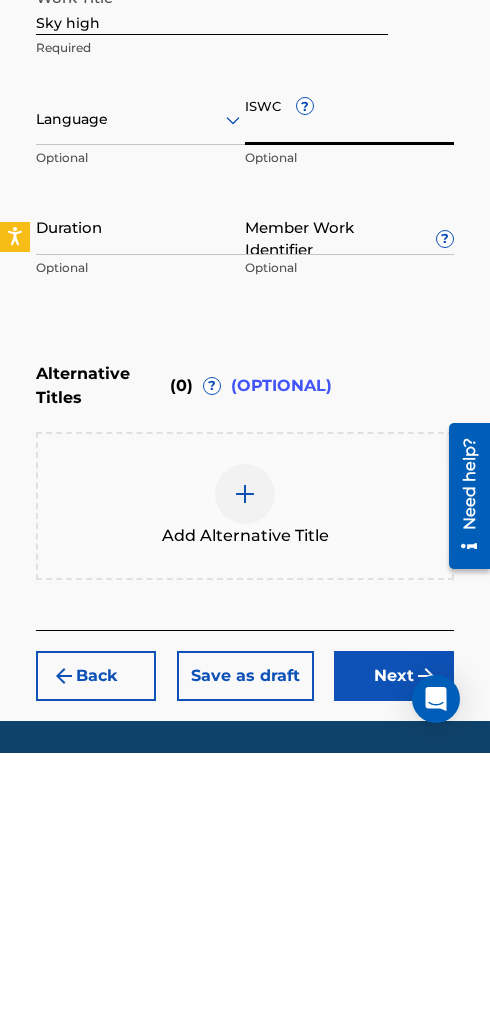 click on "Next" at bounding box center [394, 956] 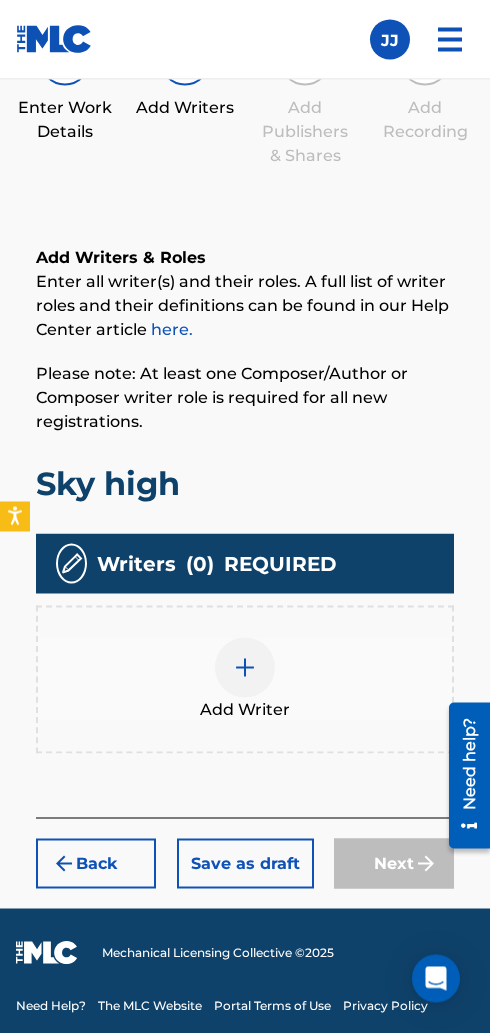 scroll, scrollTop: 299, scrollLeft: 0, axis: vertical 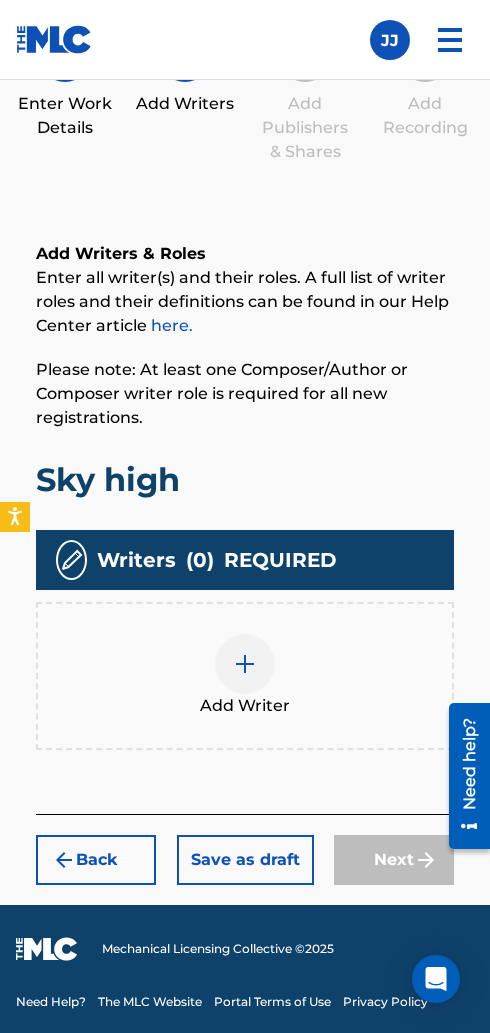 click at bounding box center [245, 664] 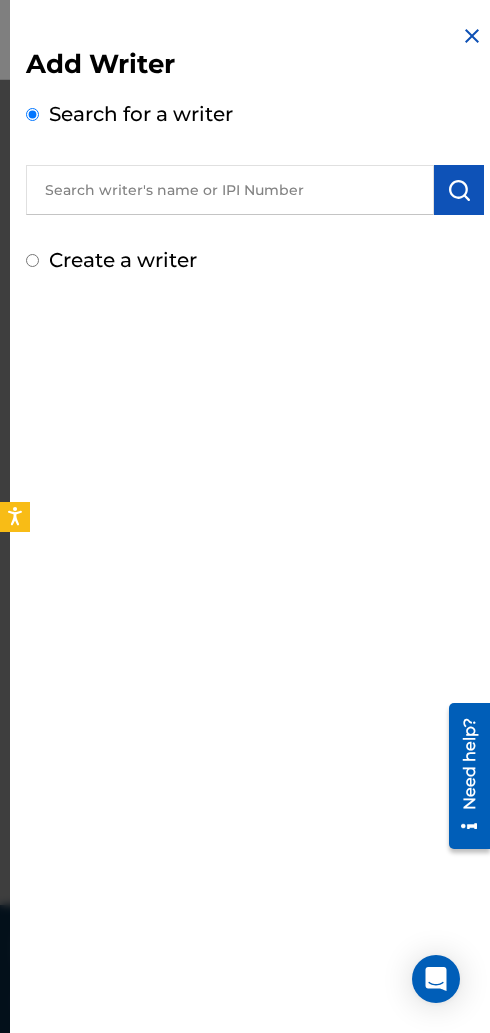 click at bounding box center [230, 190] 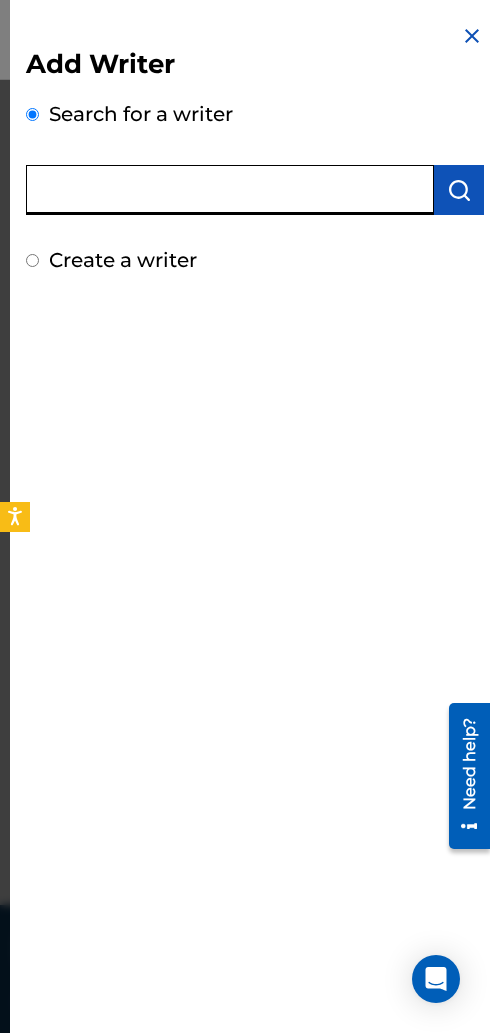 paste on "01295706227" 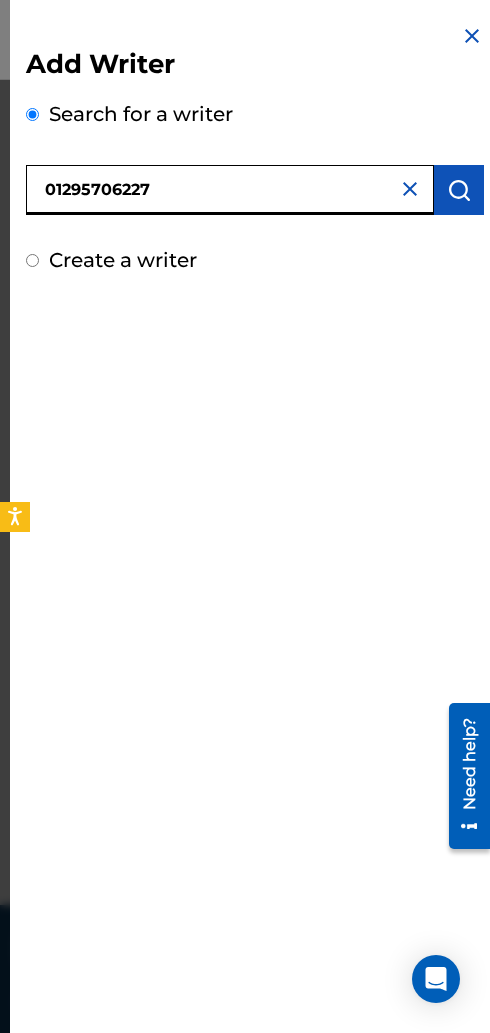 type on "01295706227" 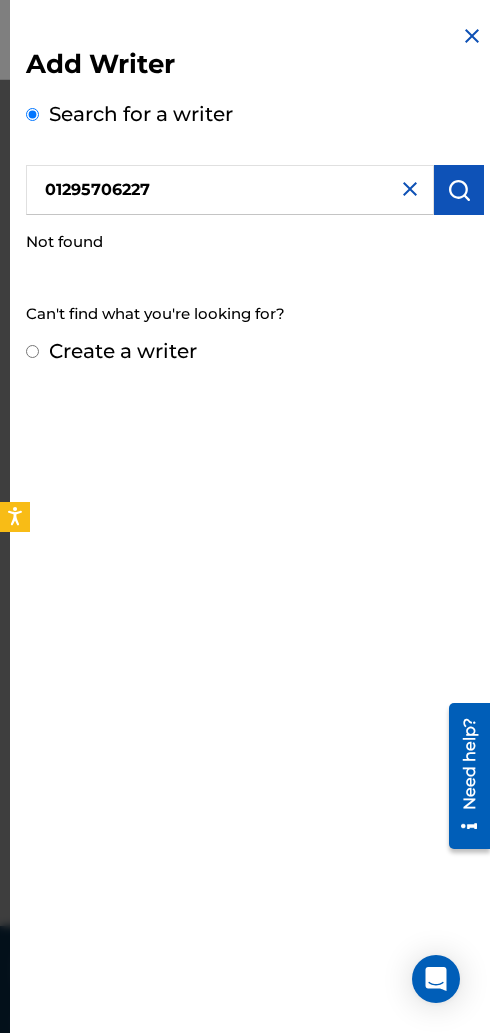 scroll, scrollTop: 277, scrollLeft: 0, axis: vertical 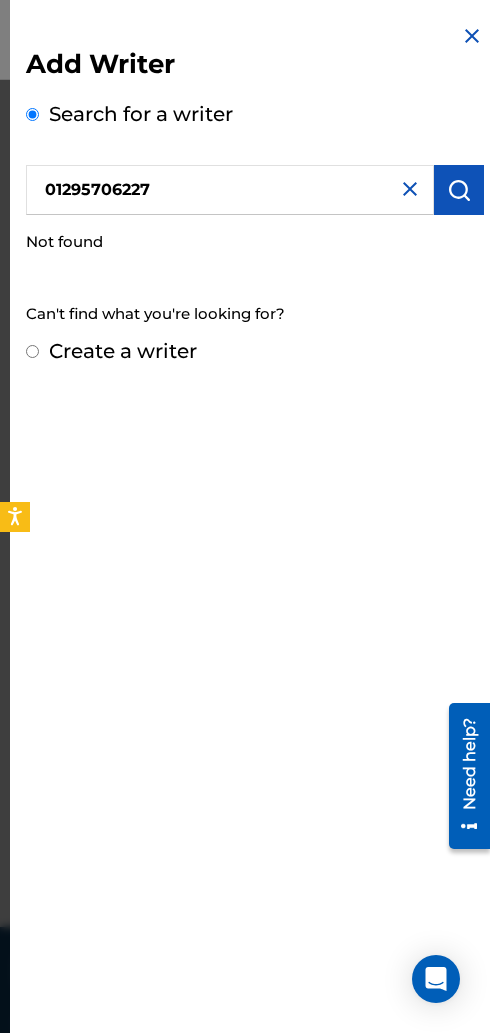 click on "Create a writer" at bounding box center [123, 351] 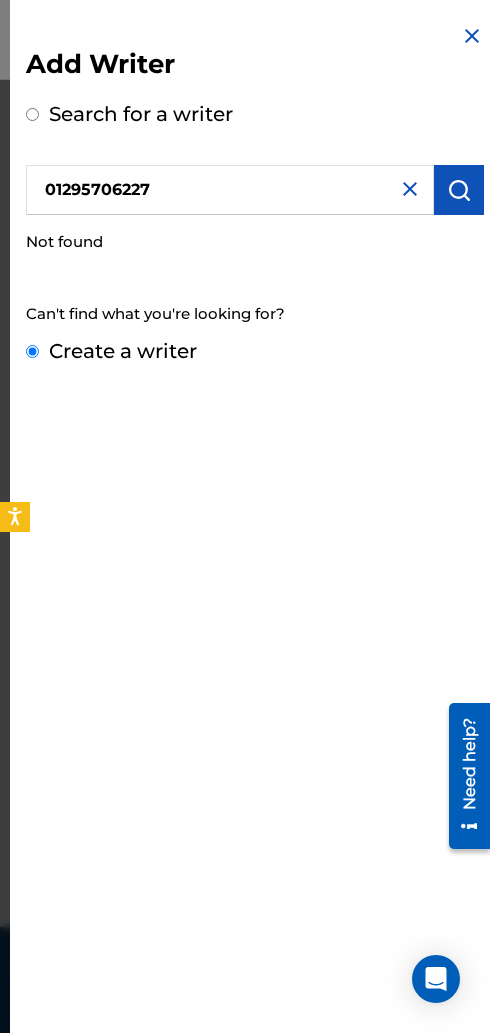 click on "Create a writer" at bounding box center [32, 351] 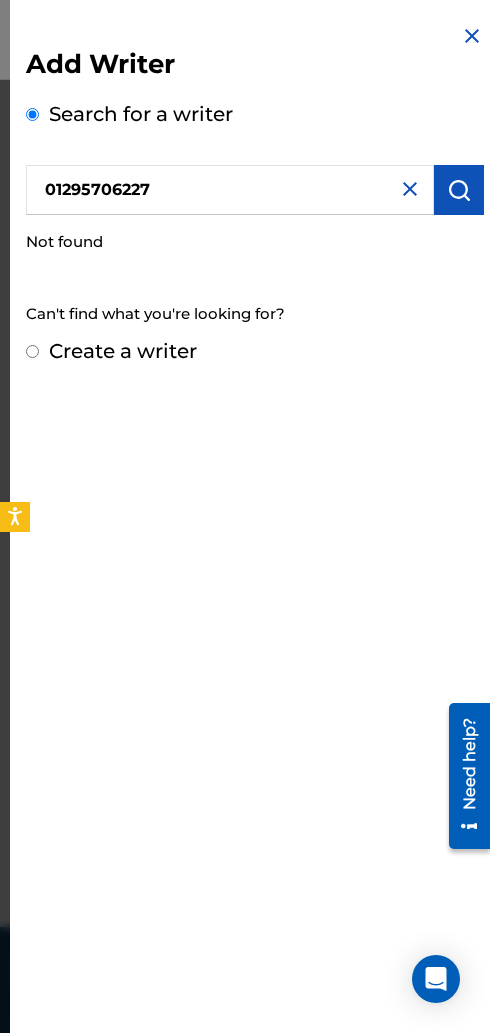 radio on "false" 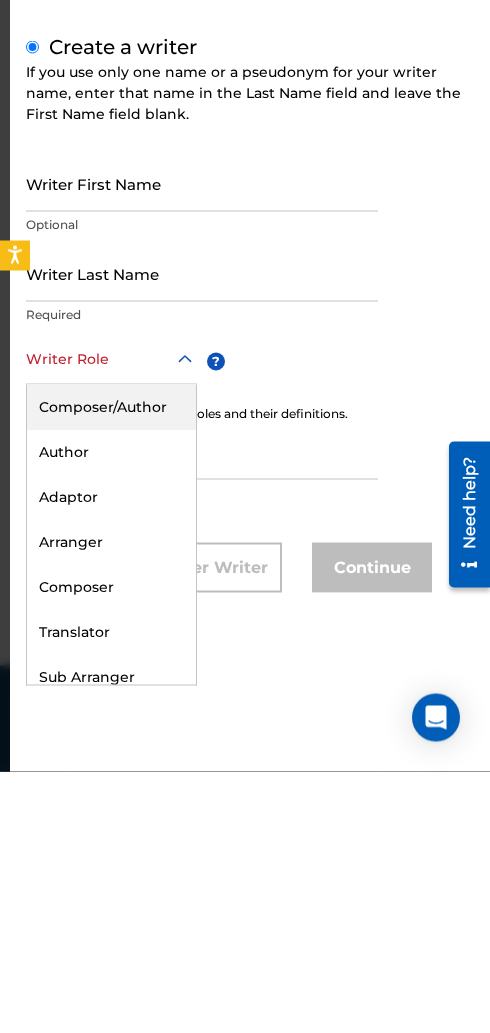 scroll, scrollTop: 0, scrollLeft: 0, axis: both 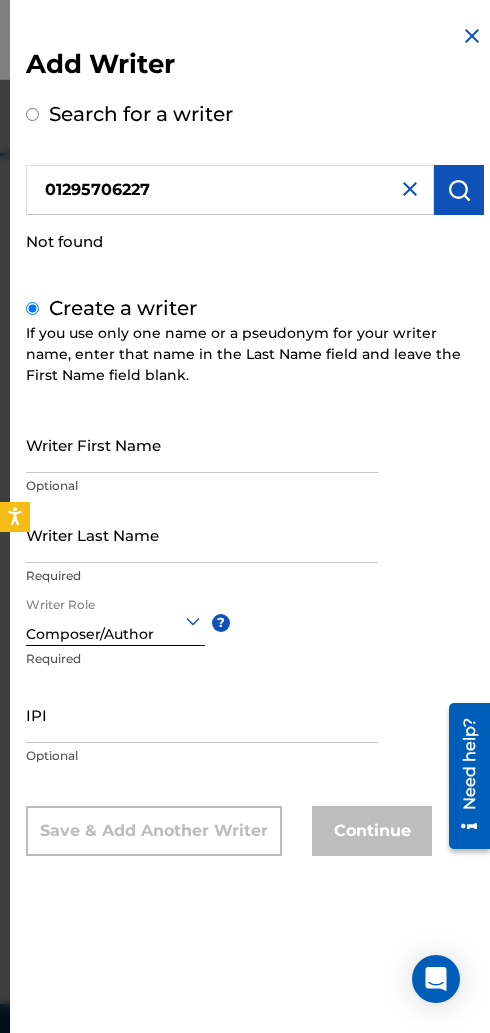 click on "IPI" at bounding box center [202, 714] 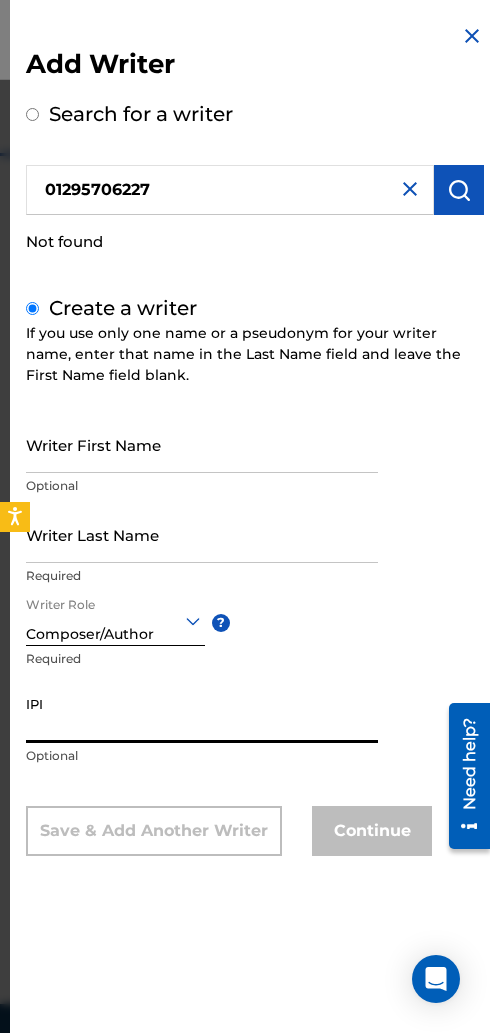 scroll, scrollTop: 256, scrollLeft: 0, axis: vertical 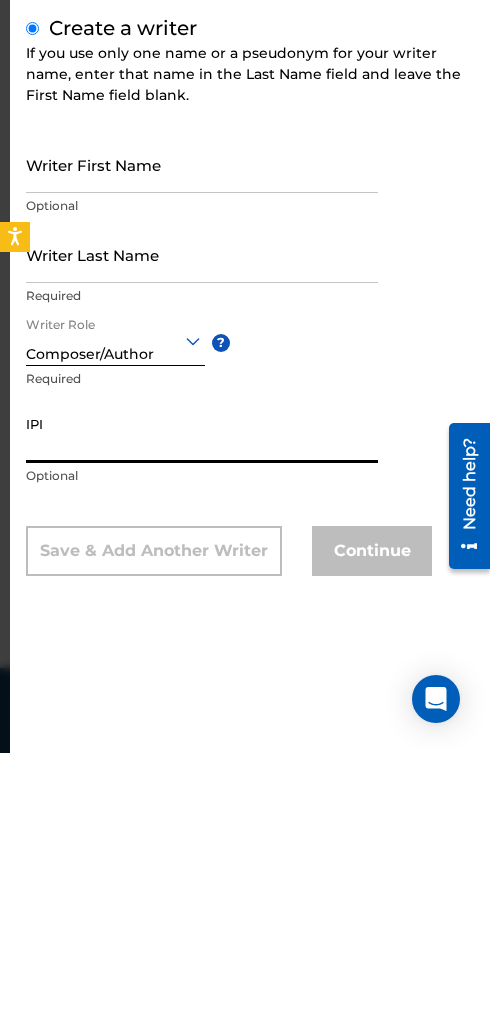 paste on "01295706227" 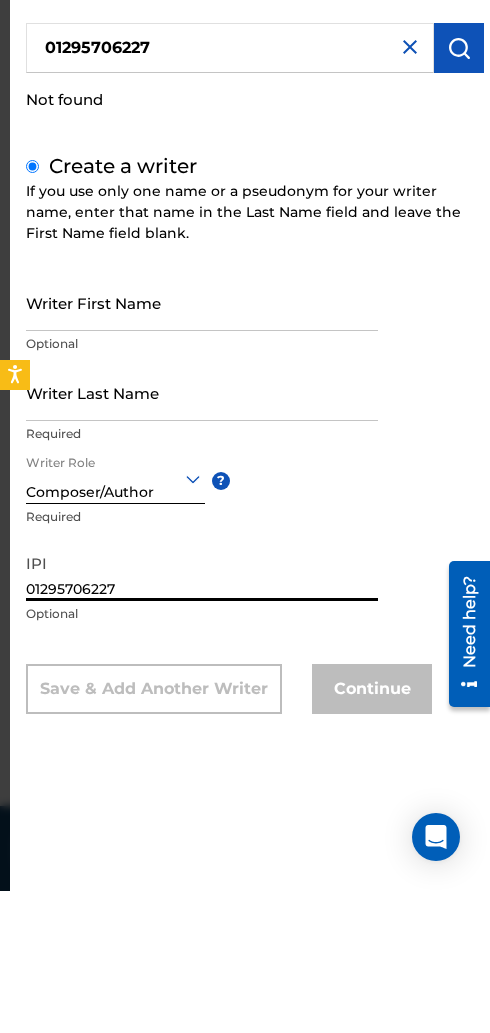 type on "01295706227" 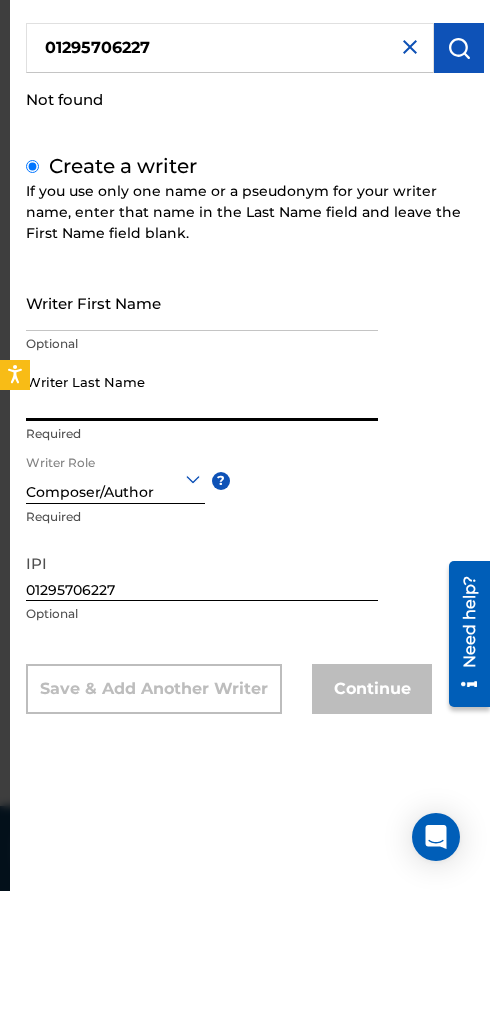 type on "[PERSON_NAME]" 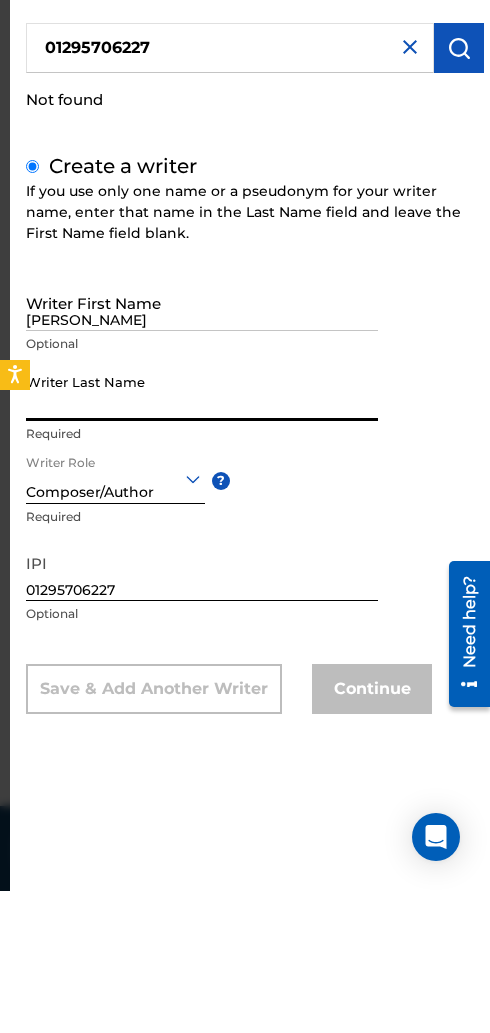 type on "[PERSON_NAME]" 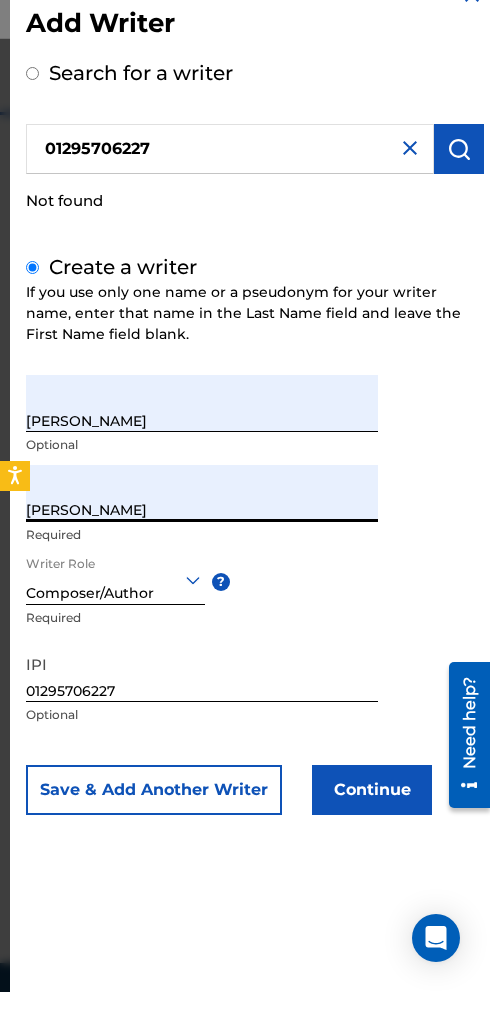scroll, scrollTop: 200, scrollLeft: 0, axis: vertical 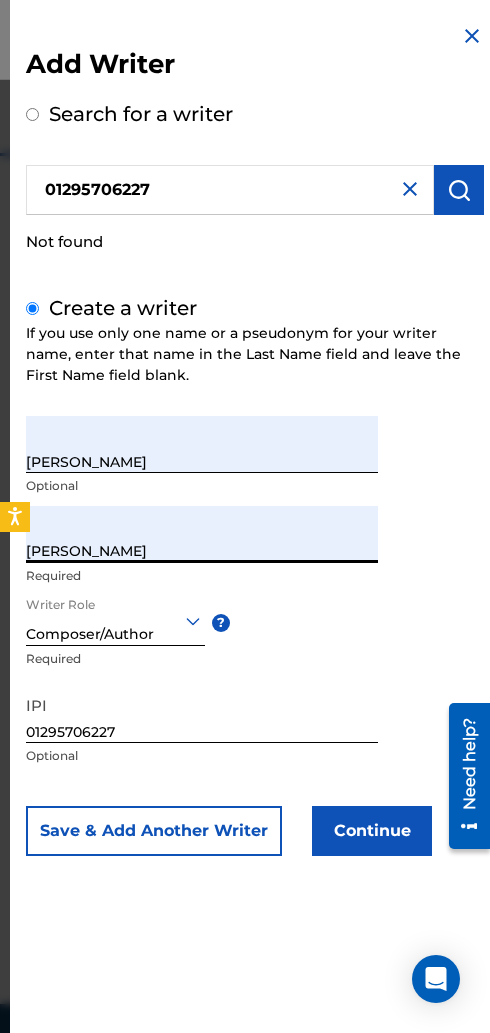 click on "Continue" at bounding box center (372, 831) 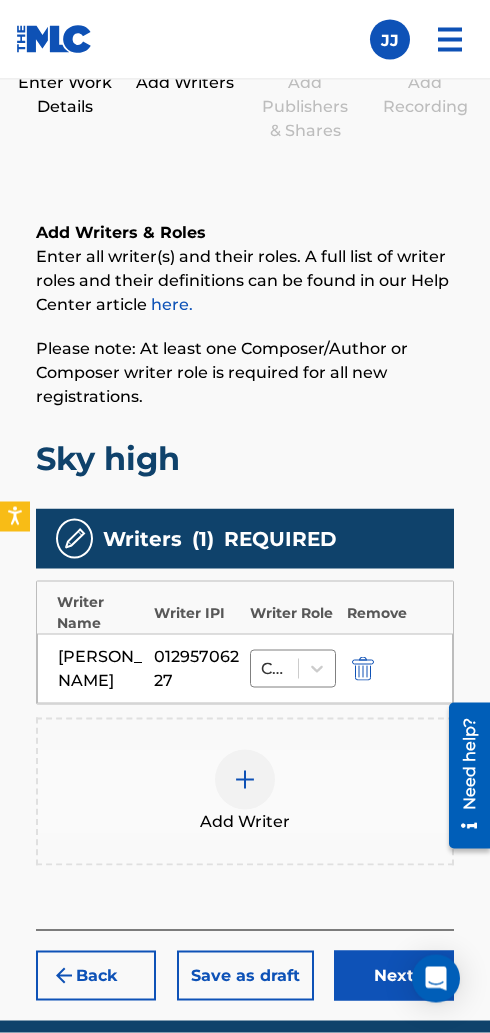 scroll, scrollTop: 321, scrollLeft: 0, axis: vertical 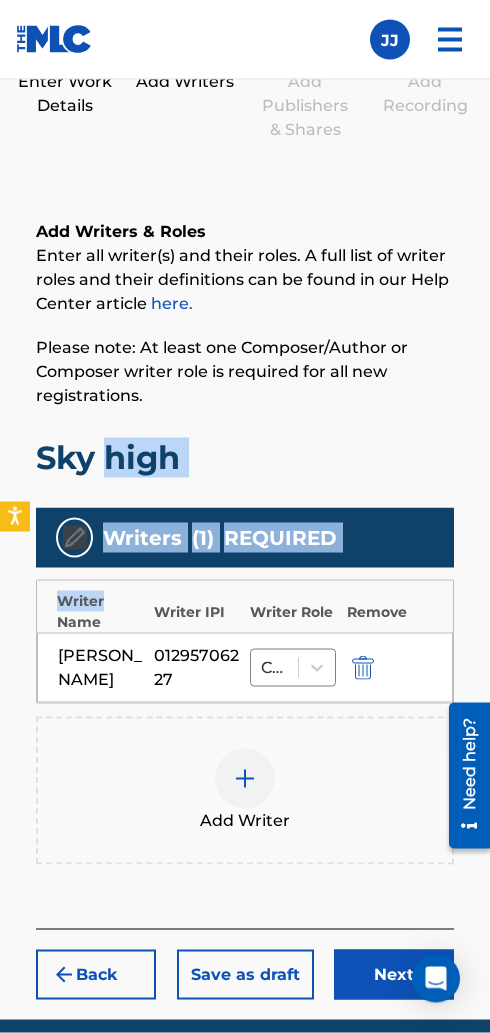 click on "Next" at bounding box center [394, 975] 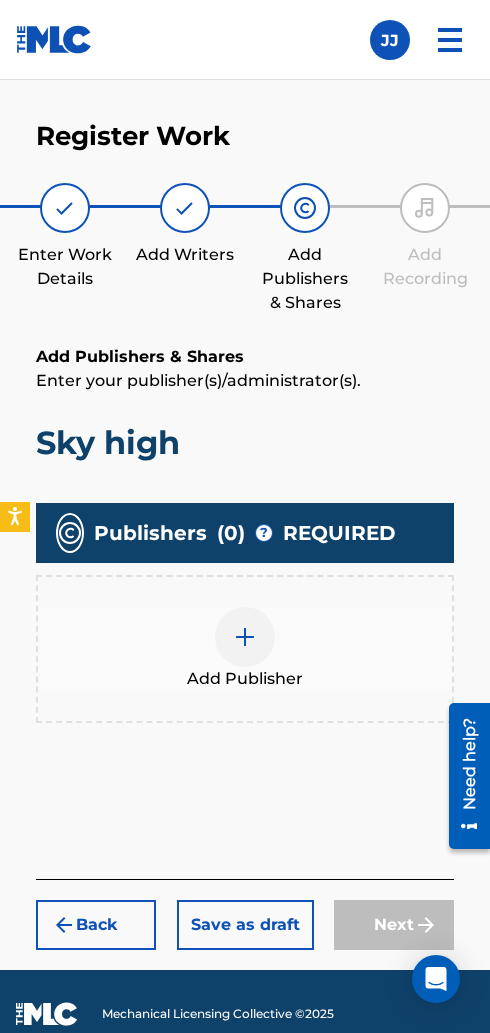 click at bounding box center (245, 637) 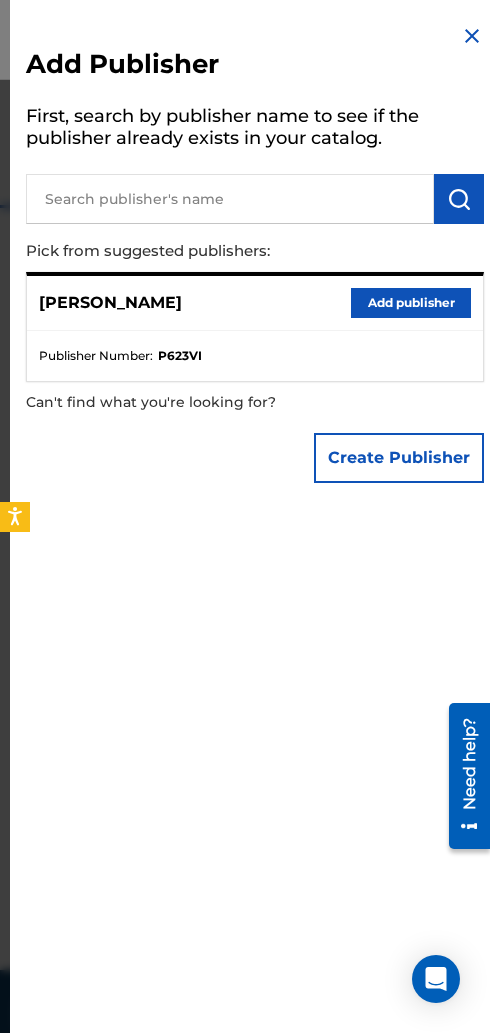 click on "Add publisher" at bounding box center (411, 303) 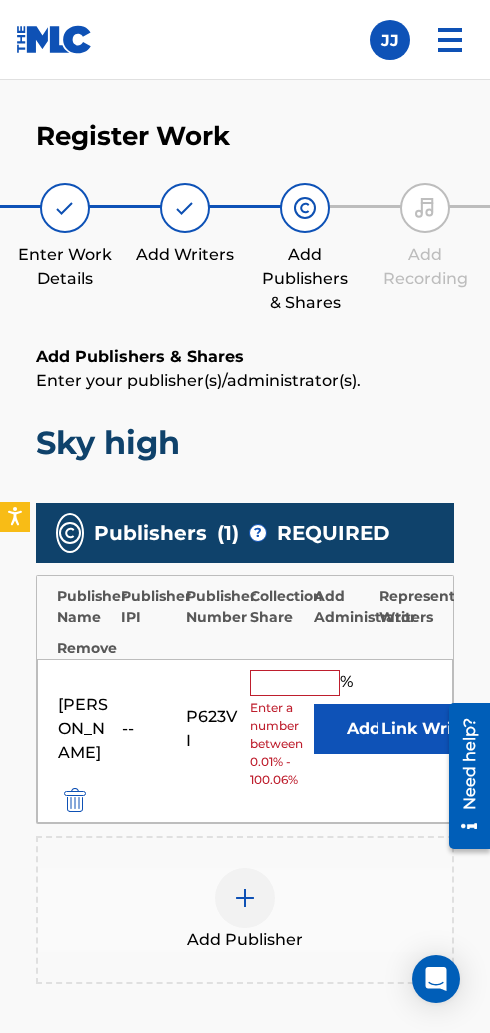 click at bounding box center [295, 683] 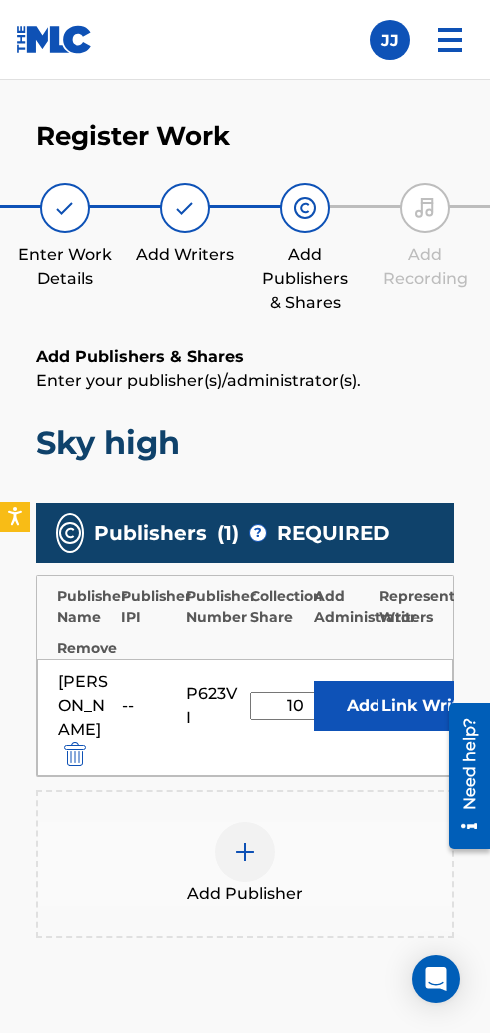 type on "100" 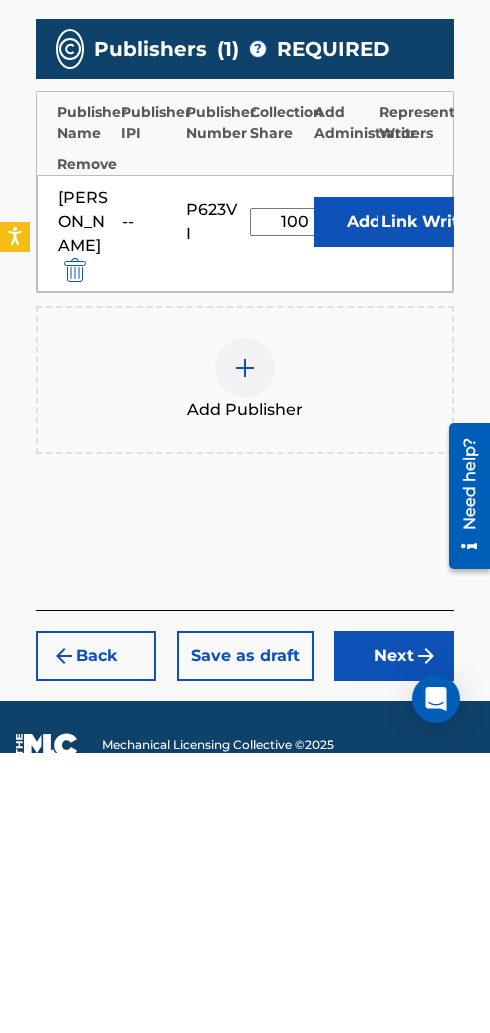scroll, scrollTop: 356, scrollLeft: 0, axis: vertical 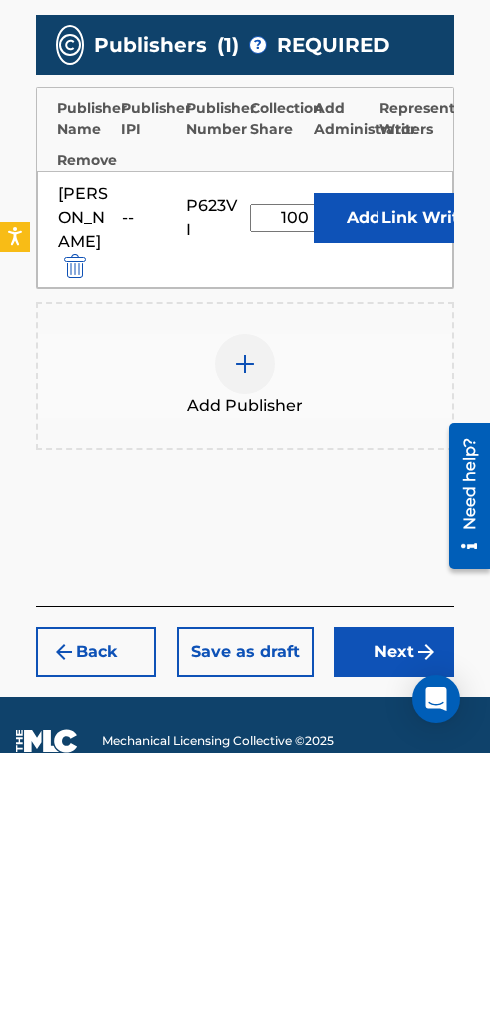 click on "Next" at bounding box center [394, 932] 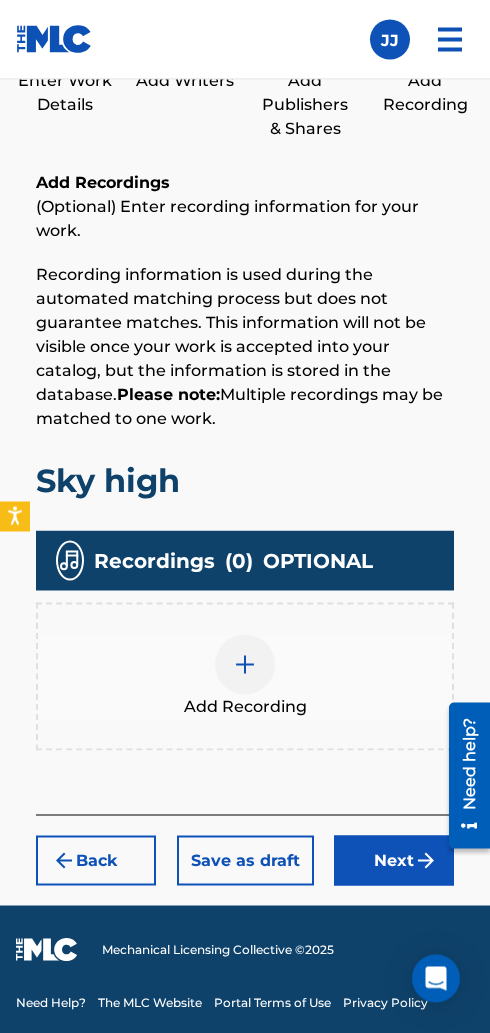 scroll, scrollTop: 325, scrollLeft: 0, axis: vertical 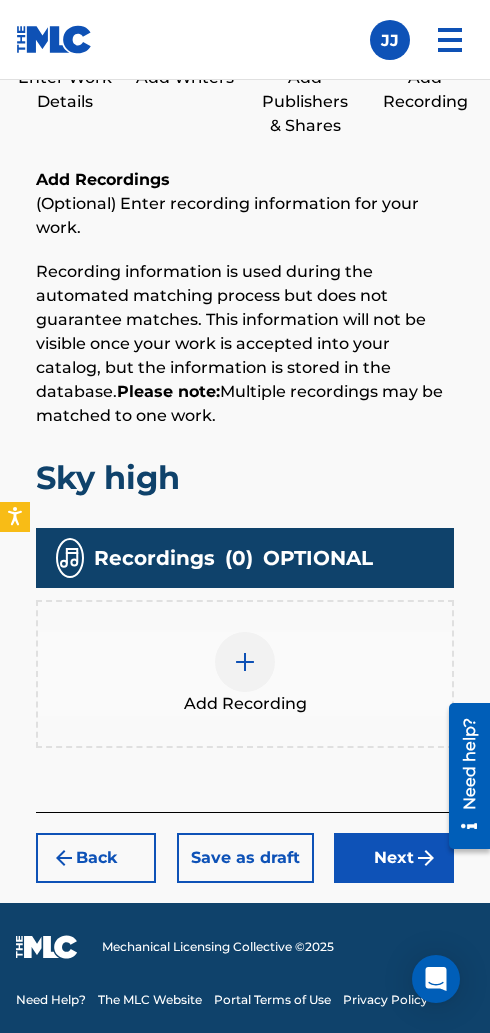 click on "Next" at bounding box center [394, 858] 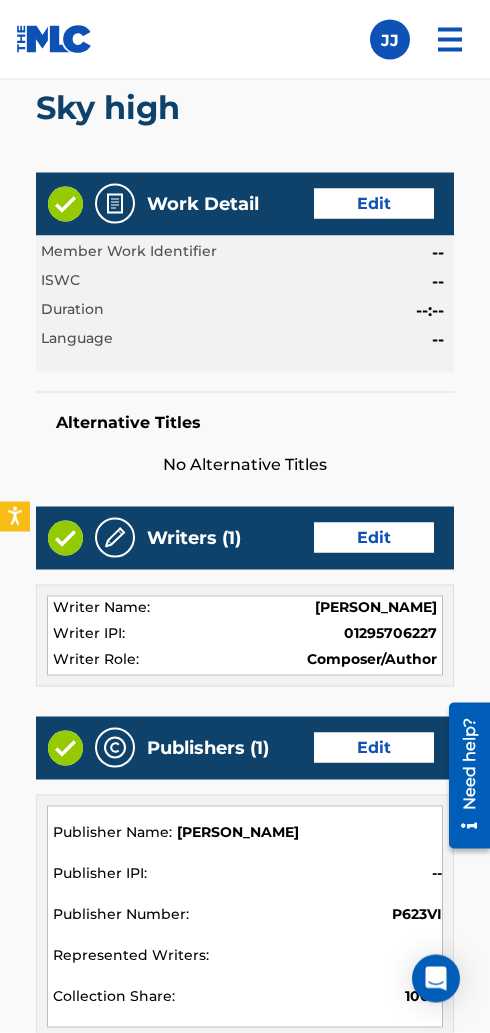 scroll, scrollTop: 556, scrollLeft: 0, axis: vertical 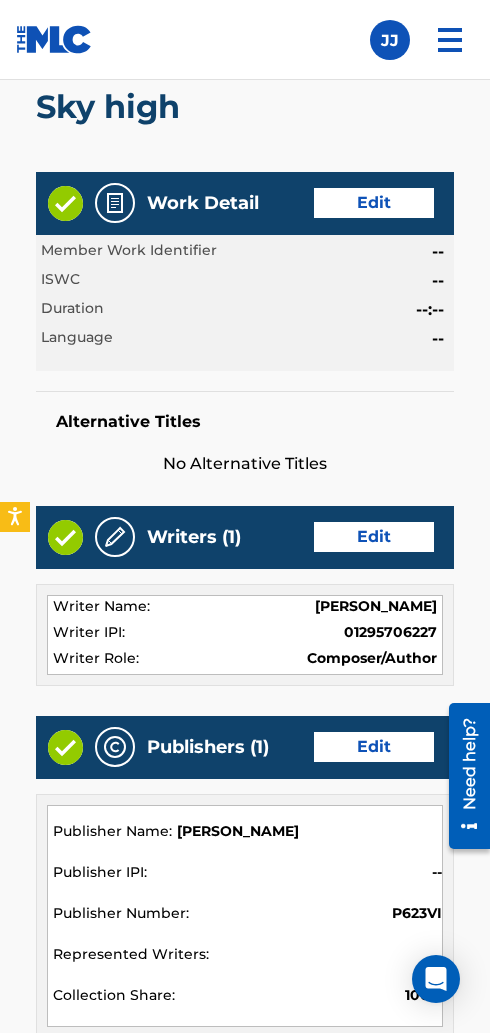 click on "Edit" at bounding box center [374, 203] 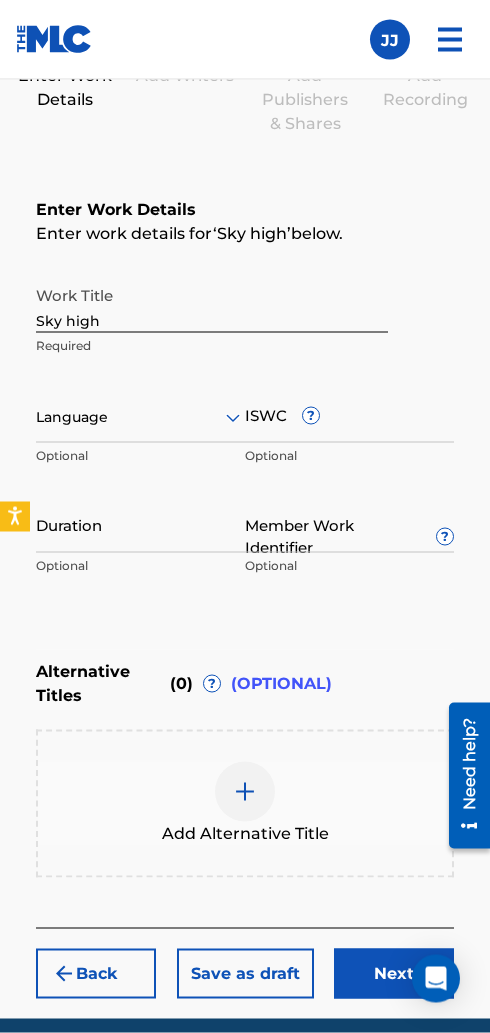 scroll, scrollTop: 326, scrollLeft: 0, axis: vertical 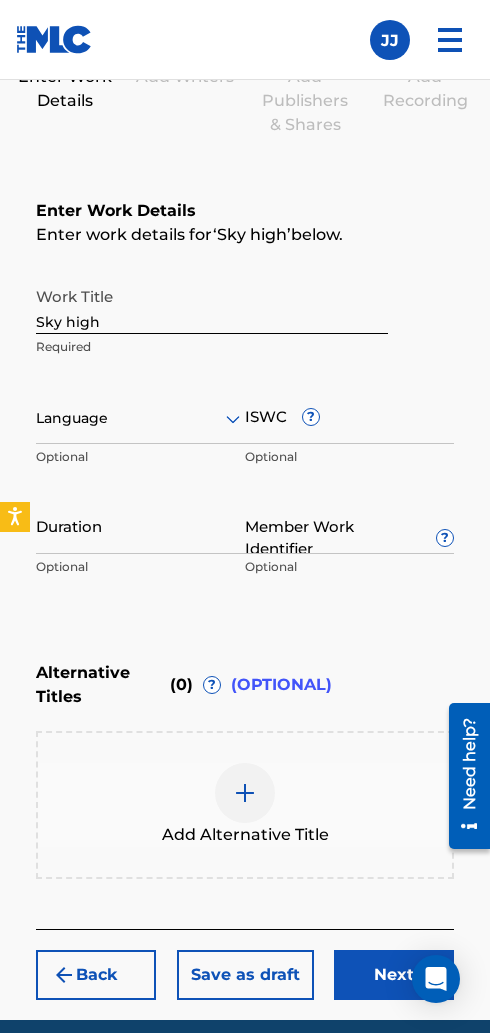 click on "Duration" at bounding box center [140, 525] 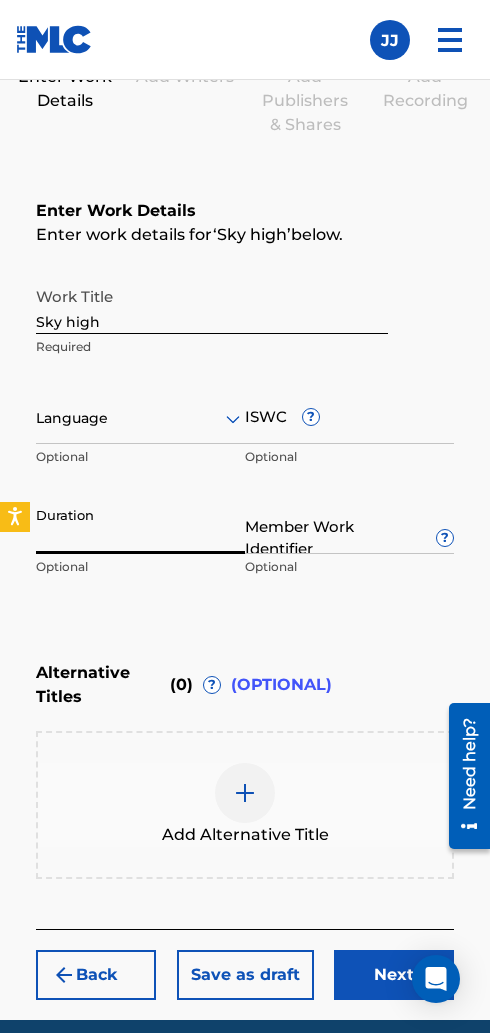 type on "3" 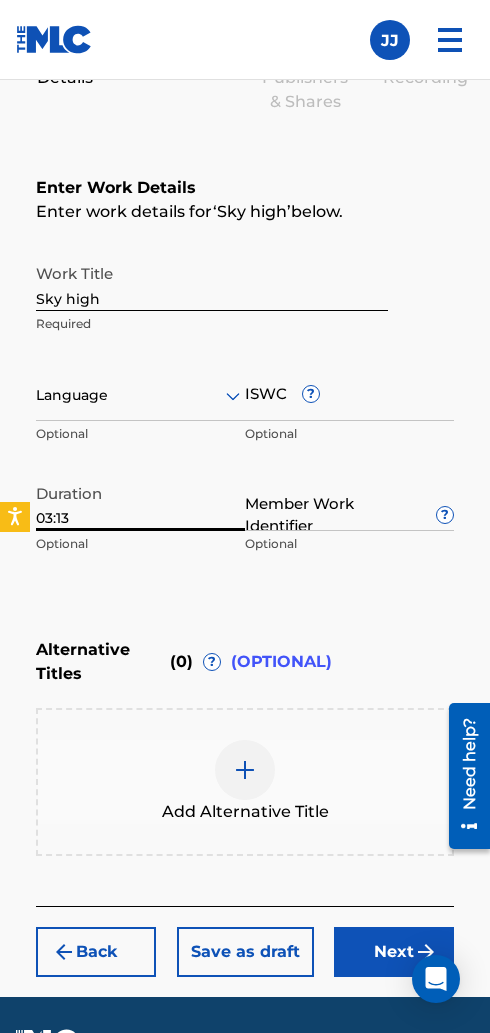 scroll, scrollTop: 344, scrollLeft: 0, axis: vertical 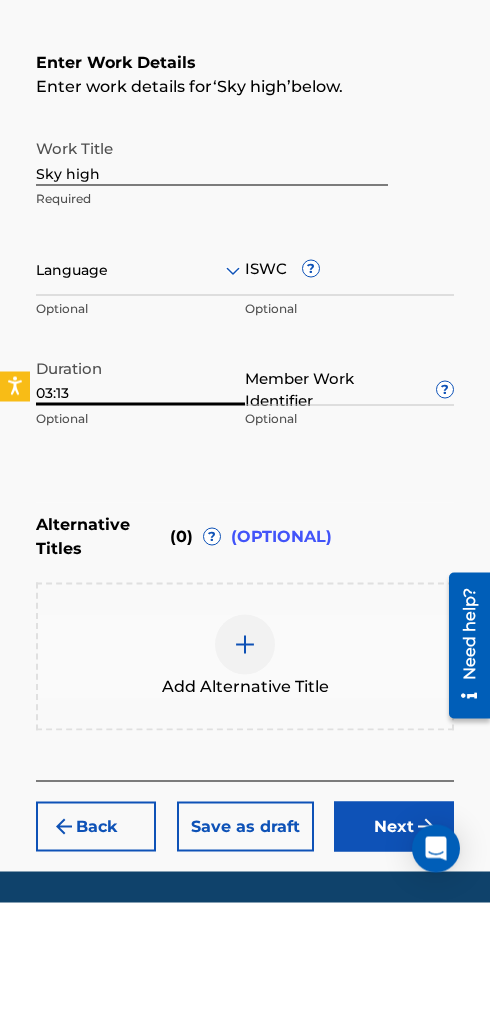 type on "03:13" 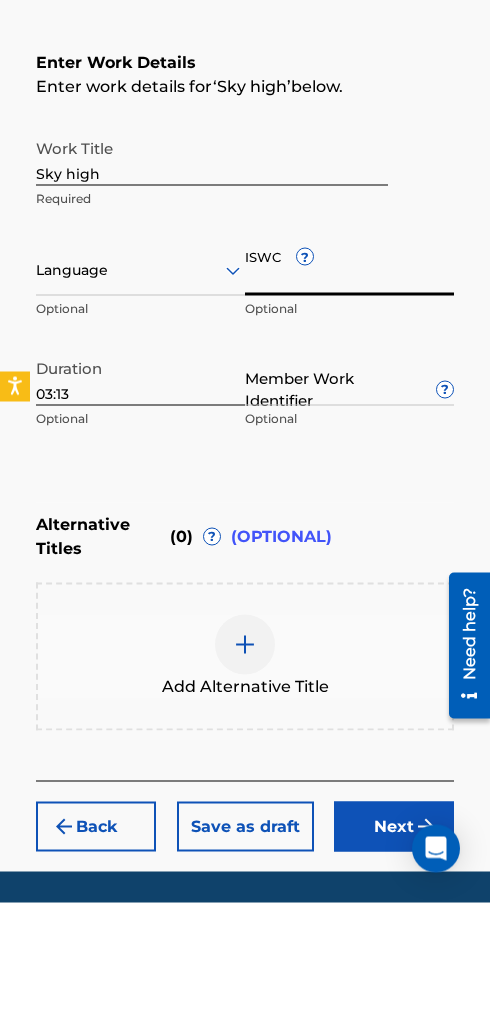 click on "ISWC   ?" at bounding box center [349, 397] 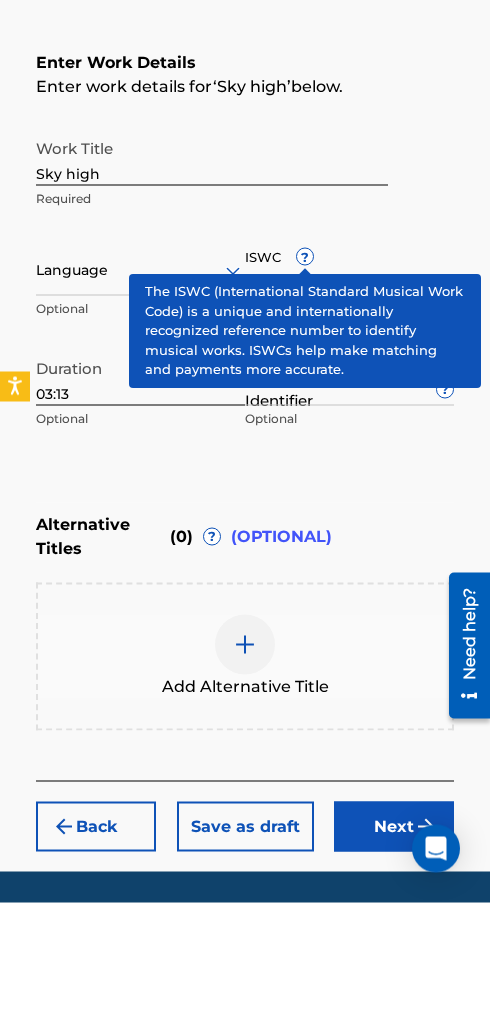 click on "ISWC   ?" at bounding box center [349, 397] 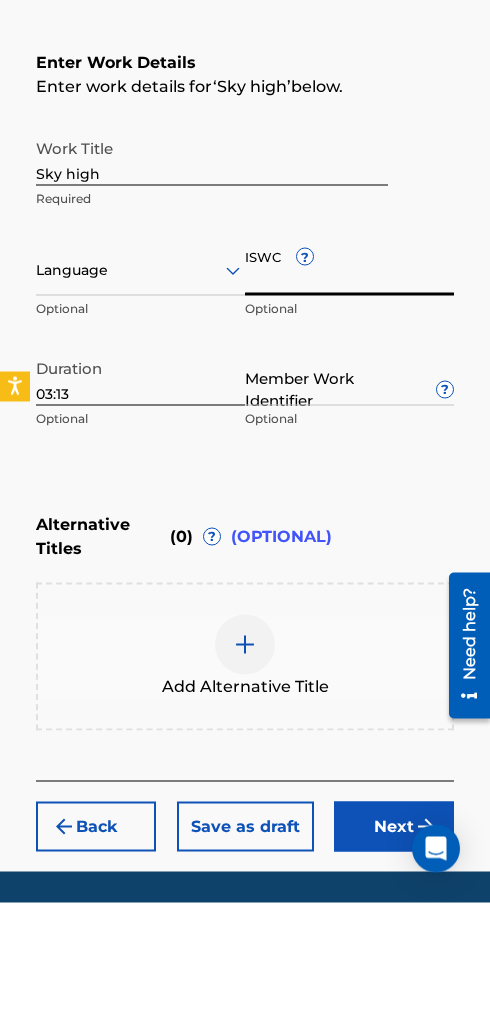 scroll, scrollTop: 388, scrollLeft: 0, axis: vertical 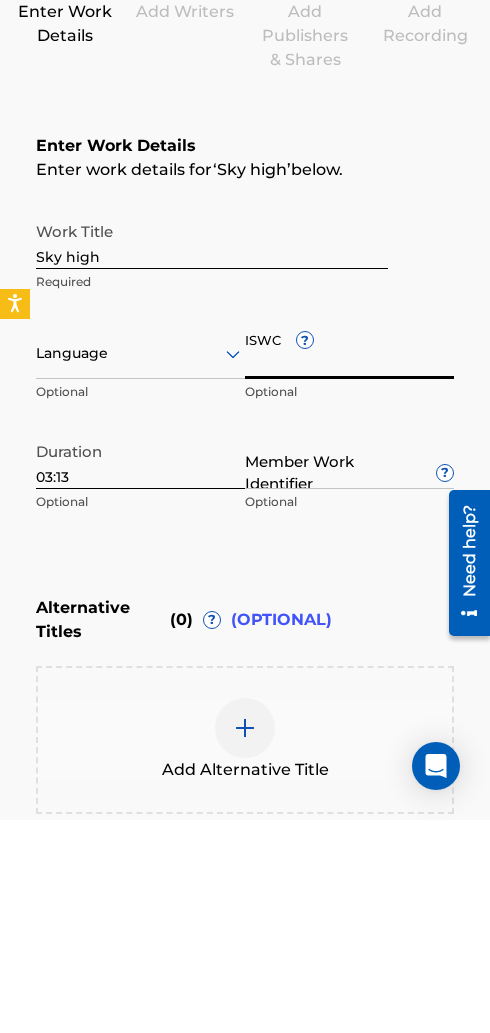 click on "?" at bounding box center [445, 686] 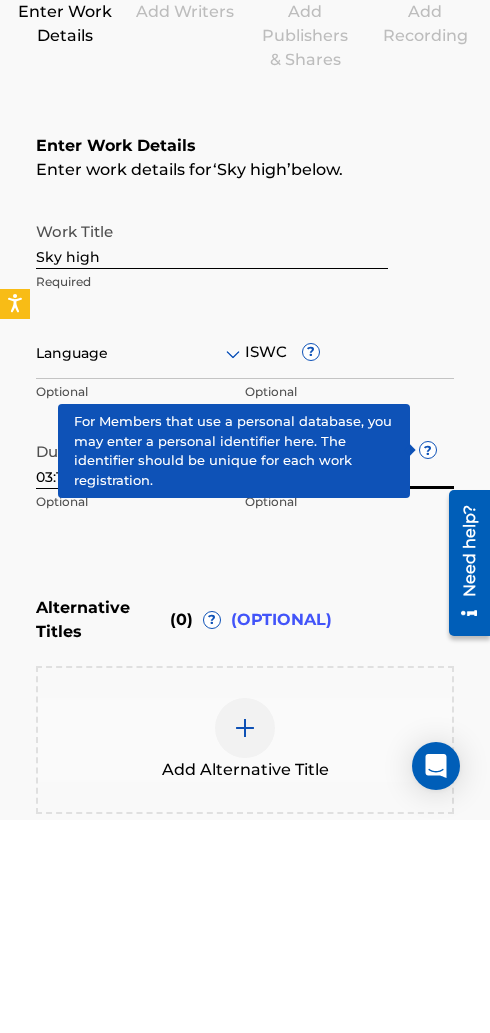 click on "Work Title   Sky high Required" at bounding box center [245, 470] 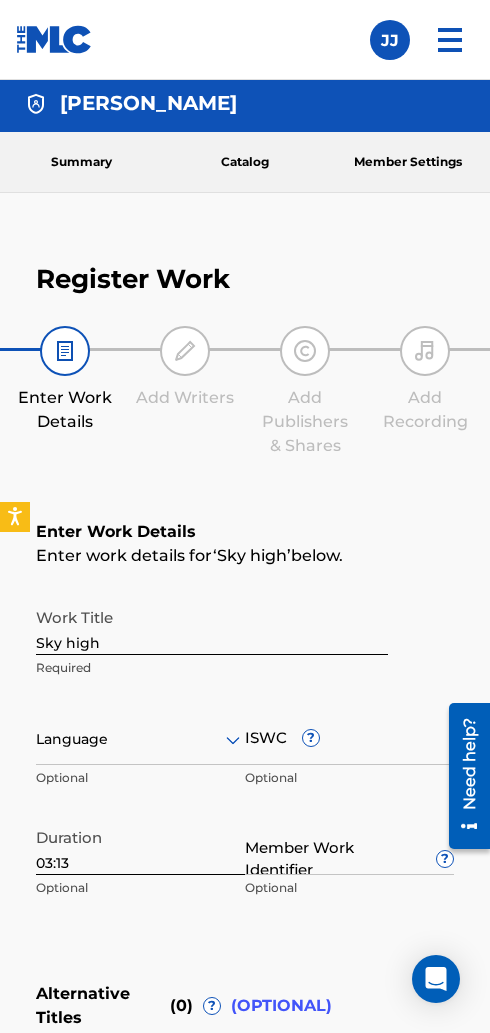 scroll, scrollTop: 0, scrollLeft: 0, axis: both 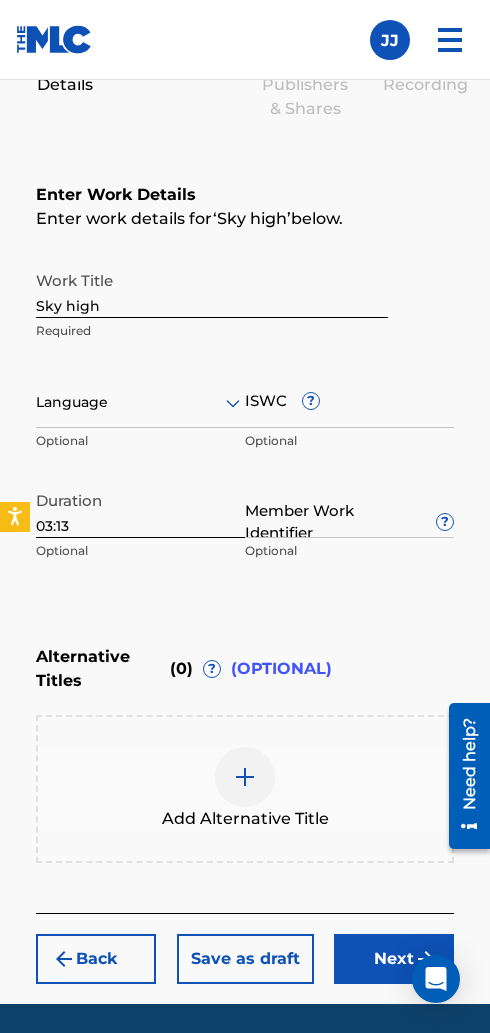 click on "Next" at bounding box center [394, 959] 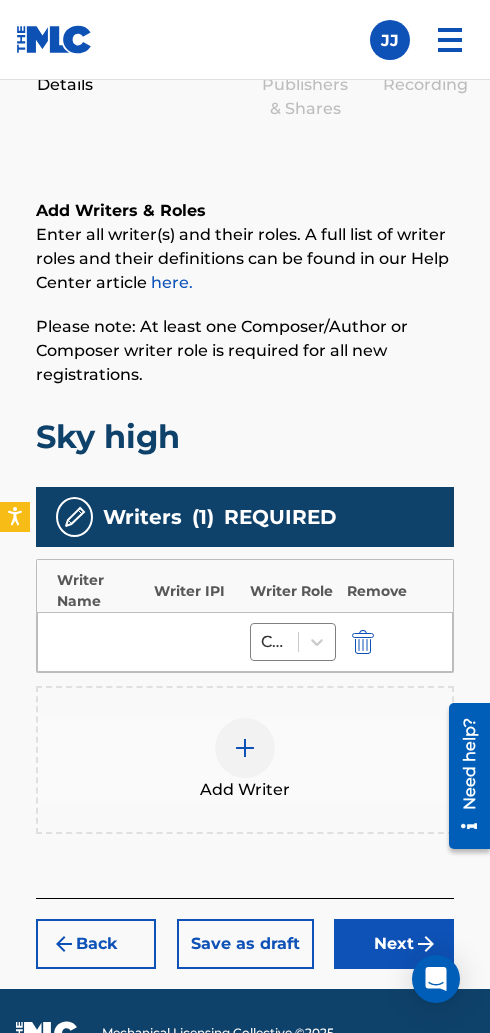 scroll, scrollTop: 326, scrollLeft: 0, axis: vertical 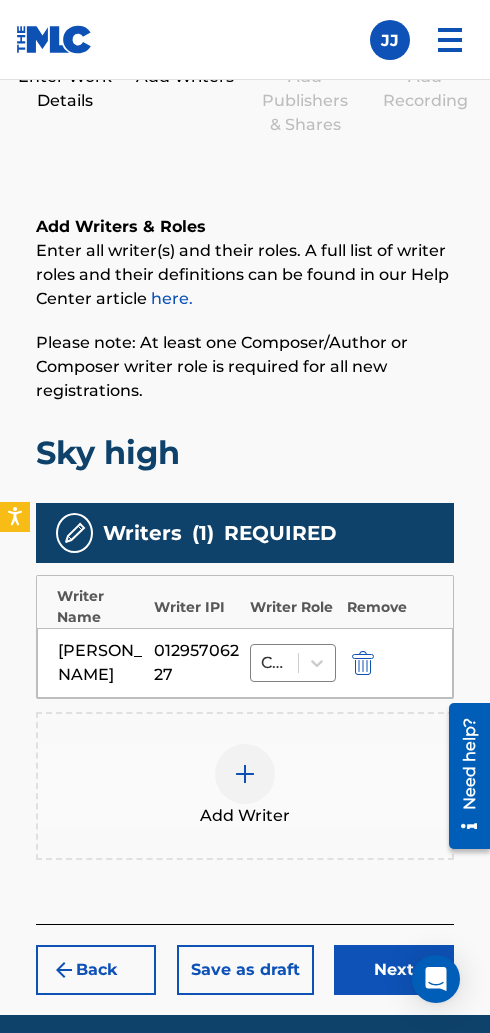 click on "Next" at bounding box center [394, 970] 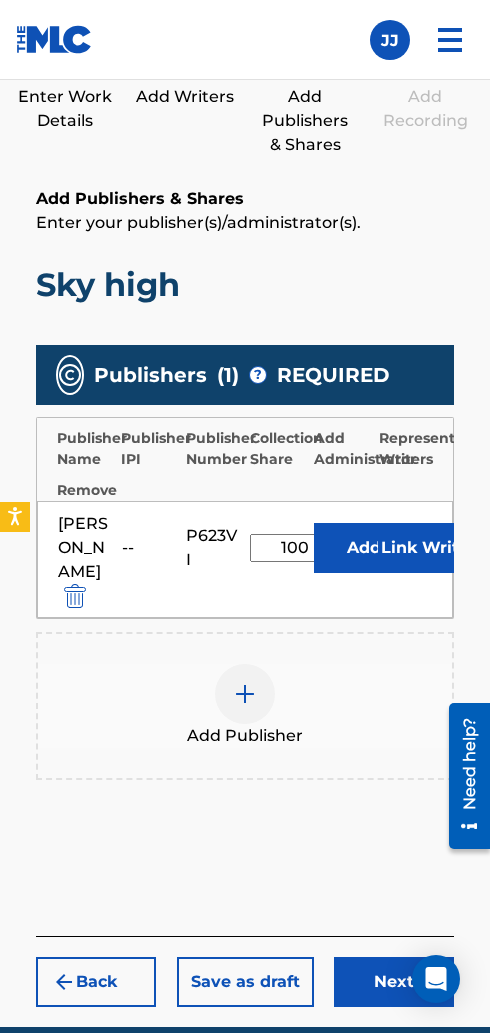 click on "Next" at bounding box center [394, 982] 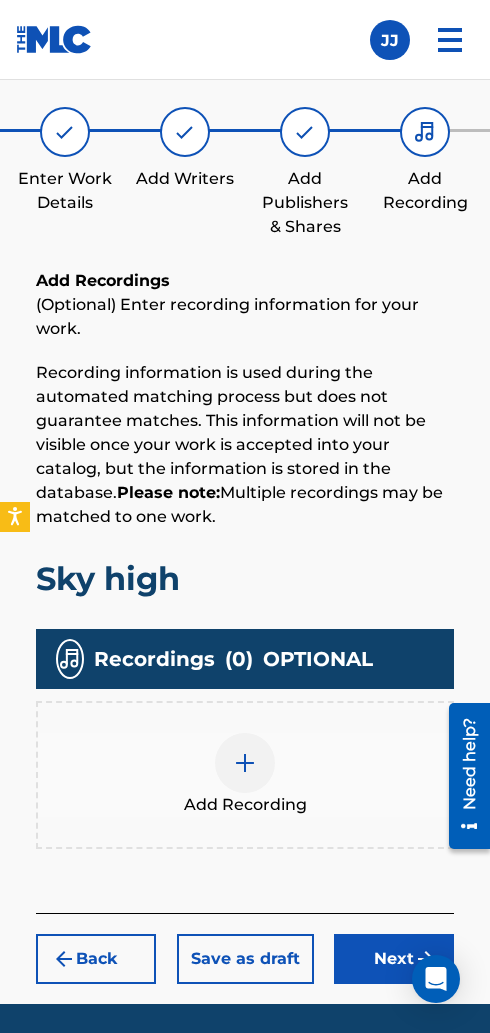 click on "Next" at bounding box center (394, 959) 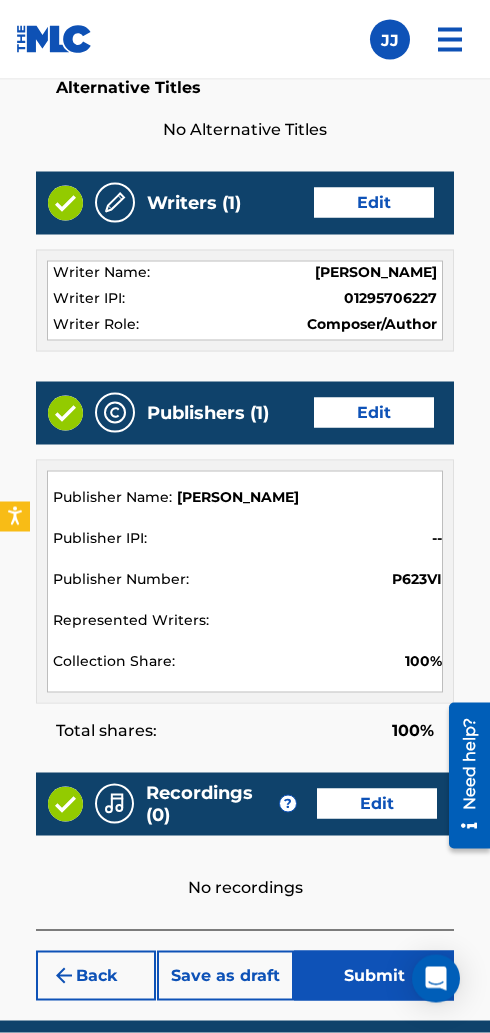 scroll, scrollTop: 893, scrollLeft: 0, axis: vertical 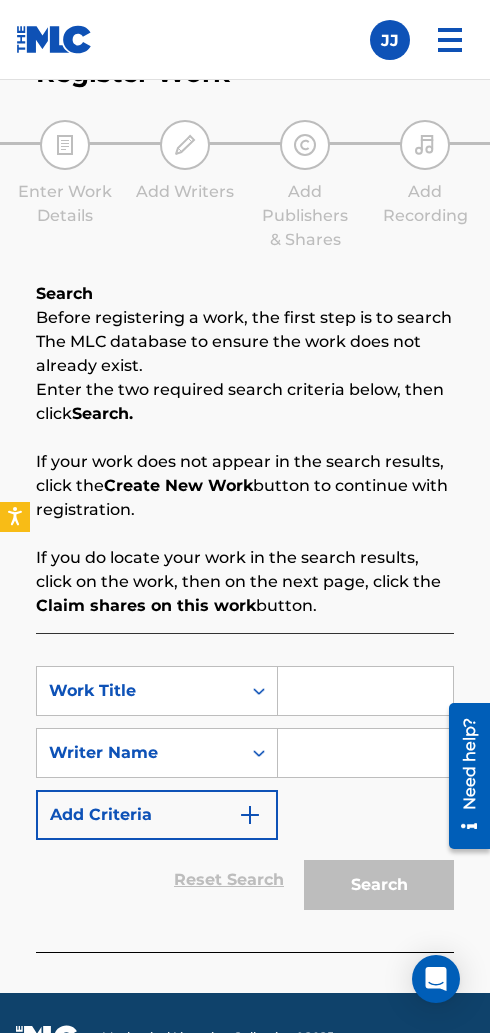 click at bounding box center (365, 691) 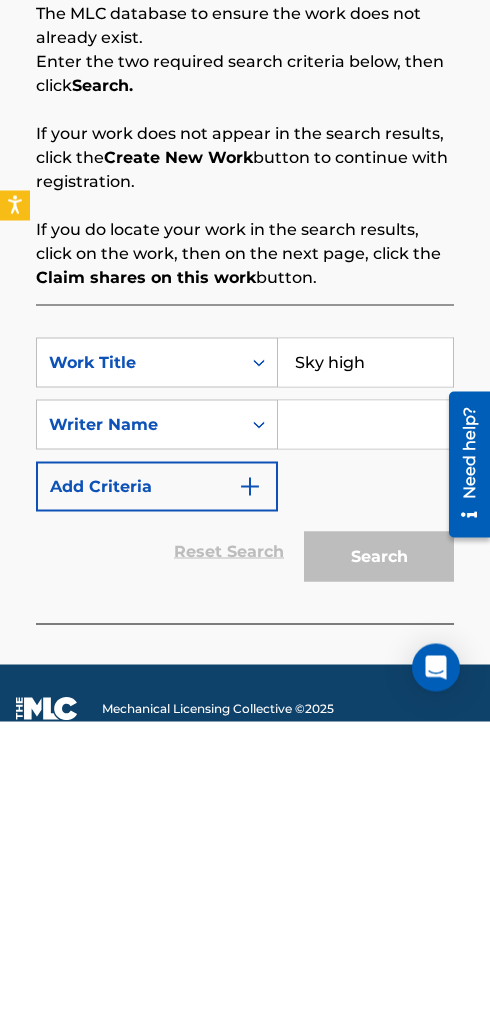 type on "Sky high" 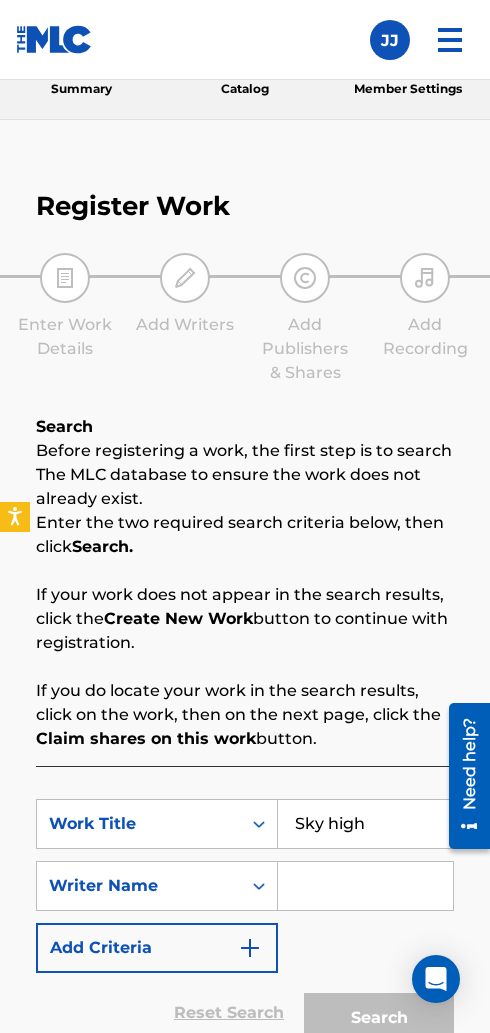 scroll, scrollTop: 0, scrollLeft: 0, axis: both 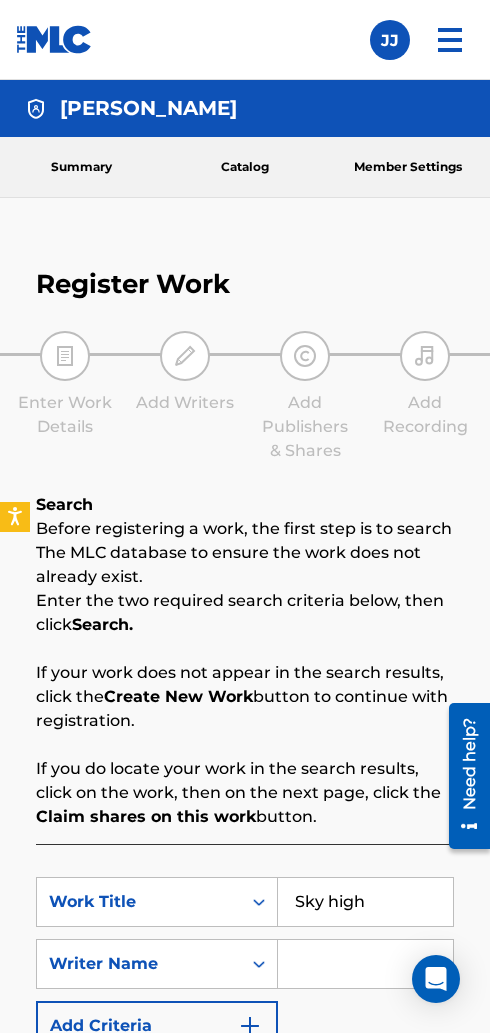 click at bounding box center [54, 39] 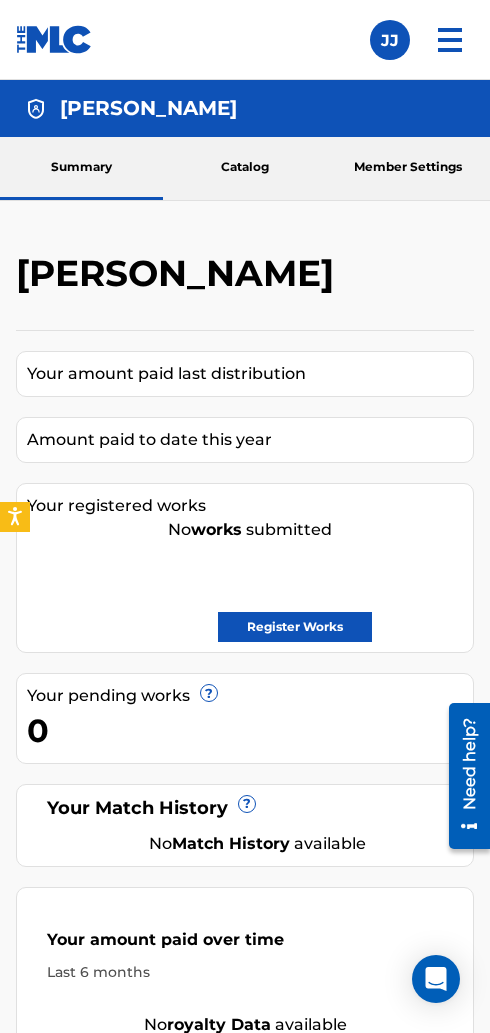 click at bounding box center [450, 40] 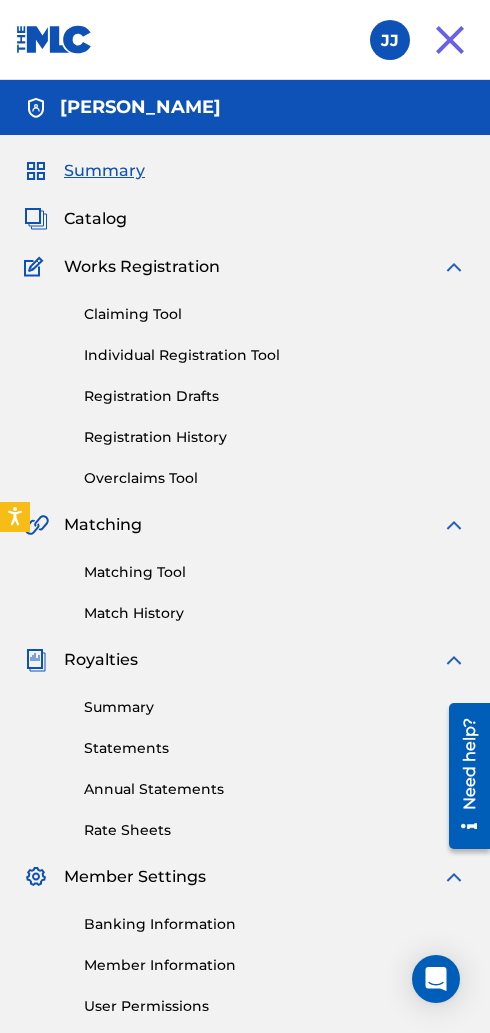 click on "Individual Registration Tool" at bounding box center (275, 355) 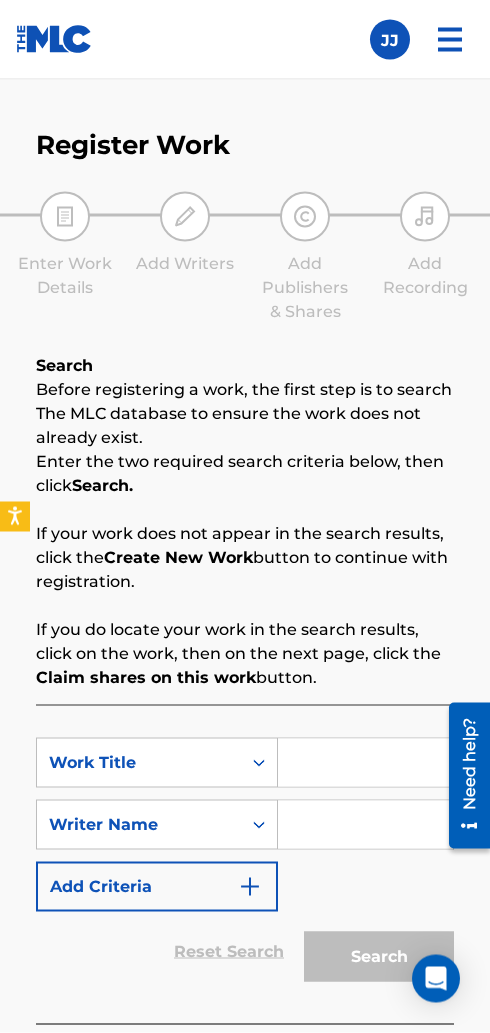 scroll, scrollTop: 145, scrollLeft: 0, axis: vertical 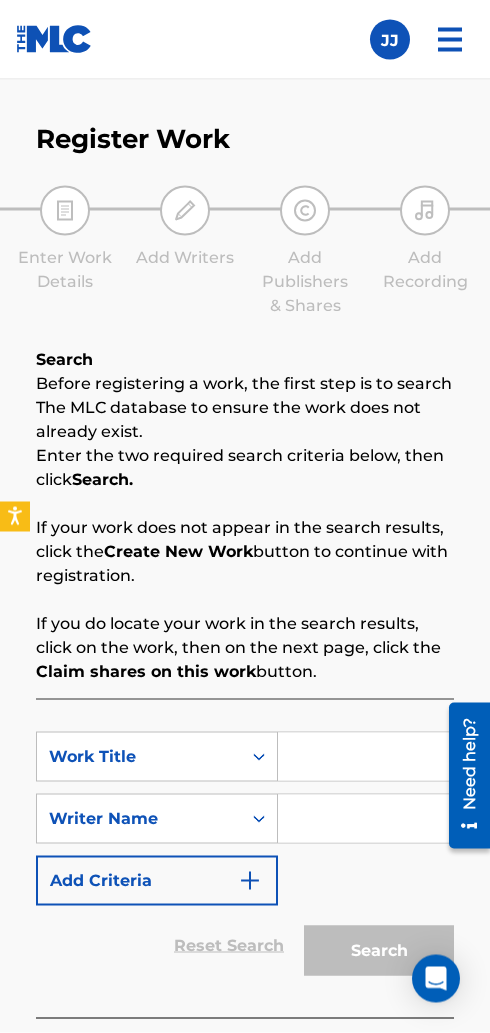 click at bounding box center (365, 757) 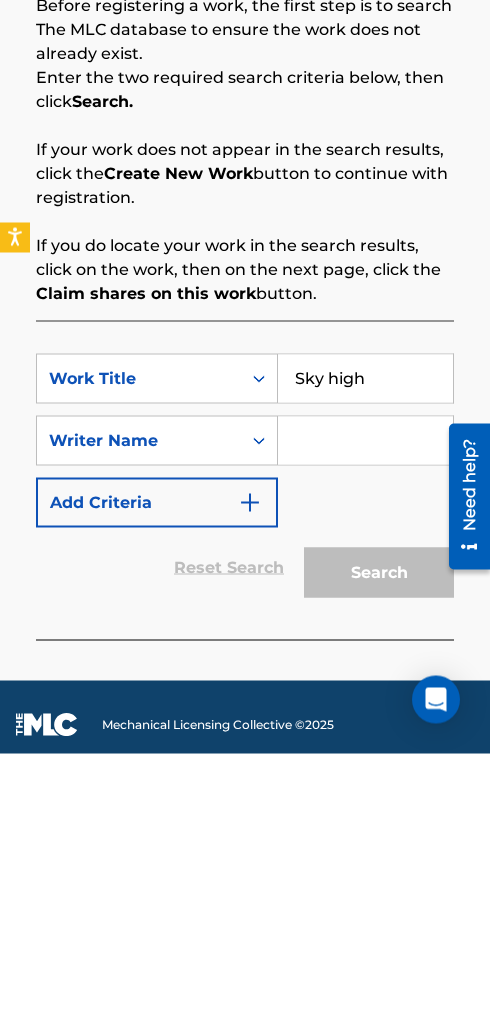 type on "Sky high" 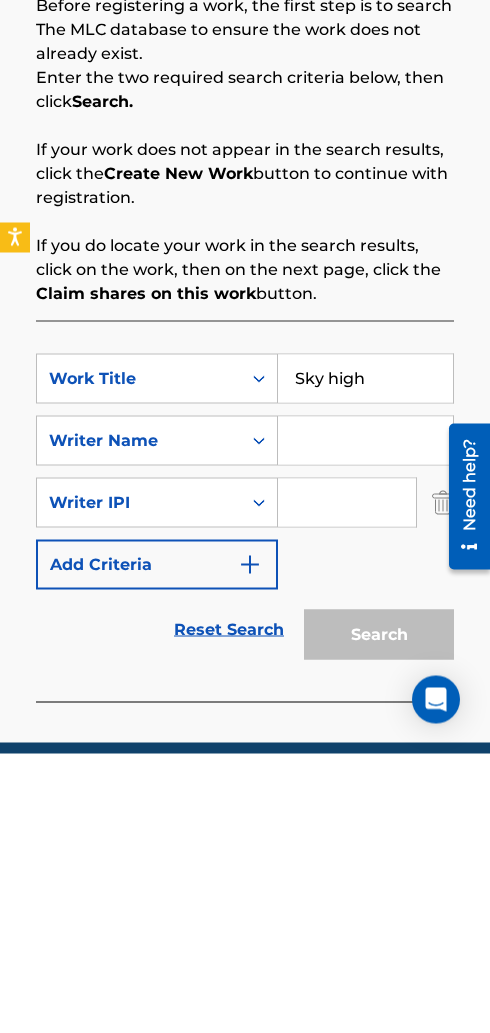 scroll, scrollTop: 199, scrollLeft: 0, axis: vertical 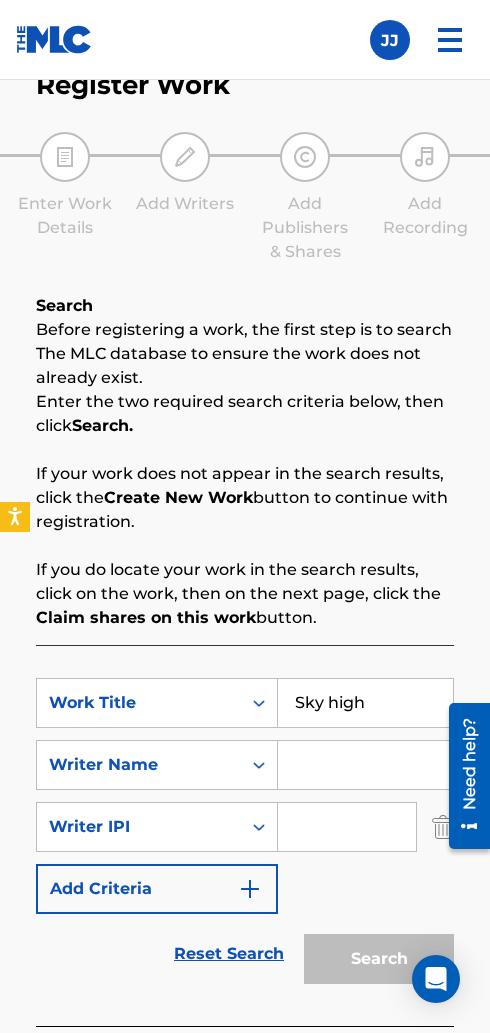 click 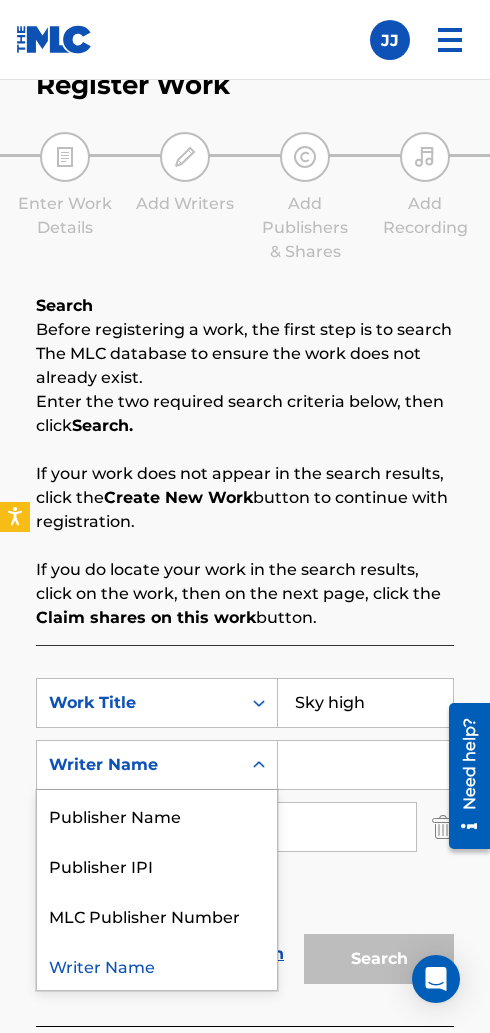 click at bounding box center (365, 765) 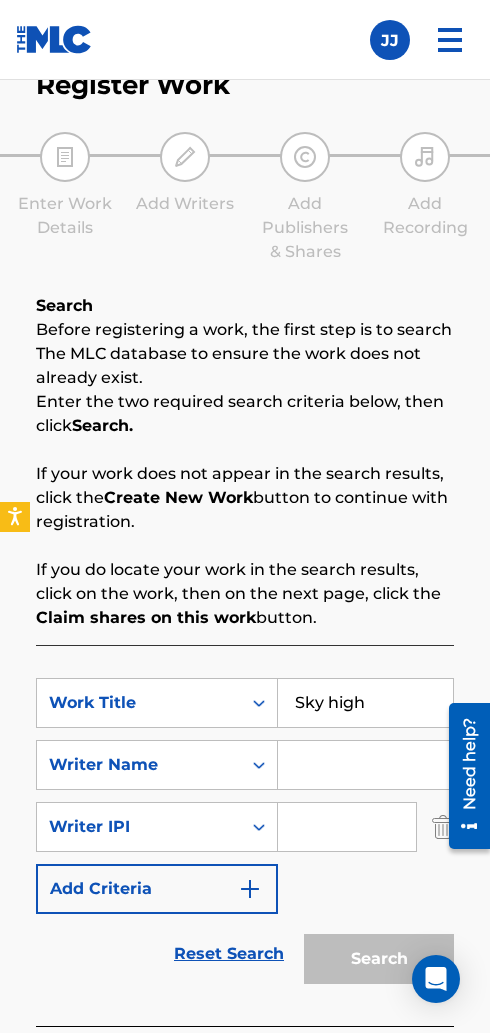 scroll, scrollTop: 306, scrollLeft: 0, axis: vertical 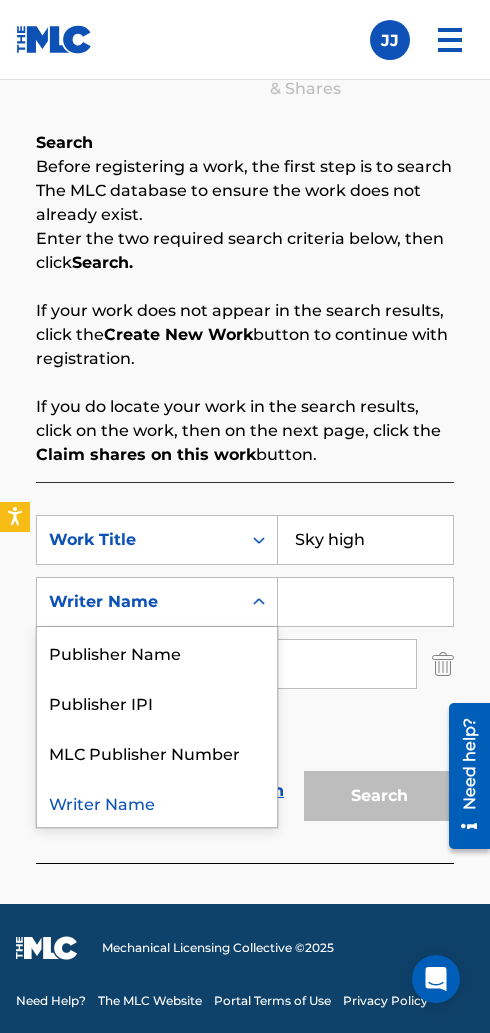 click on "Publisher Name" at bounding box center (157, 652) 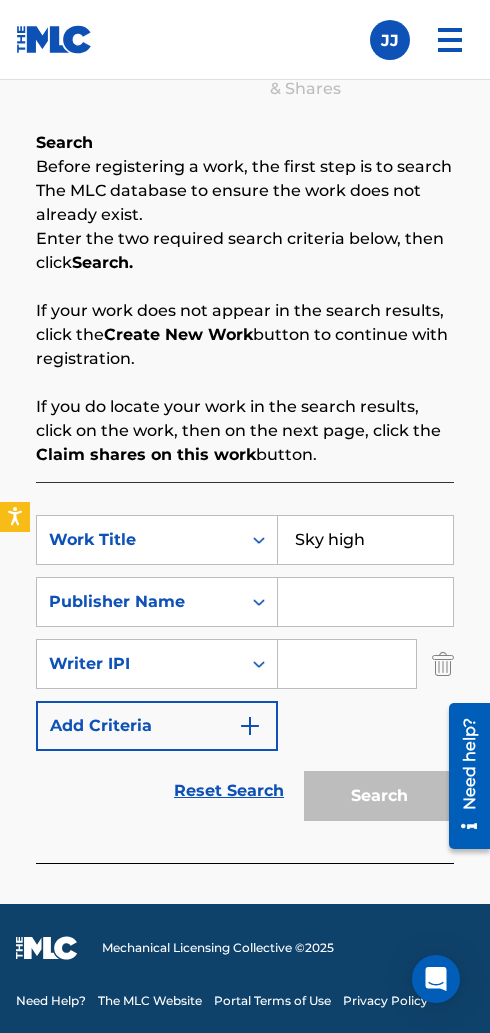 click at bounding box center (365, 602) 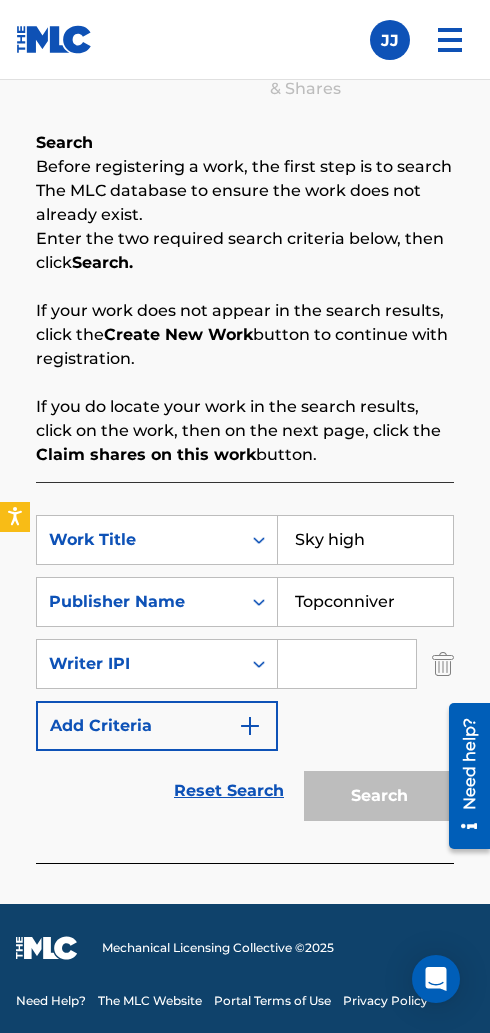type on "Topconniver" 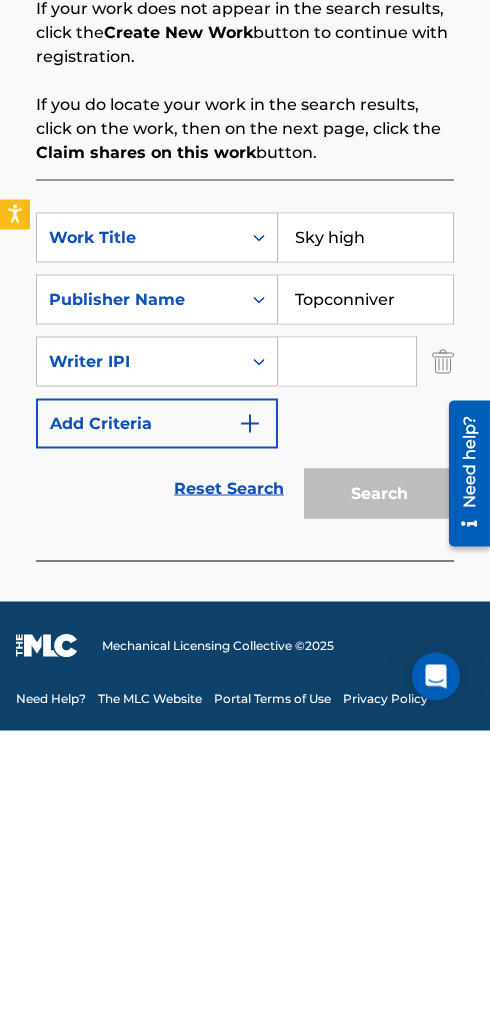 click at bounding box center (443, 664) 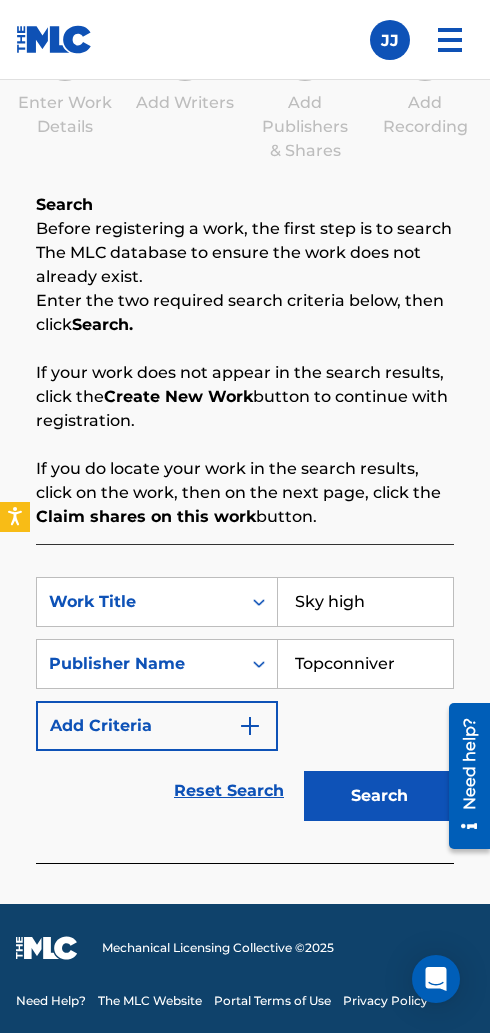 click on "Search" at bounding box center (379, 796) 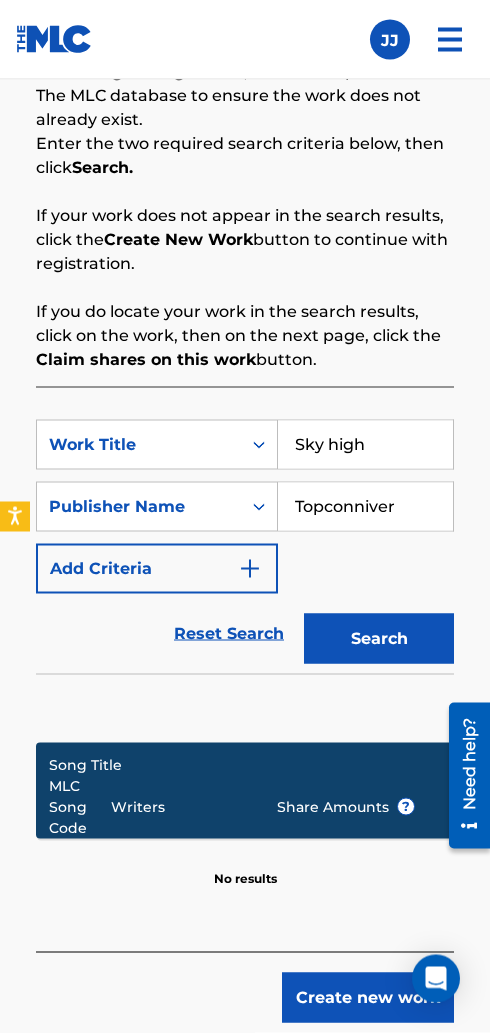 scroll, scrollTop: 455, scrollLeft: 0, axis: vertical 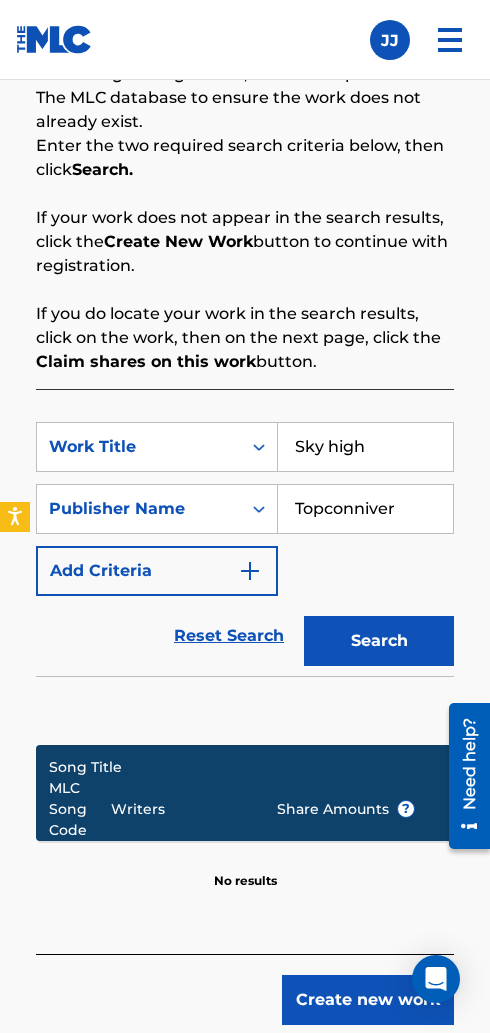 click on "Create new work" at bounding box center (368, 1000) 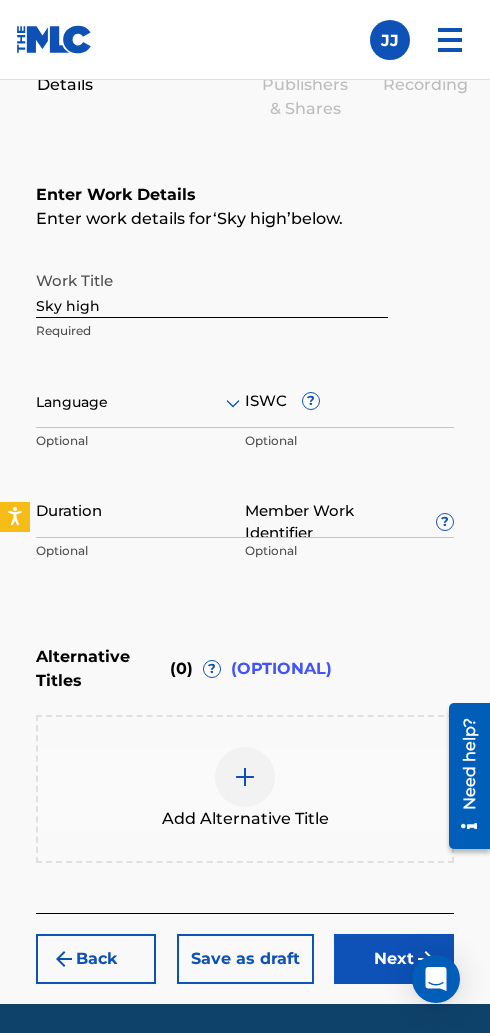 click on "Duration" at bounding box center [140, 509] 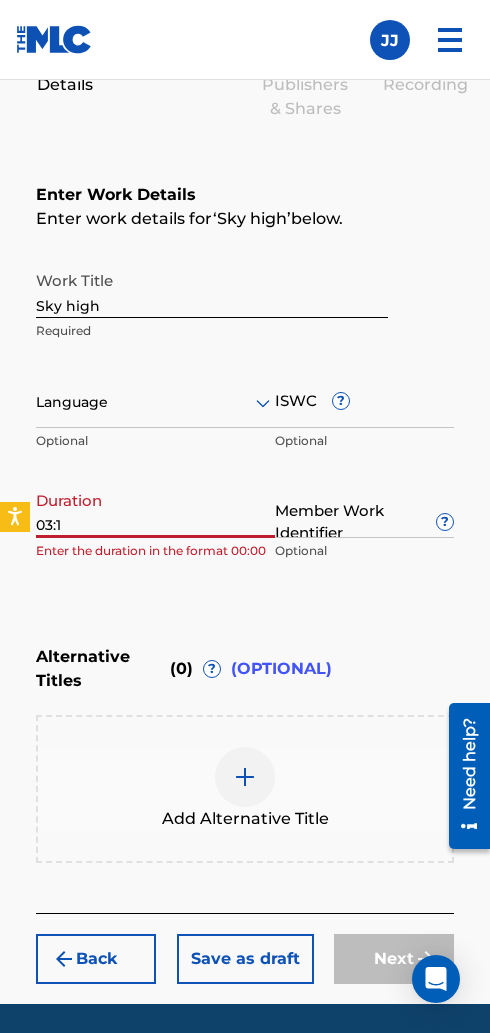 type on "03:13" 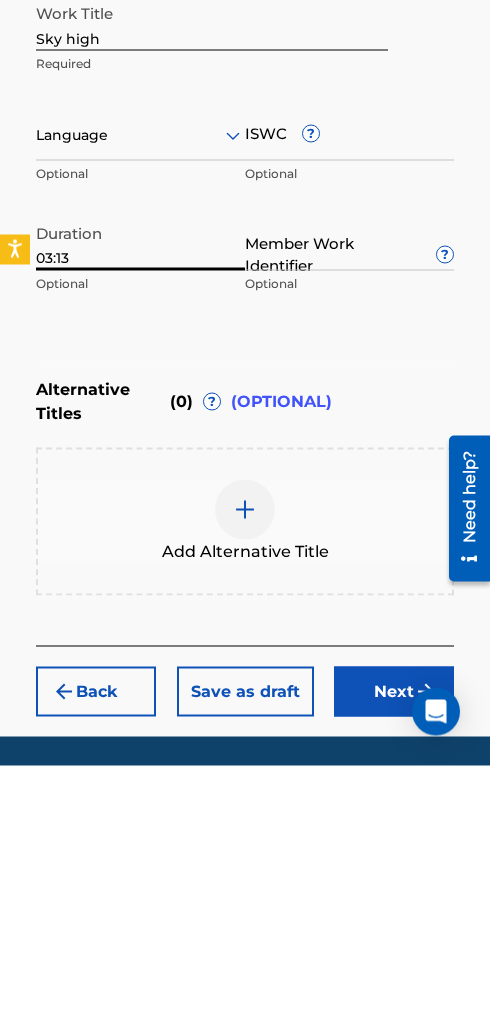 click on "Next" at bounding box center [394, 959] 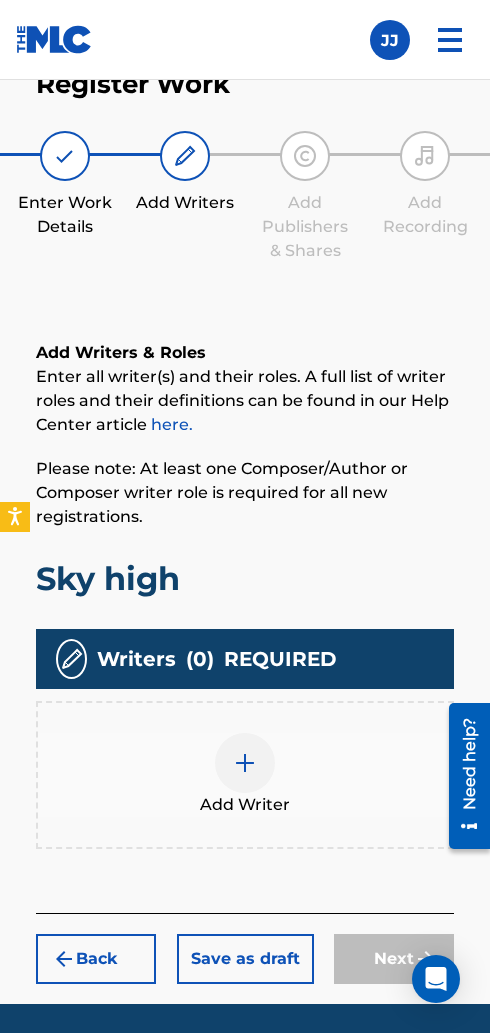 click at bounding box center [245, 763] 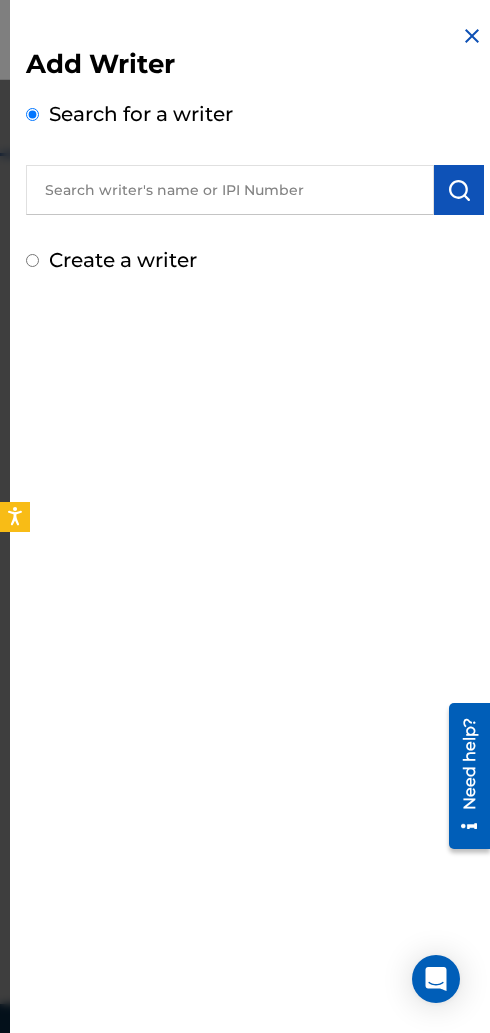 click at bounding box center [230, 190] 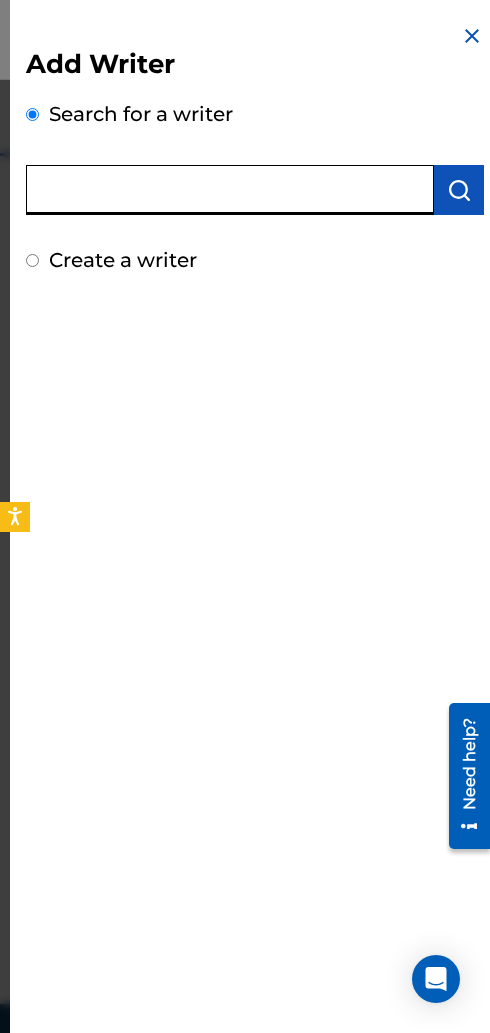 click on "Create a writer" at bounding box center (123, 260) 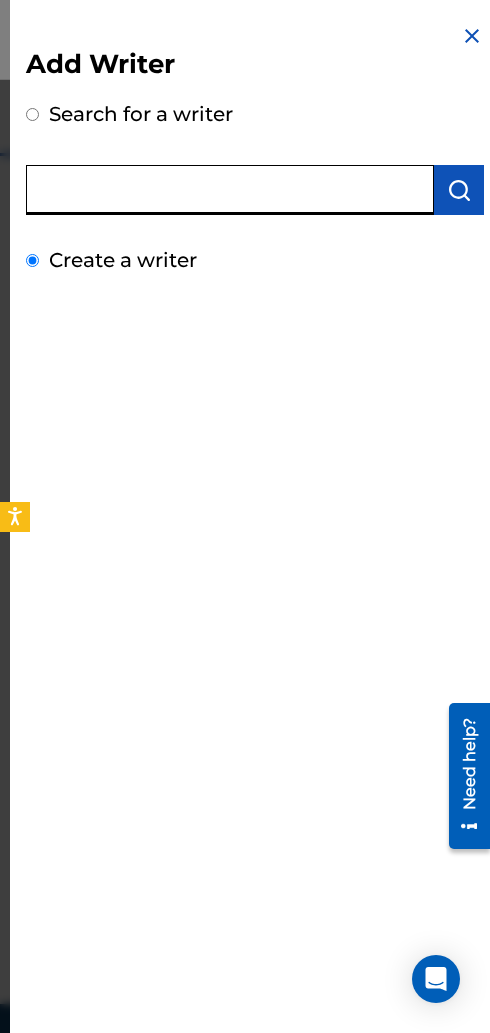 click on "Create a writer" at bounding box center [32, 260] 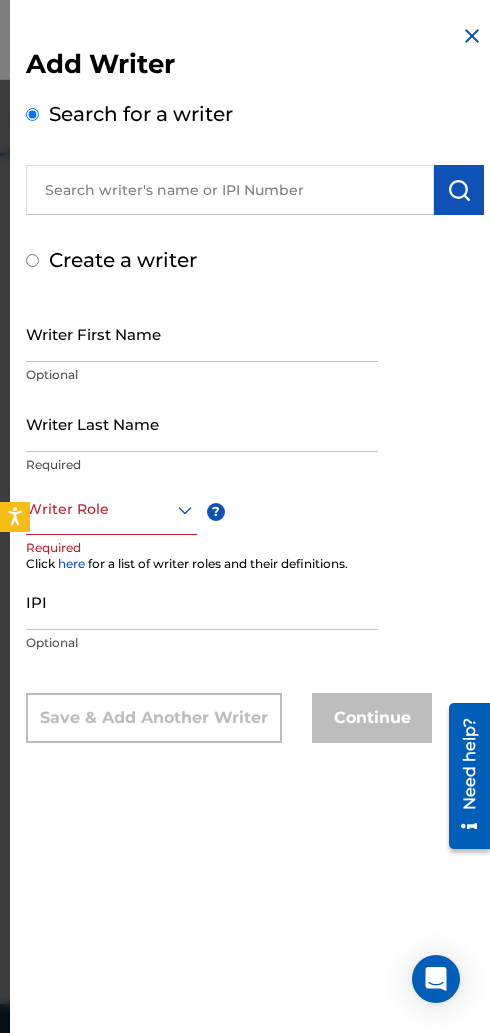 radio on "false" 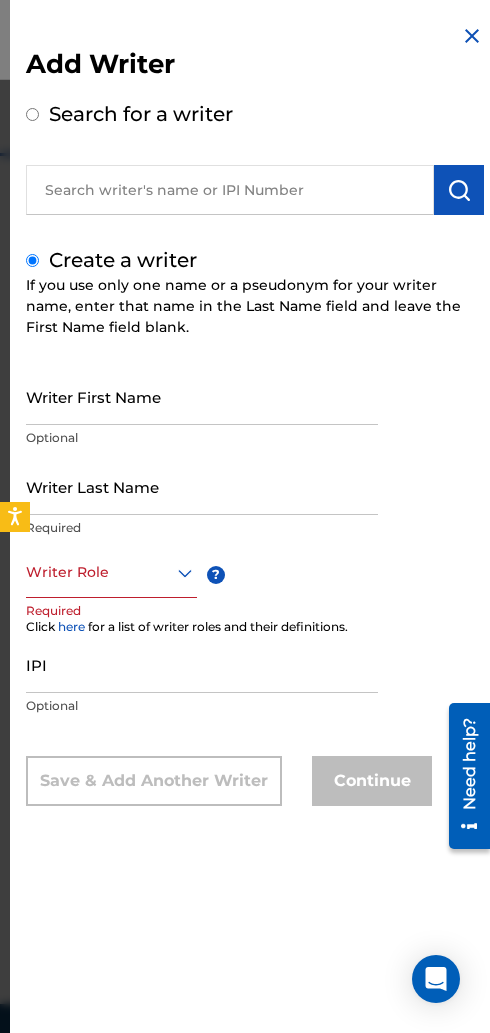 scroll, scrollTop: 301, scrollLeft: 0, axis: vertical 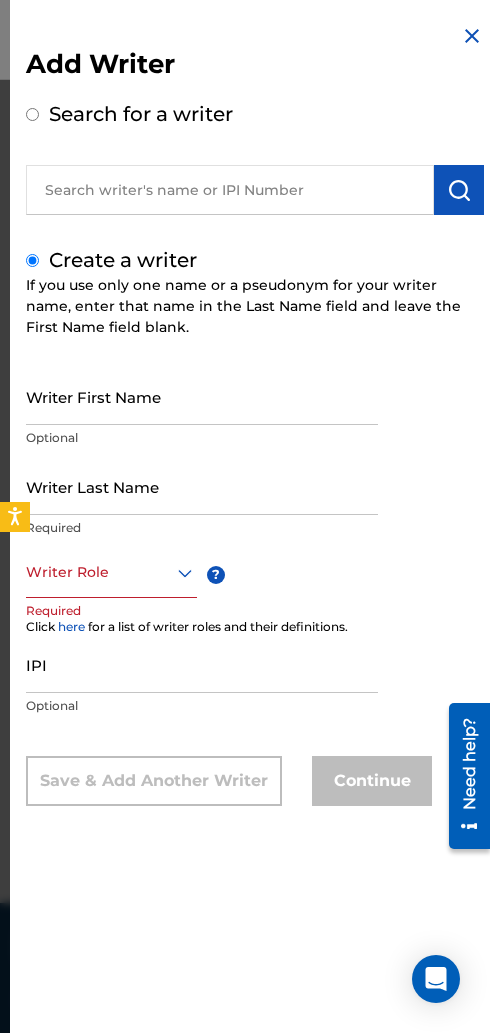click on "Writer Last Name" at bounding box center [202, 486] 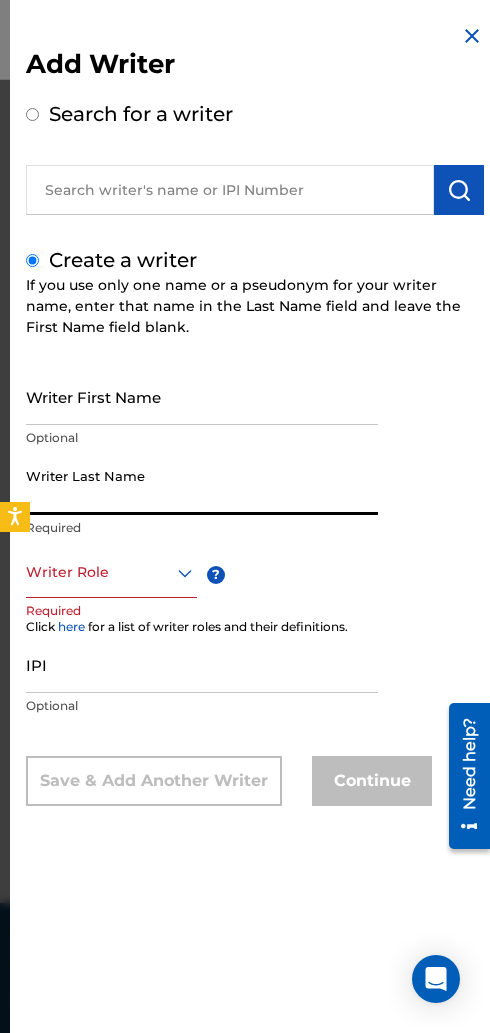 click on "Writer First Name   Optional Writer Last Name   Required Writer Role ? Required Click   here   for a list of writer roles and their definitions. IPI   Optional Save & Add Another Writer Continue" at bounding box center (255, 587) 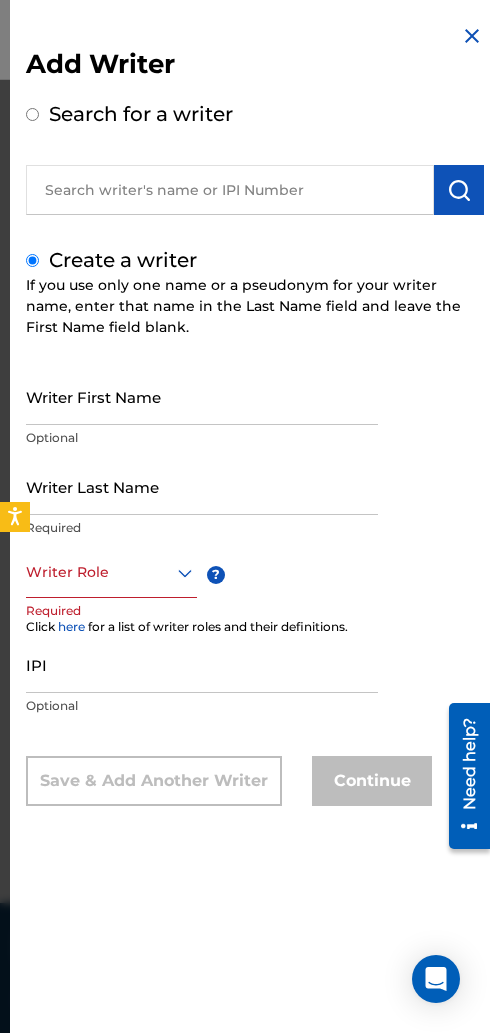 click on "IPI" at bounding box center [202, 664] 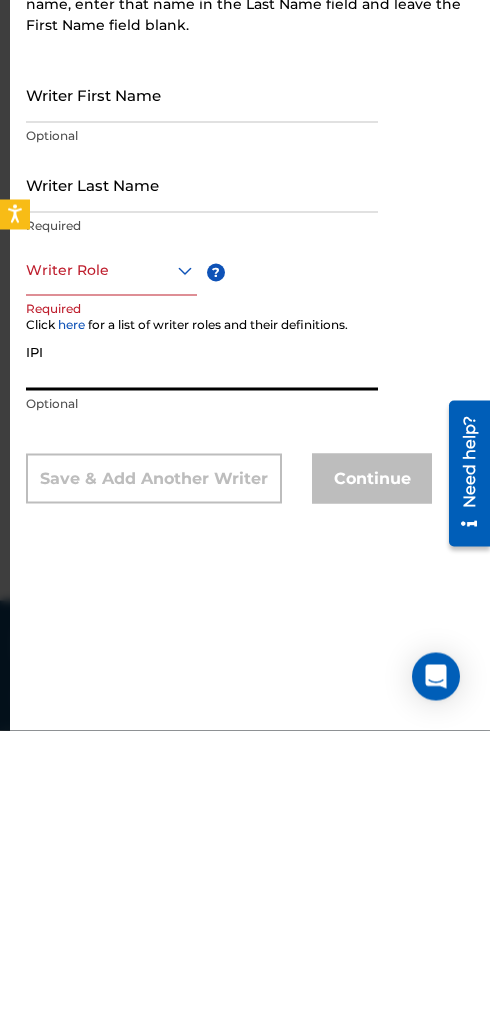 paste on "01295706227" 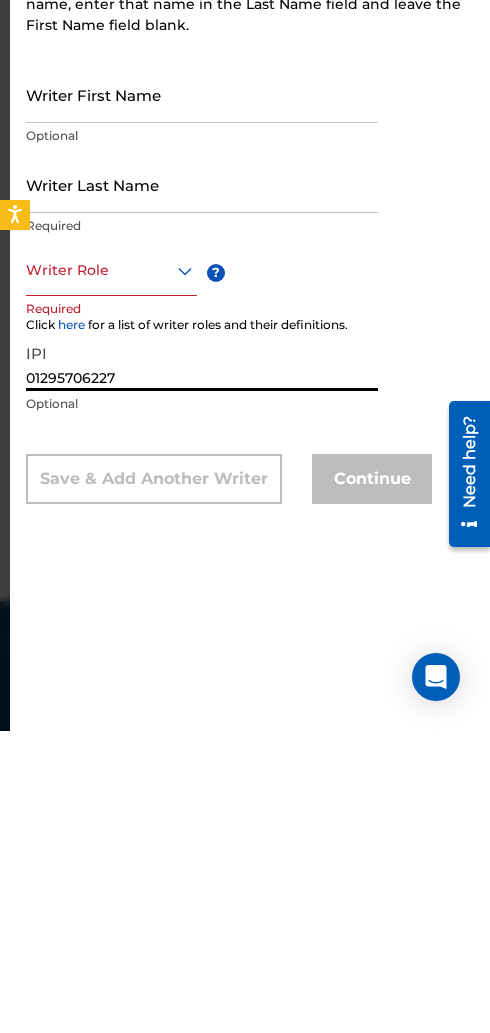 type on "01295706227" 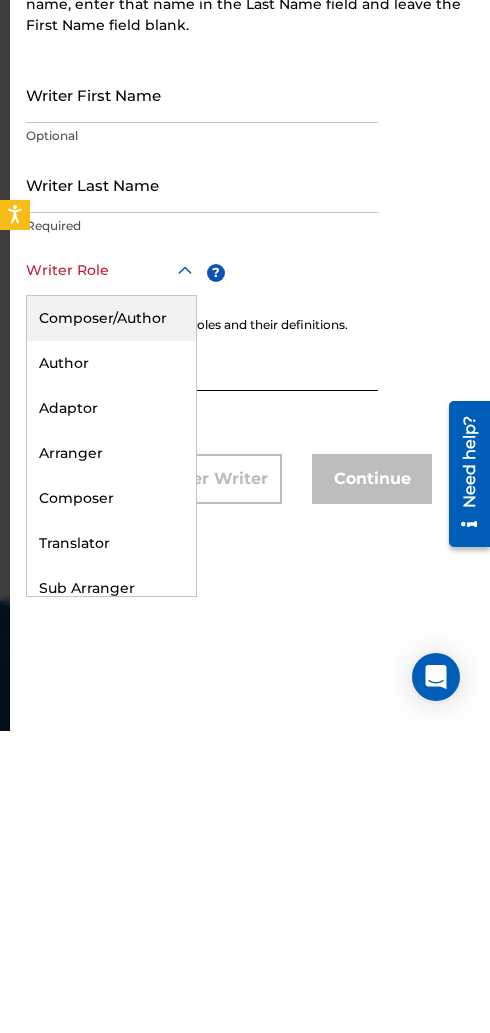 click on "Composer/Author" at bounding box center [111, 620] 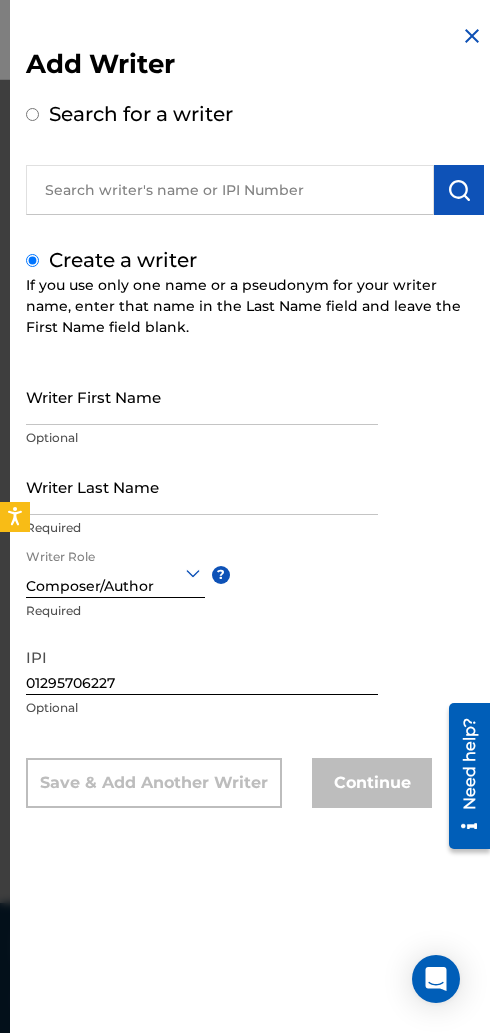 click on "Writer First Name" at bounding box center (202, 396) 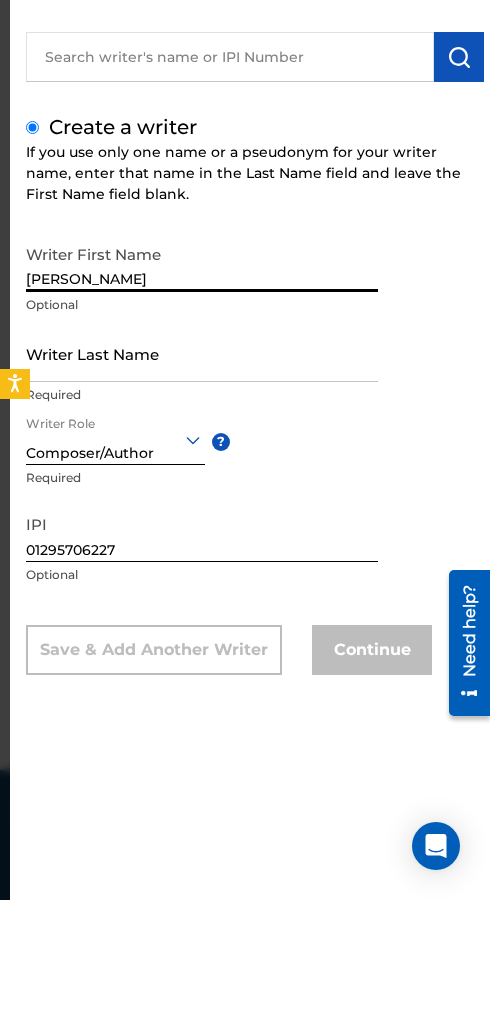 type on "[PERSON_NAME]" 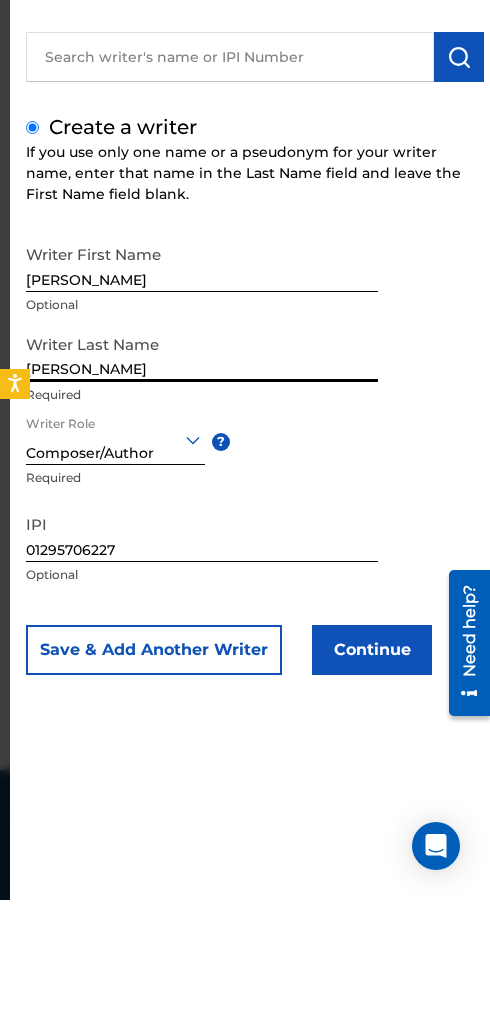 type on "[PERSON_NAME]" 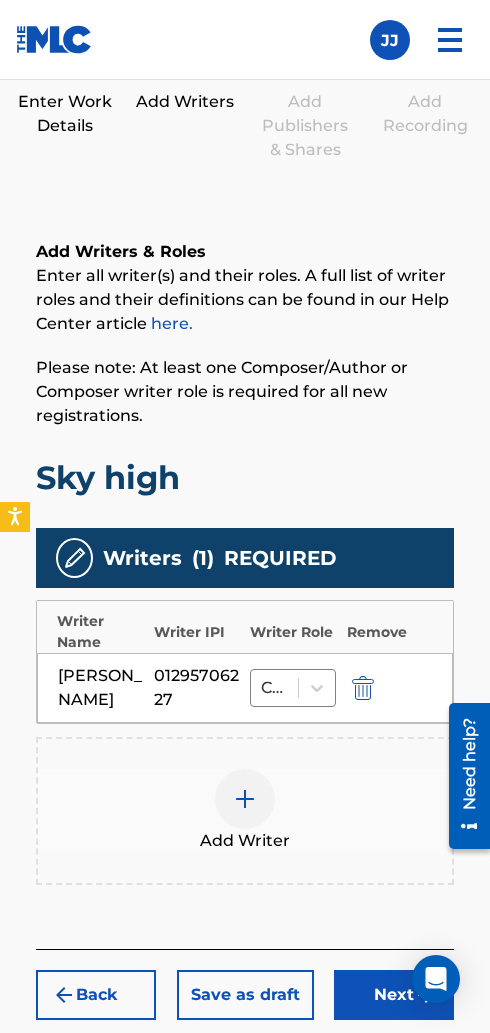 click on "Next" at bounding box center (394, 995) 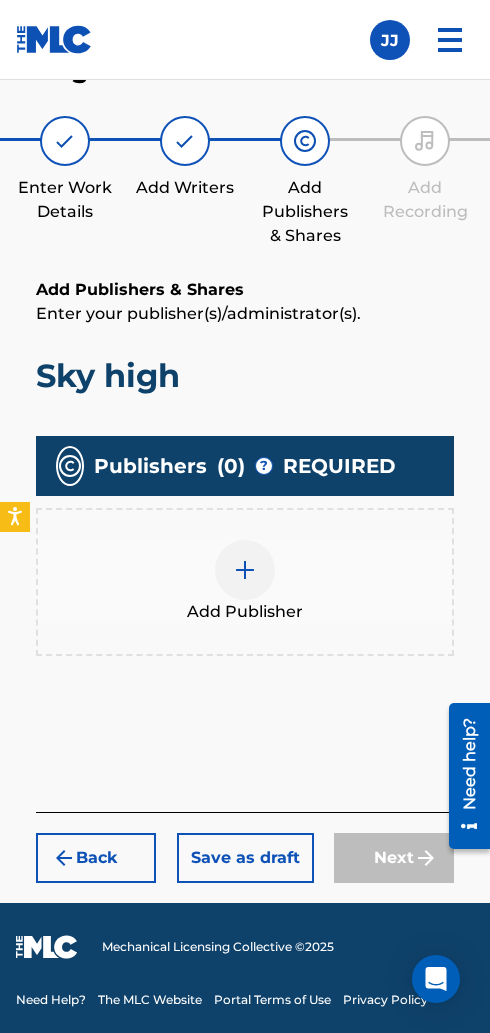scroll, scrollTop: 249, scrollLeft: 0, axis: vertical 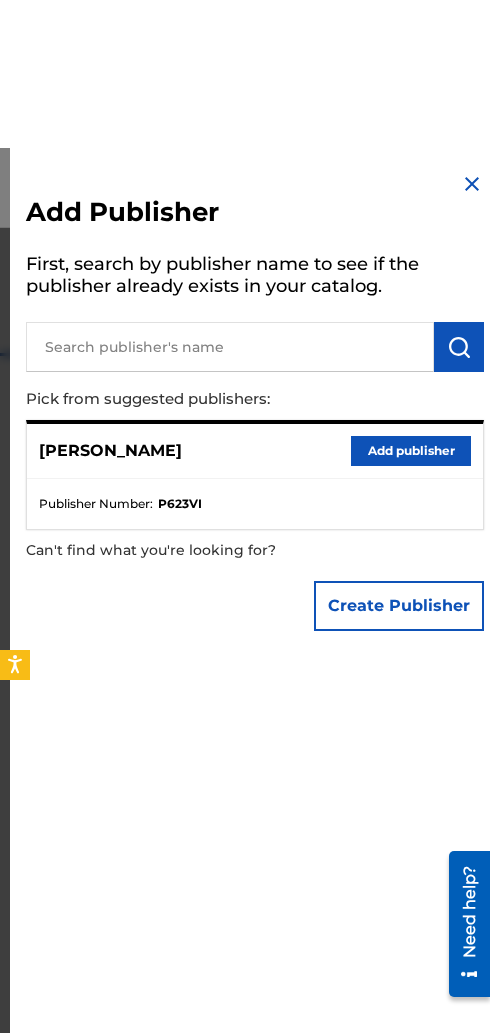 click on "First, search by publisher name to see if the publisher already exists in your catalog." at bounding box center [255, 130] 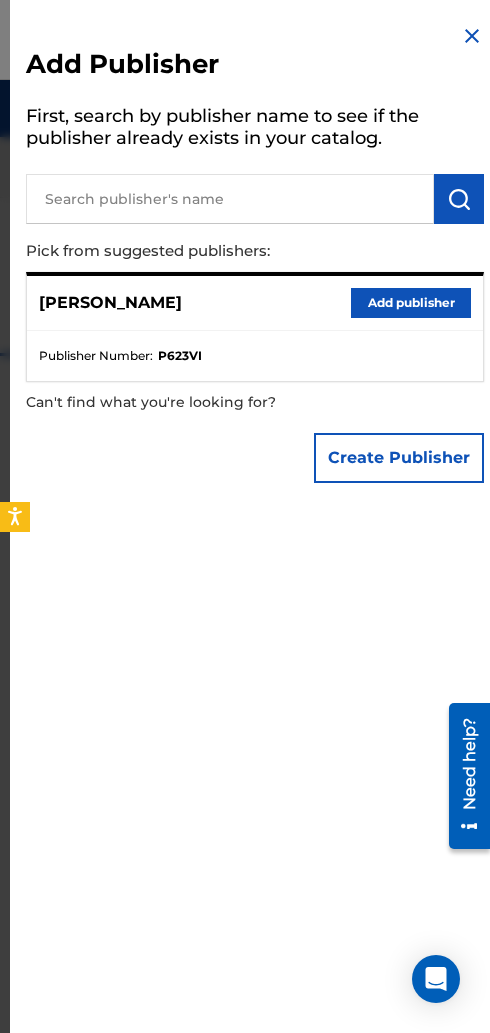 click on "Publisher Number : P623VI" at bounding box center (255, 356) 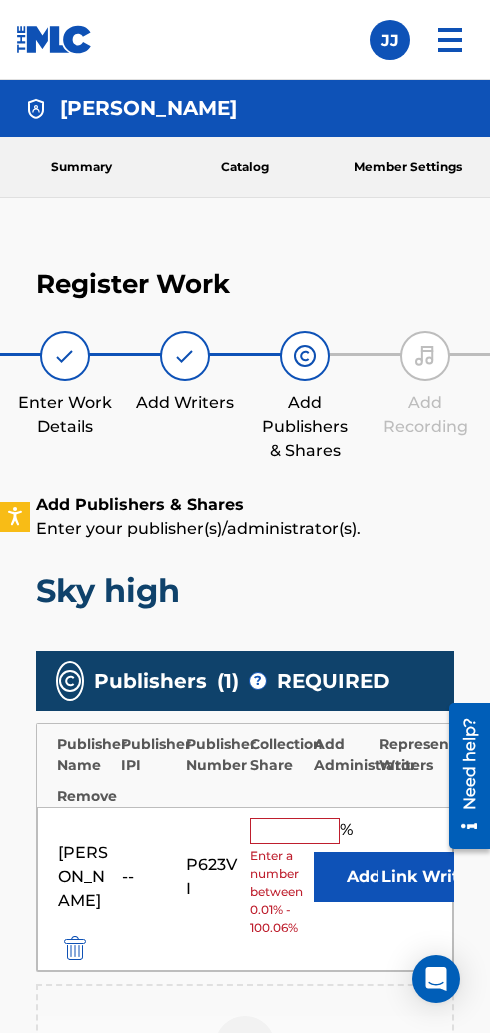 click at bounding box center [295, 831] 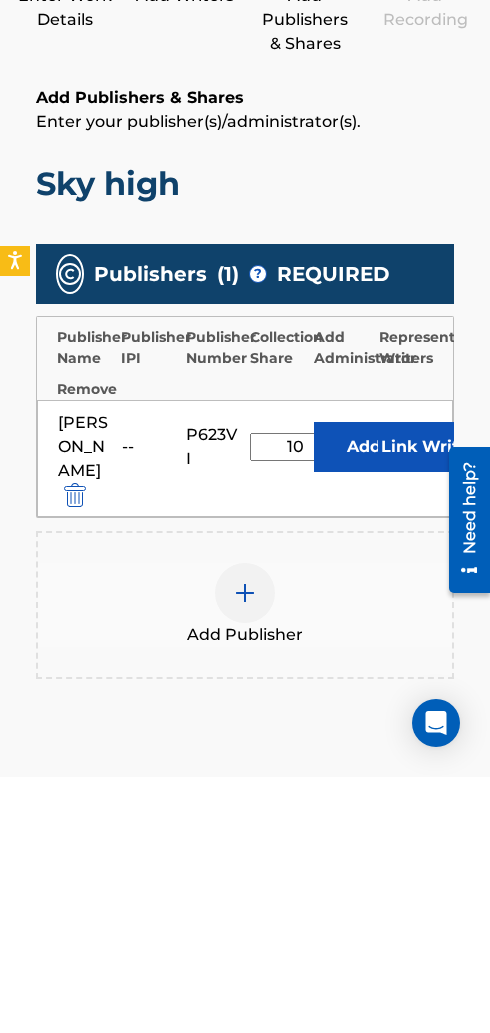 type on "100" 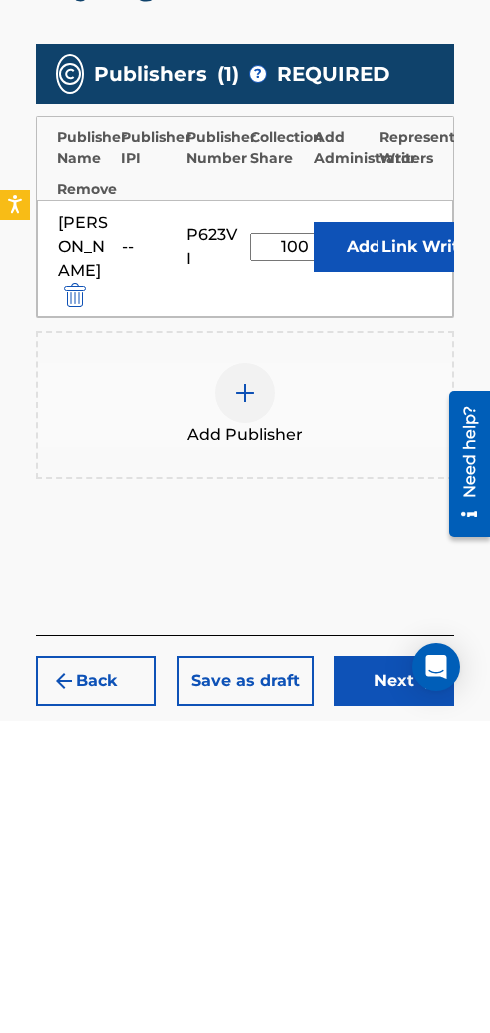 click on "Next" at bounding box center (394, 993) 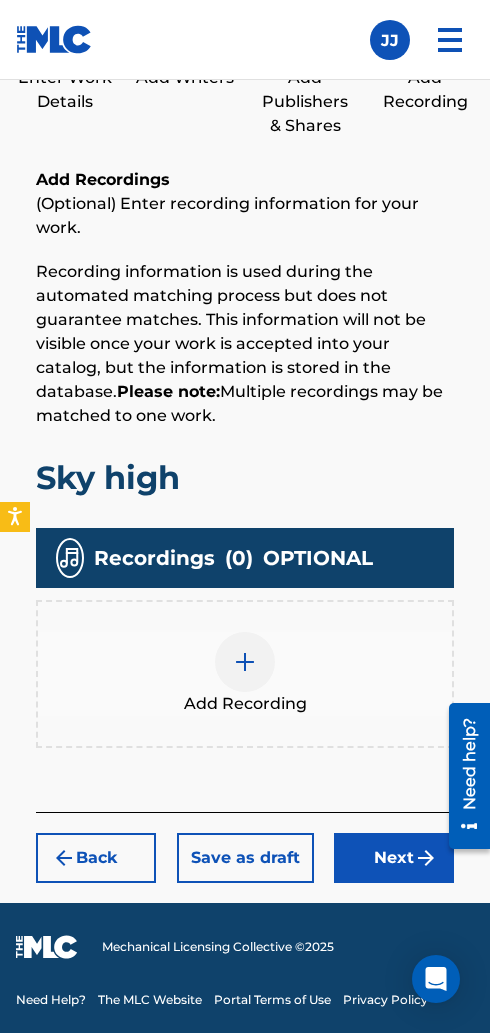 click at bounding box center (245, 662) 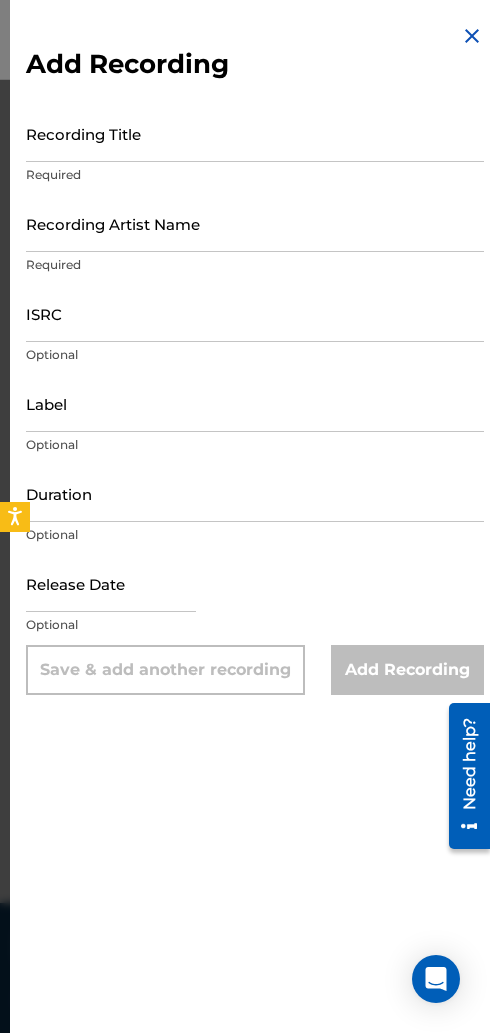click on "Recording Title" at bounding box center [255, 133] 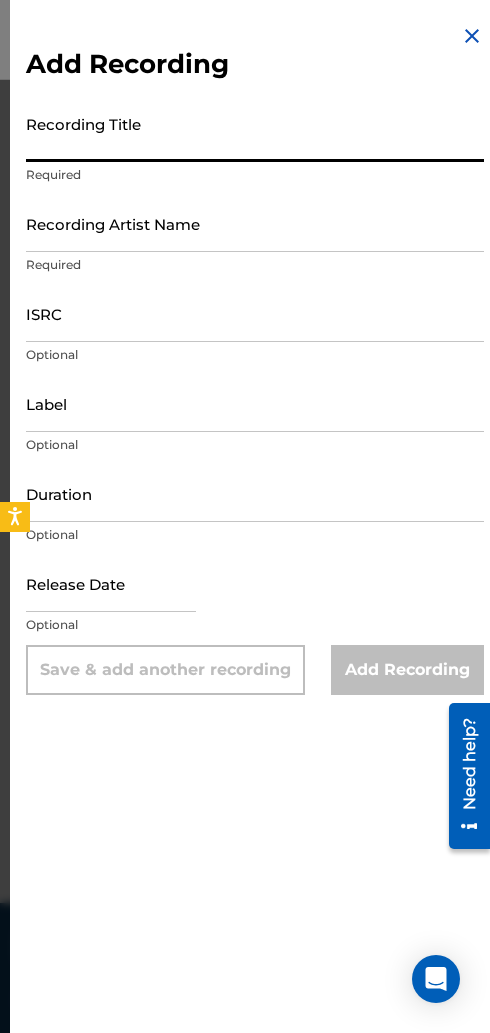 click on "Recording Artist Name" at bounding box center [255, 223] 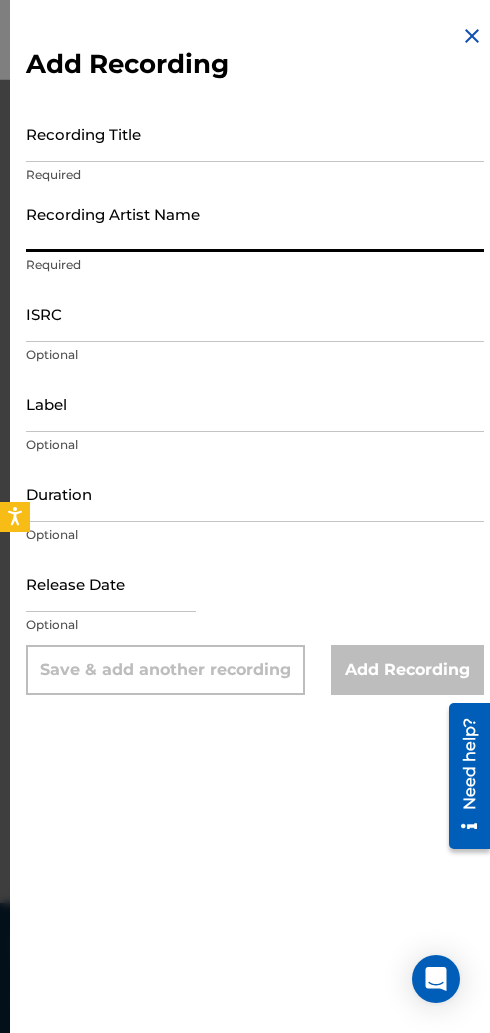 paste on "Topconniver" 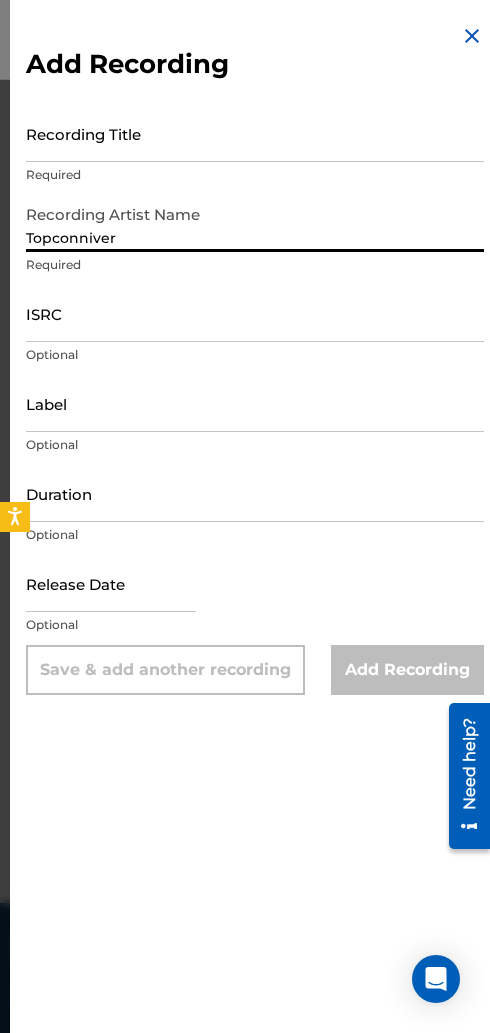 type on "Topconniver" 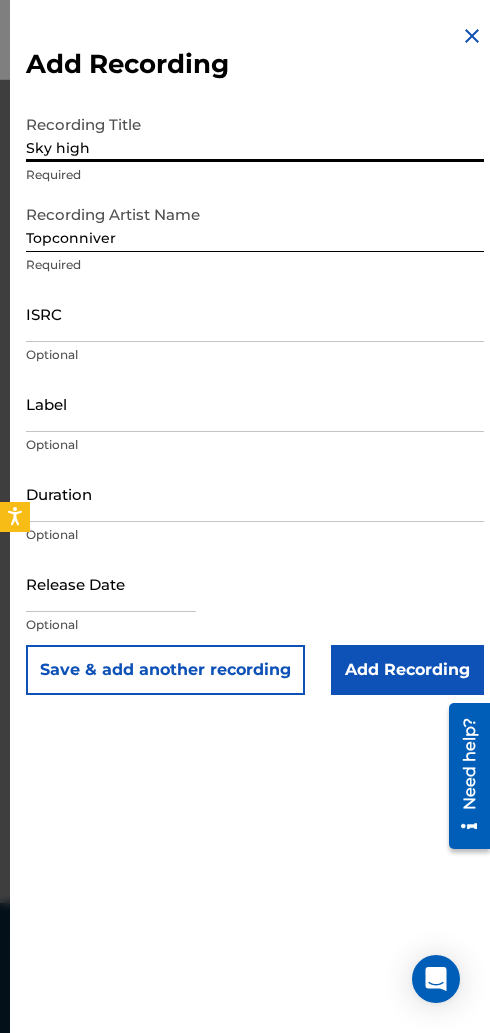 type on "Sky high" 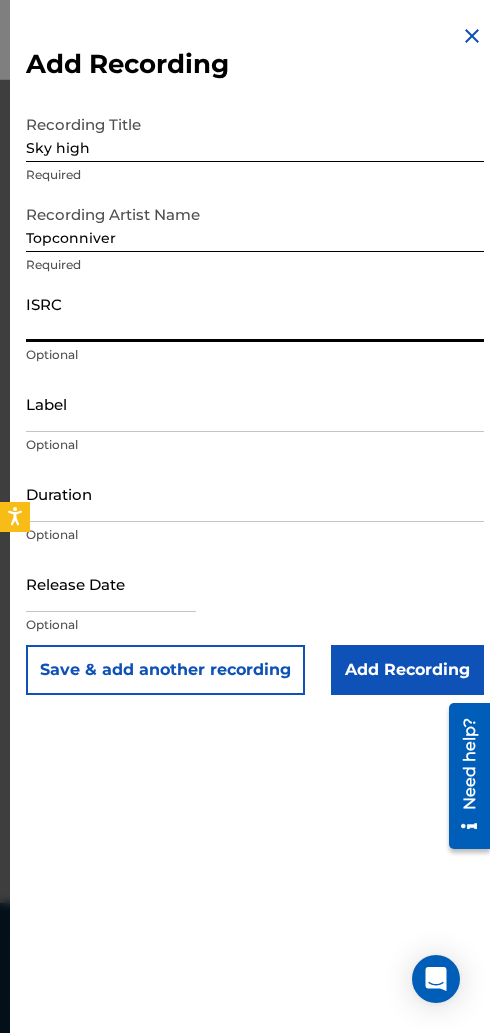 paste on "US3JV2189784" 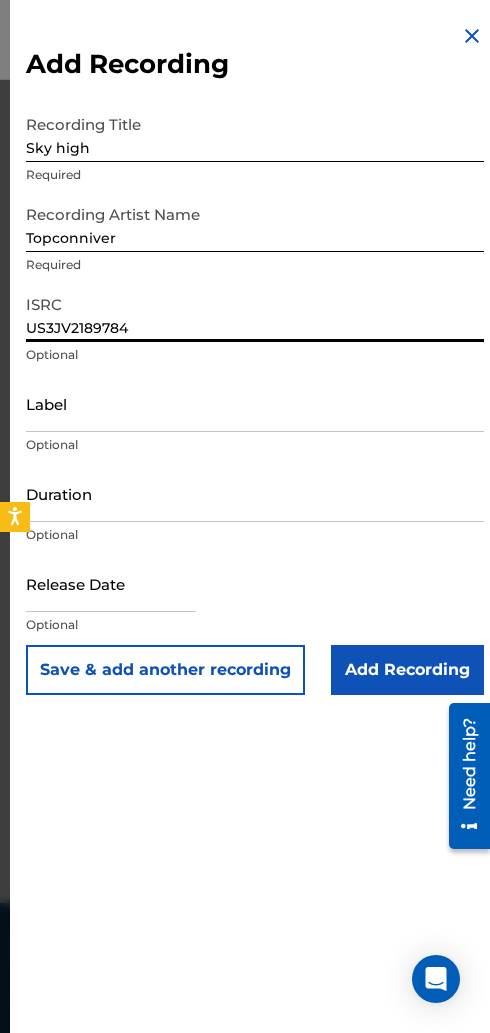 type on "US3JV2189784" 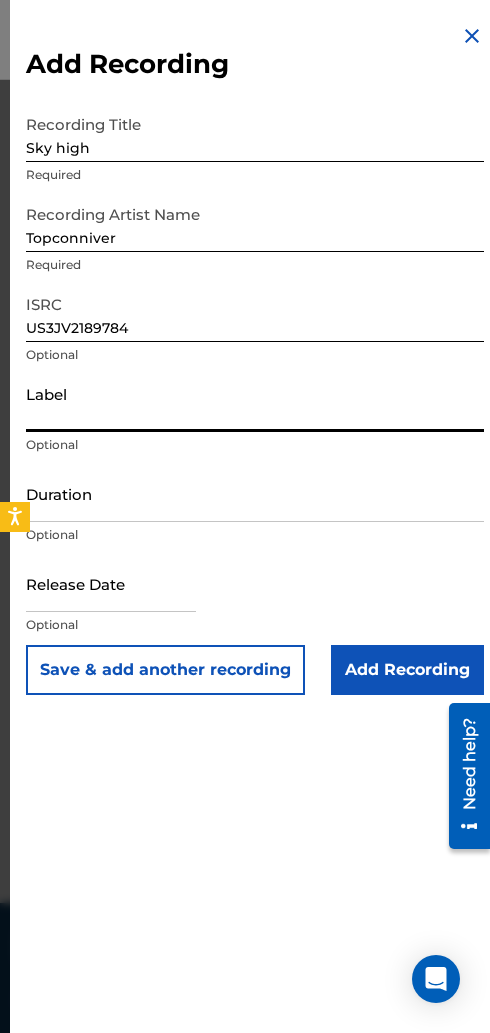 click on "Label" at bounding box center (255, 403) 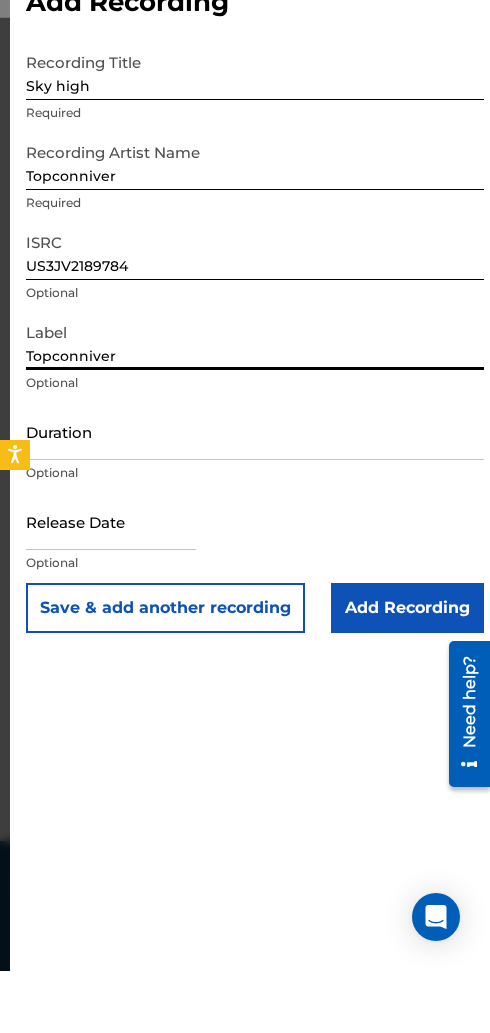 type on "Topconniver" 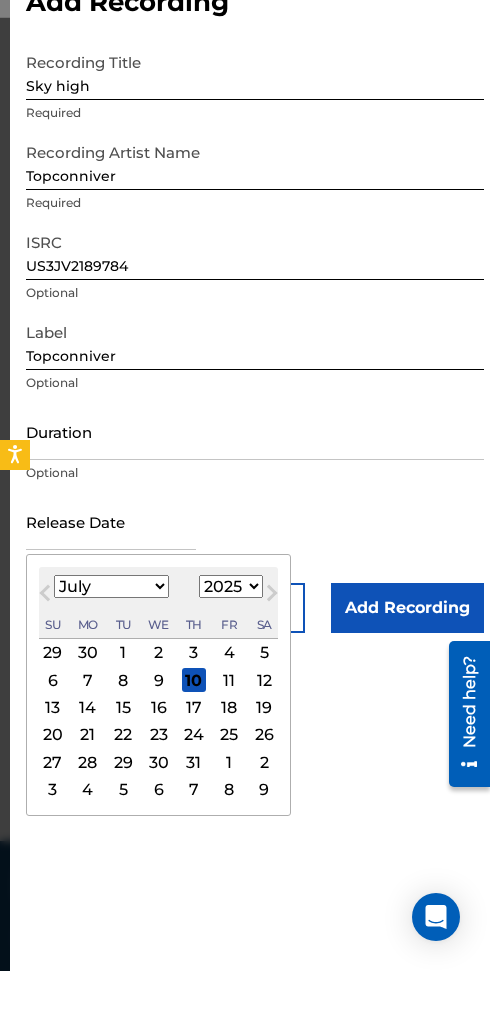 click on "January February March April May June July August September October November December" at bounding box center (111, 648) 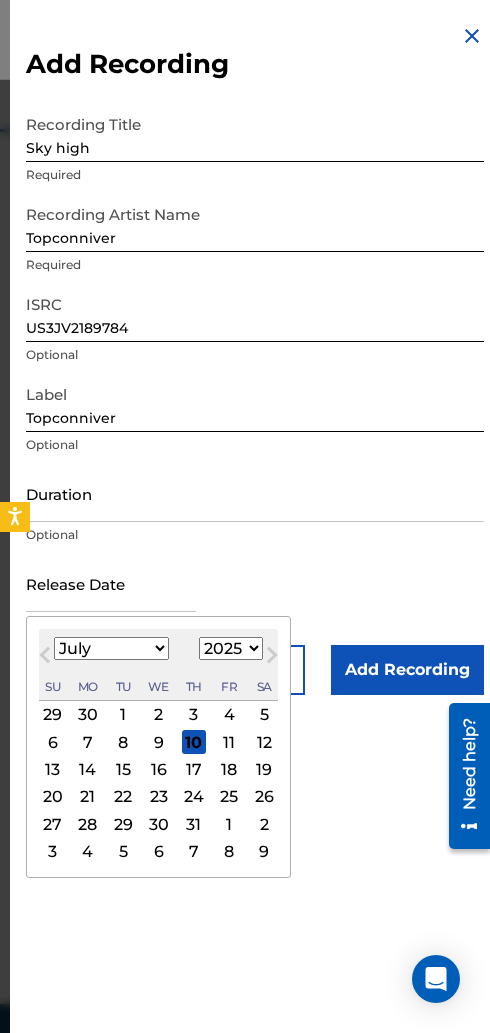 click on "January February March April May June July August September October November December" at bounding box center [111, 648] 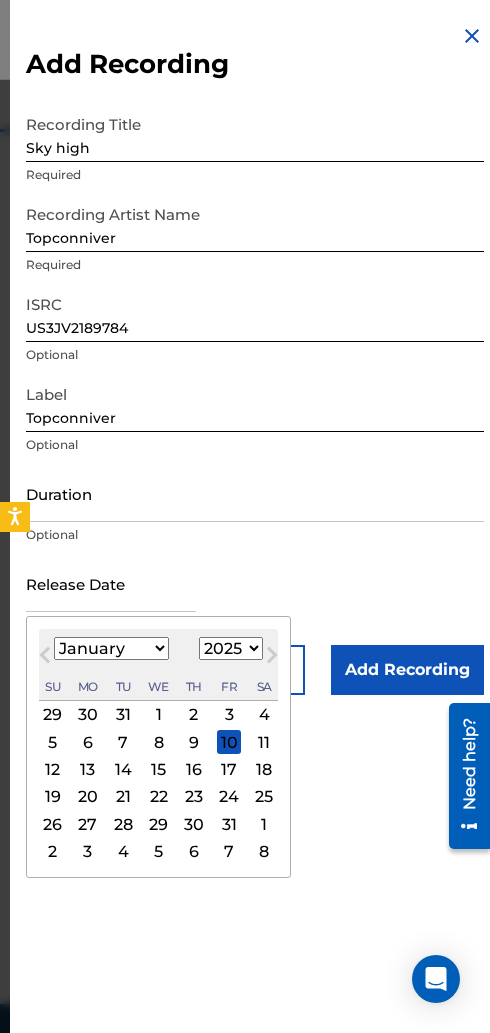 scroll, scrollTop: 256, scrollLeft: 0, axis: vertical 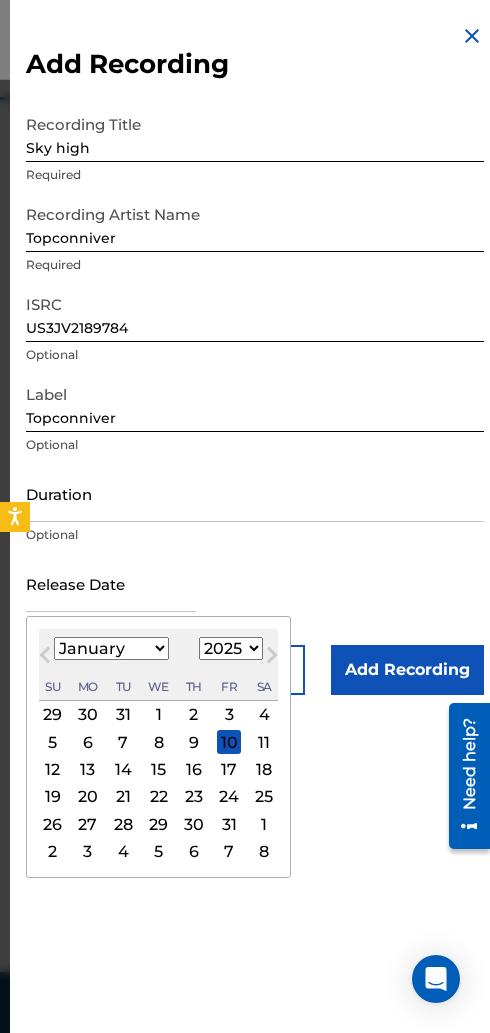 click on "1899 1900 1901 1902 1903 1904 1905 1906 1907 1908 1909 1910 1911 1912 1913 1914 1915 1916 1917 1918 1919 1920 1921 1922 1923 1924 1925 1926 1927 1928 1929 1930 1931 1932 1933 1934 1935 1936 1937 1938 1939 1940 1941 1942 1943 1944 1945 1946 1947 1948 1949 1950 1951 1952 1953 1954 1955 1956 1957 1958 1959 1960 1961 1962 1963 1964 1965 1966 1967 1968 1969 1970 1971 1972 1973 1974 1975 1976 1977 1978 1979 1980 1981 1982 1983 1984 1985 1986 1987 1988 1989 1990 1991 1992 1993 1994 1995 1996 1997 1998 1999 2000 2001 2002 2003 2004 2005 2006 2007 2008 2009 2010 2011 2012 2013 2014 2015 2016 2017 2018 2019 2020 2021 2022 2023 2024 2025 2026 2027 2028 2029 2030 2031 2032 2033 2034 2035 2036 2037 2038 2039 2040 2041 2042 2043 2044 2045 2046 2047 2048 2049 2050 2051 2052 2053 2054 2055 2056 2057 2058 2059 2060 2061 2062 2063 2064 2065 2066 2067 2068 2069 2070 2071 2072 2073 2074 2075 2076 2077 2078 2079 2080 2081 2082 2083 2084 2085 2086 2087 2088 2089 2090 2091 2092 2093 2094 2095 2096 2097 2098 2099 2100" at bounding box center (231, 648) 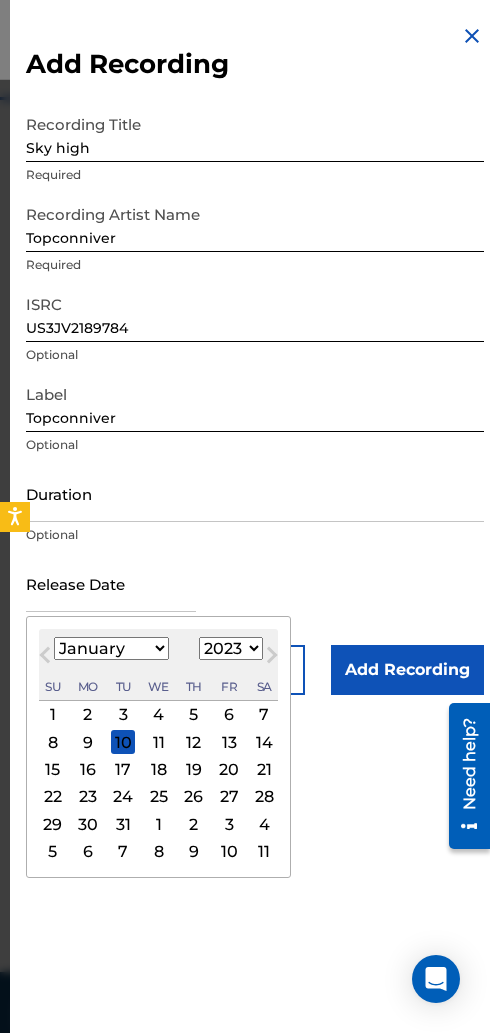 click on "14" at bounding box center (264, 742) 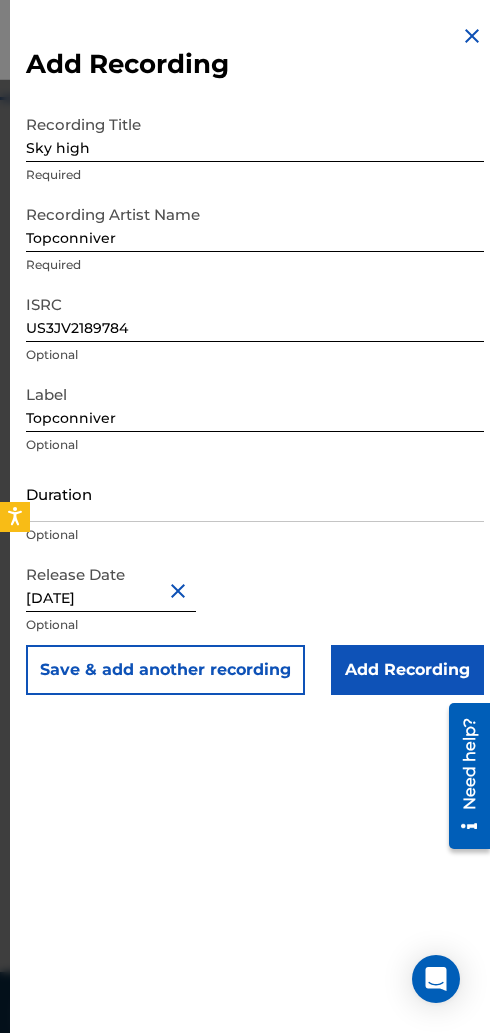 click on "Duration" at bounding box center [255, 493] 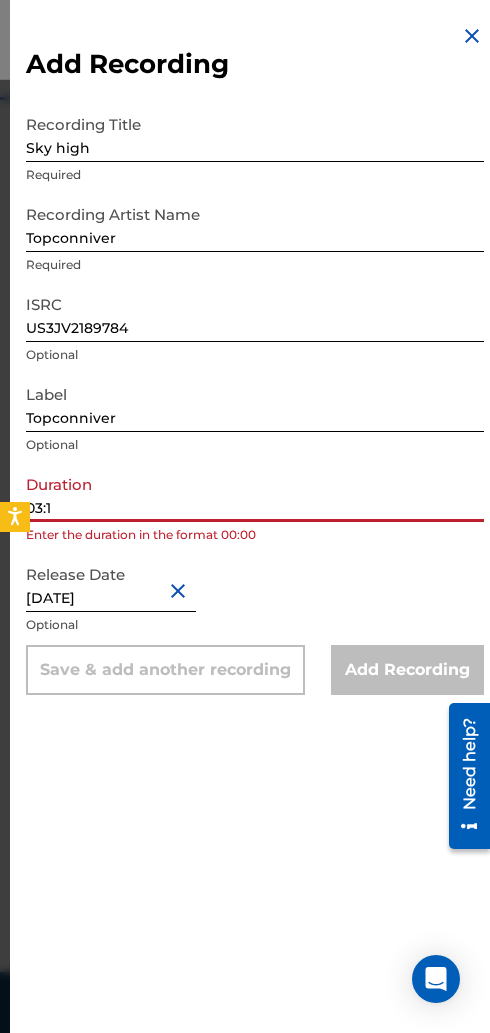type on "03:13" 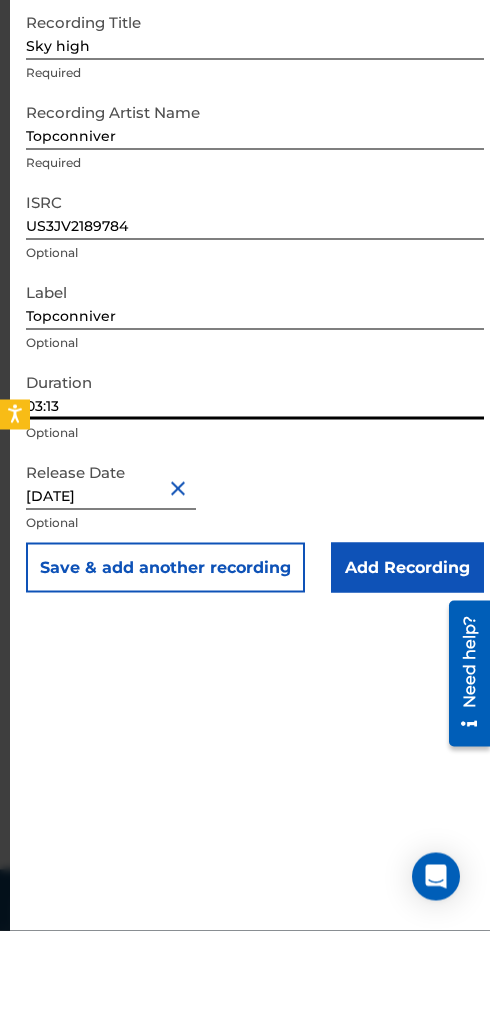 click on "Add Recording" at bounding box center (407, 670) 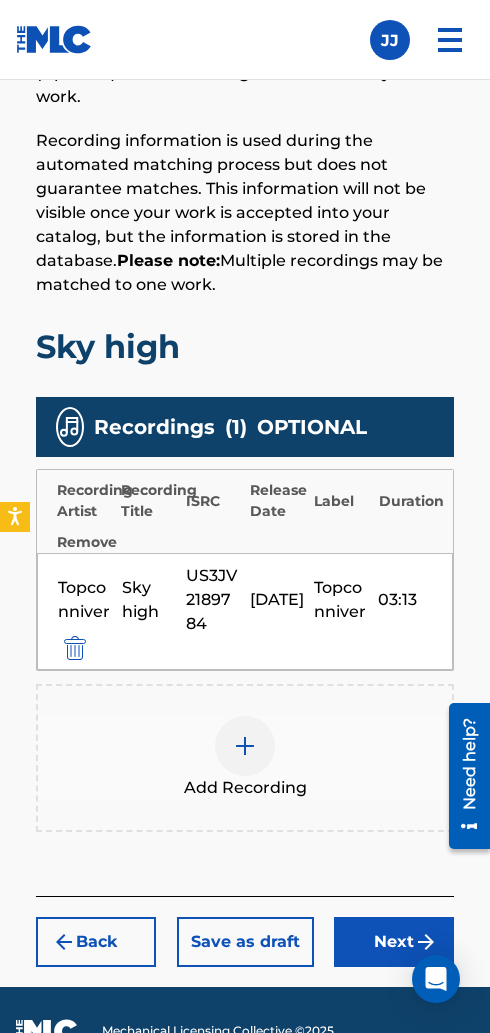scroll, scrollTop: 464, scrollLeft: 0, axis: vertical 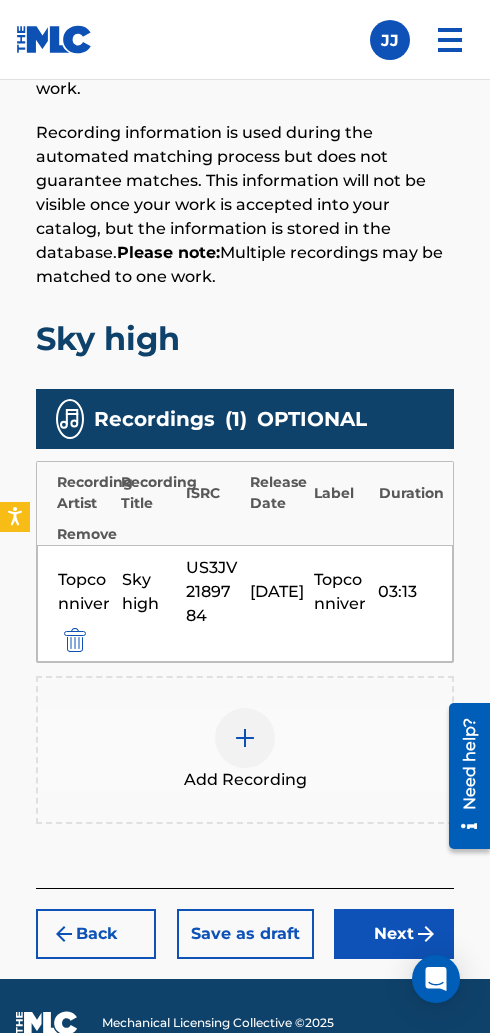 click on "Next" at bounding box center (394, 934) 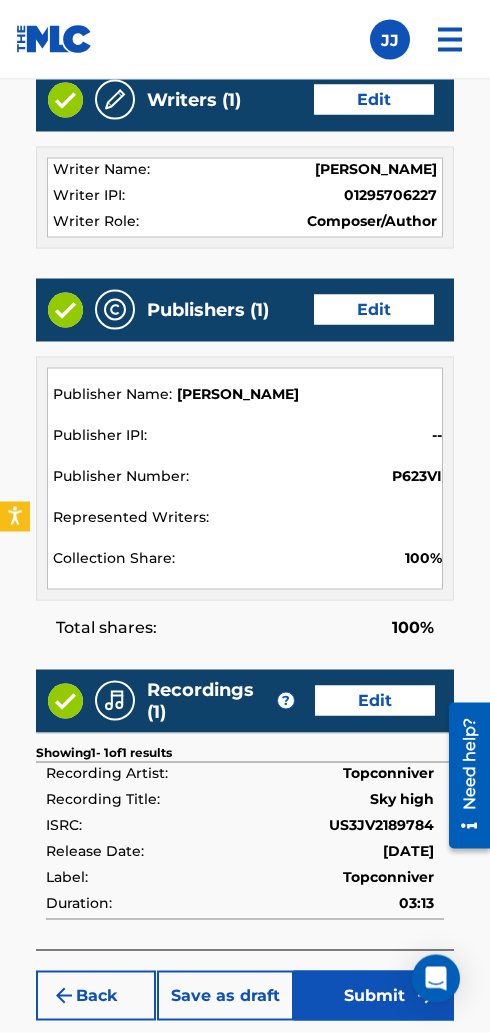 scroll, scrollTop: 1002, scrollLeft: 0, axis: vertical 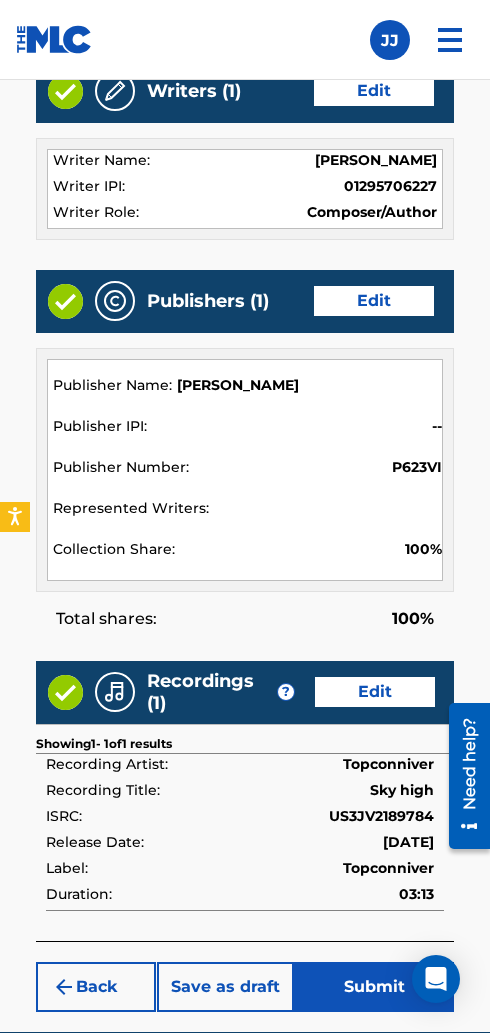 click on "Submit" at bounding box center (374, 987) 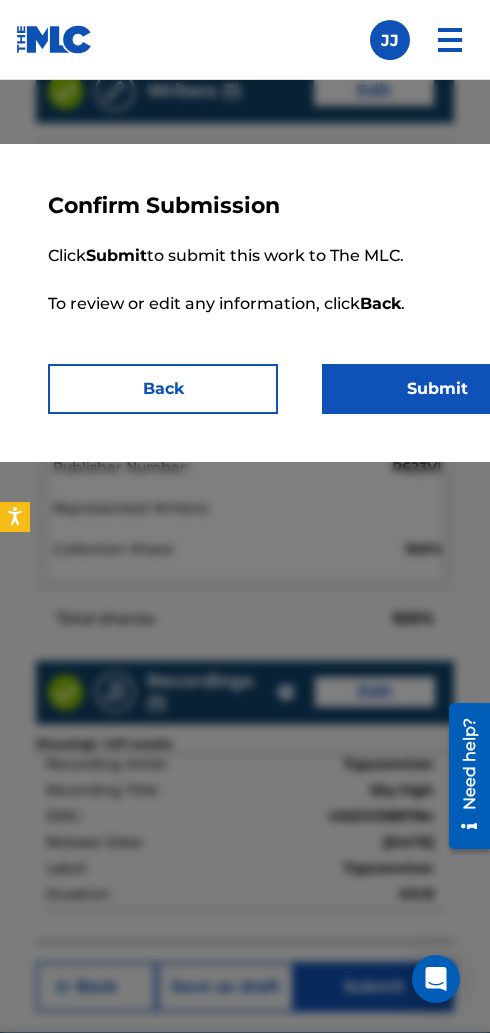 click on "Submit" at bounding box center (437, 389) 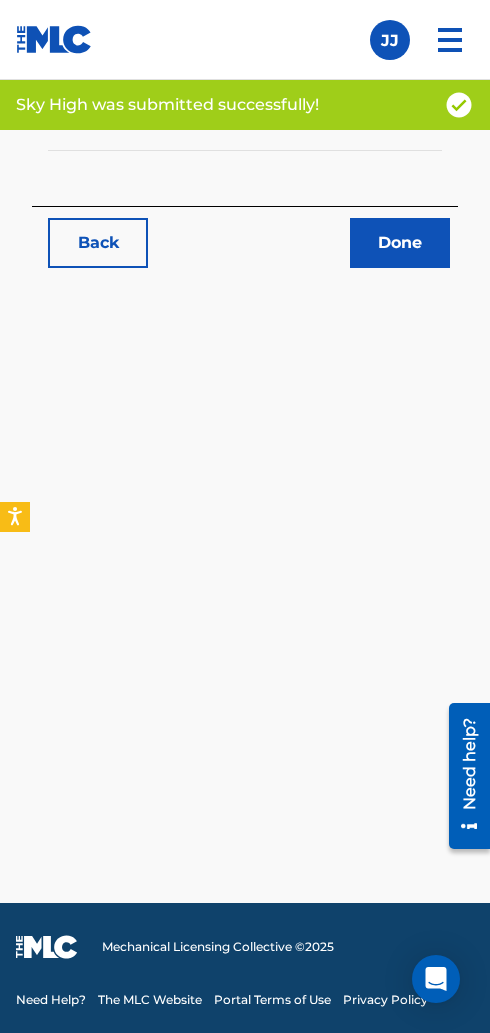 scroll, scrollTop: 0, scrollLeft: 0, axis: both 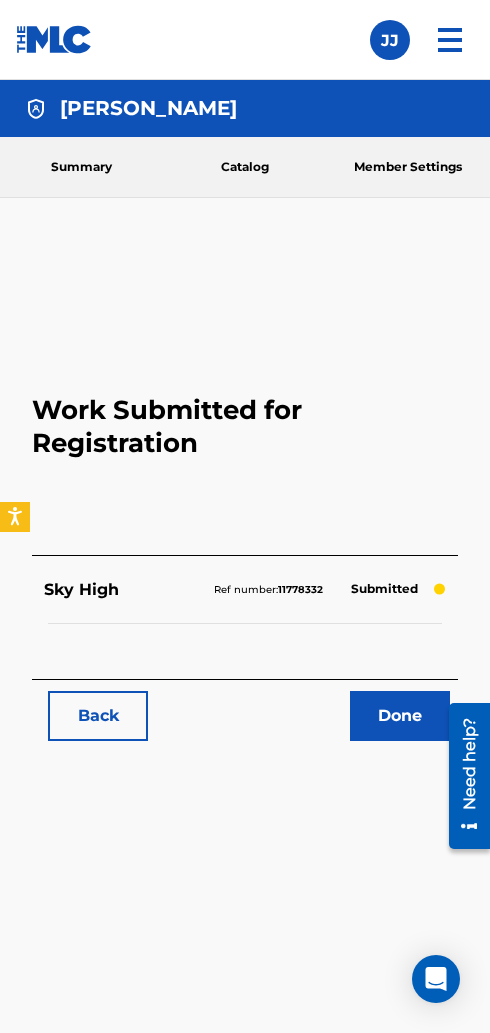 click on "Done" at bounding box center (400, 716) 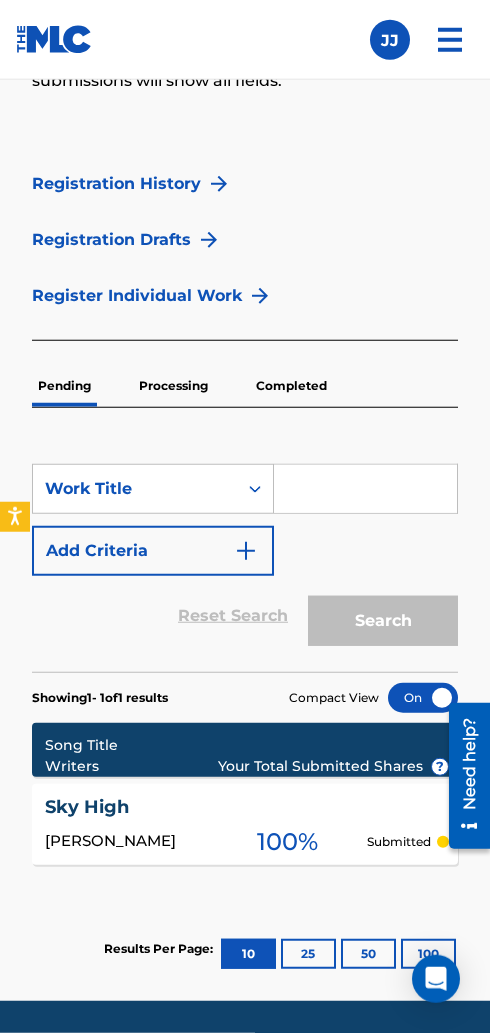 scroll, scrollTop: 607, scrollLeft: 0, axis: vertical 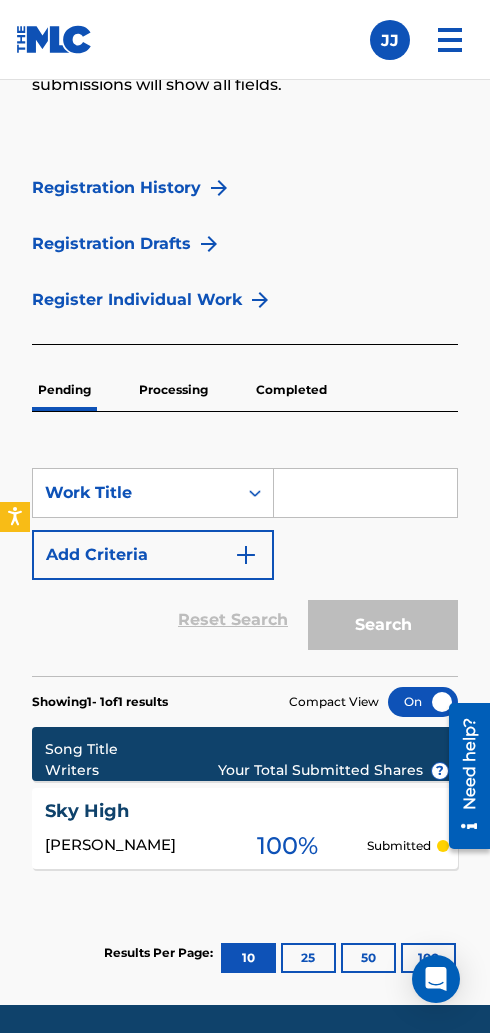 click on "[PERSON_NAME]" at bounding box center (126, 845) 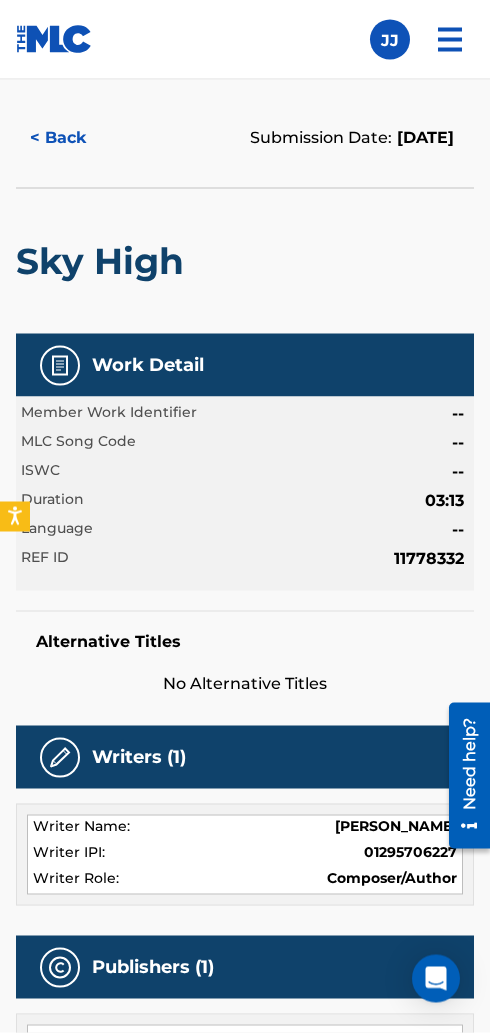 scroll, scrollTop: 0, scrollLeft: 0, axis: both 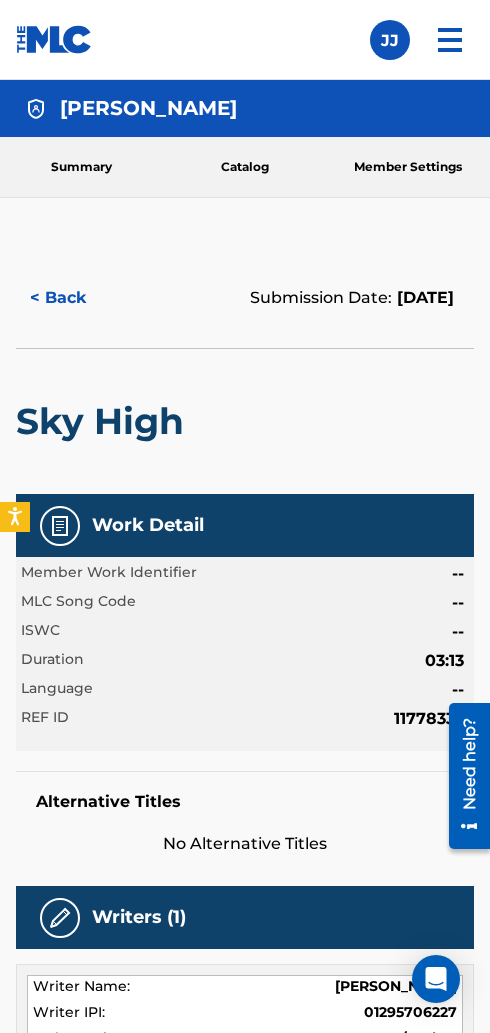 click on "< Back" at bounding box center [76, 298] 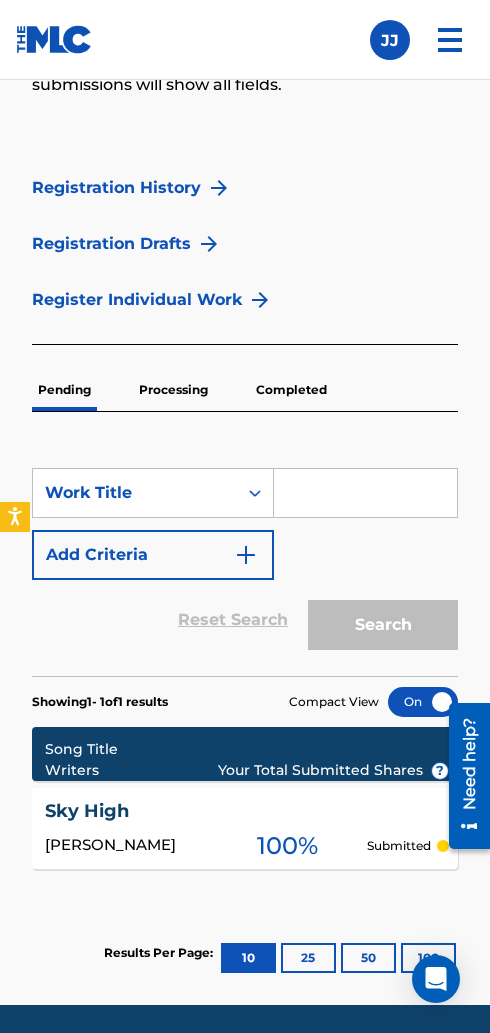 click on "Processing" at bounding box center [173, 390] 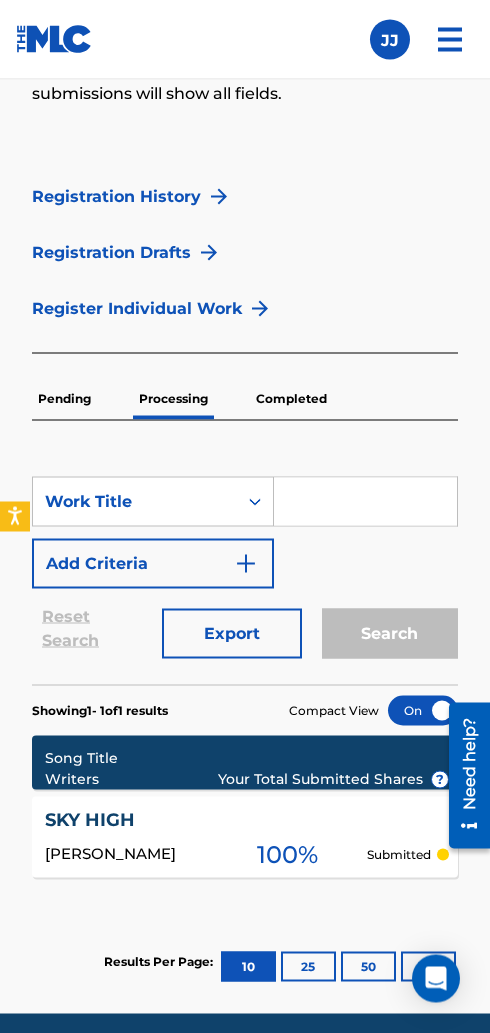 scroll, scrollTop: 591, scrollLeft: 0, axis: vertical 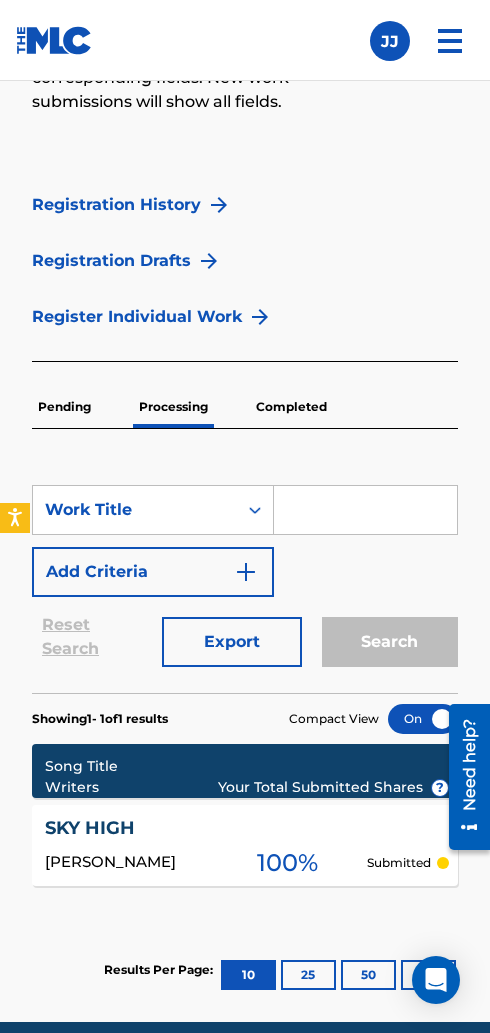 click on "Completed" at bounding box center (291, 406) 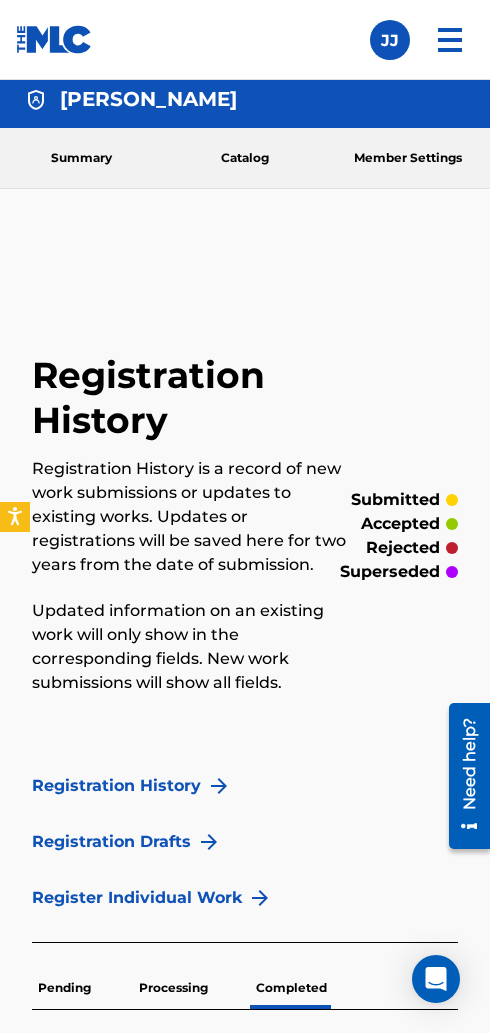 scroll, scrollTop: 0, scrollLeft: 0, axis: both 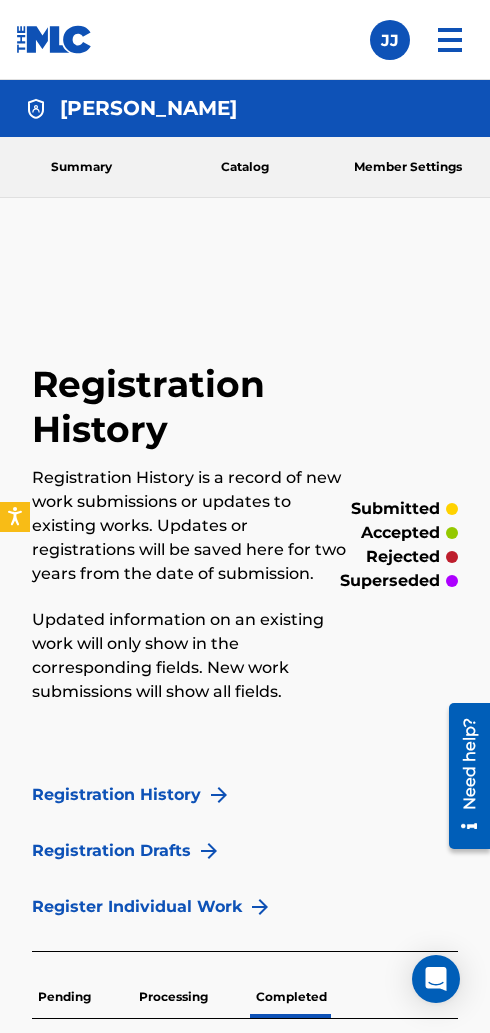 click at bounding box center [54, 39] 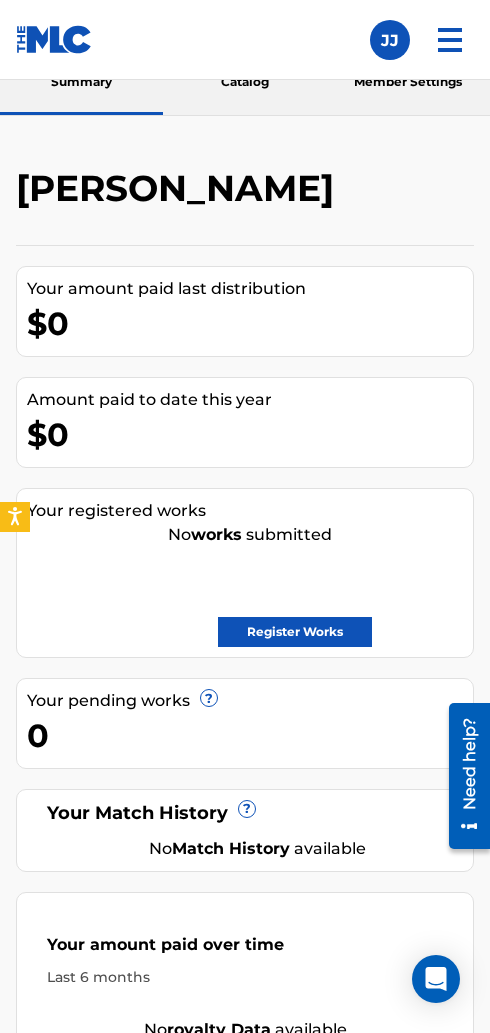 scroll, scrollTop: 0, scrollLeft: 0, axis: both 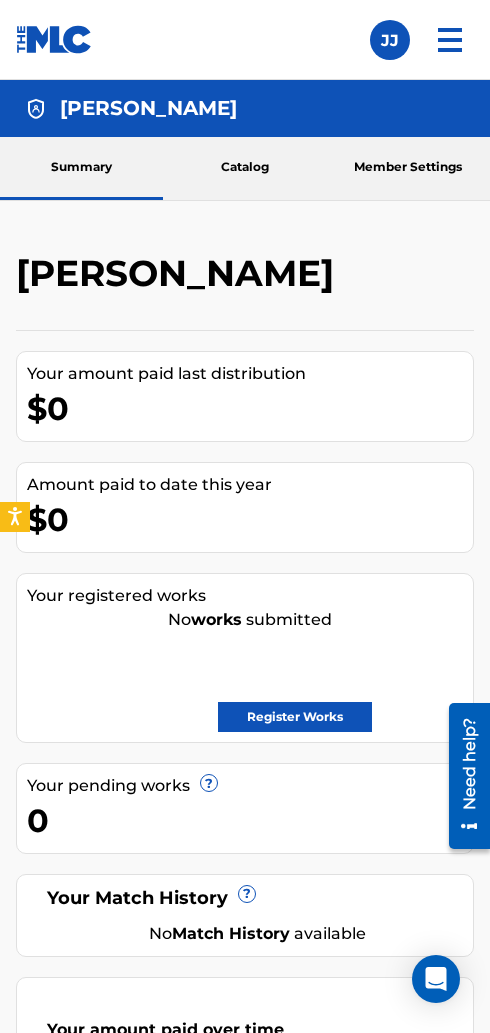 click at bounding box center (54, 39) 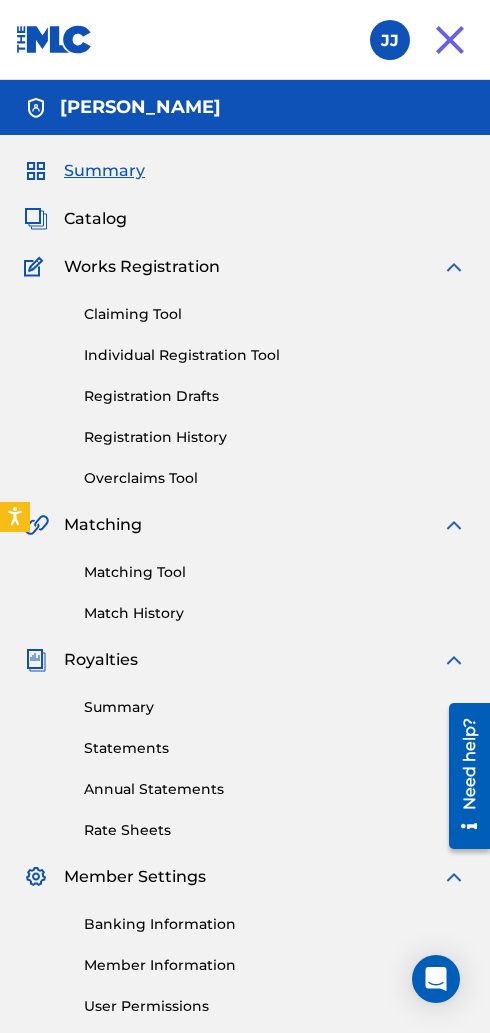 click on "Matching Tool" at bounding box center (275, 572) 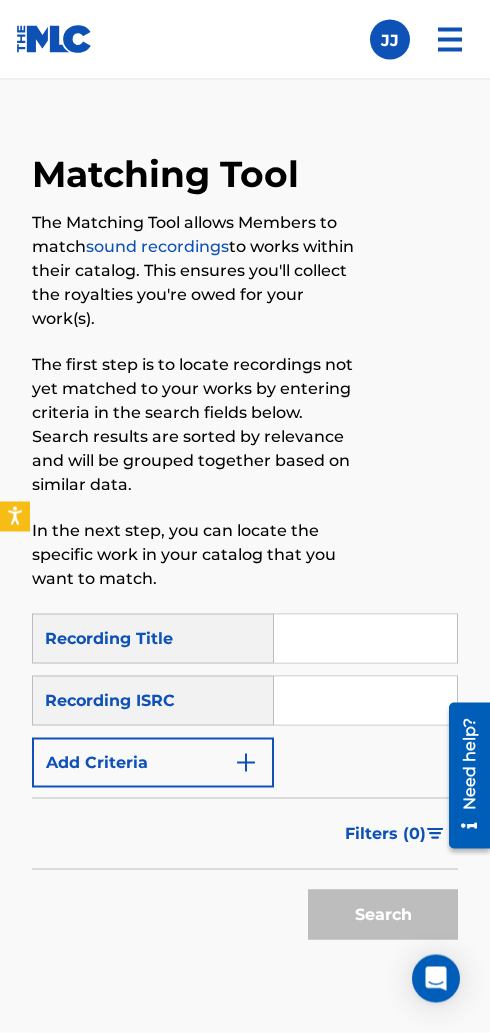 scroll, scrollTop: 147, scrollLeft: 0, axis: vertical 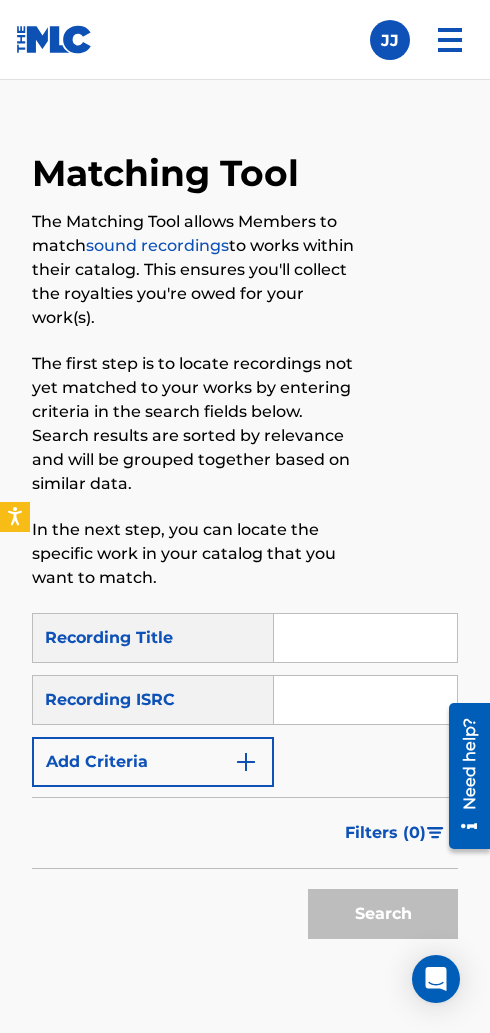 click at bounding box center [365, 700] 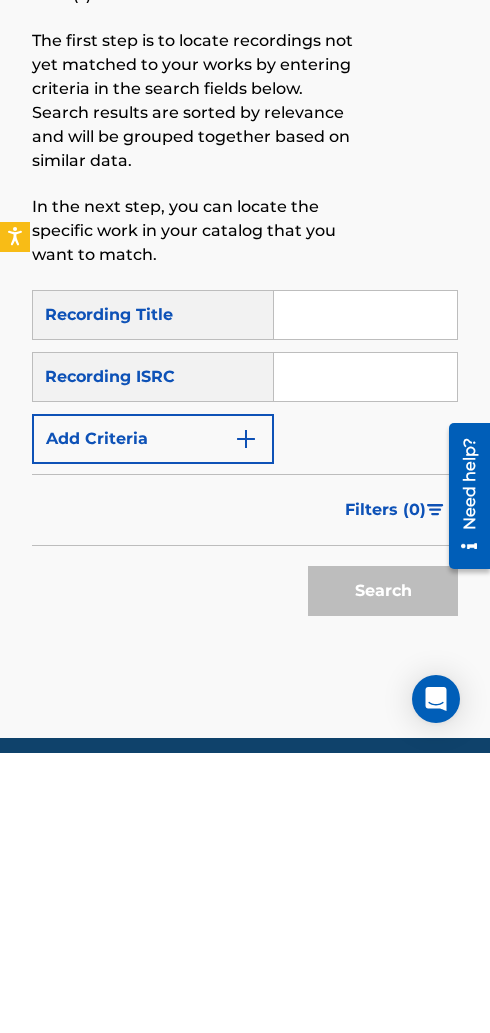 paste on "Topconniver" 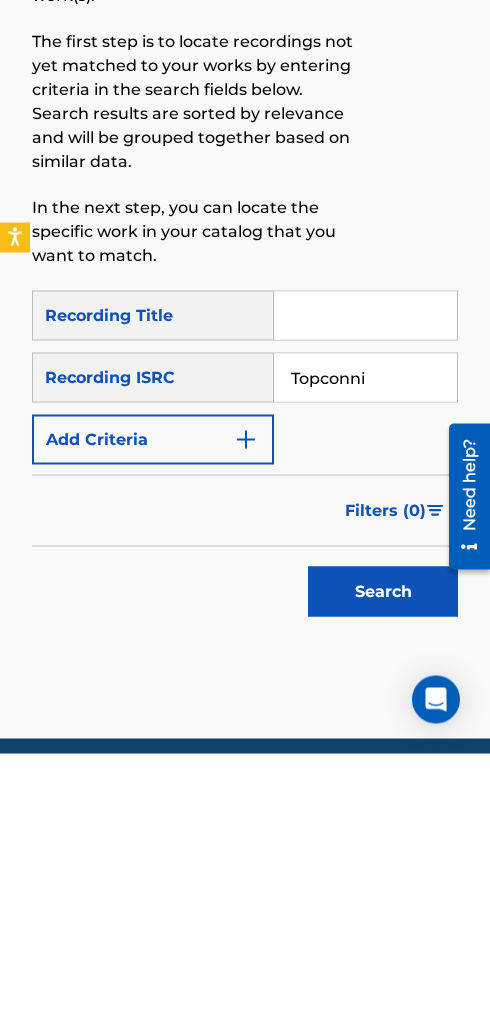click on "The first step is to locate recordings not yet matched to your works by entering criteria in the search fields below. Search results are sorted by relevance and will be grouped together based on similar data." at bounding box center (196, 381) 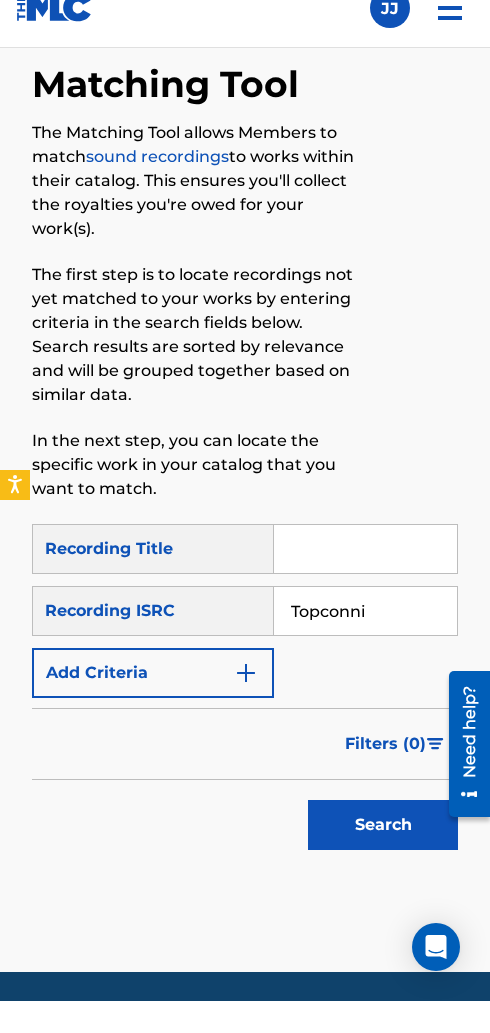 scroll, scrollTop: 236, scrollLeft: 0, axis: vertical 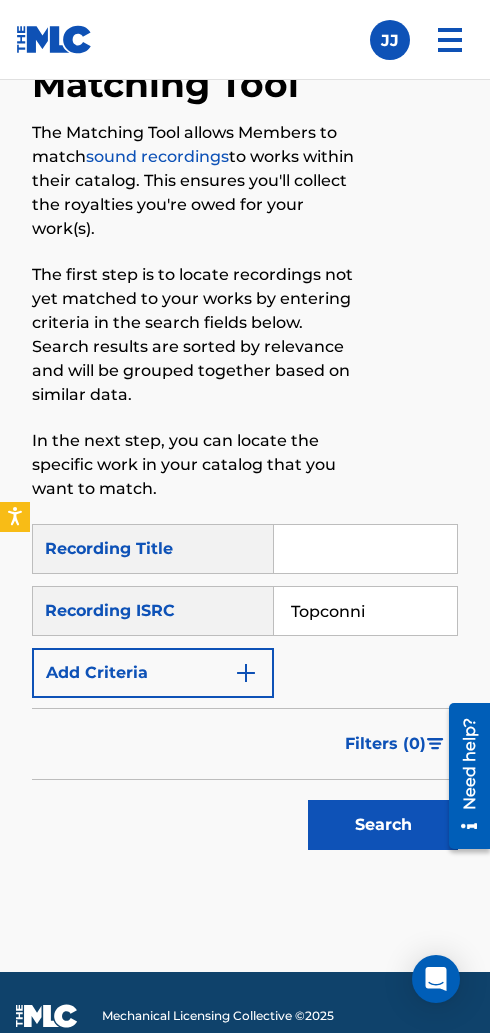 click on "Topconni" at bounding box center [365, 611] 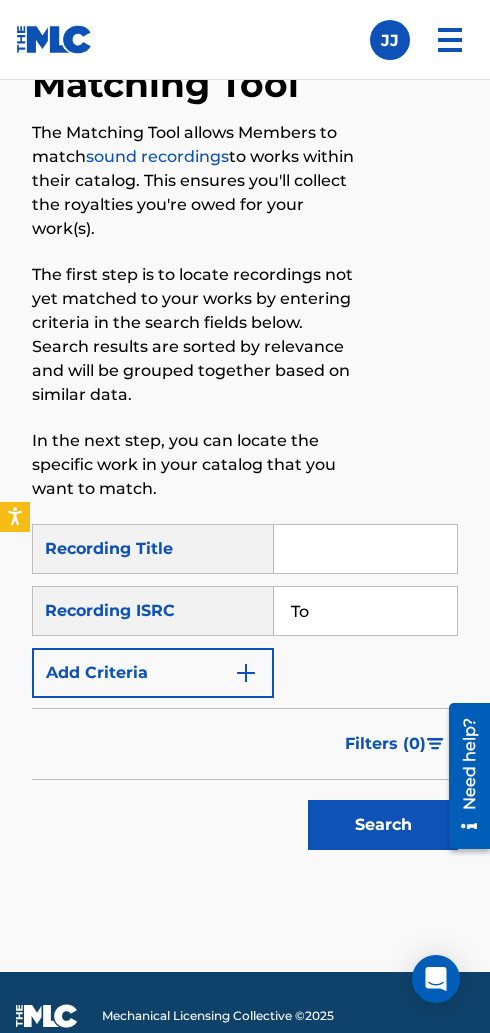 type on "T" 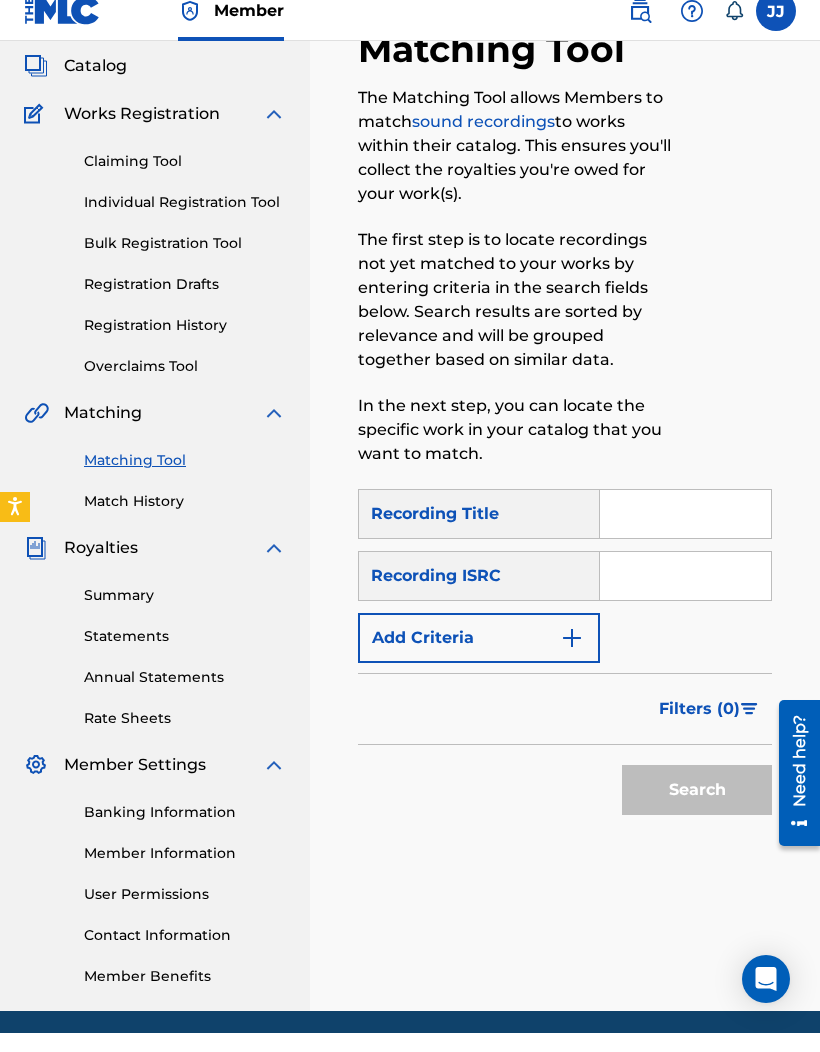 click on "The Matching Tool allows Members to match  sound recordings  to works within their catalog. This ensures you'll collect the royalties you're owed for your work(s)." at bounding box center (517, 165) 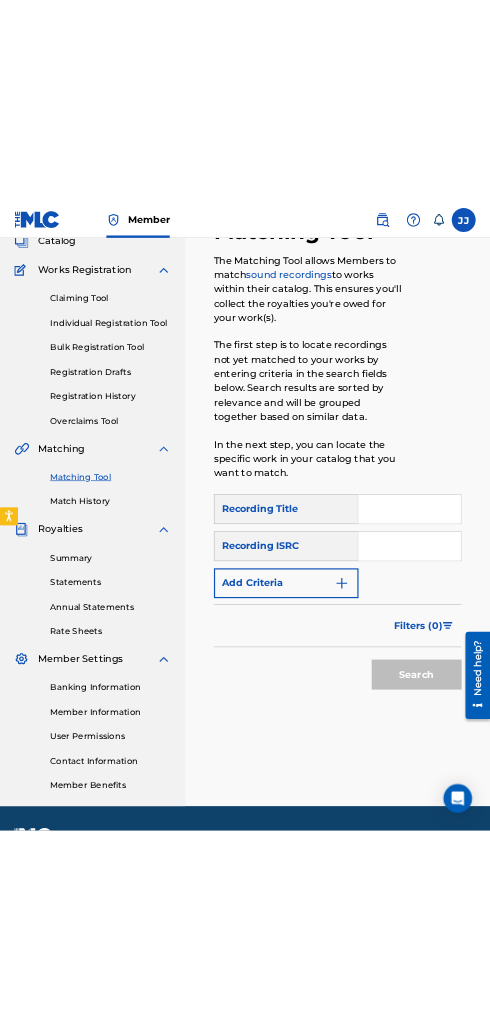 scroll, scrollTop: 83, scrollLeft: 0, axis: vertical 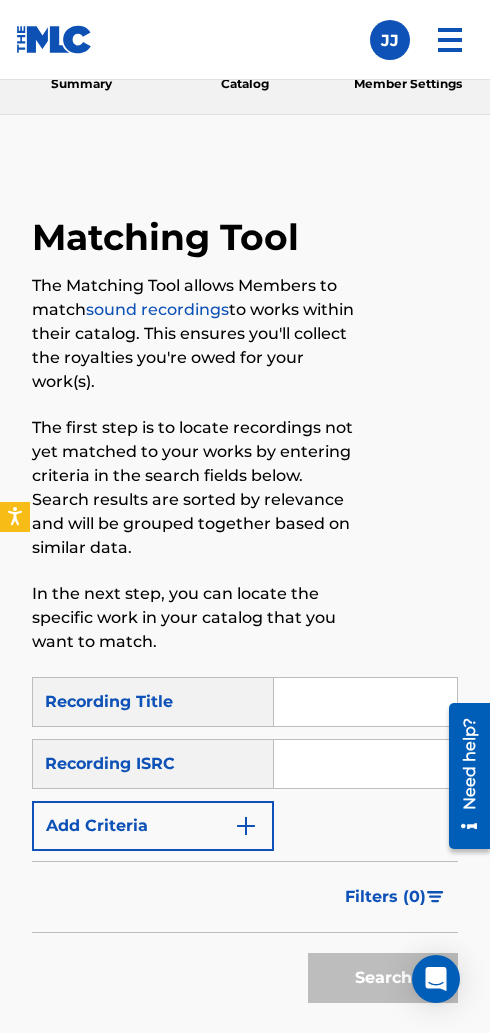 click at bounding box center (365, 764) 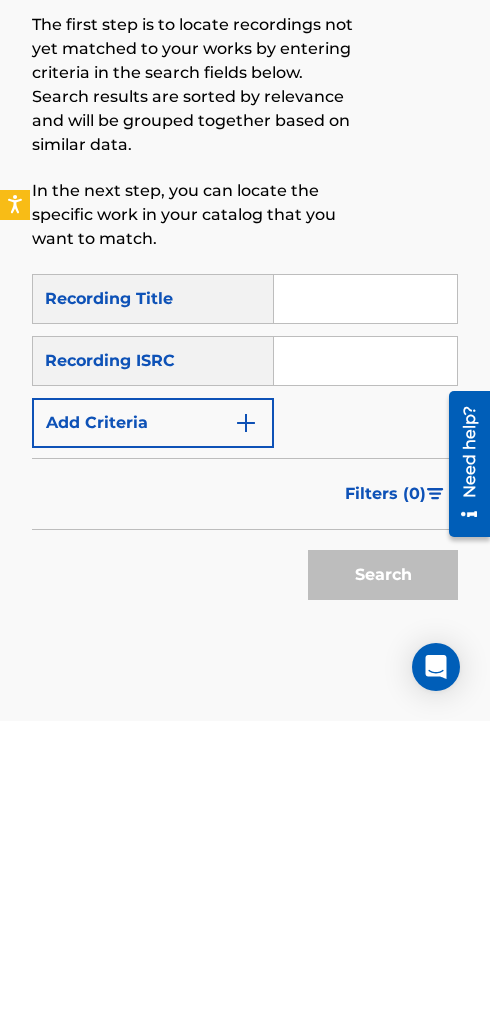 paste on "US3JV2189784" 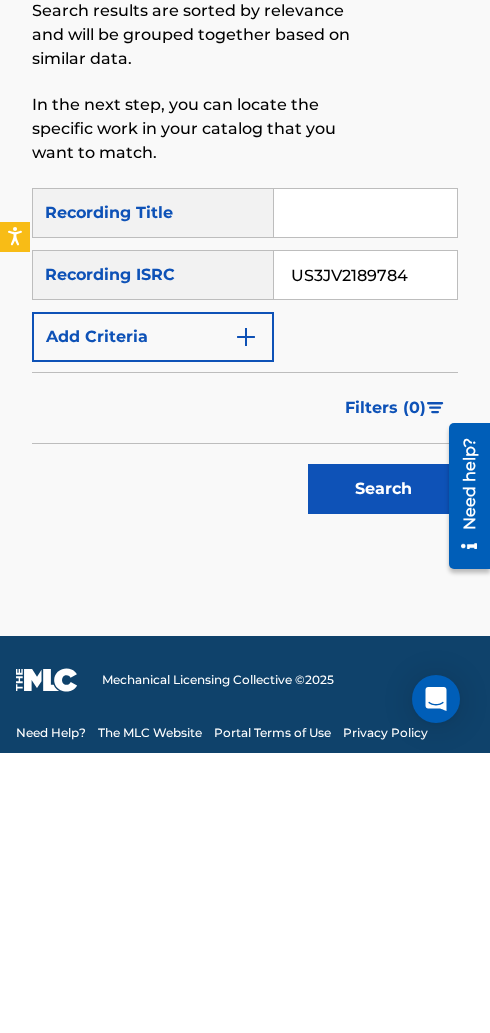 scroll, scrollTop: 305, scrollLeft: 0, axis: vertical 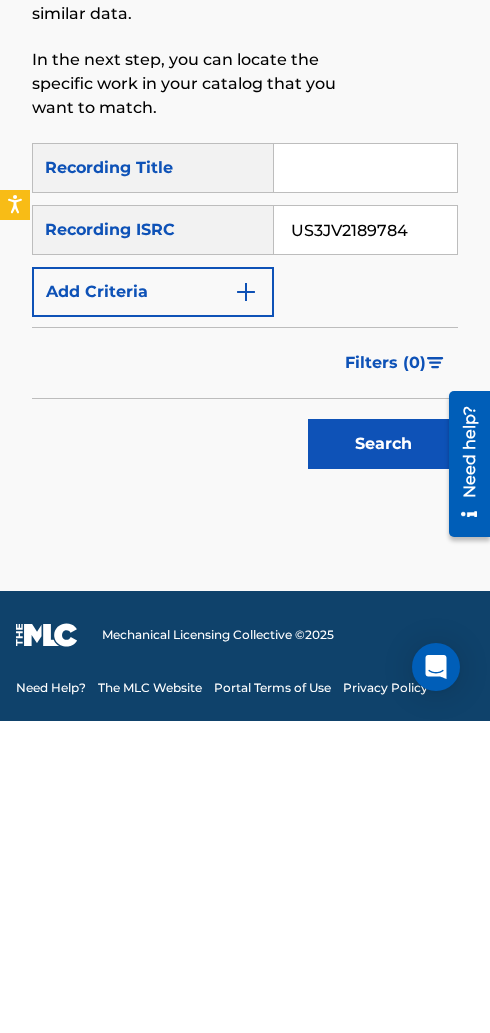 type on "US3JV2189784" 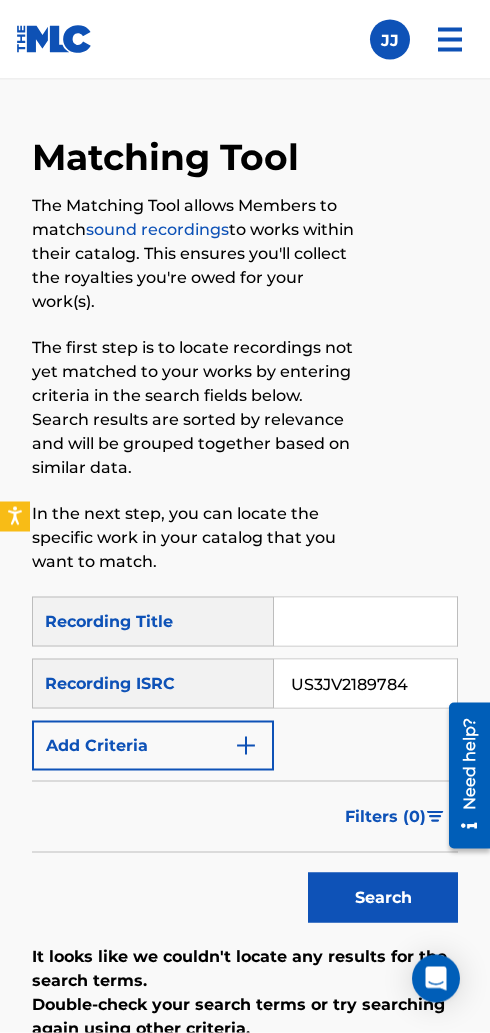 scroll, scrollTop: 0, scrollLeft: 0, axis: both 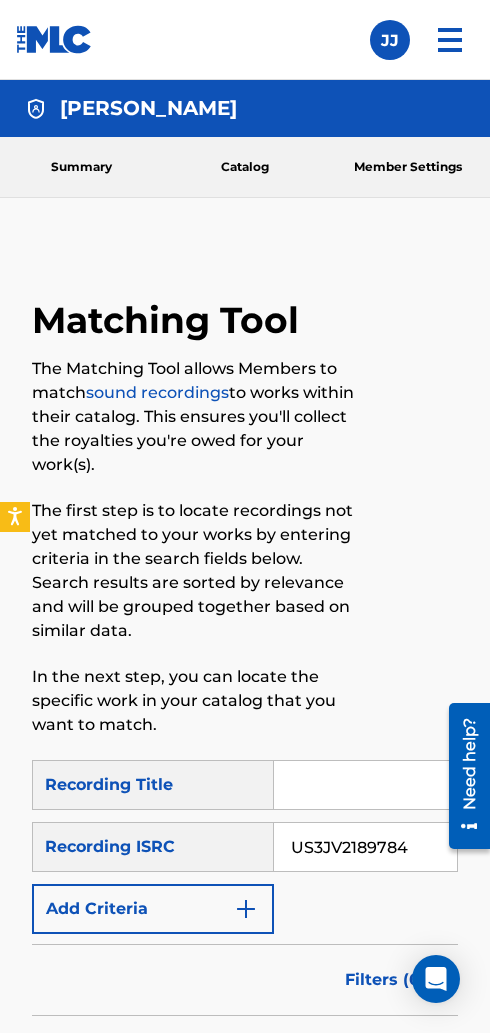 click at bounding box center [450, 40] 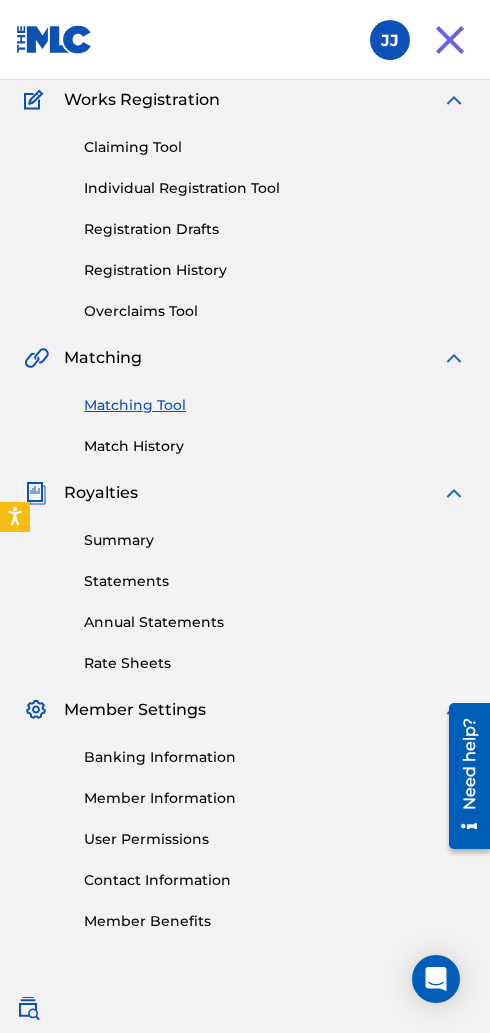scroll, scrollTop: 165, scrollLeft: 0, axis: vertical 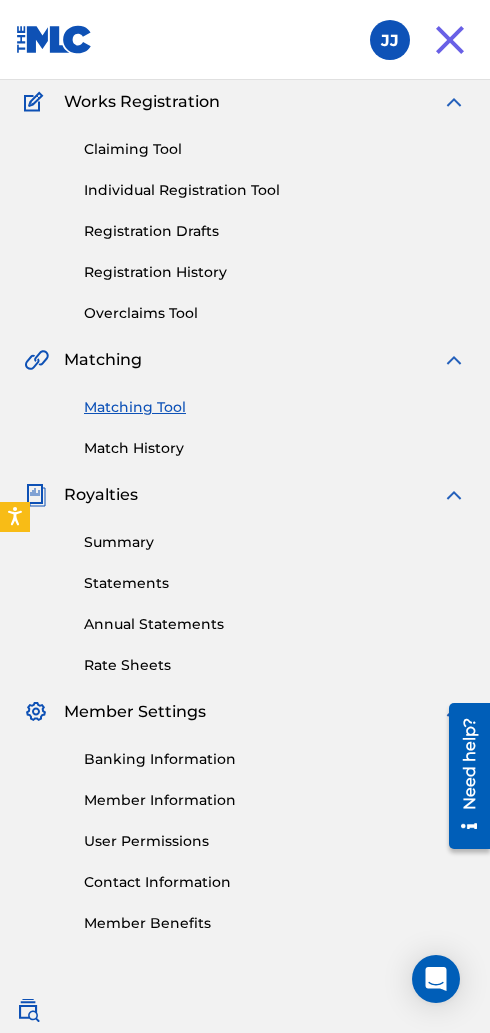 click at bounding box center (28, 1010) 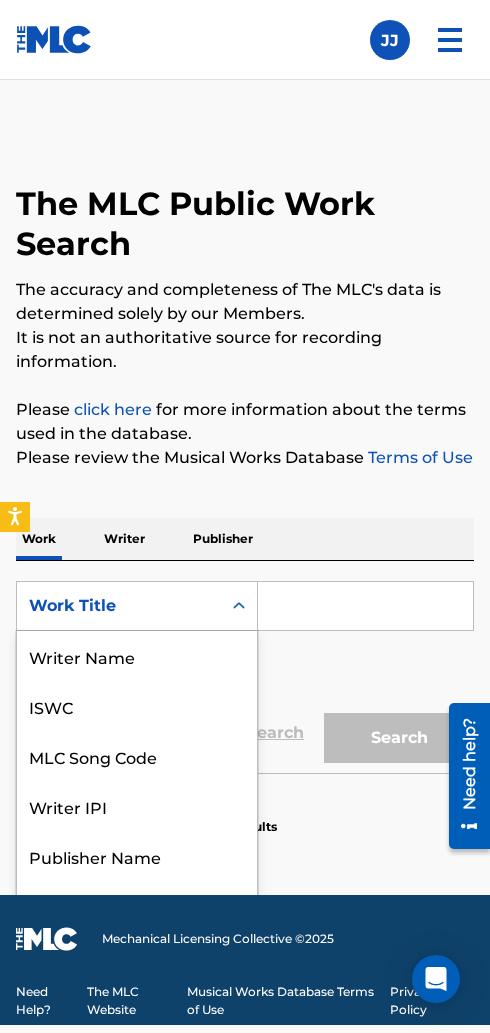 scroll, scrollTop: 0, scrollLeft: 0, axis: both 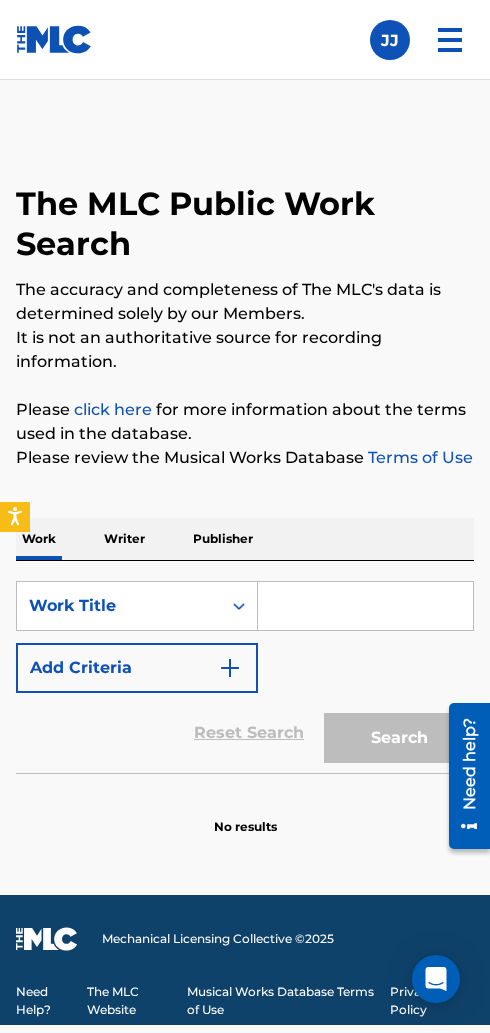 click on "Writer" at bounding box center (124, 539) 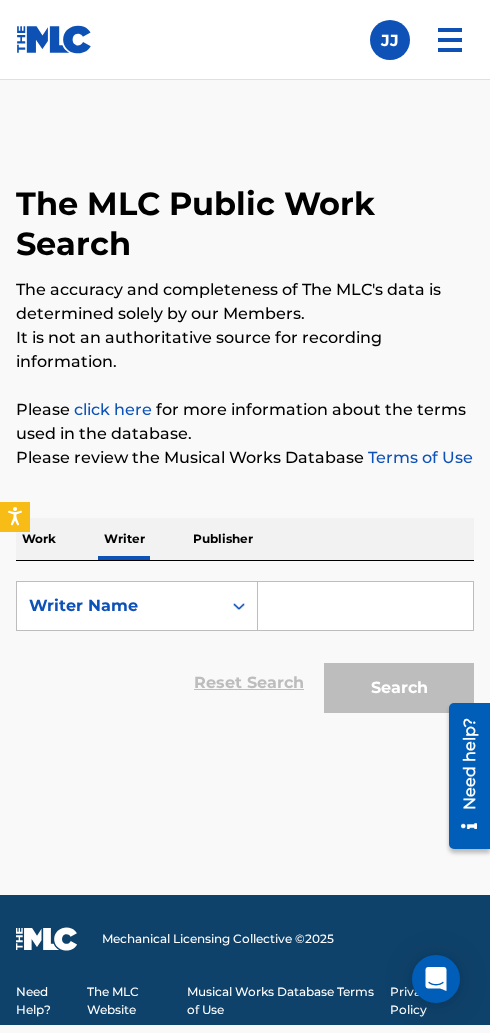 click on "Publisher" at bounding box center (223, 539) 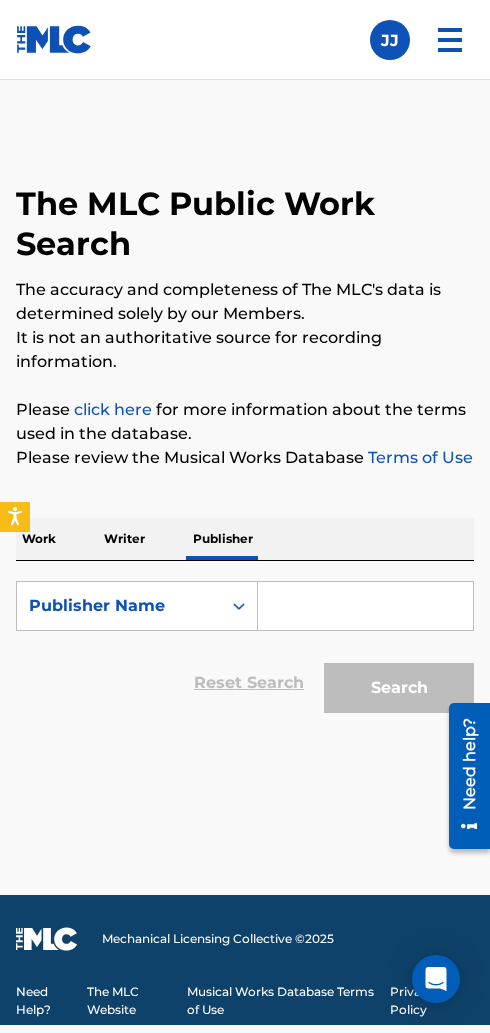 click on "Work" at bounding box center (39, 539) 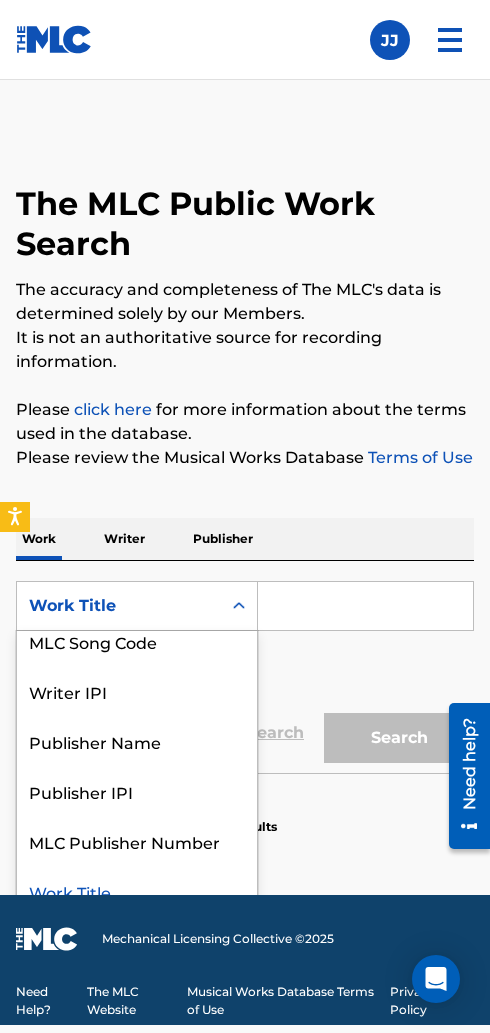 scroll, scrollTop: 115, scrollLeft: 0, axis: vertical 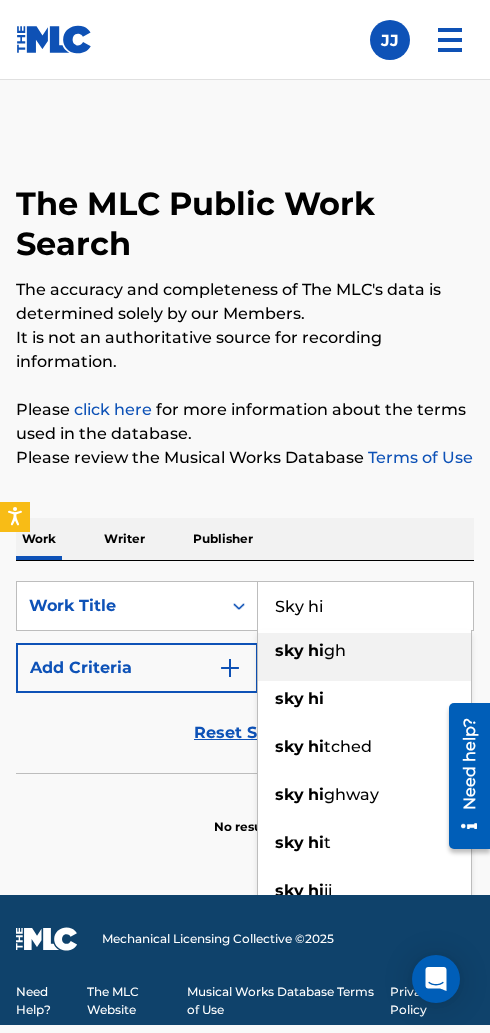 click at bounding box center (306, 650) 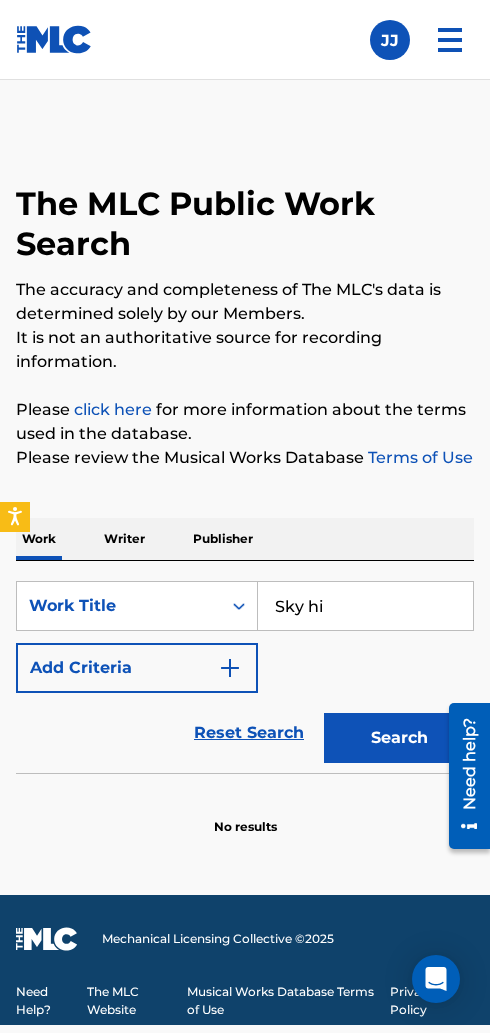 type on "sky high" 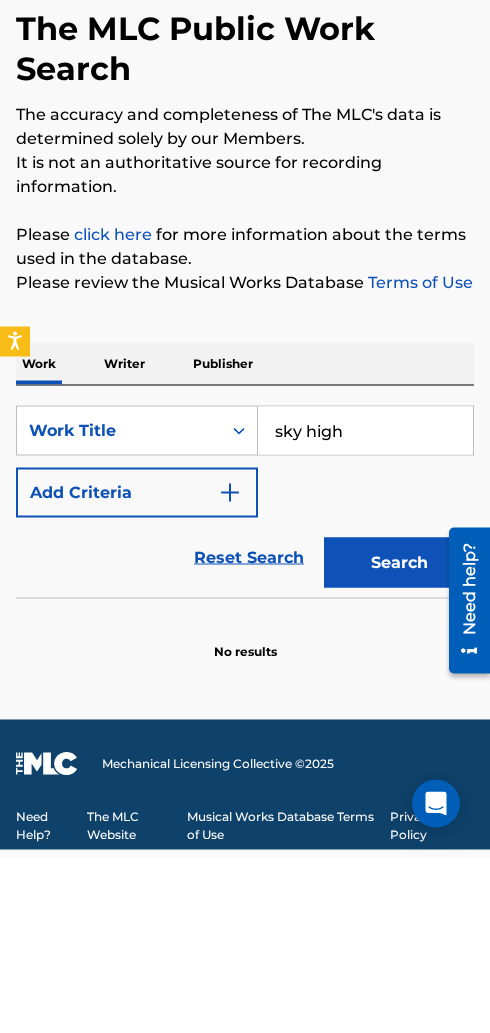 click on "Add Criteria" at bounding box center (137, 668) 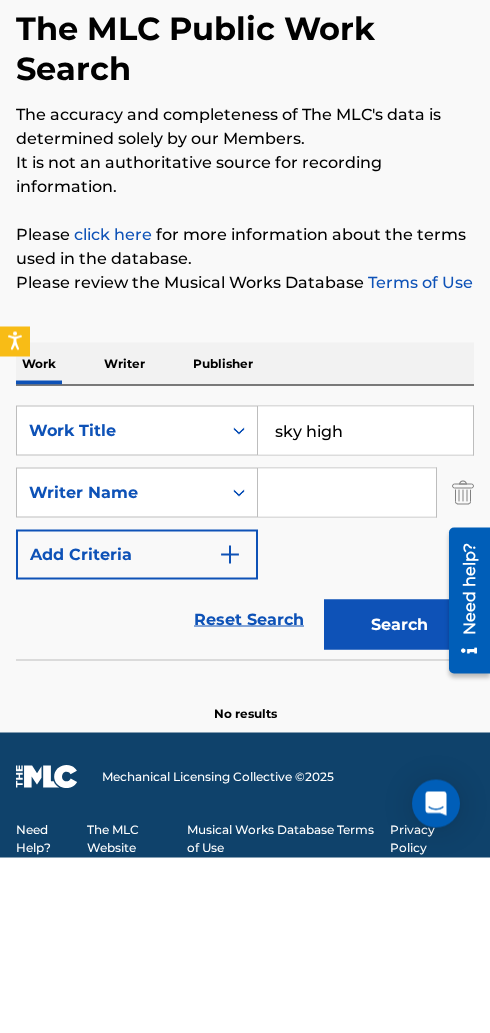 scroll, scrollTop: 101, scrollLeft: 0, axis: vertical 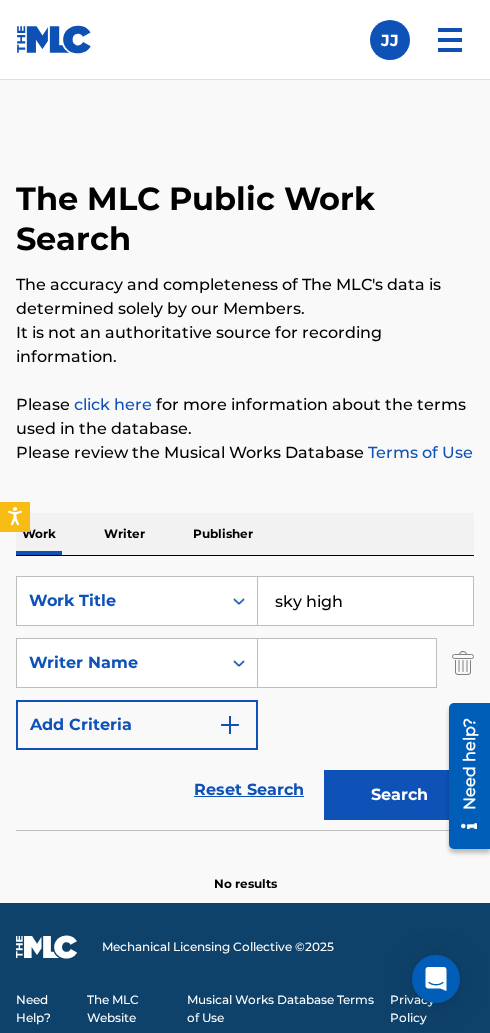 click on "Writer Name" at bounding box center (119, 663) 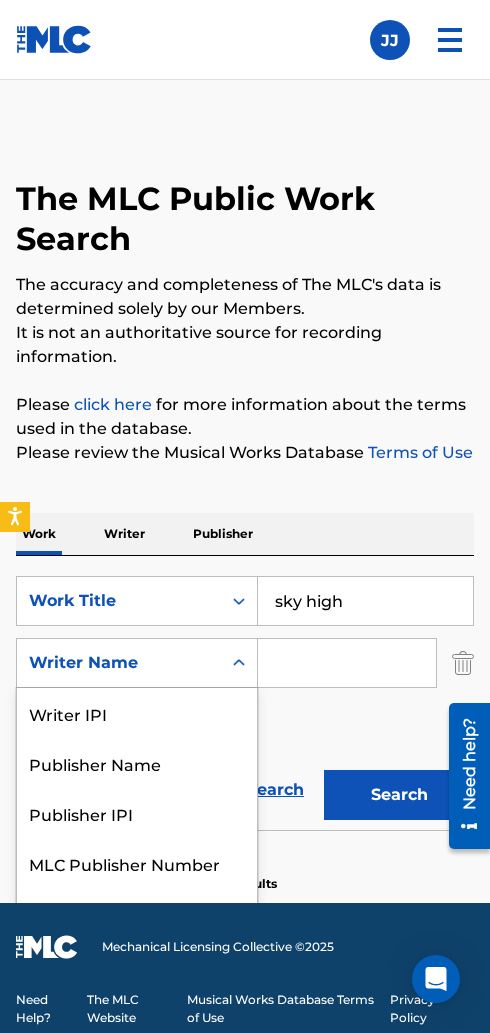 click at bounding box center [463, 663] 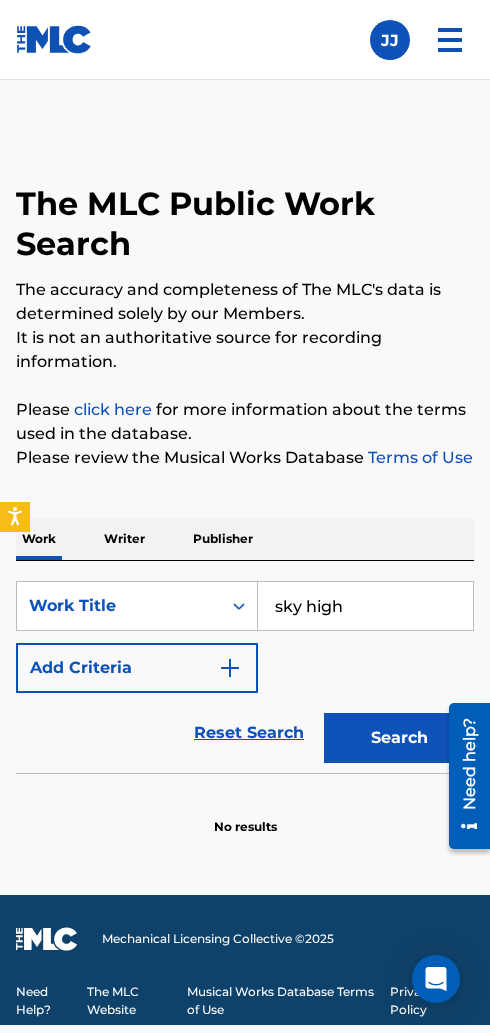 click on "Search" at bounding box center (399, 738) 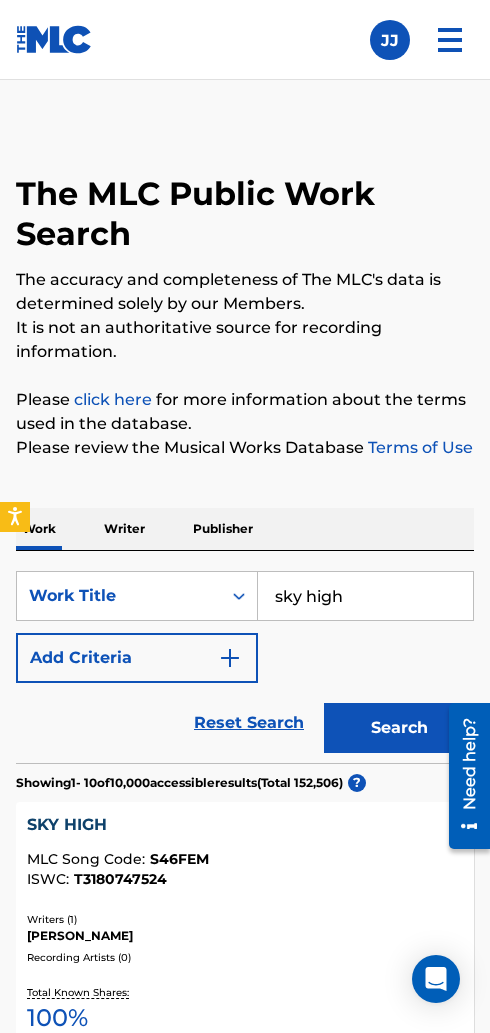 scroll, scrollTop: 0, scrollLeft: 0, axis: both 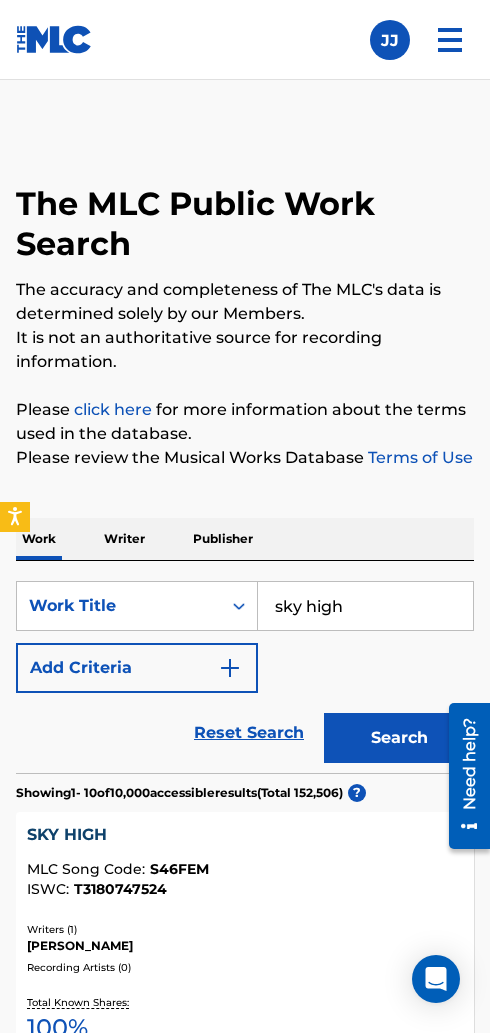 click on "Add Criteria" at bounding box center (137, 668) 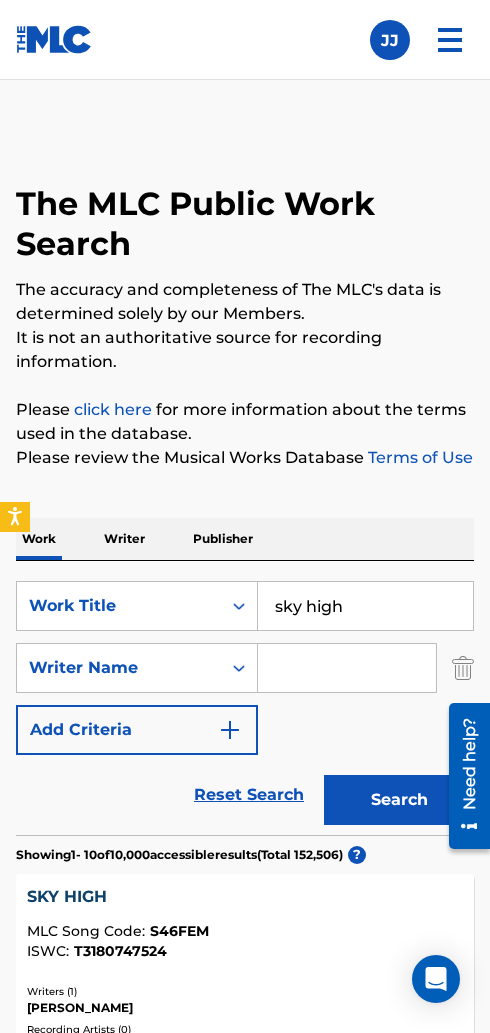 click at bounding box center (347, 668) 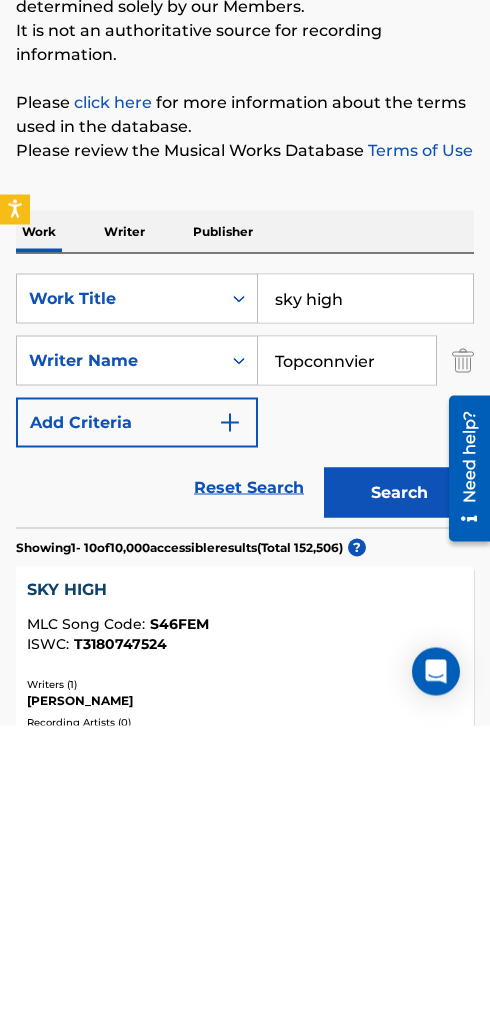 type on "Topconnvier" 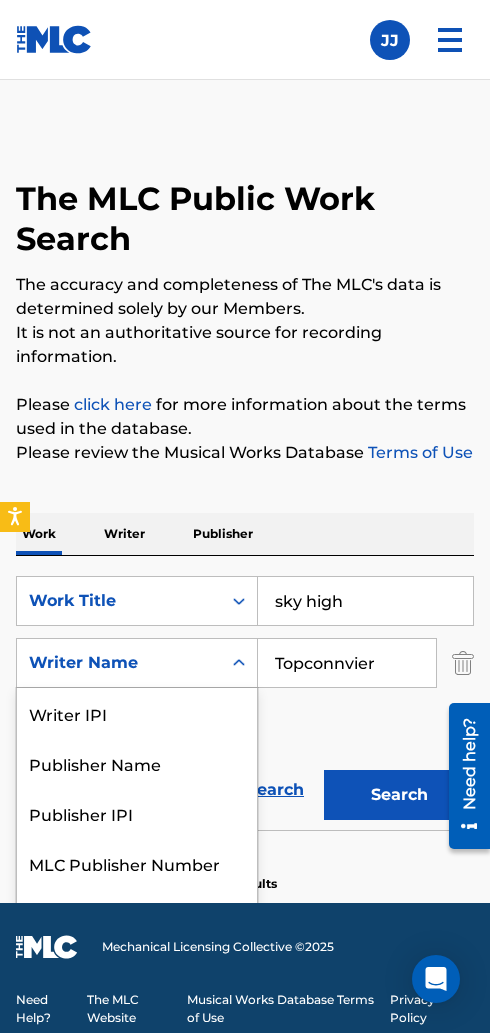 click on "Publisher Name" at bounding box center (137, 763) 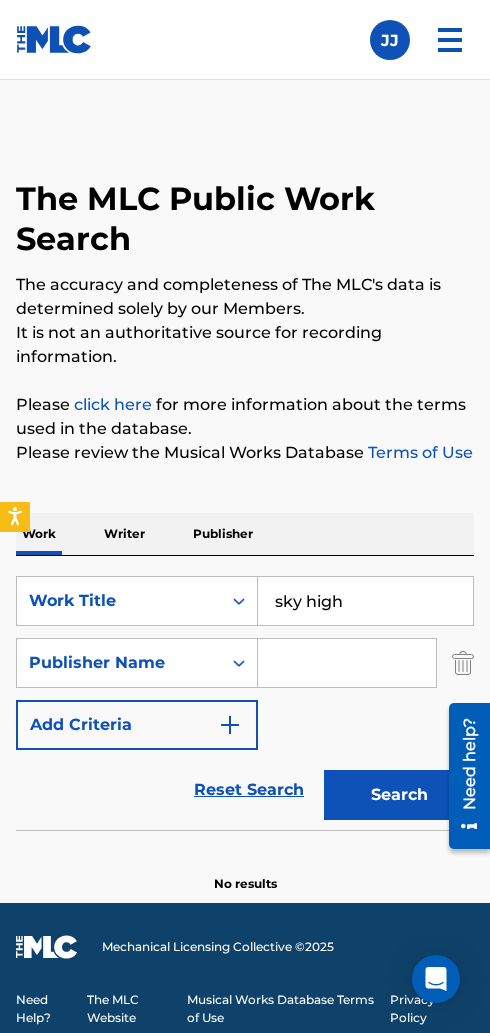 click on "Search" at bounding box center [399, 795] 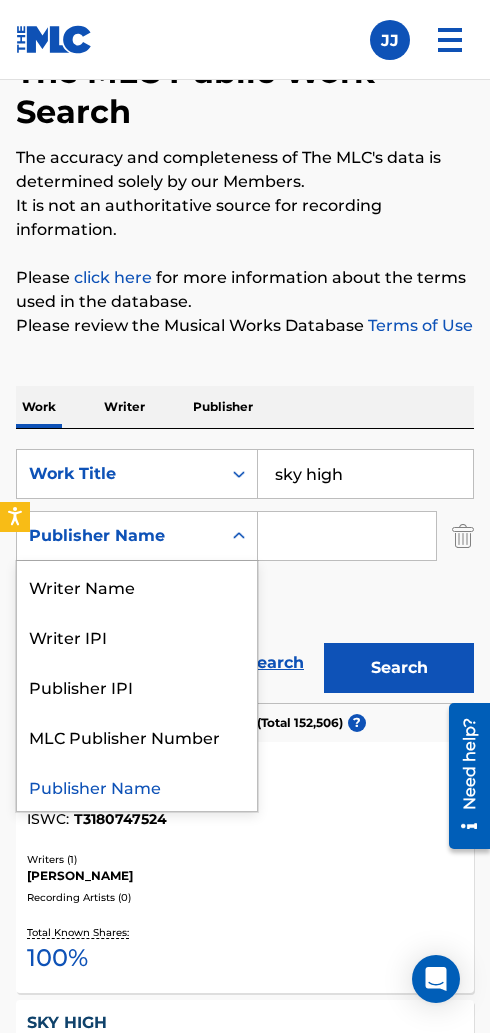 scroll, scrollTop: 121, scrollLeft: 0, axis: vertical 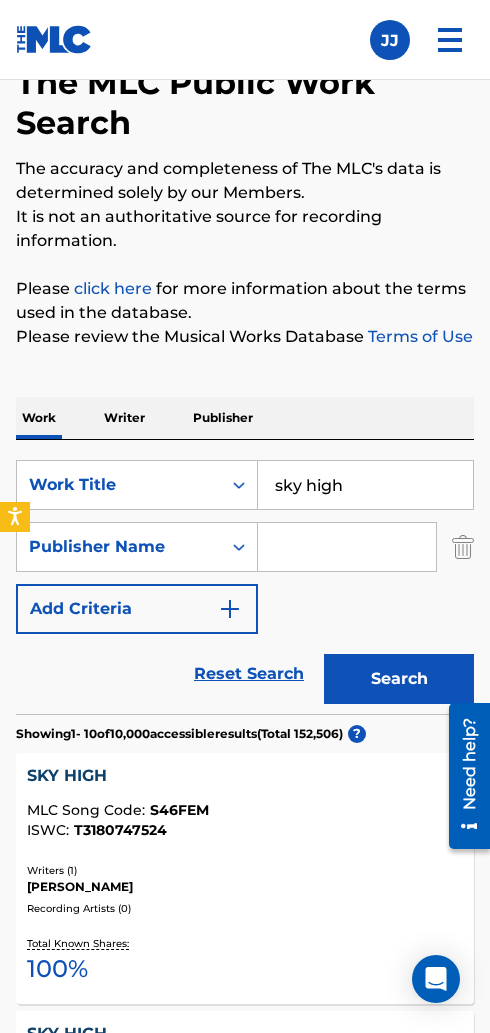 click on "SearchWithCriteriad8287b83-242d-4515-9309-de4b0d3b7143 Work Title sky high SearchWithCriteria2f6e5abf-fc1d-4fc3-a81e-8de59d6ef0a6 Publisher Name Add Criteria" at bounding box center (245, 547) 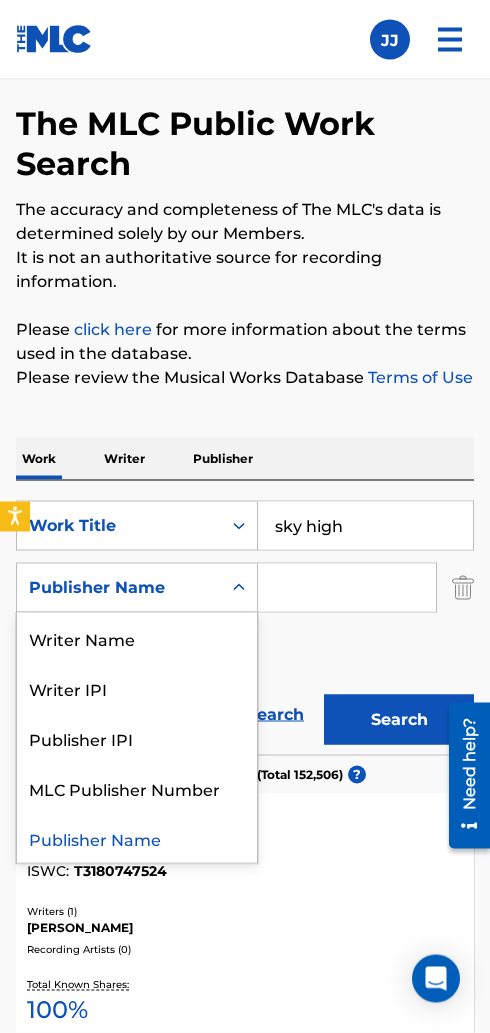 scroll, scrollTop: 81, scrollLeft: 0, axis: vertical 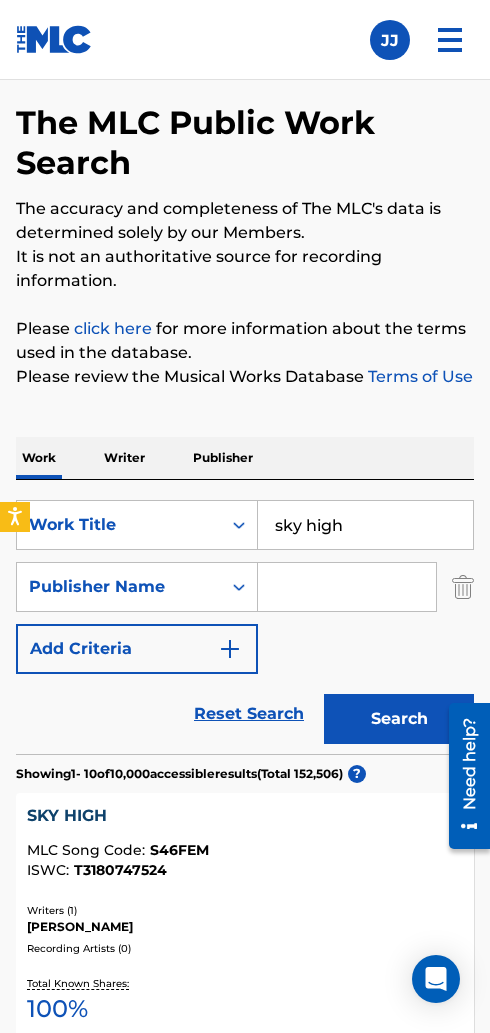 click on "SearchWithCriteriad8287b83-242d-4515-9309-de4b0d3b7143 Work Title sky high SearchWithCriteria2f6e5abf-fc1d-4fc3-a81e-8de59d6ef0a6 Publisher Name Add Criteria" at bounding box center [245, 587] 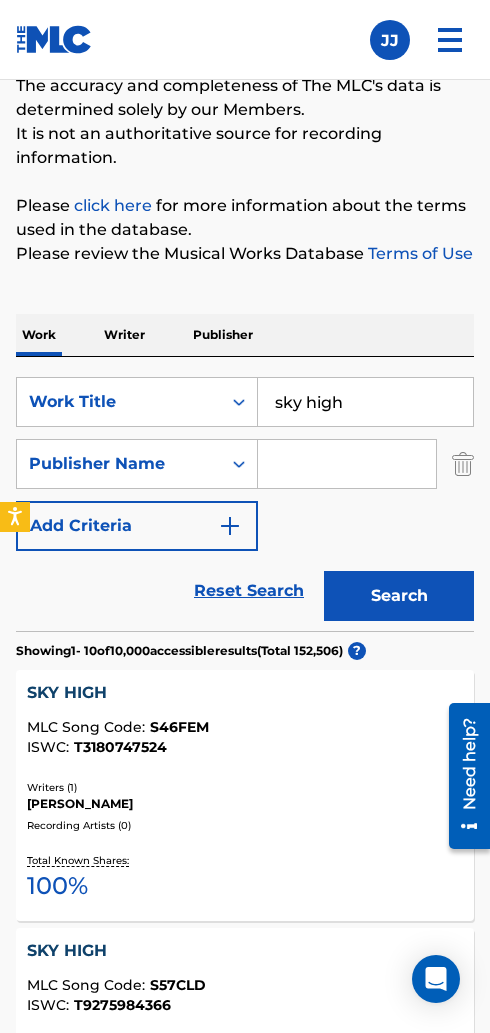 scroll, scrollTop: 0, scrollLeft: 0, axis: both 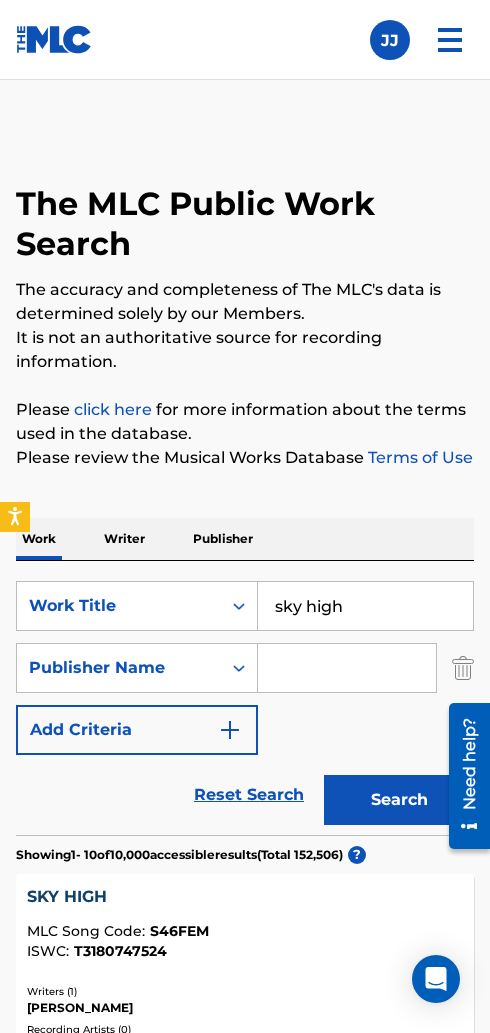 click at bounding box center [450, 40] 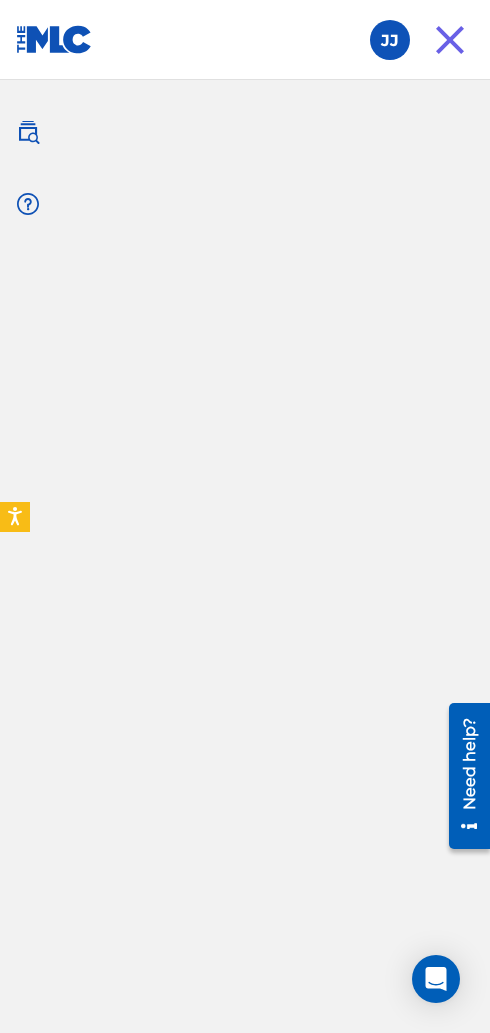 click at bounding box center (28, 132) 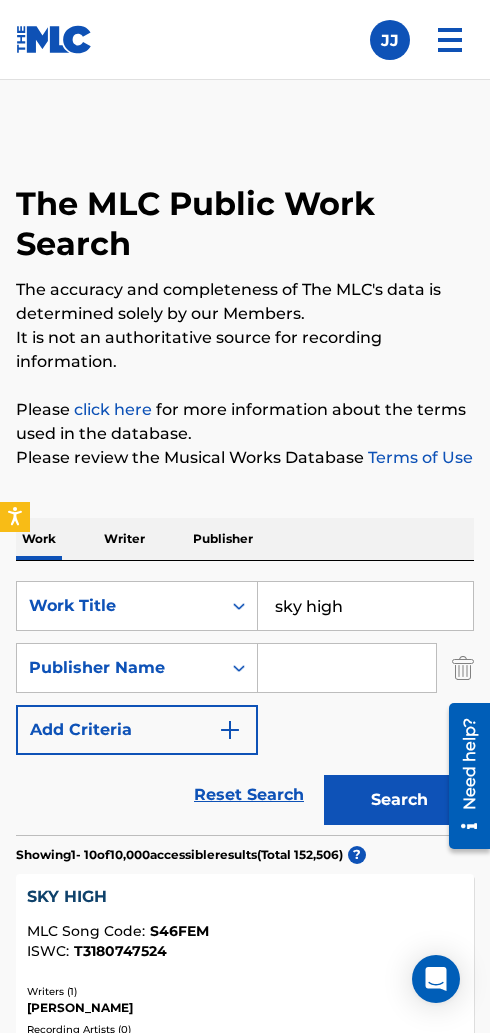 click at bounding box center (450, 40) 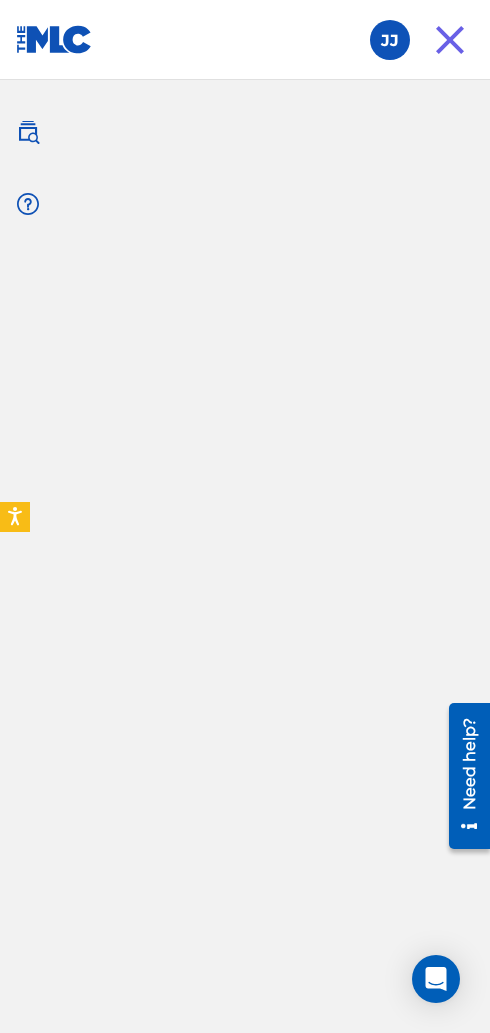click at bounding box center (450, 40) 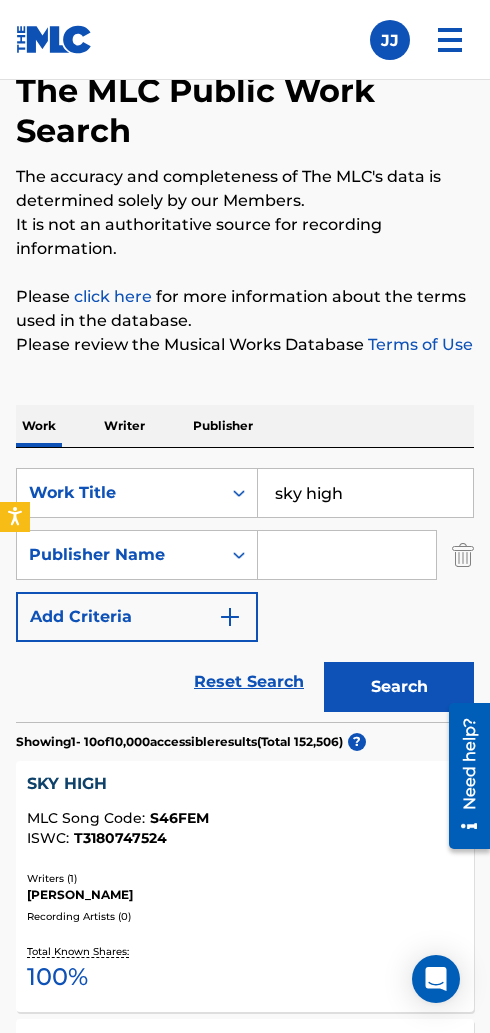 scroll, scrollTop: 0, scrollLeft: 0, axis: both 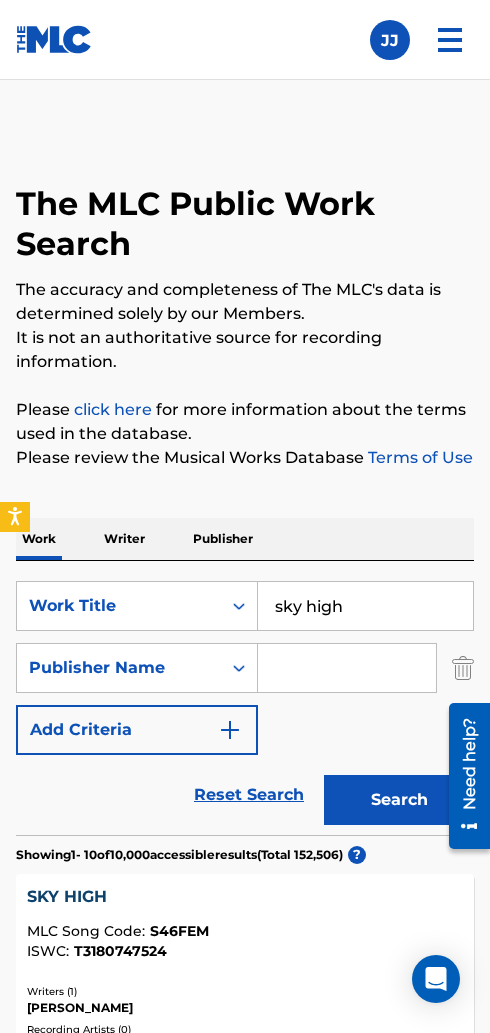 click at bounding box center (54, 39) 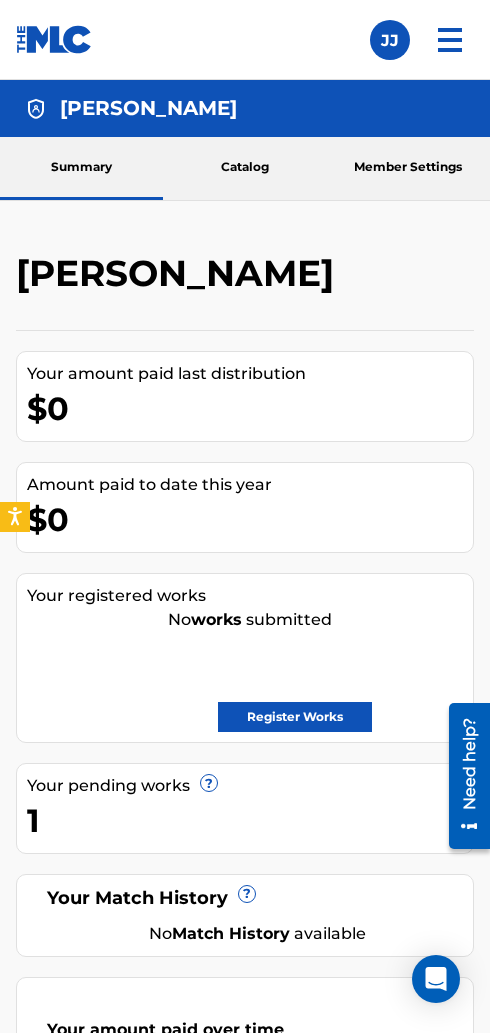 click on "Member Settings" at bounding box center [408, 168] 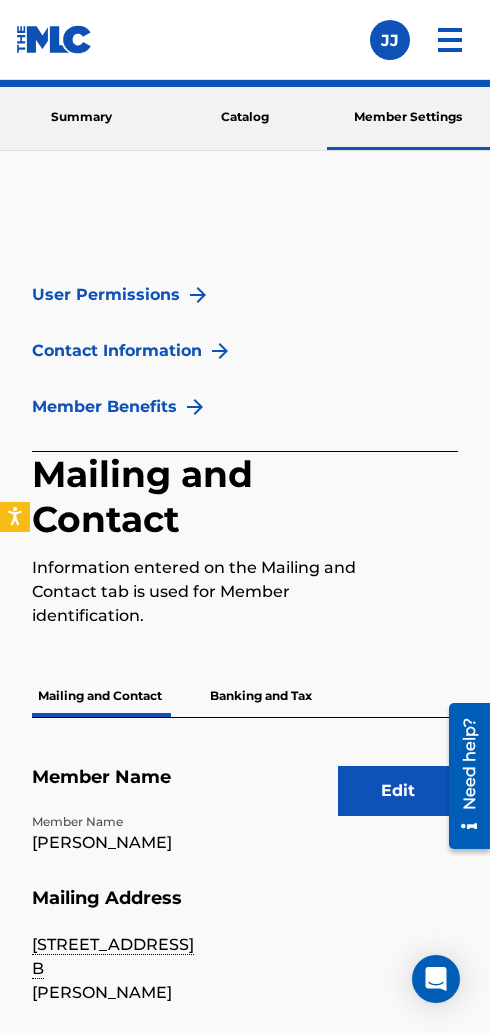 scroll, scrollTop: 50, scrollLeft: 0, axis: vertical 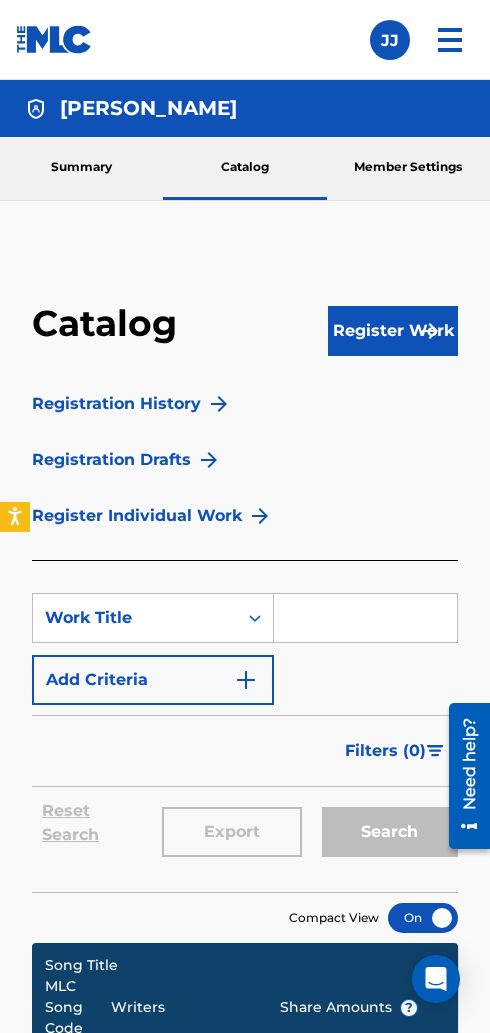 click at bounding box center (54, 39) 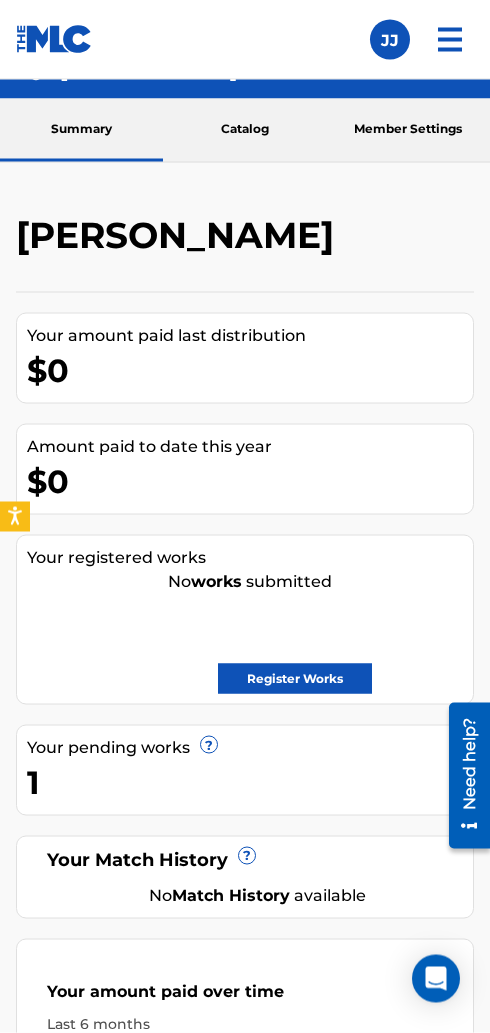 scroll, scrollTop: 39, scrollLeft: 0, axis: vertical 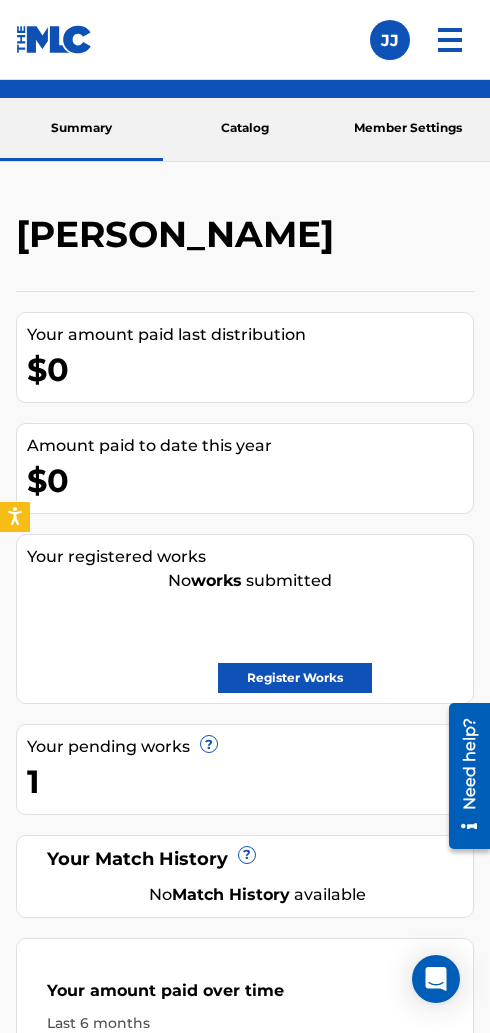 click at bounding box center [450, 40] 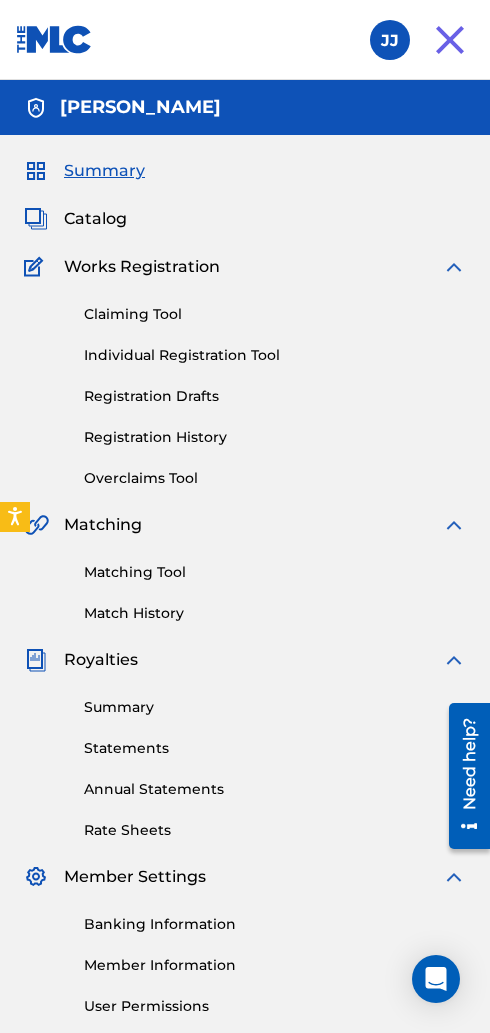click on "Claiming Tool" at bounding box center (275, 314) 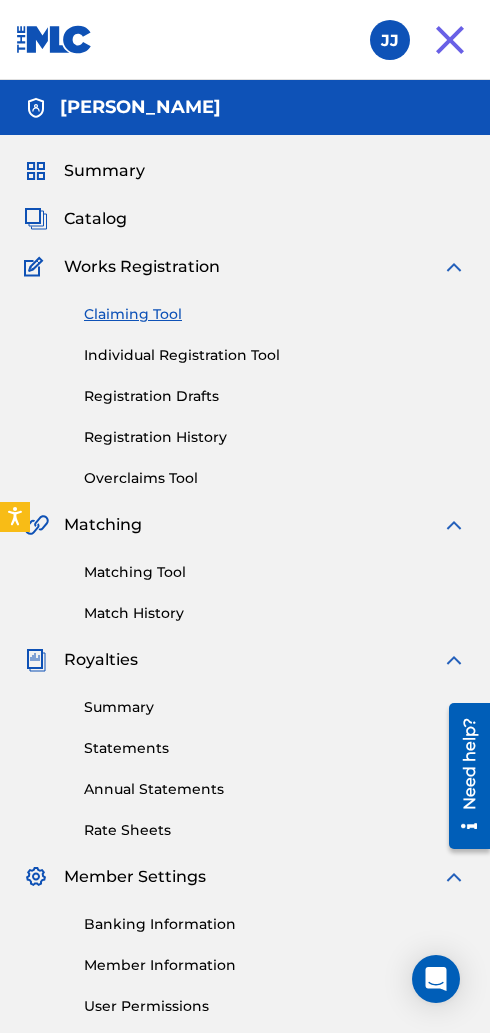 scroll, scrollTop: 71, scrollLeft: 0, axis: vertical 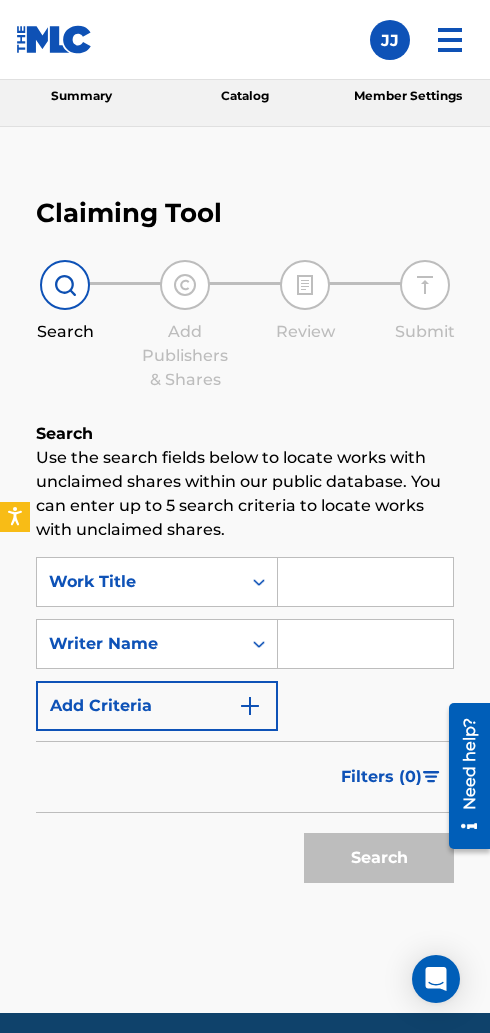 click at bounding box center (365, 582) 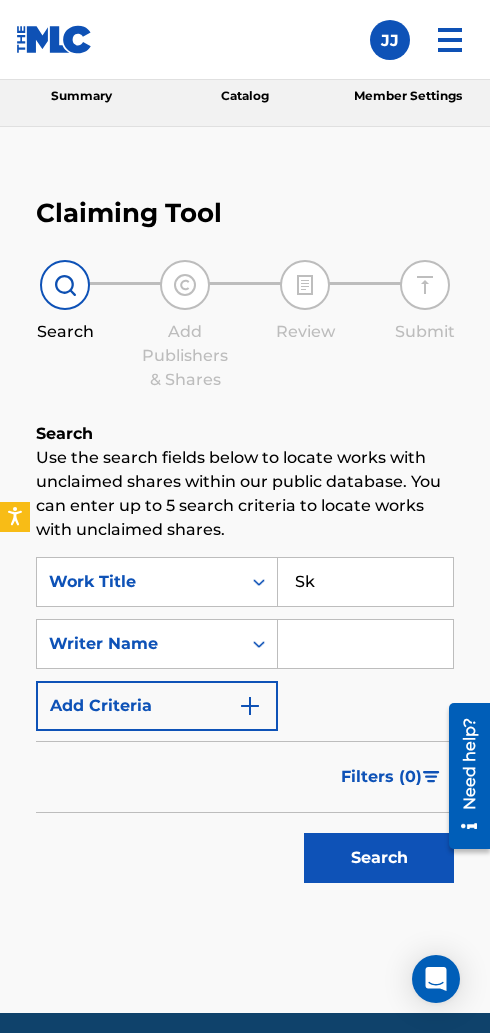 type on "S" 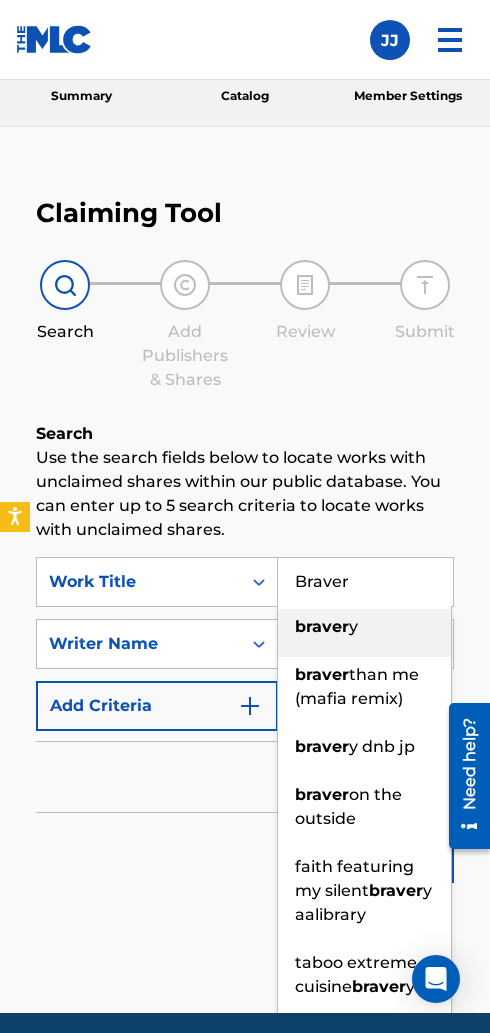 type on "Braver" 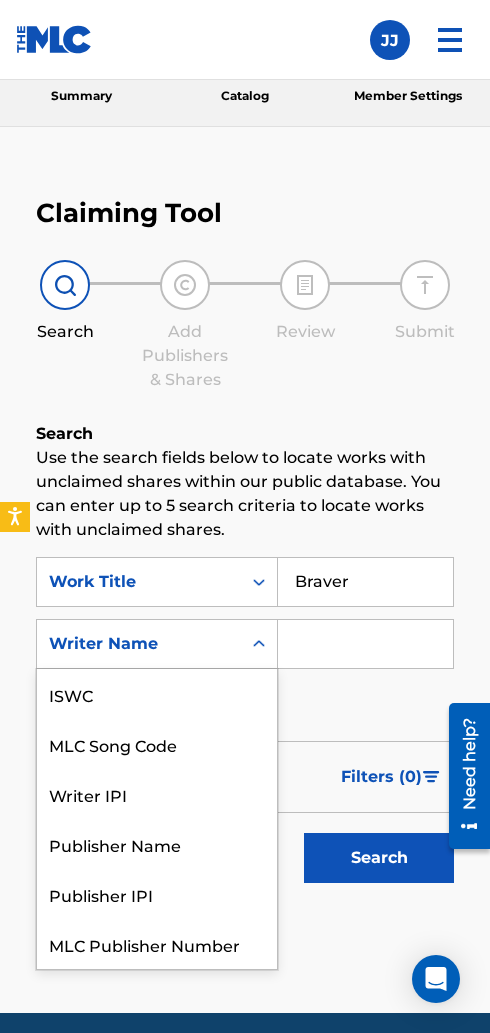 scroll, scrollTop: 50, scrollLeft: 0, axis: vertical 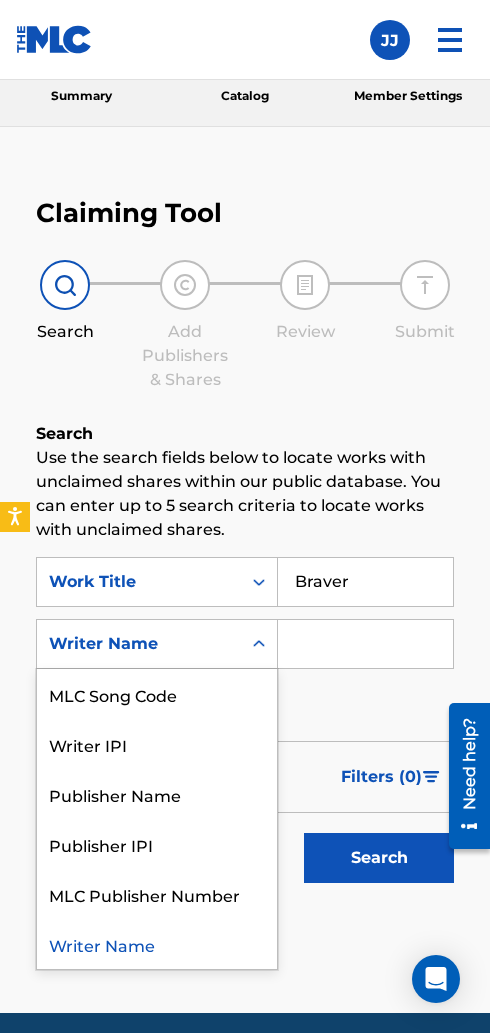 click at bounding box center [365, 644] 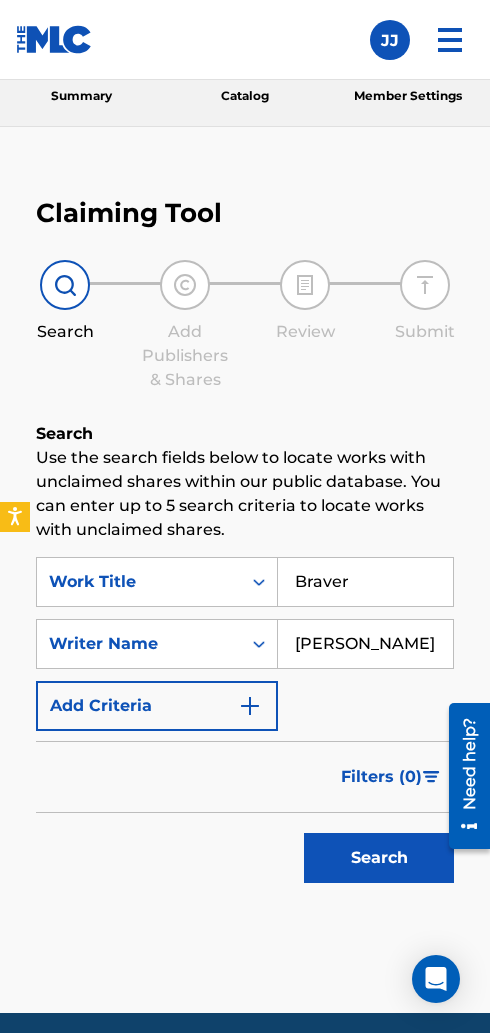 type on "[PERSON_NAME]" 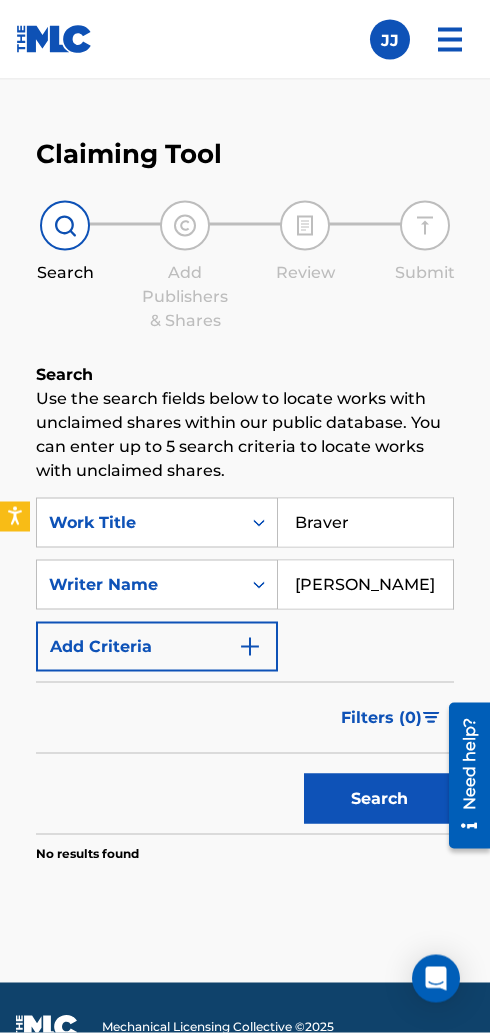 scroll, scrollTop: 128, scrollLeft: 0, axis: vertical 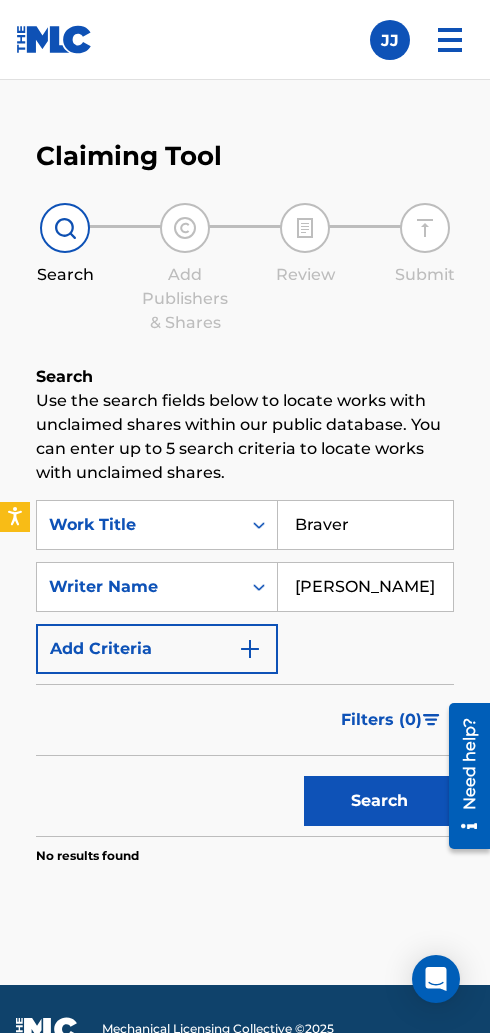 click on "Search" at bounding box center [379, 801] 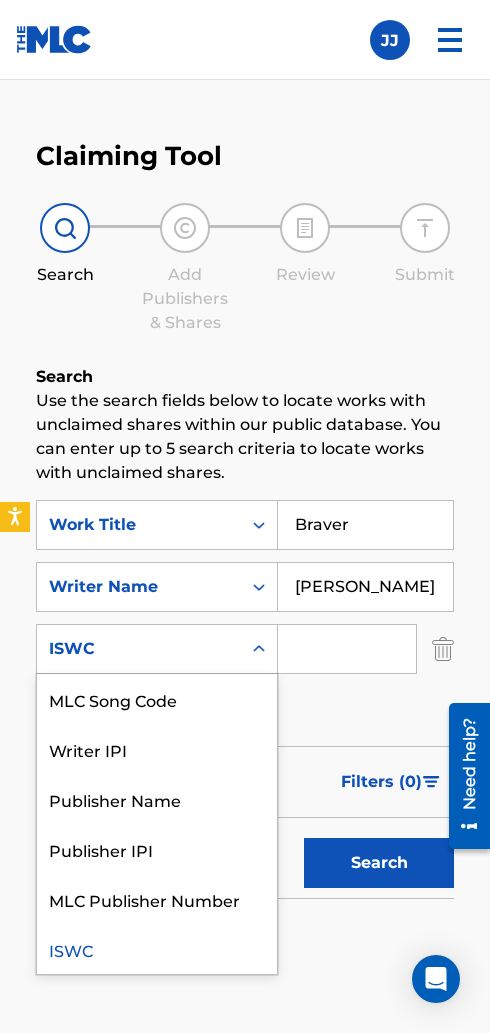 click at bounding box center (443, 649) 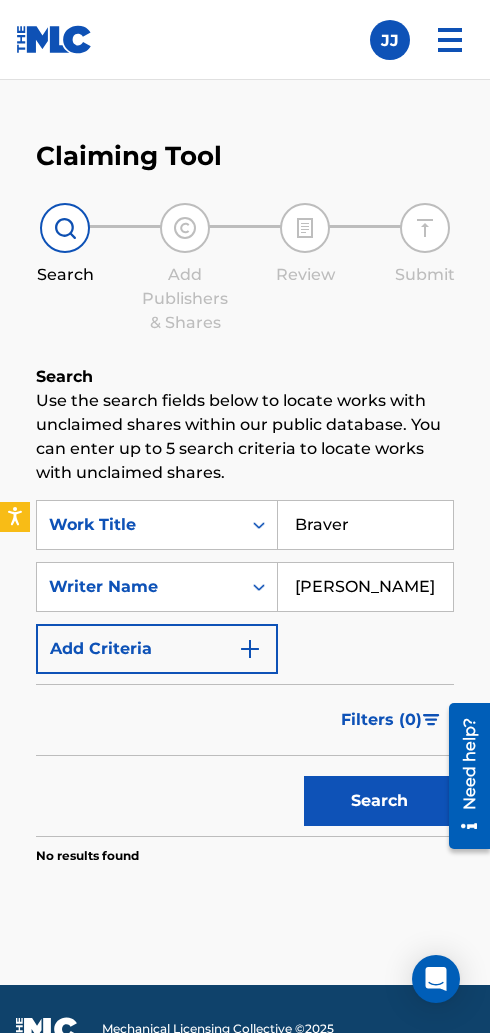 click on "[PERSON_NAME]" at bounding box center [365, 587] 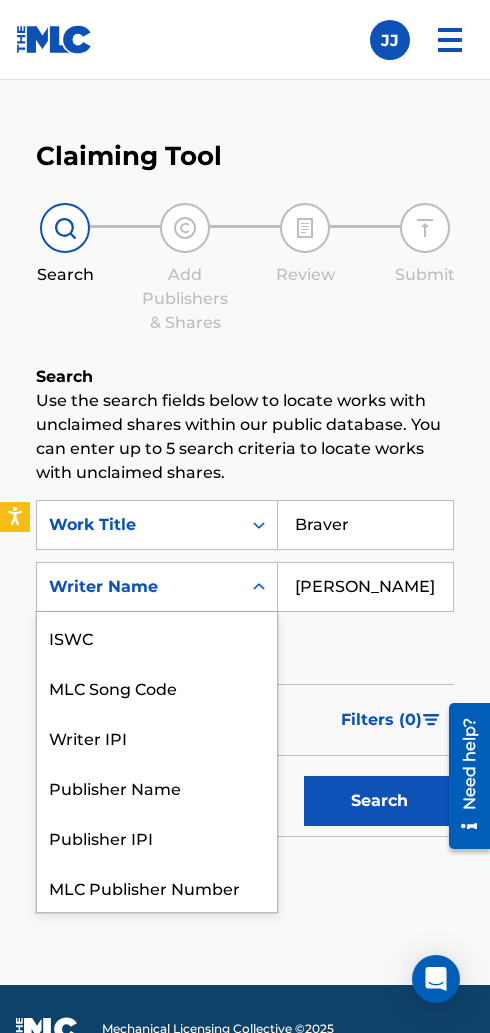 scroll, scrollTop: 50, scrollLeft: 0, axis: vertical 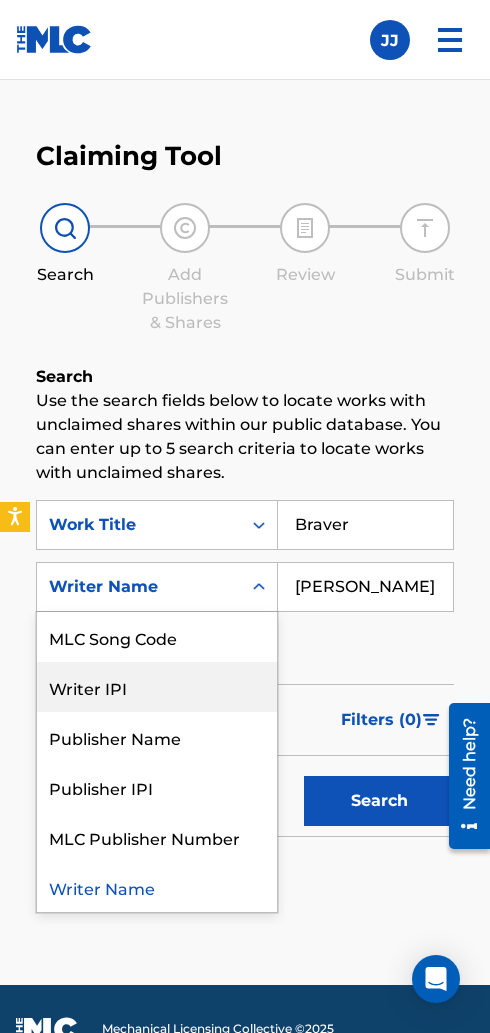 click on "Writer IPI" at bounding box center (157, 687) 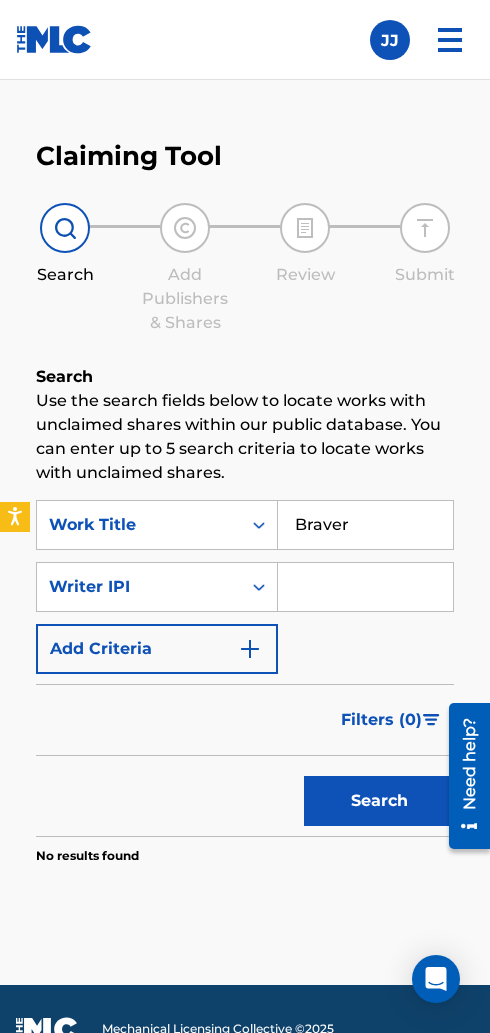 click at bounding box center [365, 587] 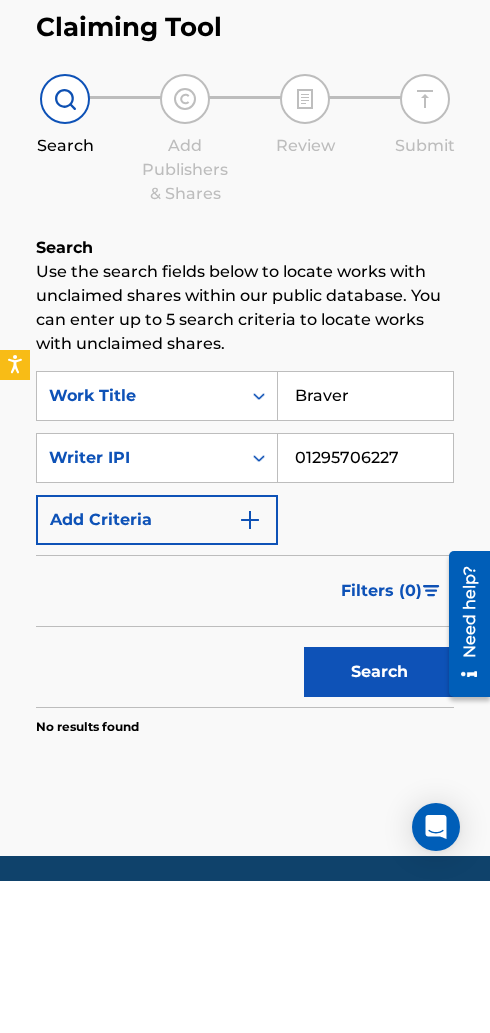 type on "01295706227" 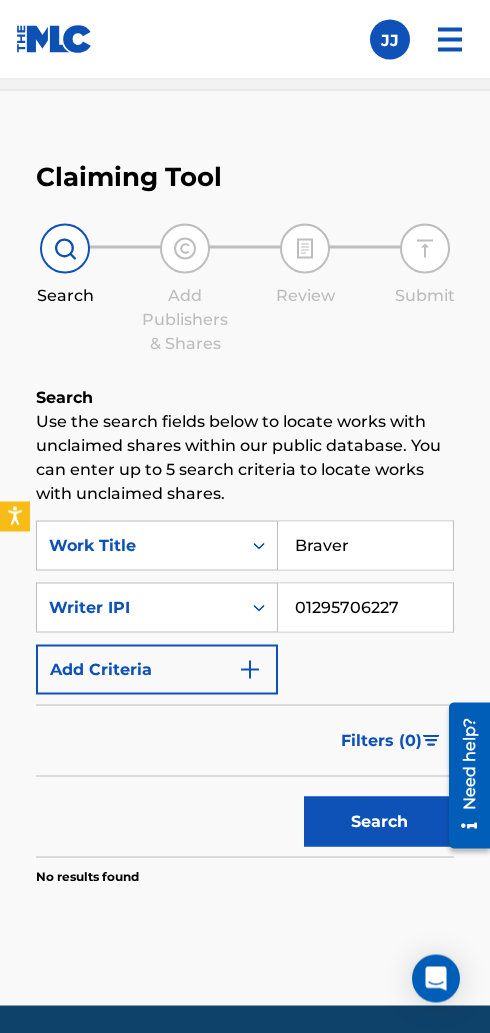 scroll, scrollTop: 0, scrollLeft: 0, axis: both 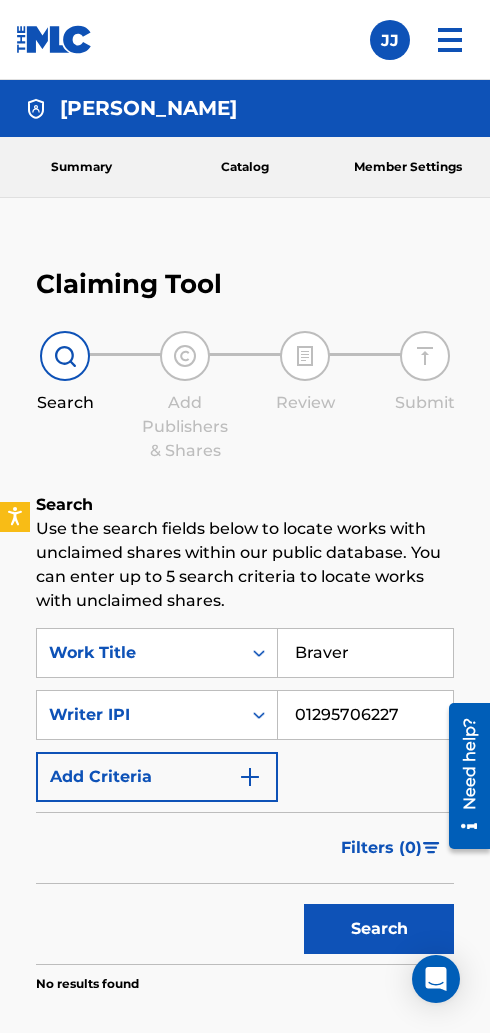 click at bounding box center [450, 40] 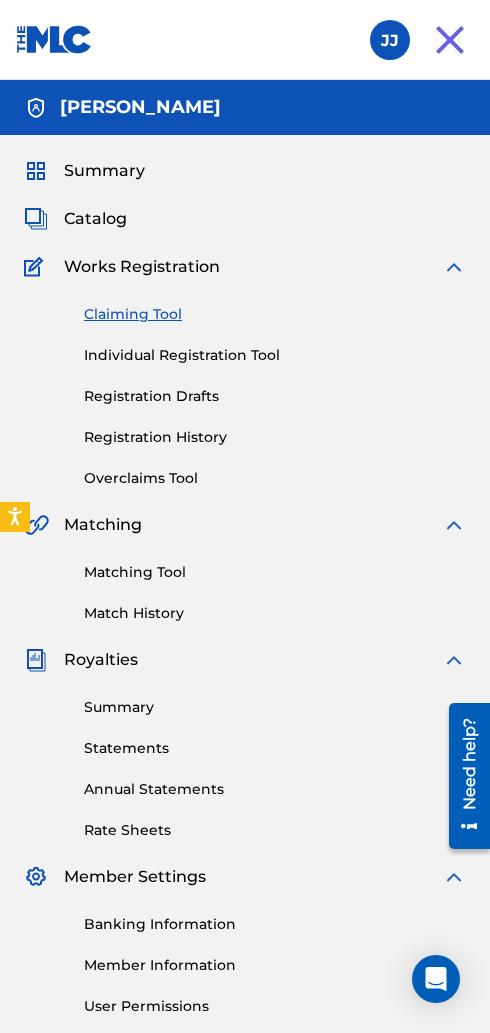 click on "Individual Registration Tool" at bounding box center [275, 355] 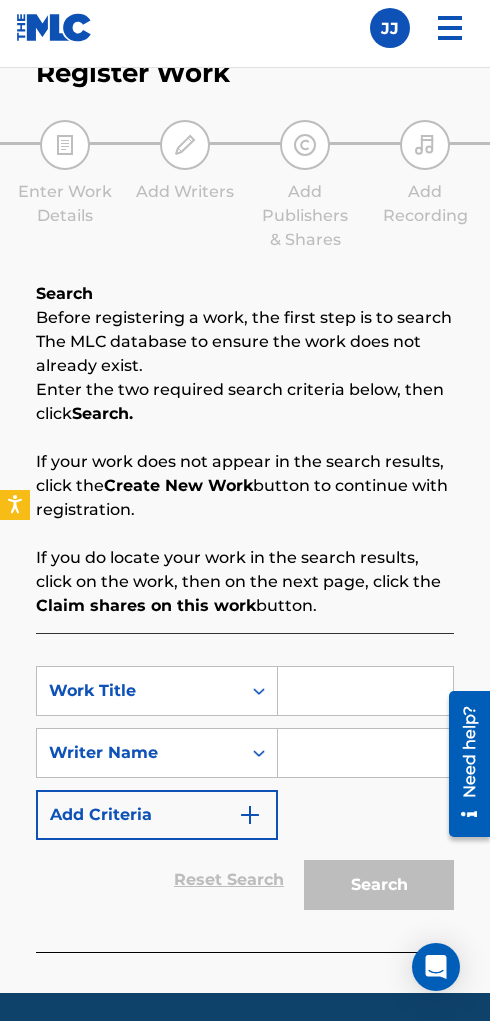 scroll, scrollTop: 199, scrollLeft: 0, axis: vertical 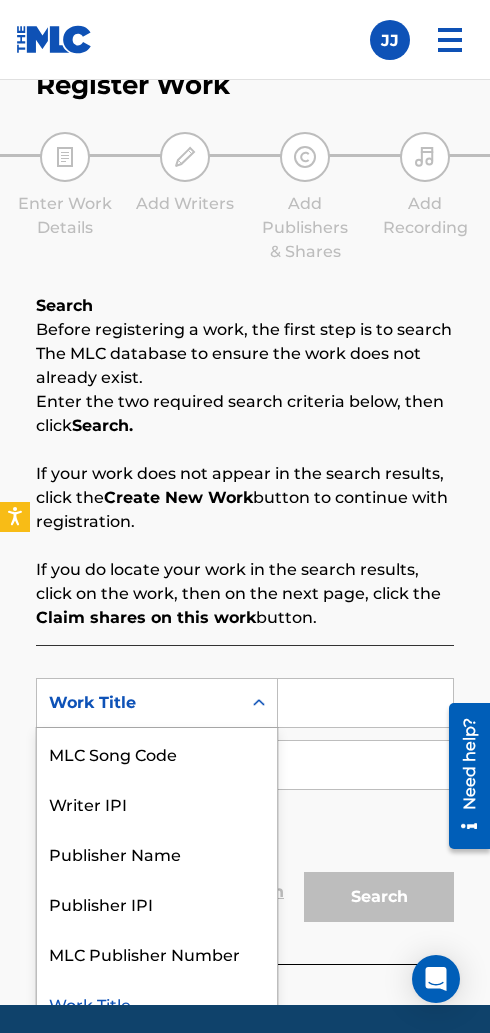 click at bounding box center [365, 703] 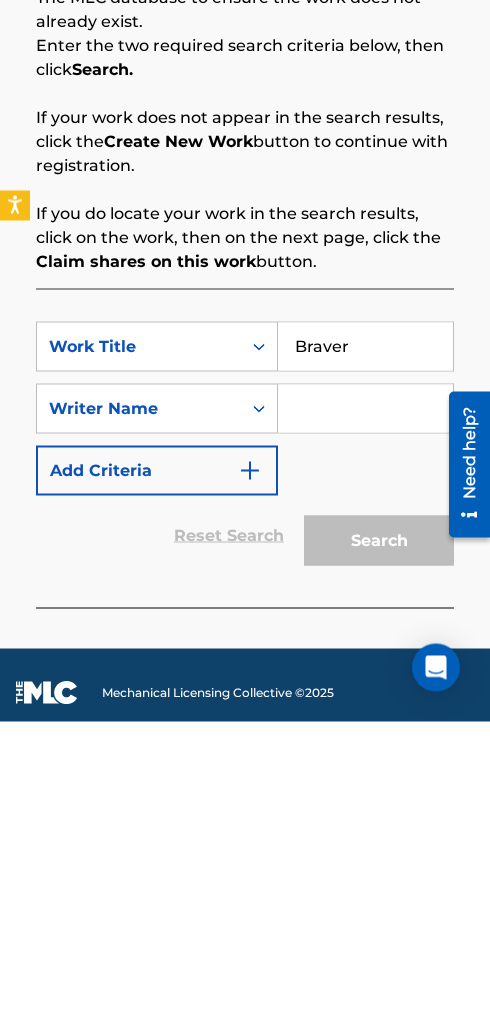 type on "Braver" 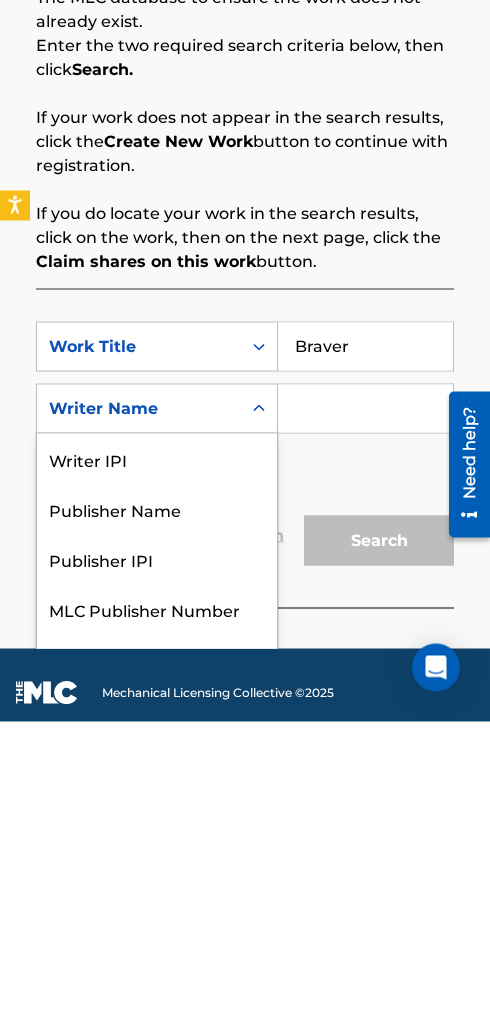 scroll, scrollTop: 300, scrollLeft: 0, axis: vertical 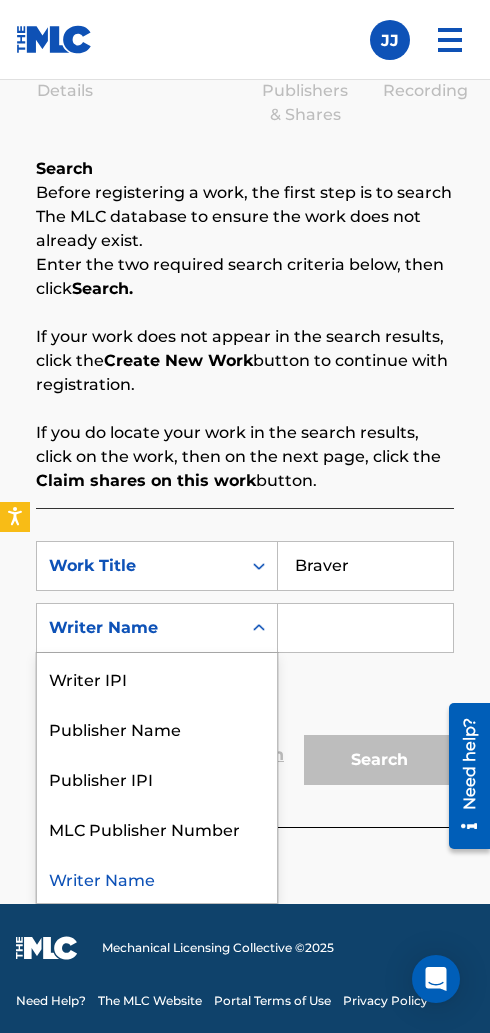 click on "Writer IPI" at bounding box center (157, 678) 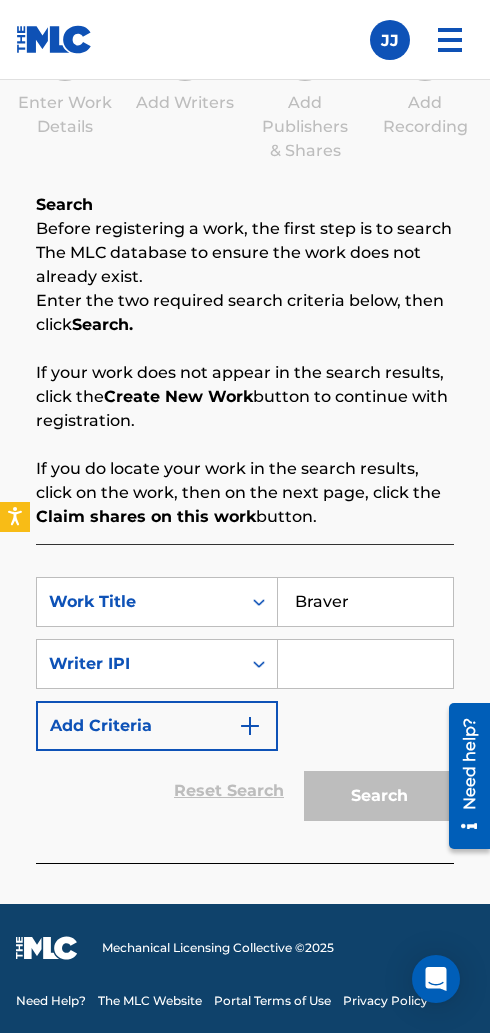 click at bounding box center (365, 664) 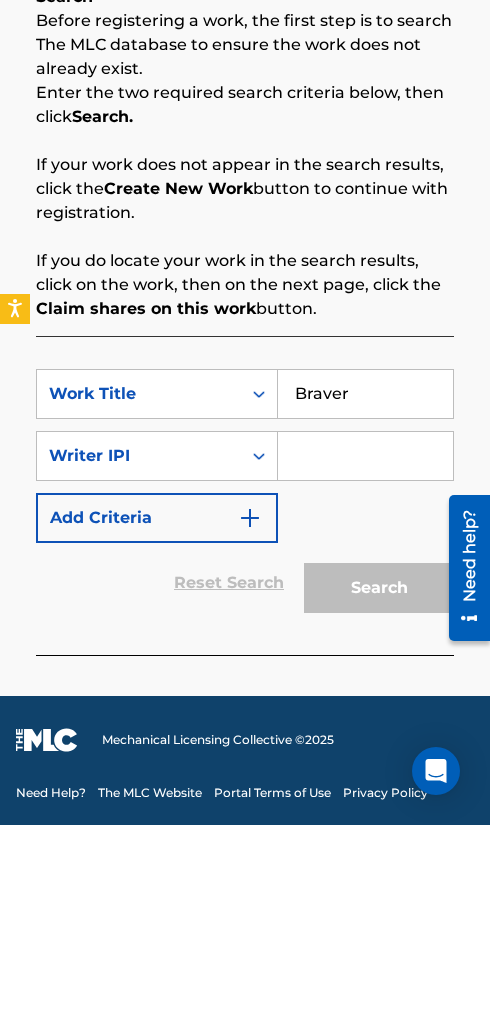 paste on "01295706227" 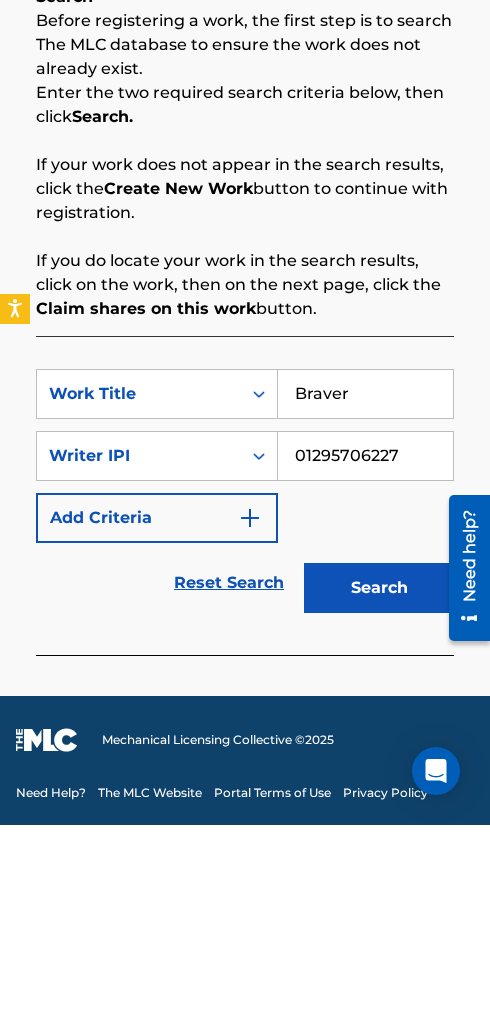 type on "01295706227" 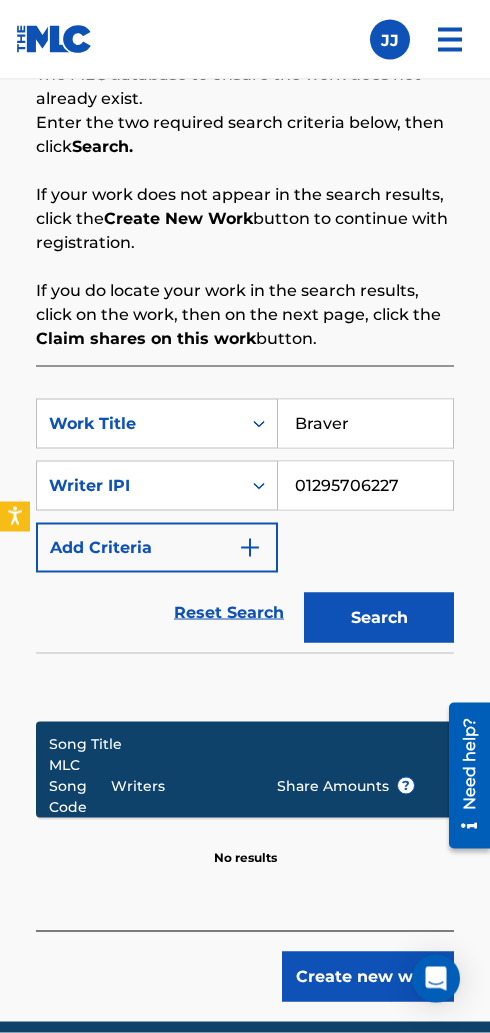 scroll, scrollTop: 495, scrollLeft: 0, axis: vertical 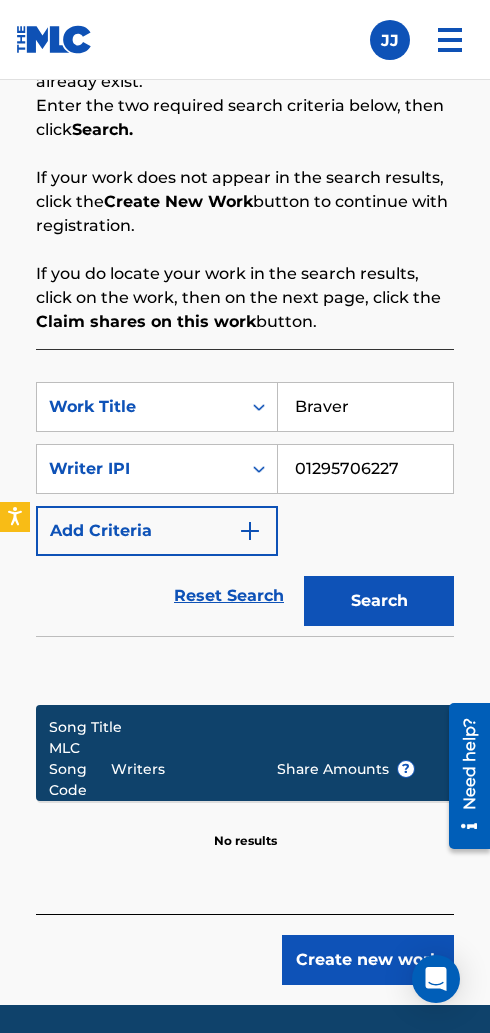 click on "Create new work" at bounding box center [368, 960] 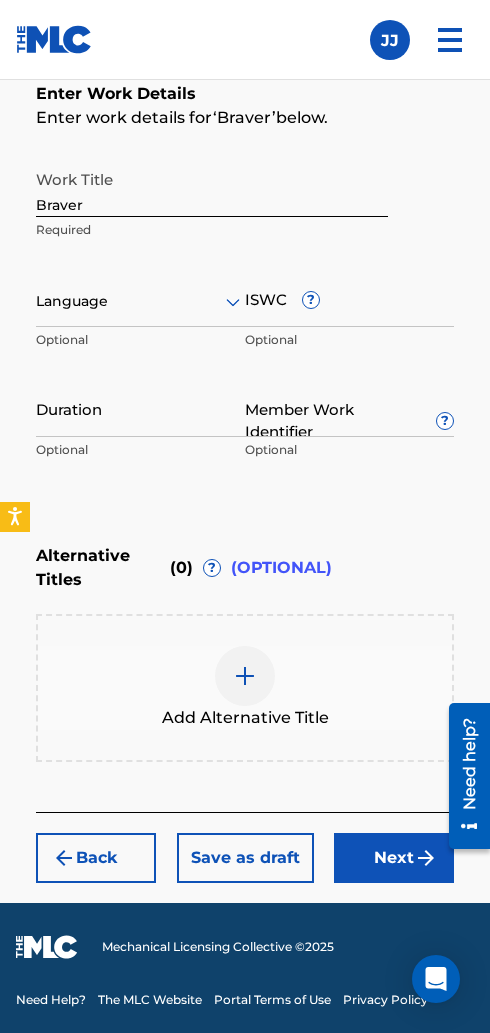 scroll, scrollTop: 342, scrollLeft: 0, axis: vertical 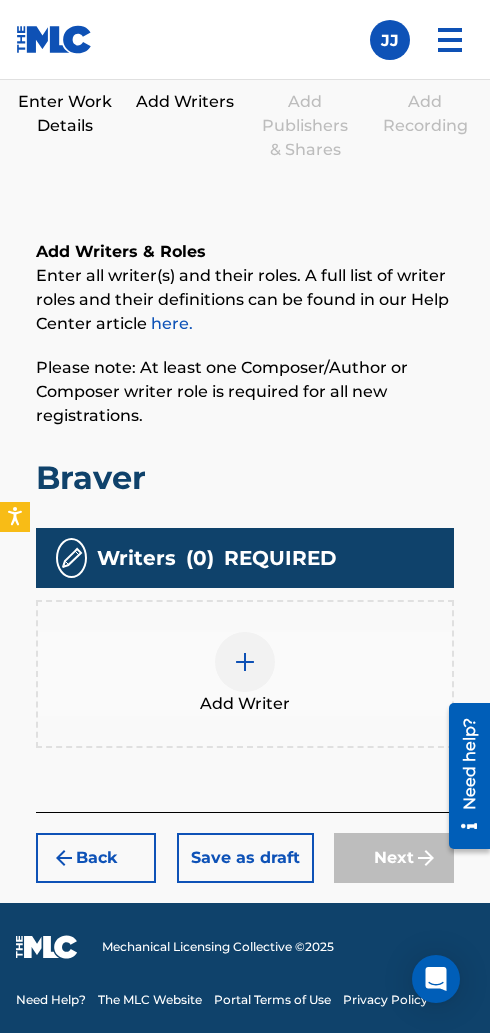 click at bounding box center [245, 662] 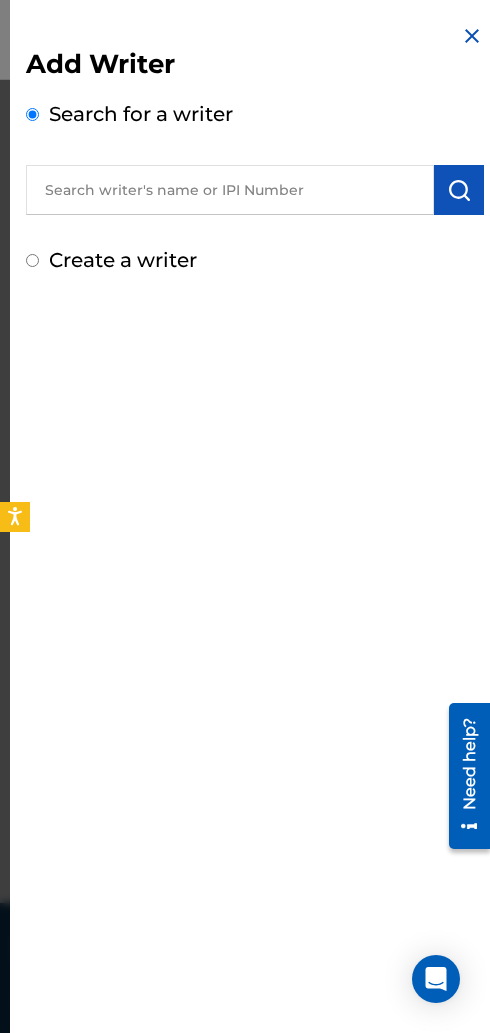 click at bounding box center (230, 190) 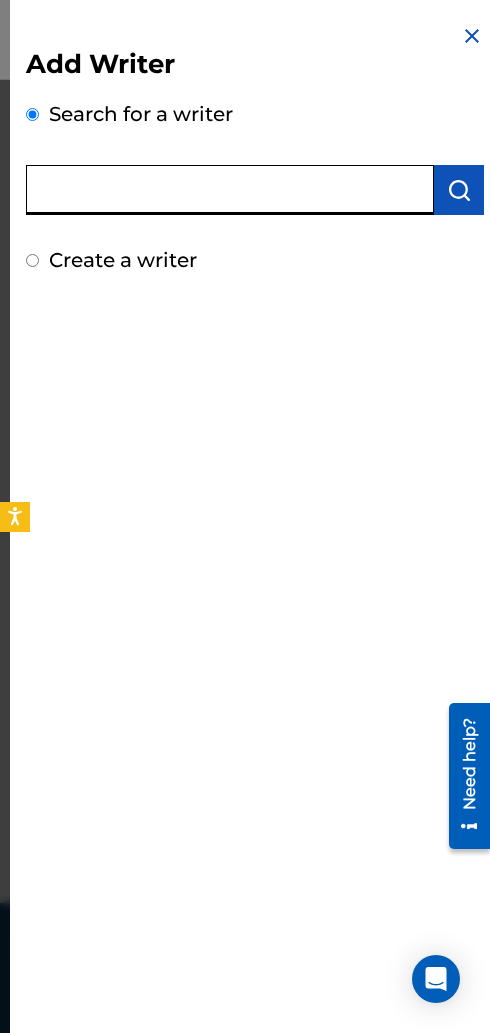 scroll, scrollTop: 298, scrollLeft: 0, axis: vertical 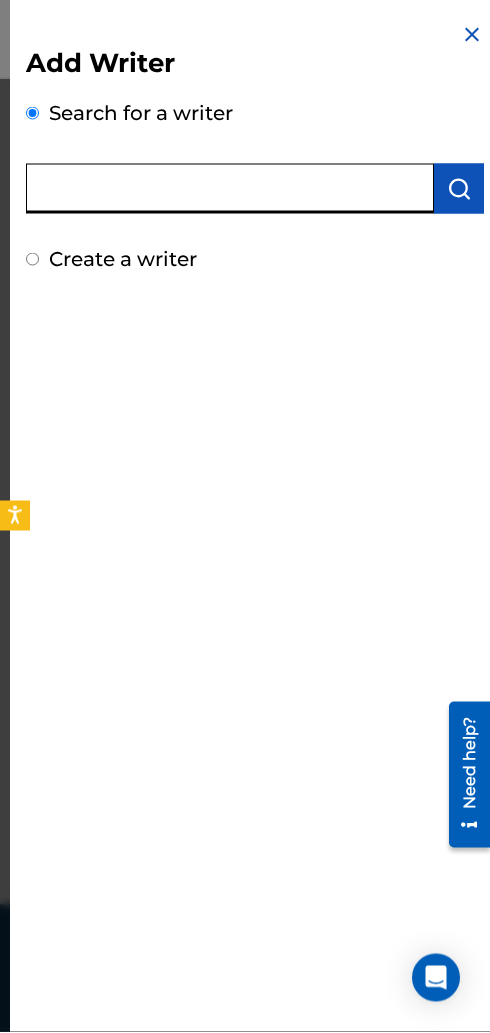paste on "01295706227" 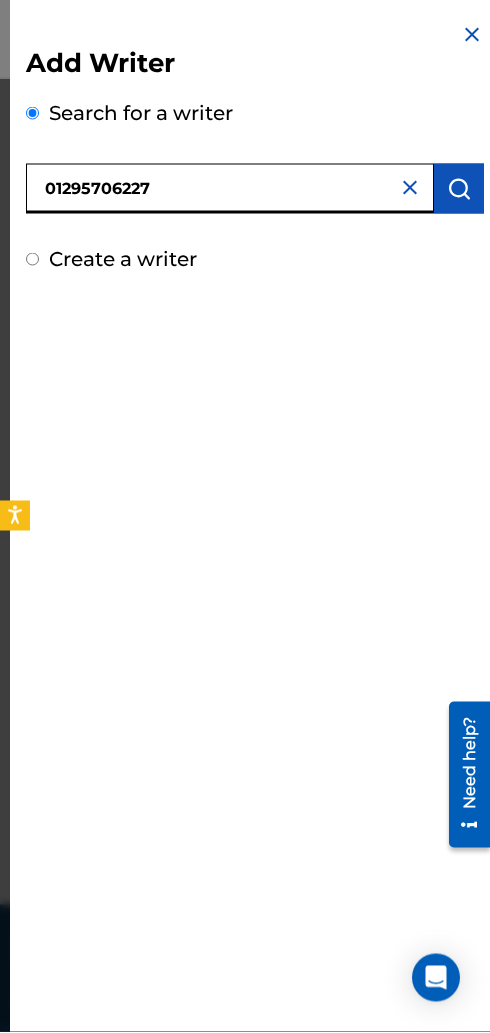 type on "01295706227" 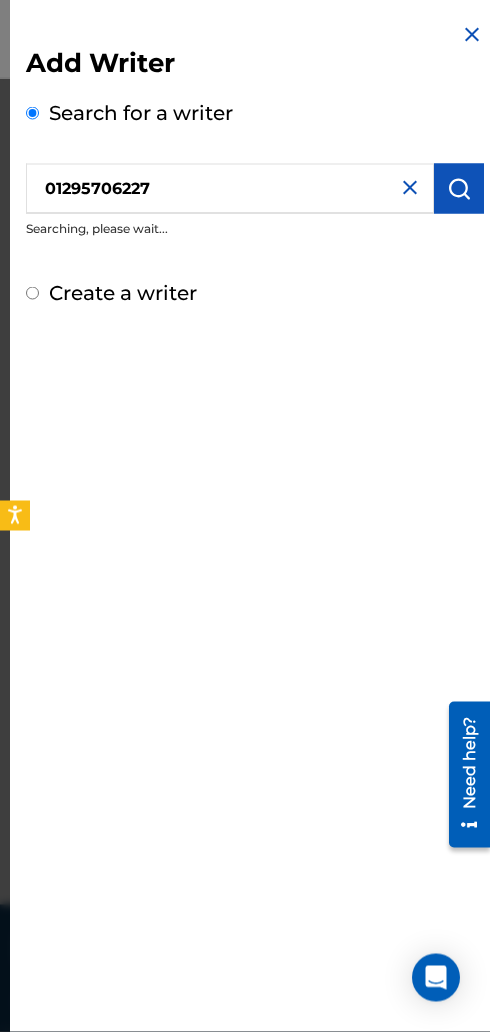 scroll, scrollTop: 300, scrollLeft: 0, axis: vertical 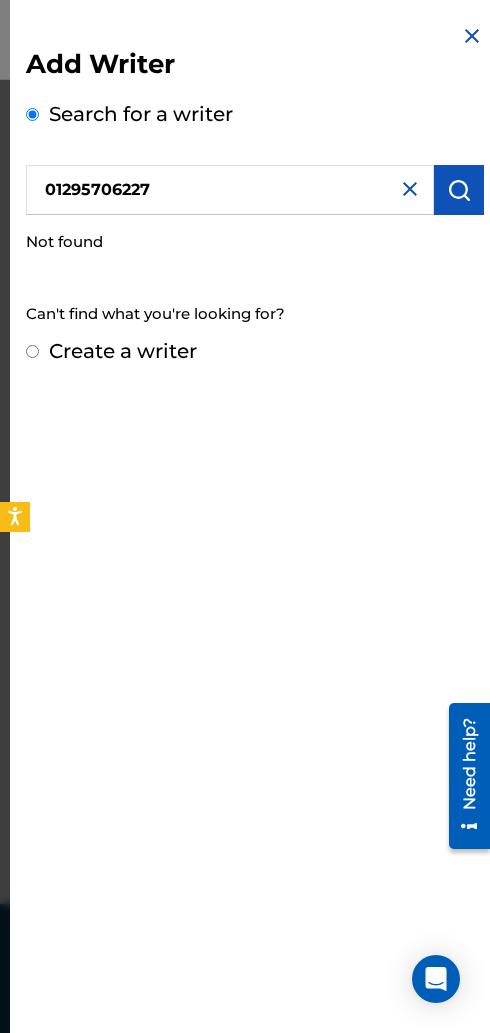 click on "Create a writer" at bounding box center [32, 351] 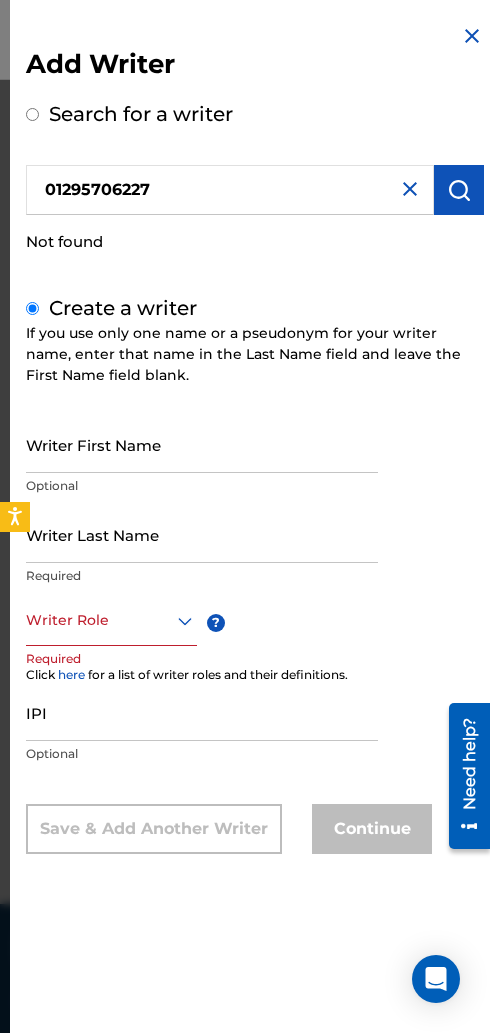click on "Writer First Name" at bounding box center (202, 444) 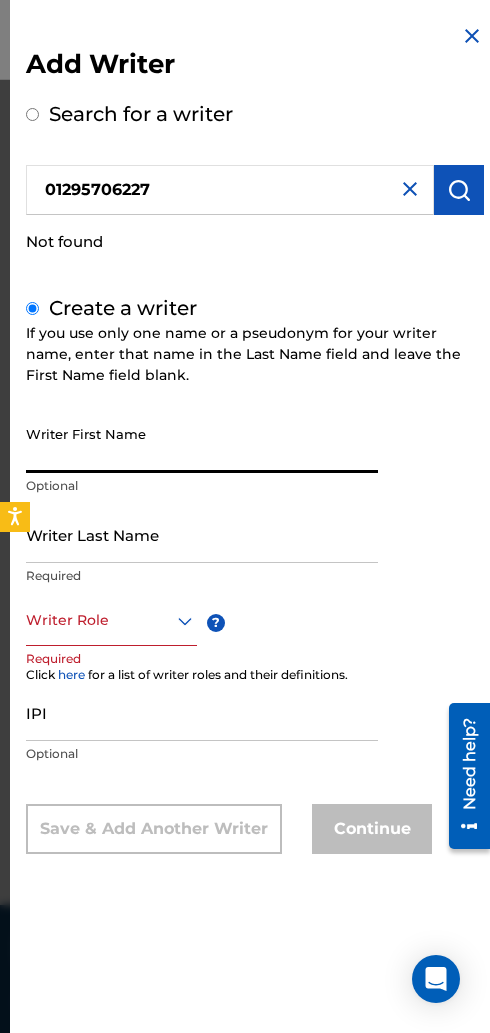 type on "[PERSON_NAME]" 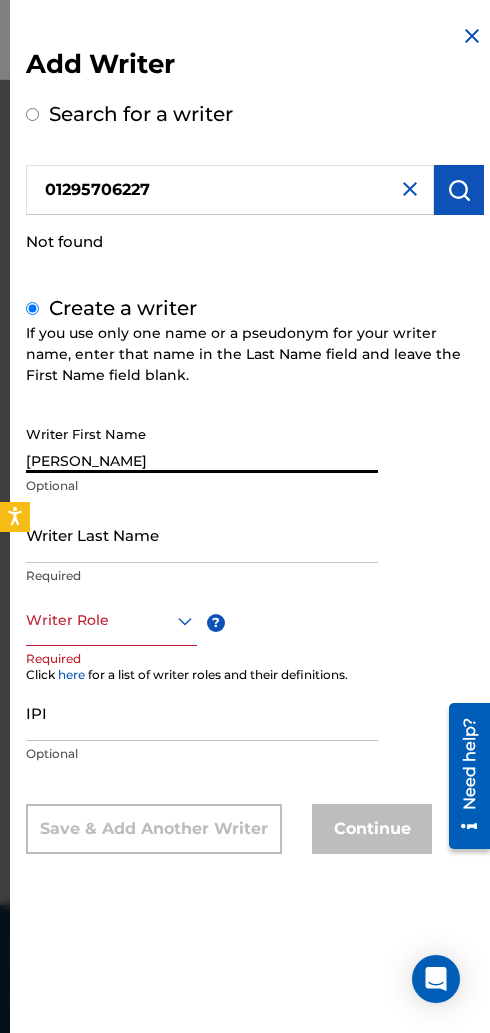 type on "[PERSON_NAME]" 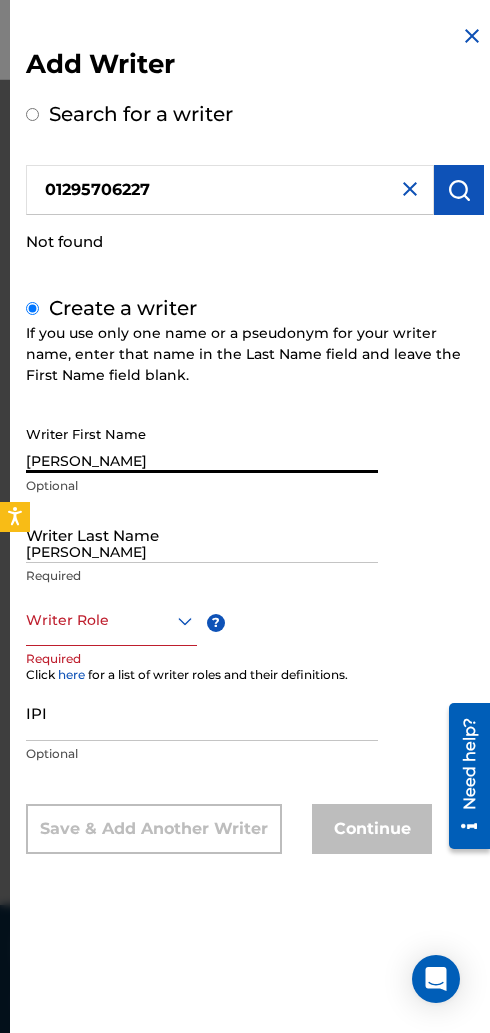 scroll, scrollTop: 300, scrollLeft: 0, axis: vertical 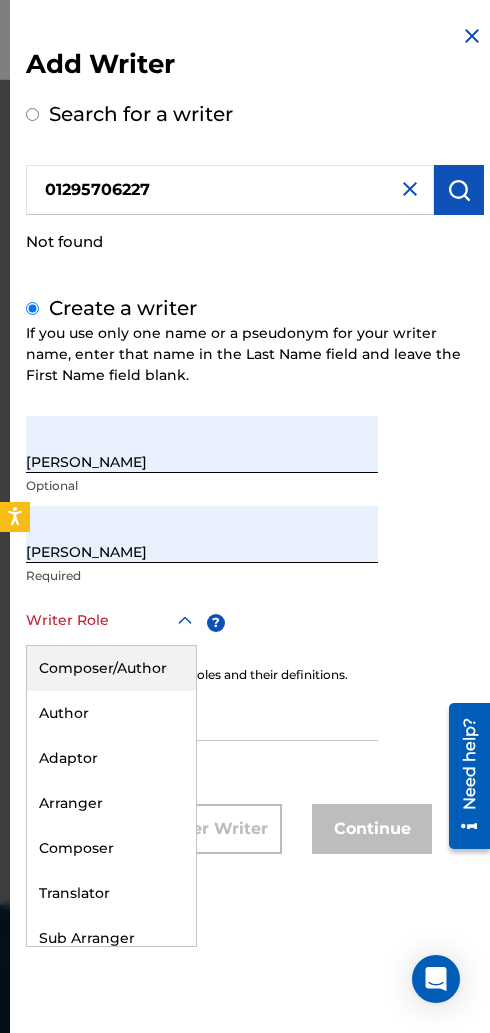 click on "Composer/Author" at bounding box center [111, 668] 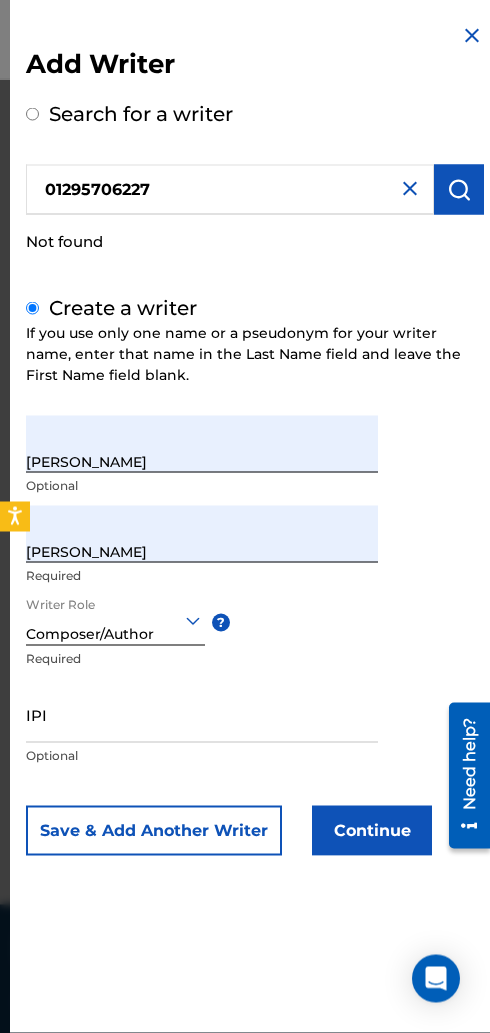 scroll, scrollTop: 300, scrollLeft: 0, axis: vertical 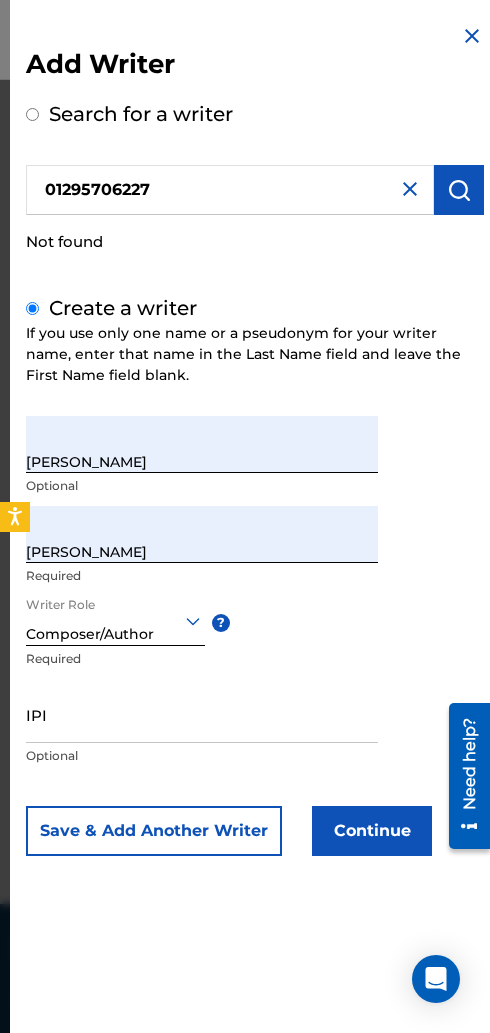 click on "IPI" at bounding box center (202, 714) 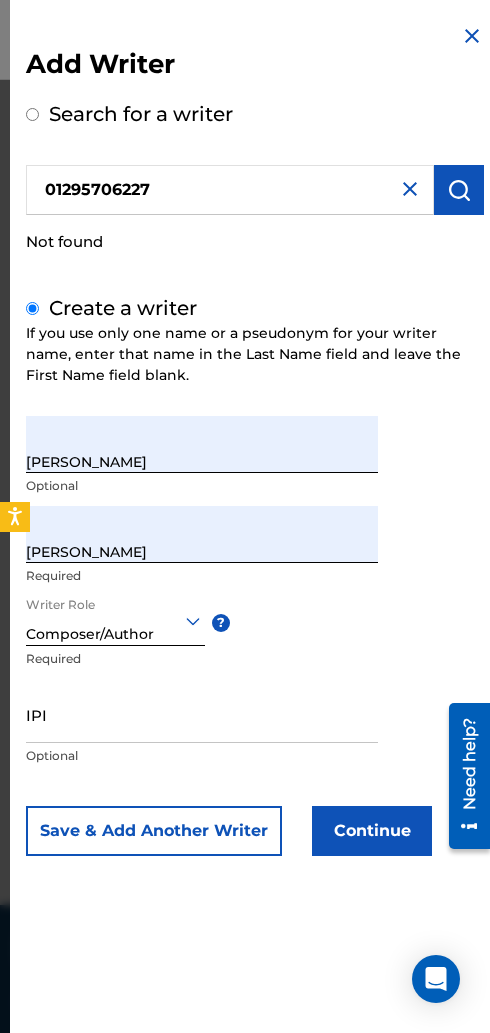 scroll, scrollTop: 301, scrollLeft: 0, axis: vertical 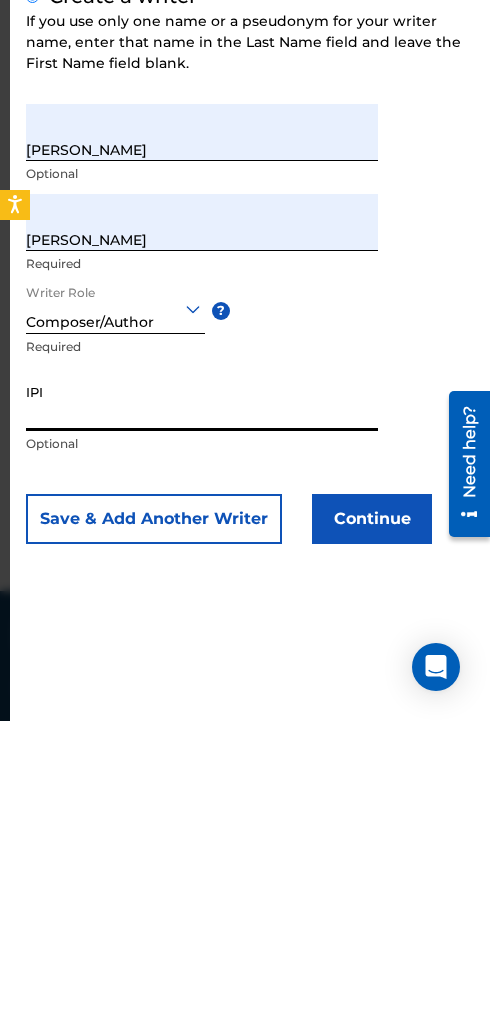 click on "IPI" at bounding box center [202, 714] 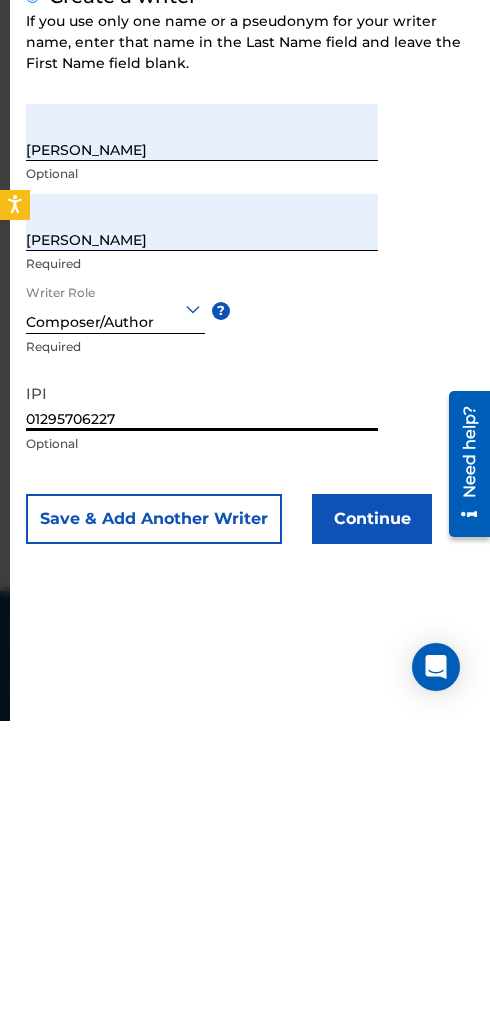 type on "01295706227" 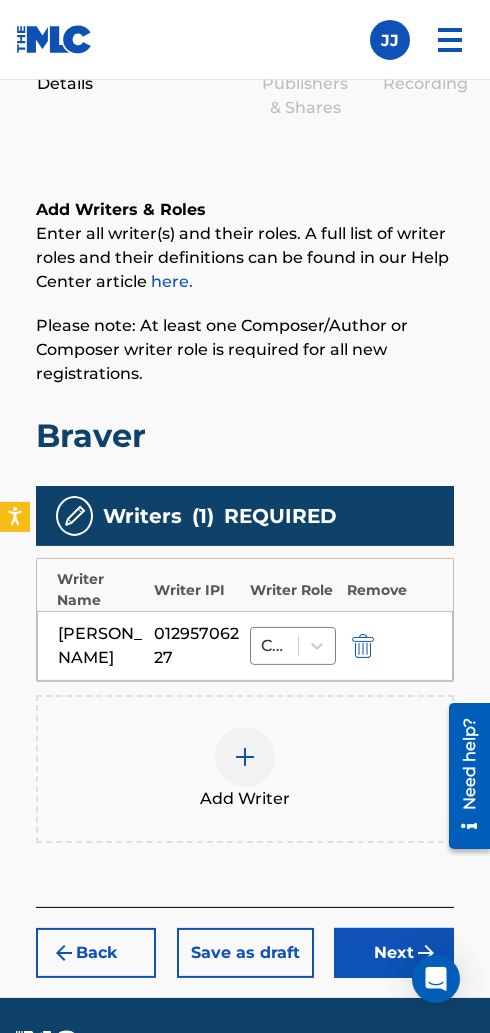 scroll, scrollTop: 336, scrollLeft: 0, axis: vertical 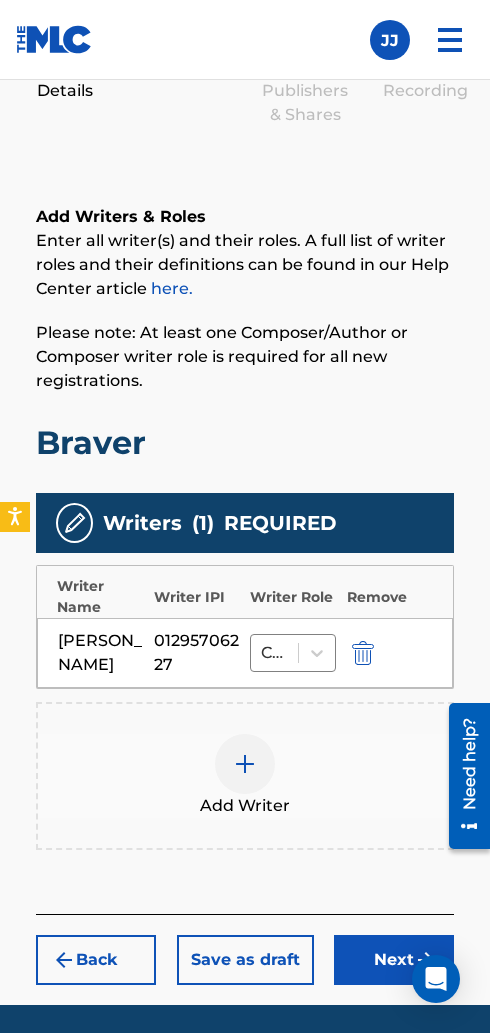 click on "Next" at bounding box center [394, 960] 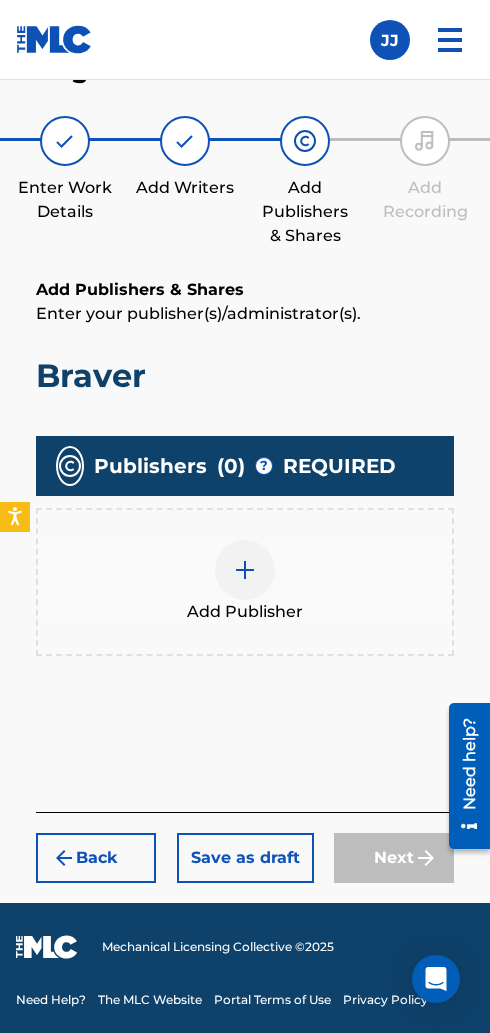 scroll, scrollTop: 148, scrollLeft: 0, axis: vertical 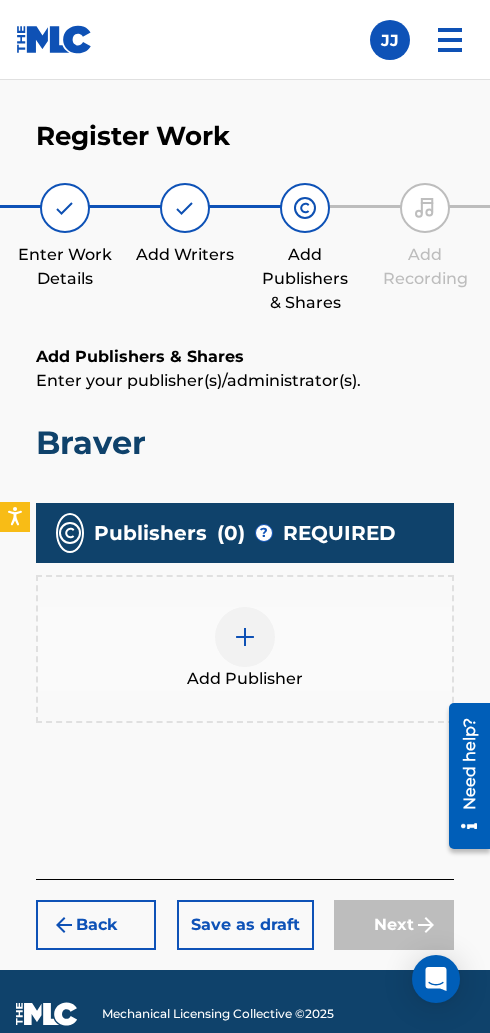 click at bounding box center (245, 637) 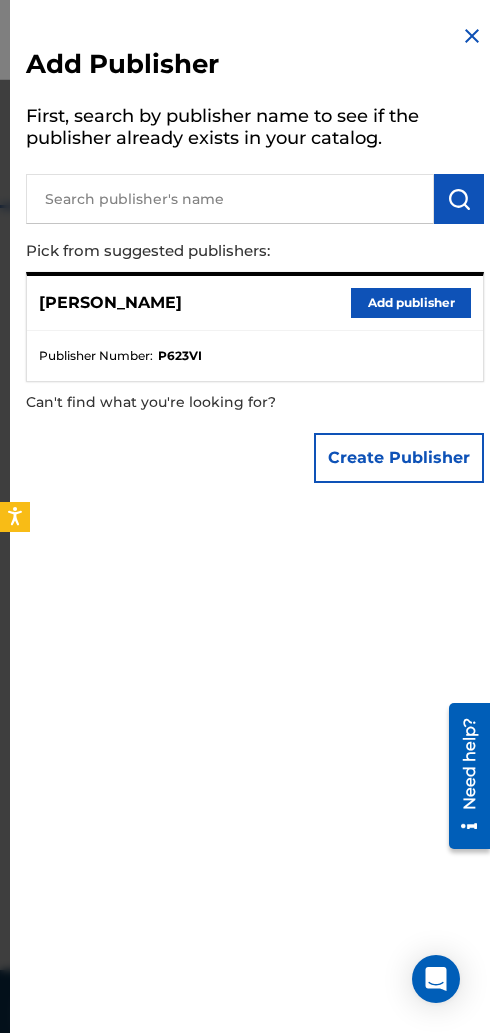 click on "Add publisher" at bounding box center (411, 303) 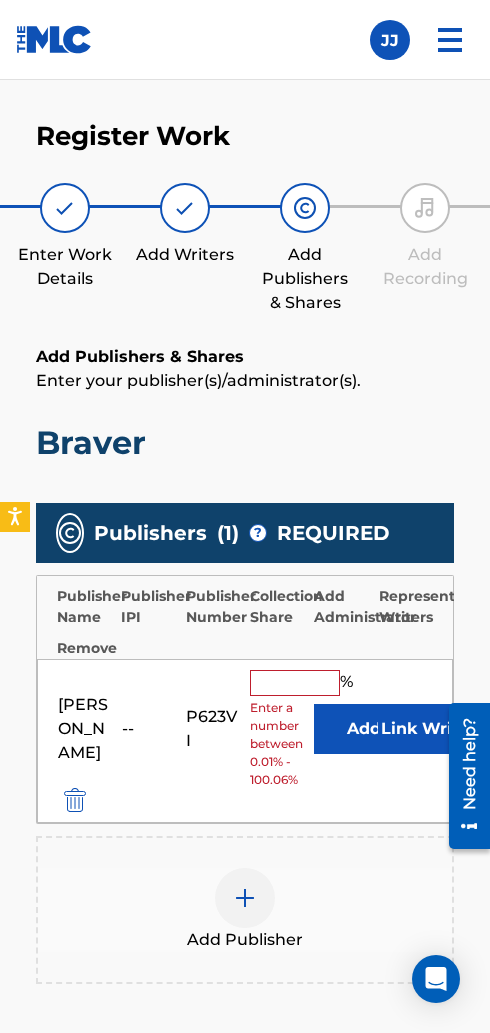 click at bounding box center (295, 683) 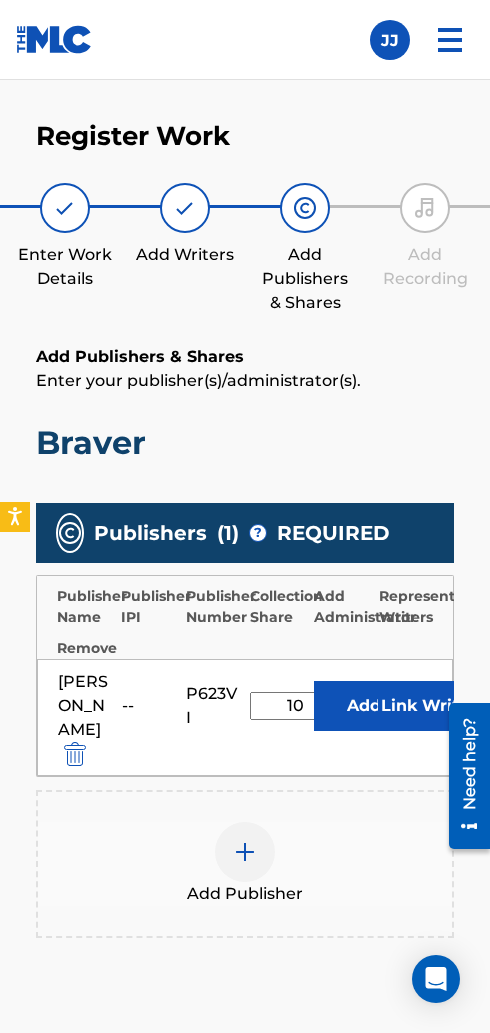 type on "100" 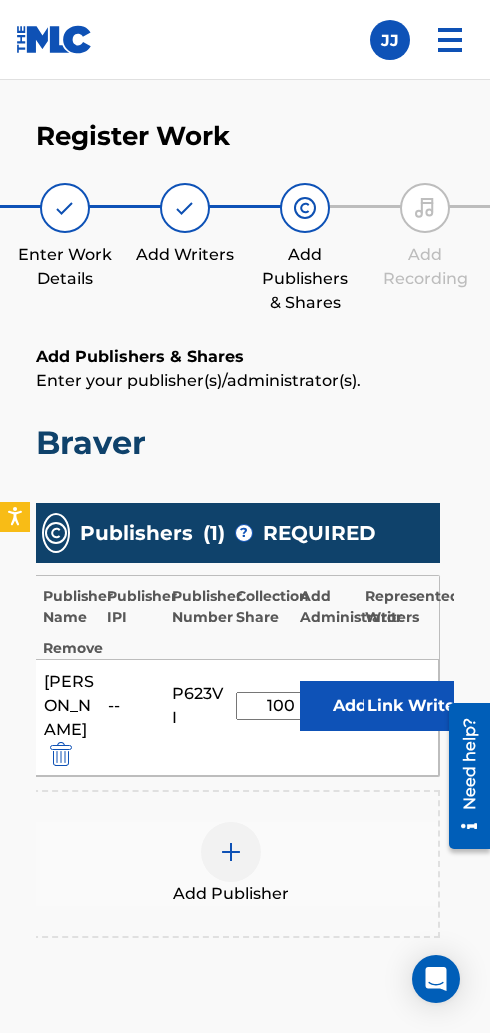 scroll, scrollTop: 0, scrollLeft: 11, axis: horizontal 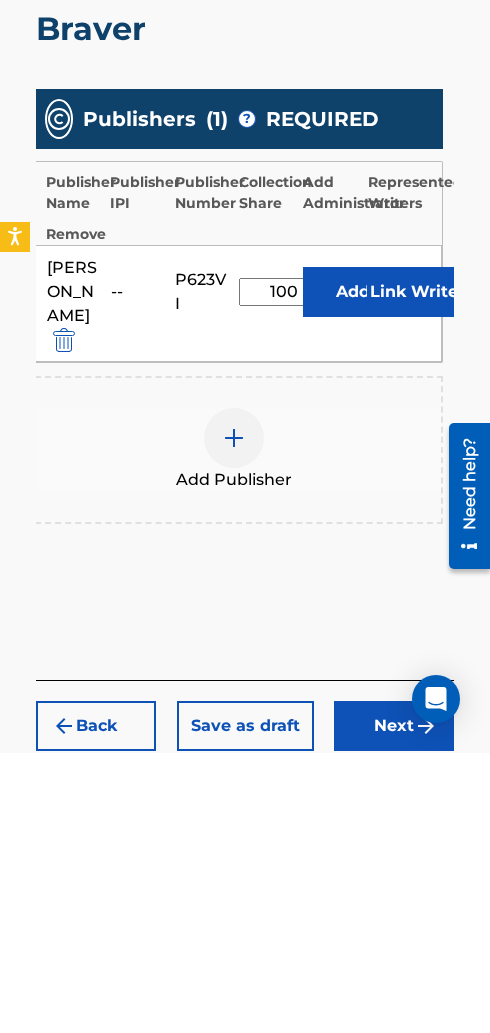 click on "Next" at bounding box center [394, 1006] 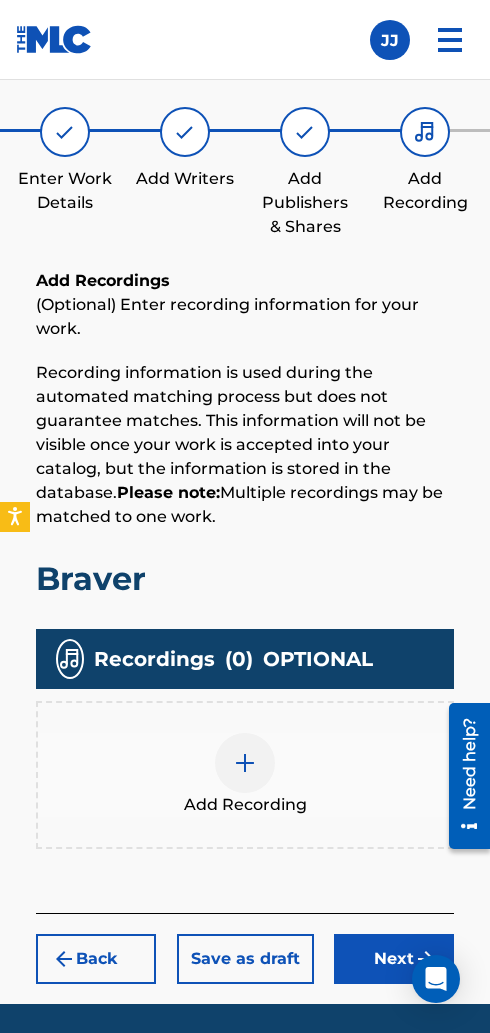 click at bounding box center (245, 763) 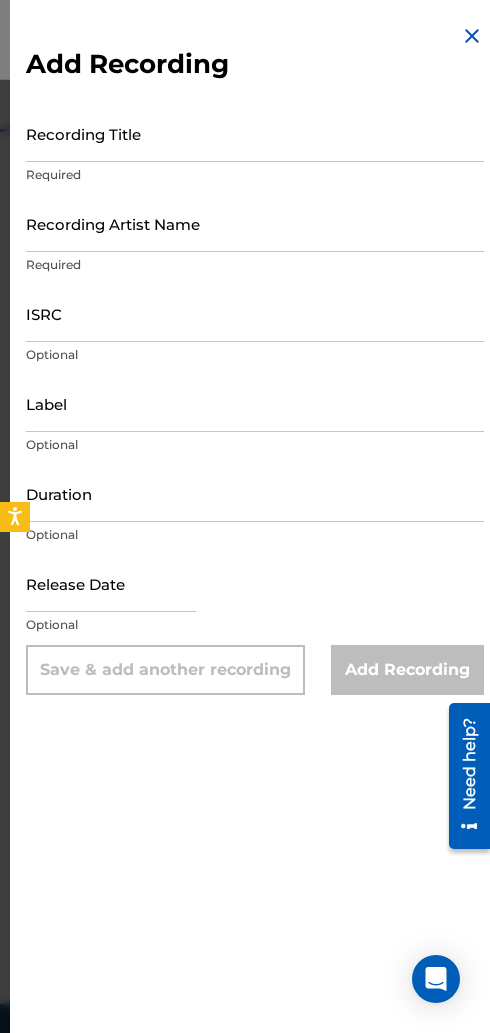 click on "Recording Title" at bounding box center (255, 133) 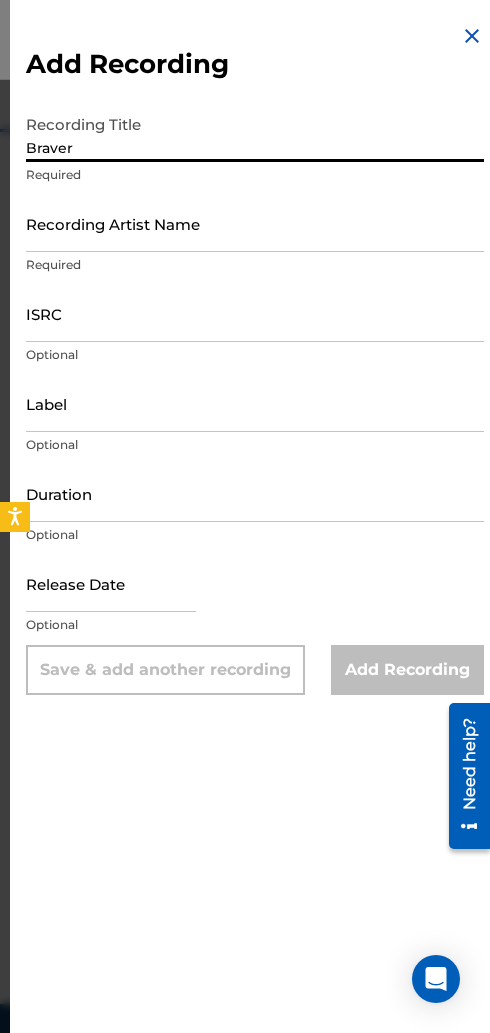 type on "Braver" 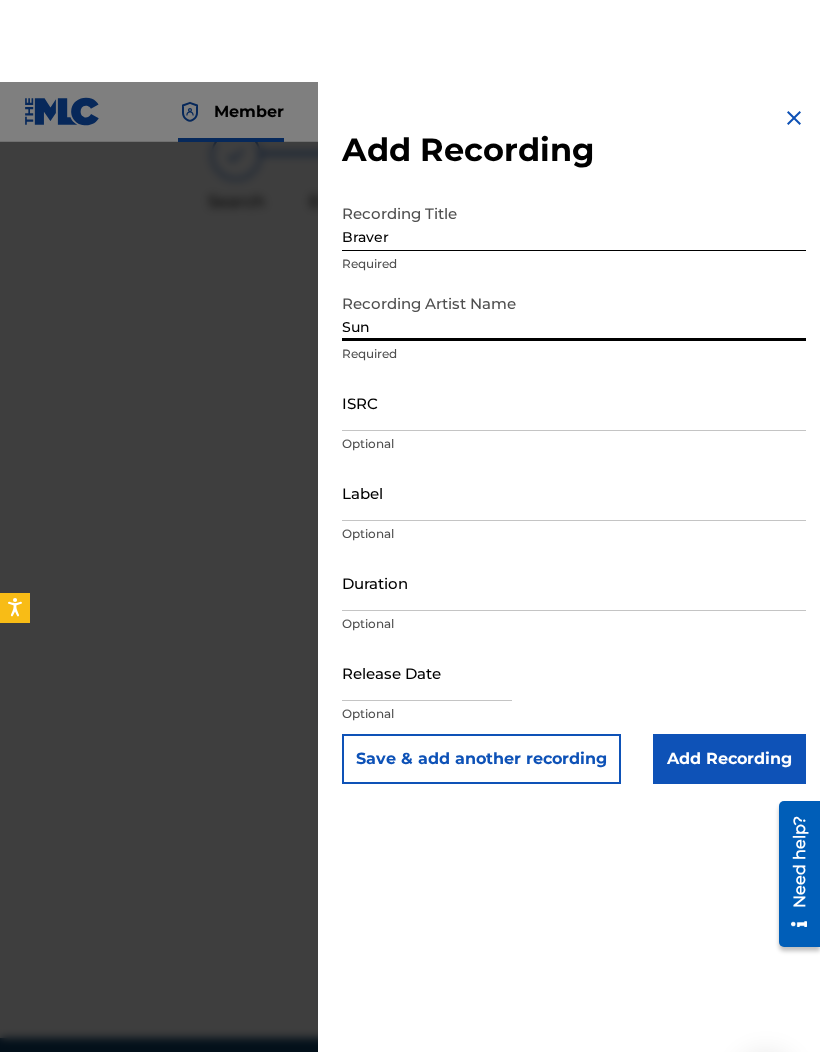 scroll, scrollTop: 70, scrollLeft: 0, axis: vertical 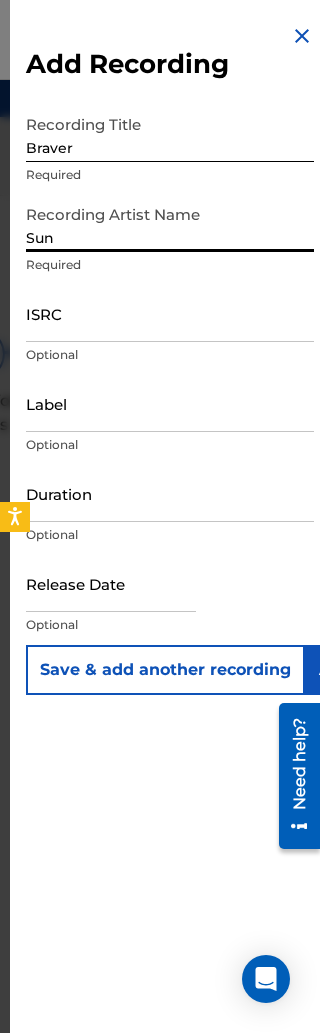 click on "Sun" at bounding box center [170, 223] 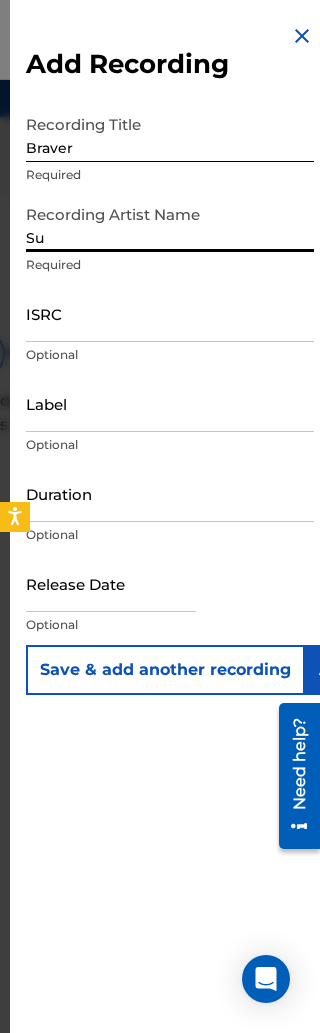 type on "S" 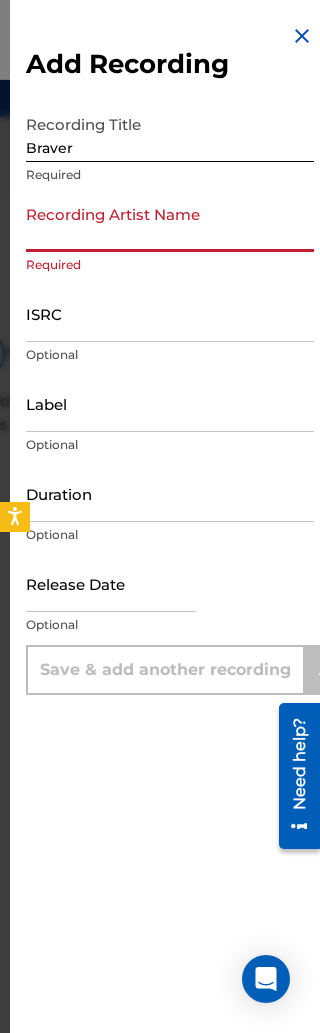click on "Recording Artist Name" at bounding box center (170, 223) 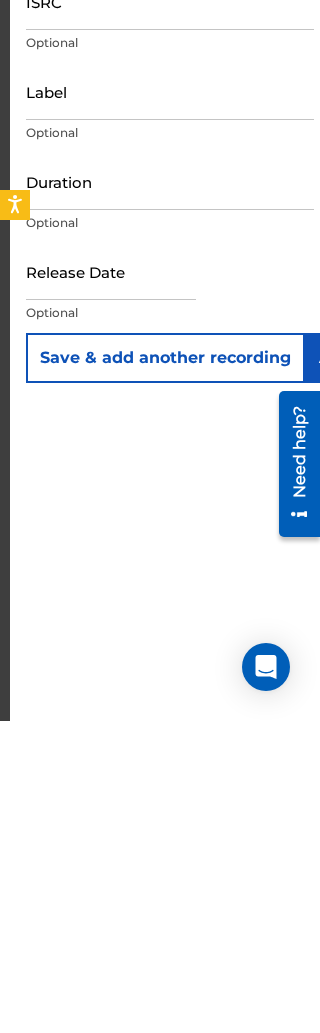 scroll, scrollTop: 216, scrollLeft: 0, axis: vertical 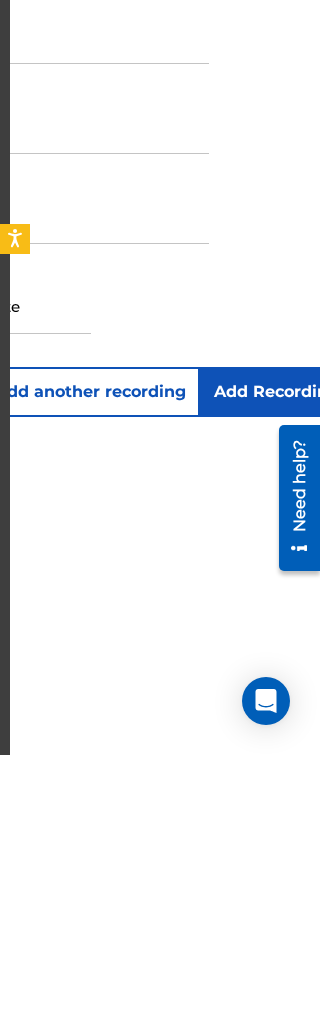 click on "Add Recording" at bounding box center (276, 670) 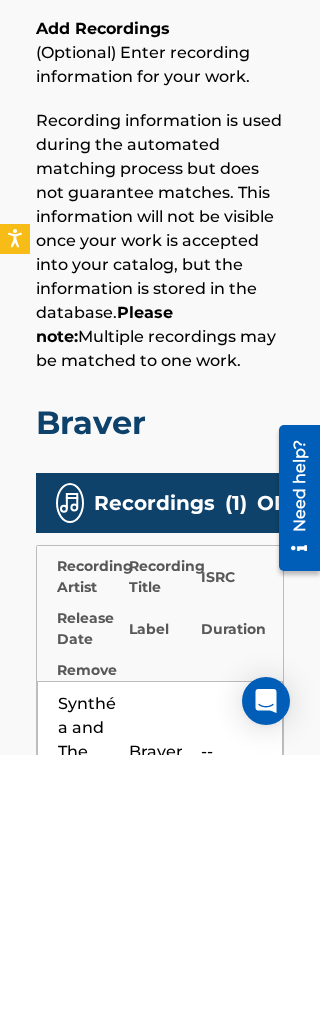 scroll, scrollTop: 463, scrollLeft: 0, axis: vertical 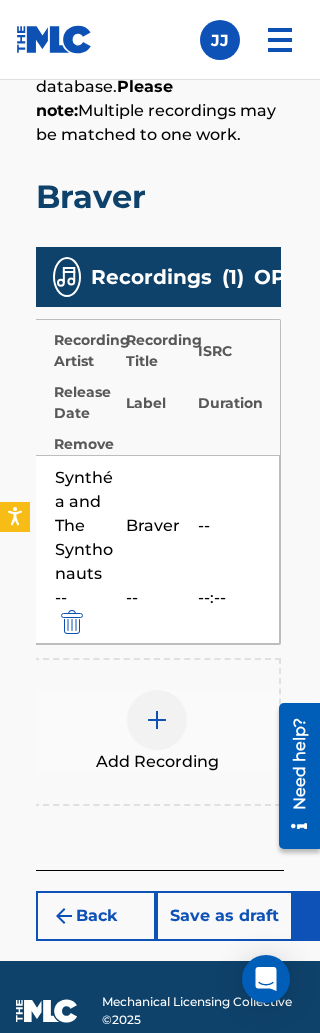 click on "Next" at bounding box center (353, 916) 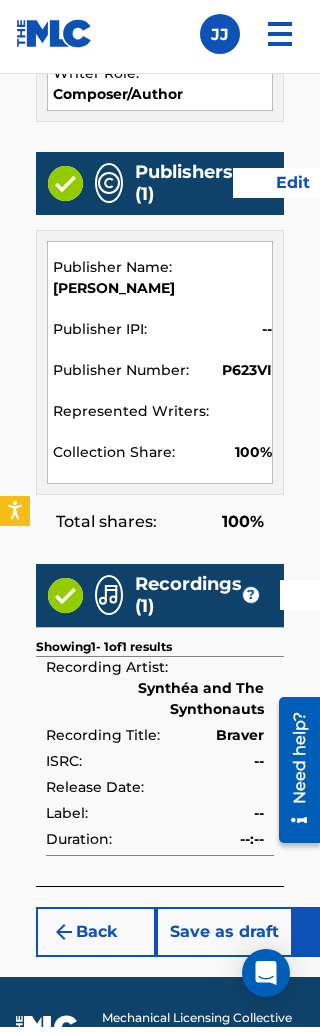 scroll, scrollTop: 1246, scrollLeft: 0, axis: vertical 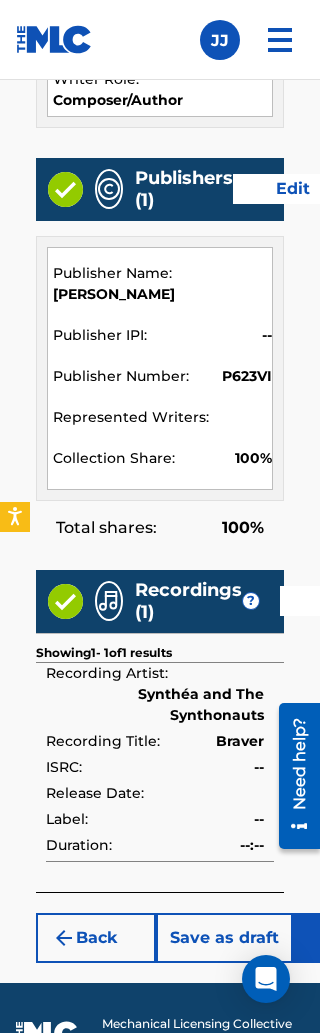 click on "Submit" at bounding box center (373, 938) 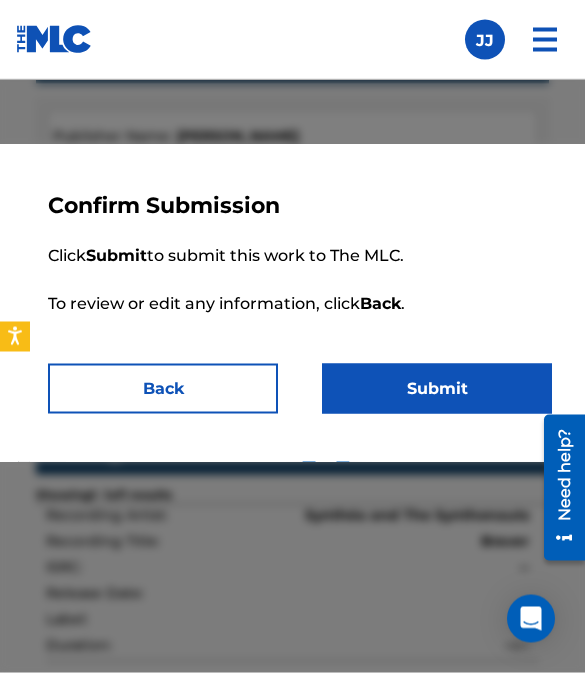 scroll, scrollTop: 1228, scrollLeft: 0, axis: vertical 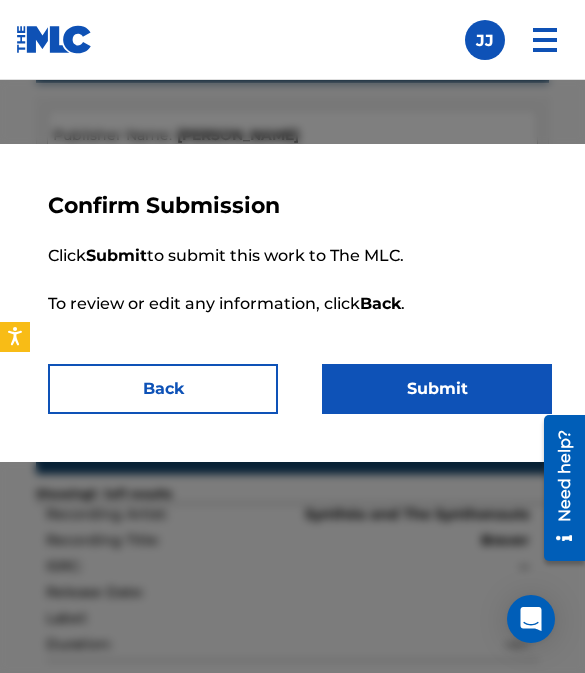 click on "Submit" at bounding box center (437, 389) 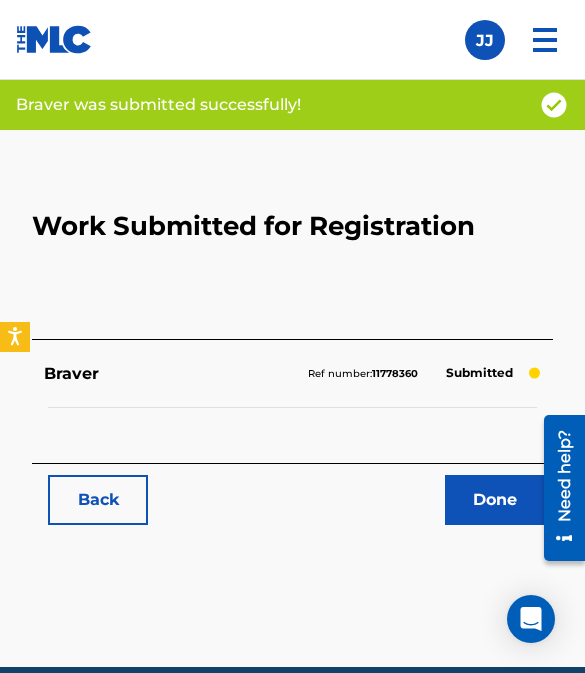 scroll, scrollTop: 206, scrollLeft: 0, axis: vertical 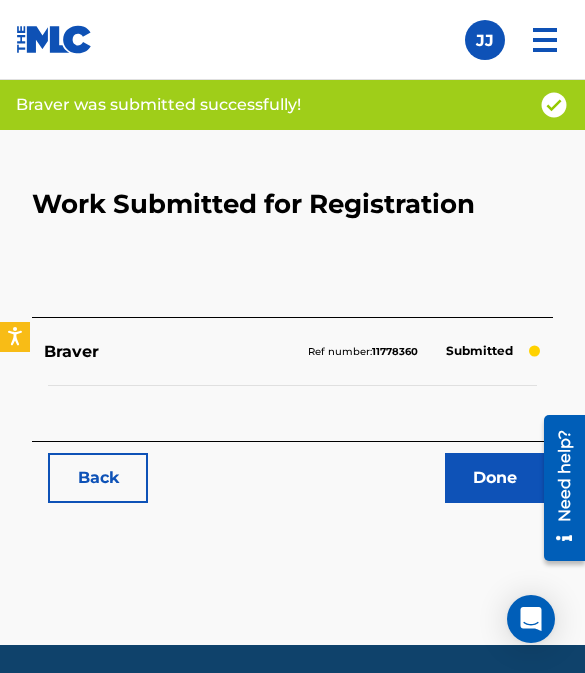 click on "Done" at bounding box center [495, 478] 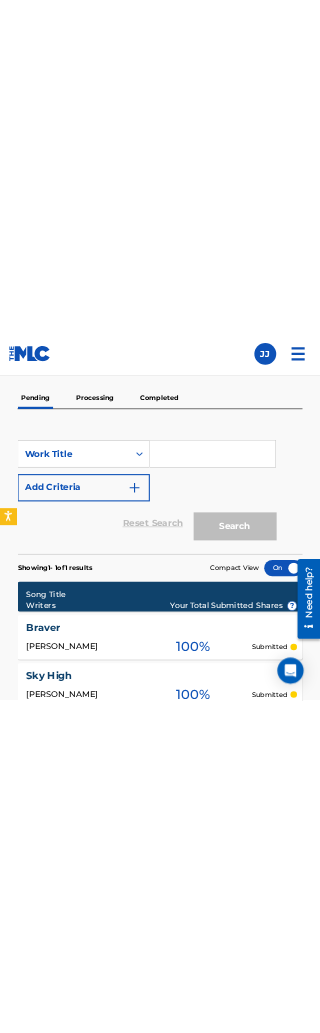 scroll, scrollTop: 692, scrollLeft: 0, axis: vertical 